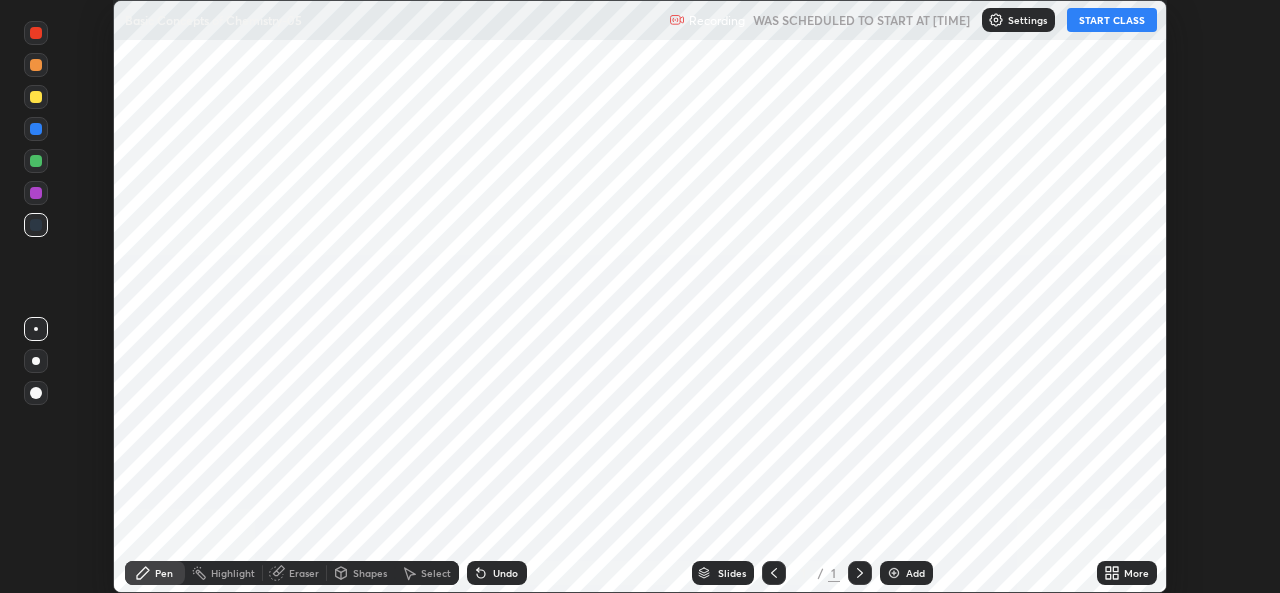 scroll, scrollTop: 0, scrollLeft: 0, axis: both 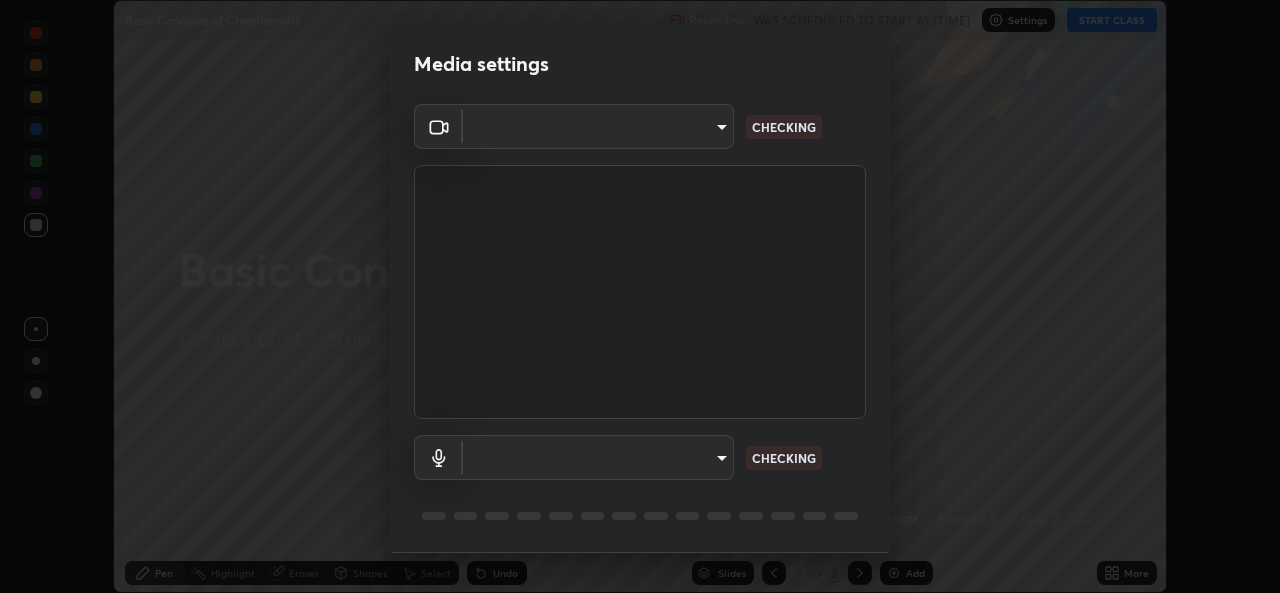 type on "[HASH]" 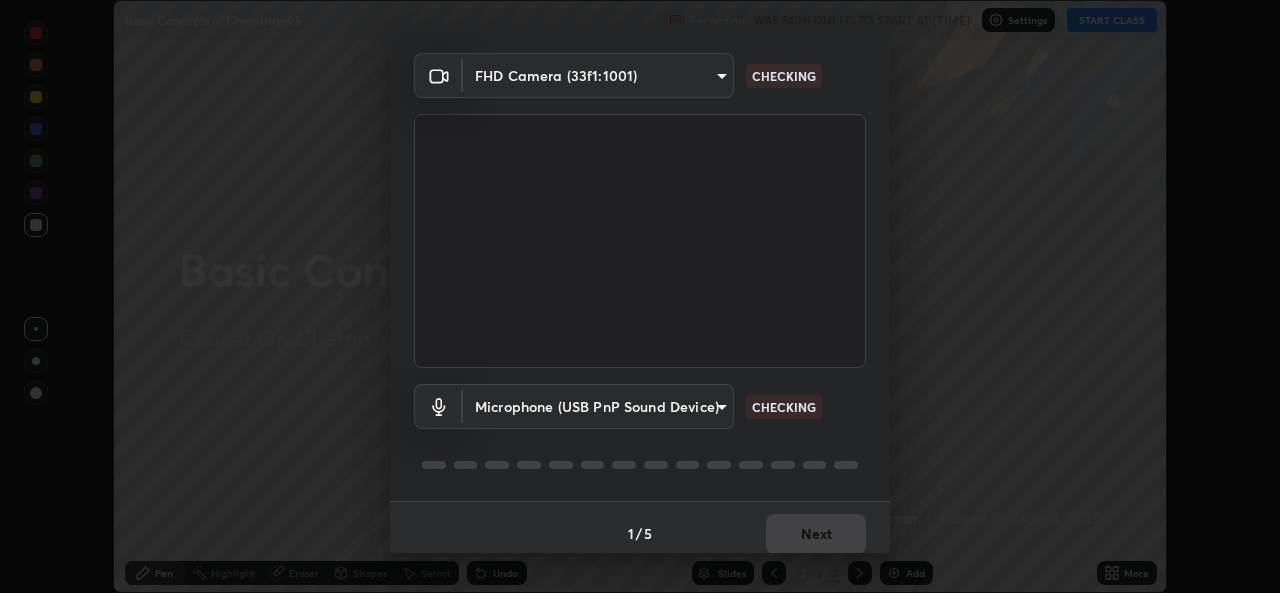 scroll, scrollTop: 63, scrollLeft: 0, axis: vertical 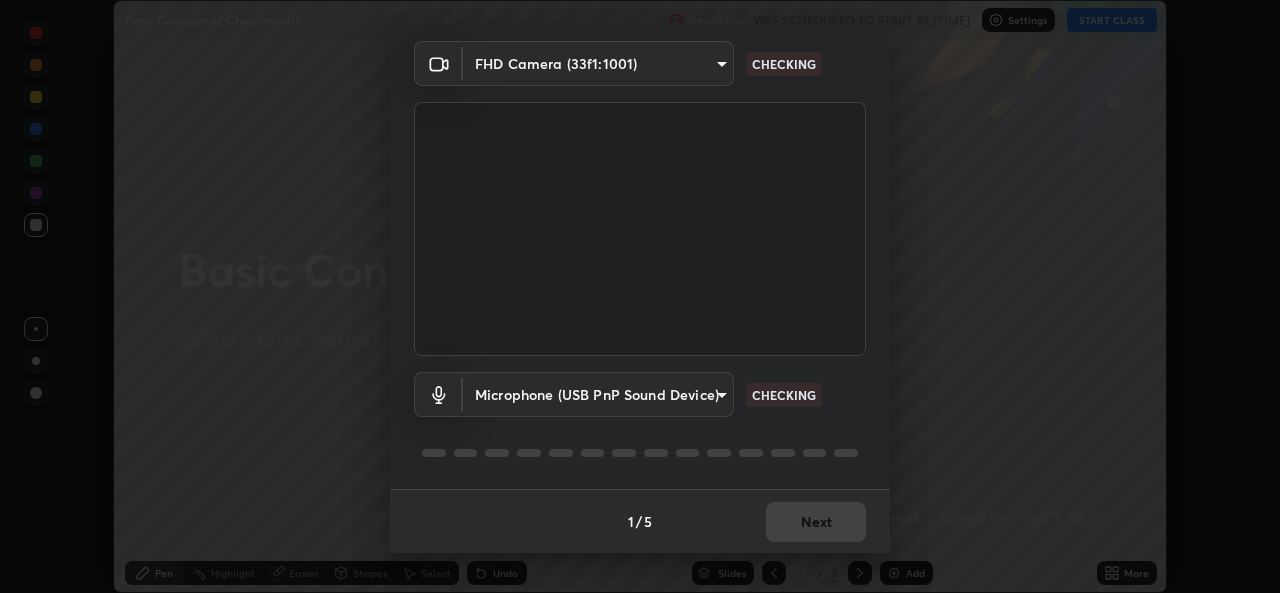 click on "Erase all Basic Concepts of Chemistry-05 Recording WAS SCHEDULED TO START AT  2:00 PM Settings START CLASS Setting up your live class Basic Concepts of Chemistry-05 • L5 of Course On Chemistry for NEET Conquer 4 2026 Robins Kumar Pen Highlight Eraser Shapes Select Undo Slides 2 / 2 Add More No doubts shared Encourage your learners to ask a doubt for better clarity Report an issue Reason for reporting Buffering Chat not working Audio - Video sync issue Educator video quality low ​ Attach an image Report Media settings FHD Camera (33f1:1001) 1b5311a9b5640385fef1425c23754c42fb18271d2377e174ff02acca352544af CHECKING Microphone (USB PnP Sound Device) 24ad53f3229a6e7ae31be6b6923c0f711ac090b5ca08074ab8e1abb2a0fbc499 CHECKING 1 / 5 Next" at bounding box center [640, 296] 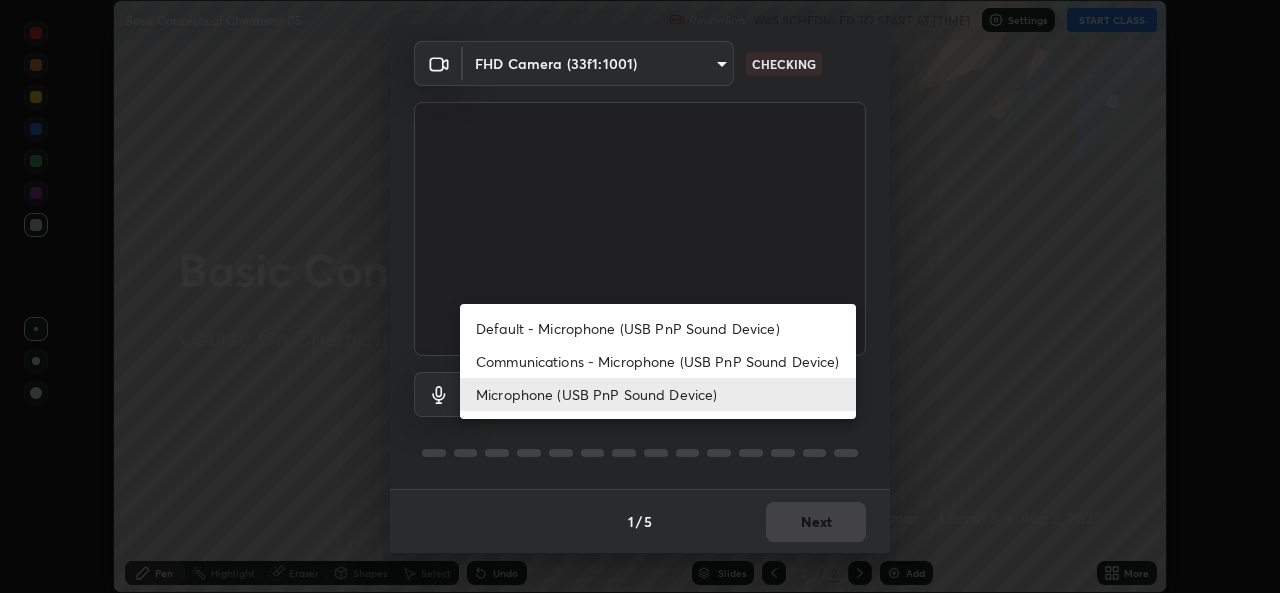 click on "Communications - Microphone (USB PnP Sound Device)" at bounding box center [658, 361] 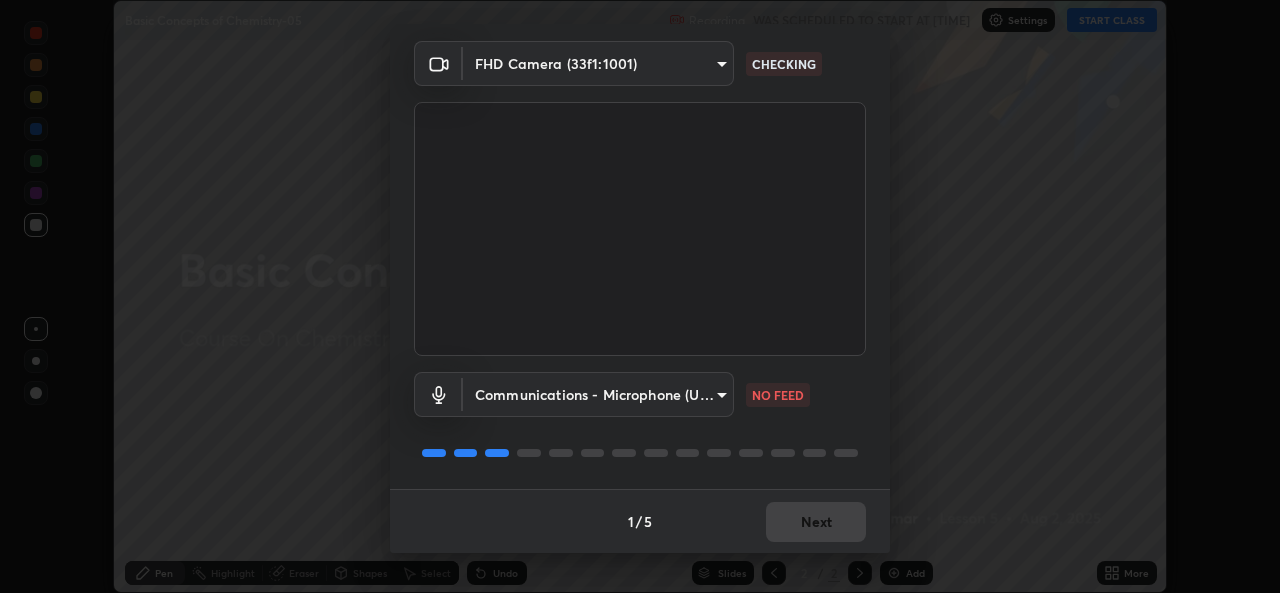 click on "Erase all Basic Concepts of Chemistry-05 Recording WAS SCHEDULED TO START AT  2:00 PM Settings START CLASS Setting up your live class Basic Concepts of Chemistry-05 • L5 of Course On Chemistry for NEET Conquer 4 2026 Robins Kumar Pen Highlight Eraser Shapes Select Undo Slides 2 / 2 Add More No doubts shared Encourage your learners to ask a doubt for better clarity Report an issue Reason for reporting Buffering Chat not working Audio - Video sync issue Educator video quality low ​ Attach an image Report Media settings FHD Camera (33f1:1001) 1b5311a9b5640385fef1425c23754c42fb18271d2377e174ff02acca352544af CHECKING Communications - Microphone (USB PnP Sound Device) communications NO FEED 1 / 5 Next" at bounding box center (640, 296) 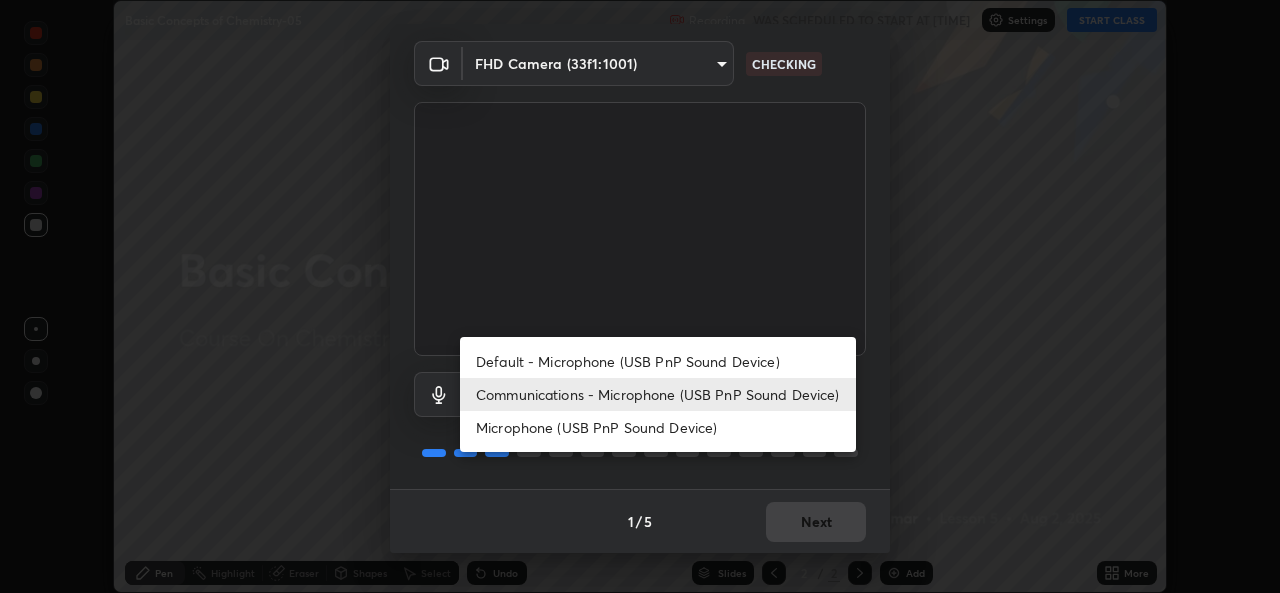 click on "Microphone (USB PnP Sound Device)" at bounding box center (658, 427) 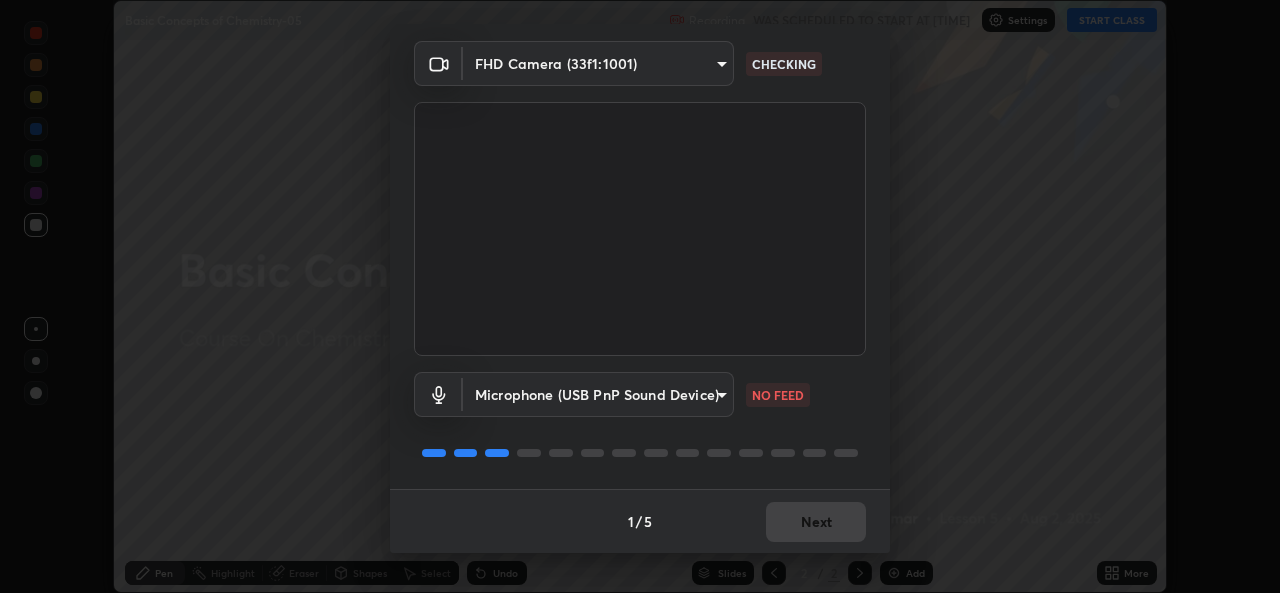type on "[HASH]" 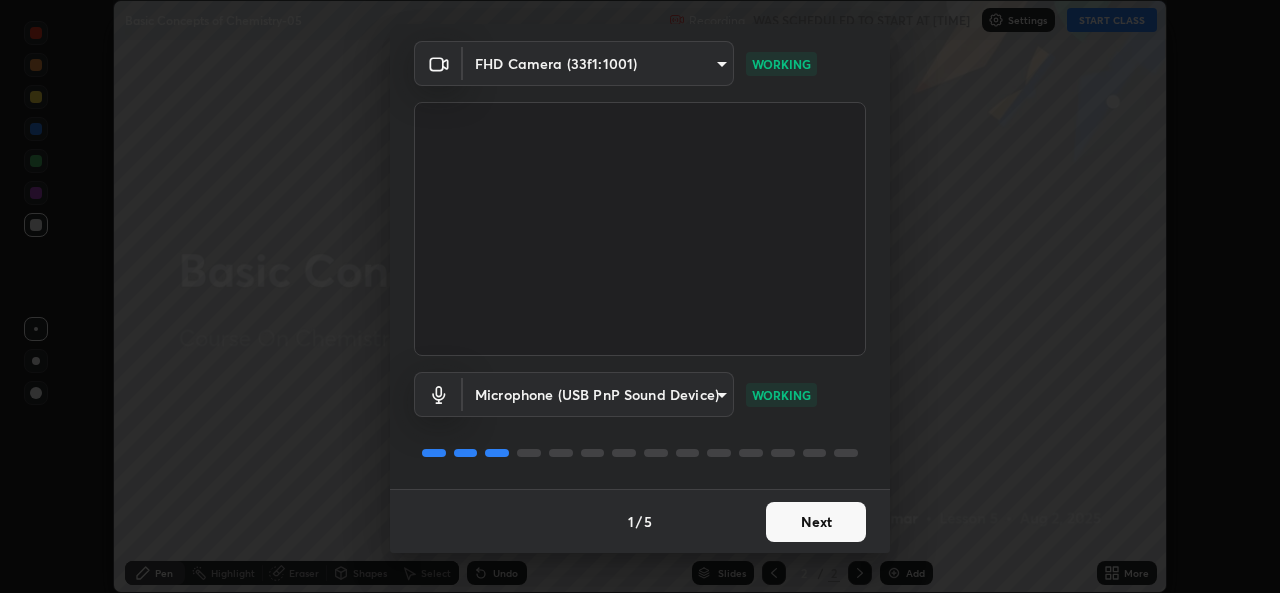 click on "Next" at bounding box center [816, 522] 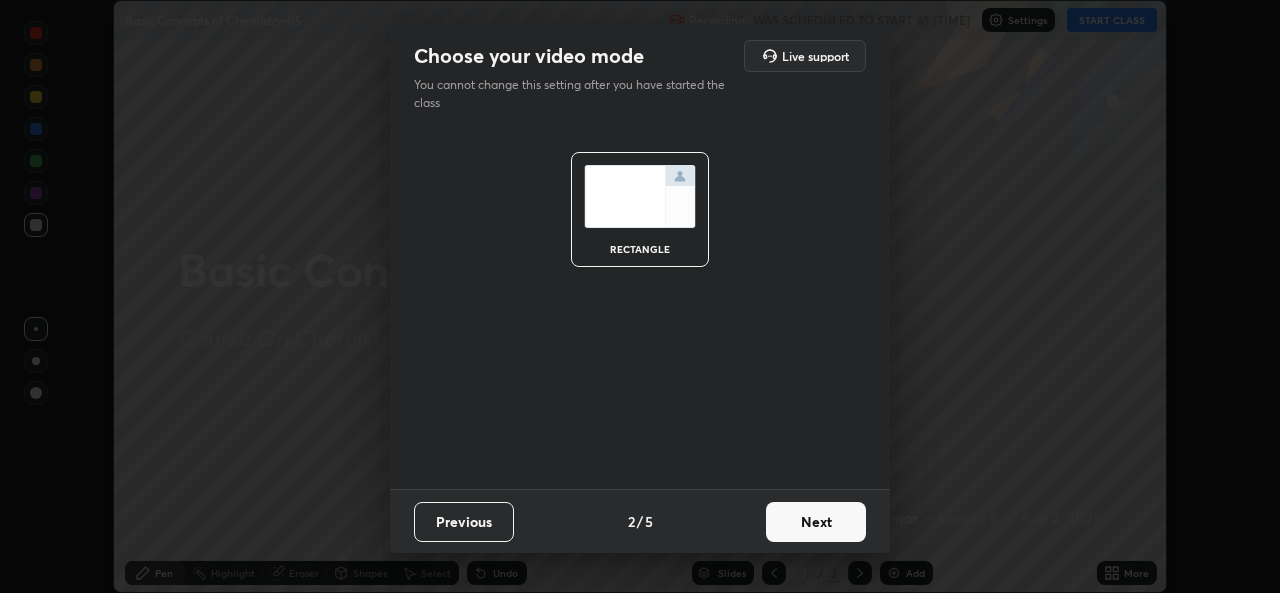 click on "Next" at bounding box center [816, 522] 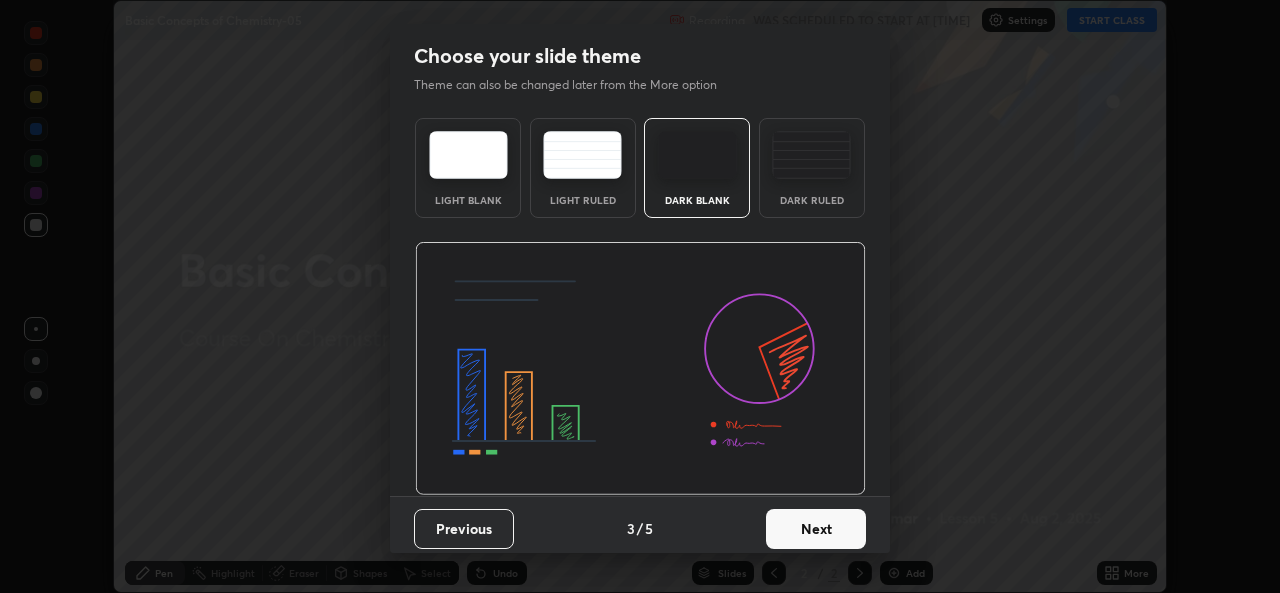 click on "Next" at bounding box center (816, 529) 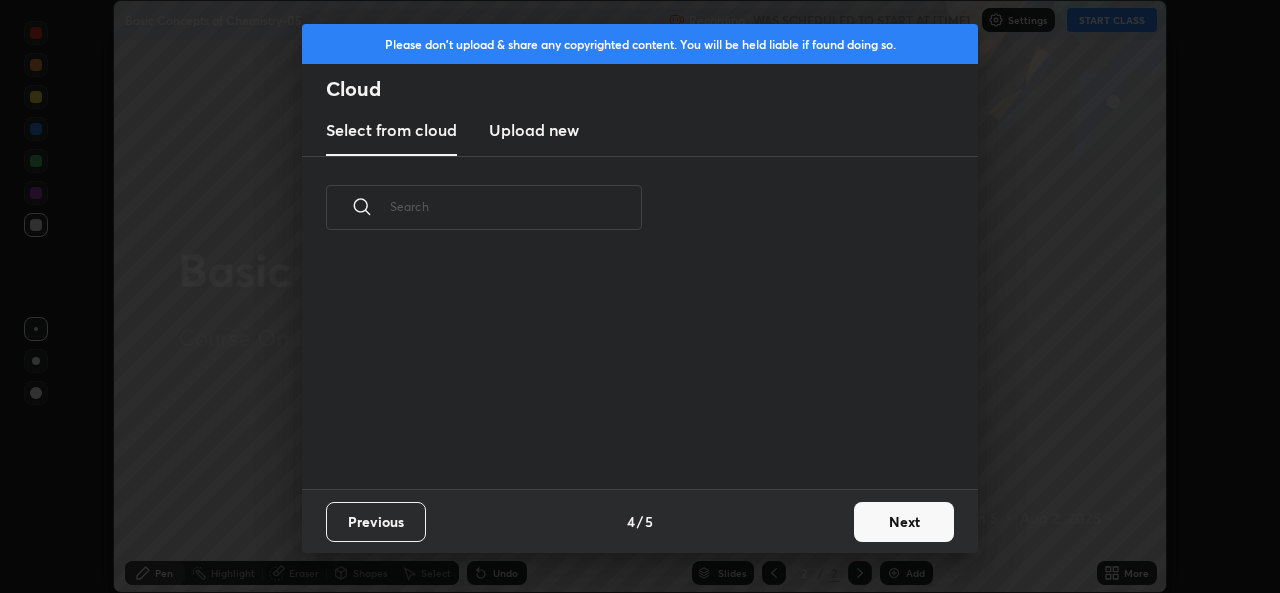 click on "Next" at bounding box center (904, 522) 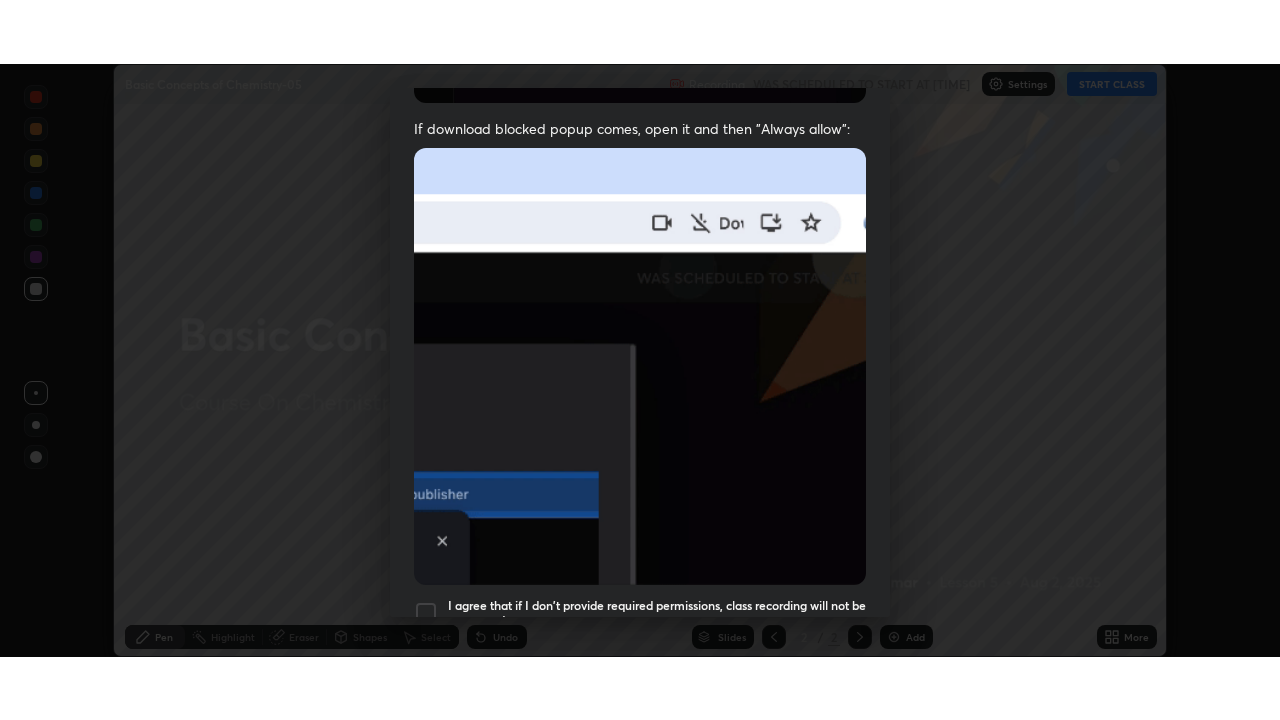 scroll, scrollTop: 471, scrollLeft: 0, axis: vertical 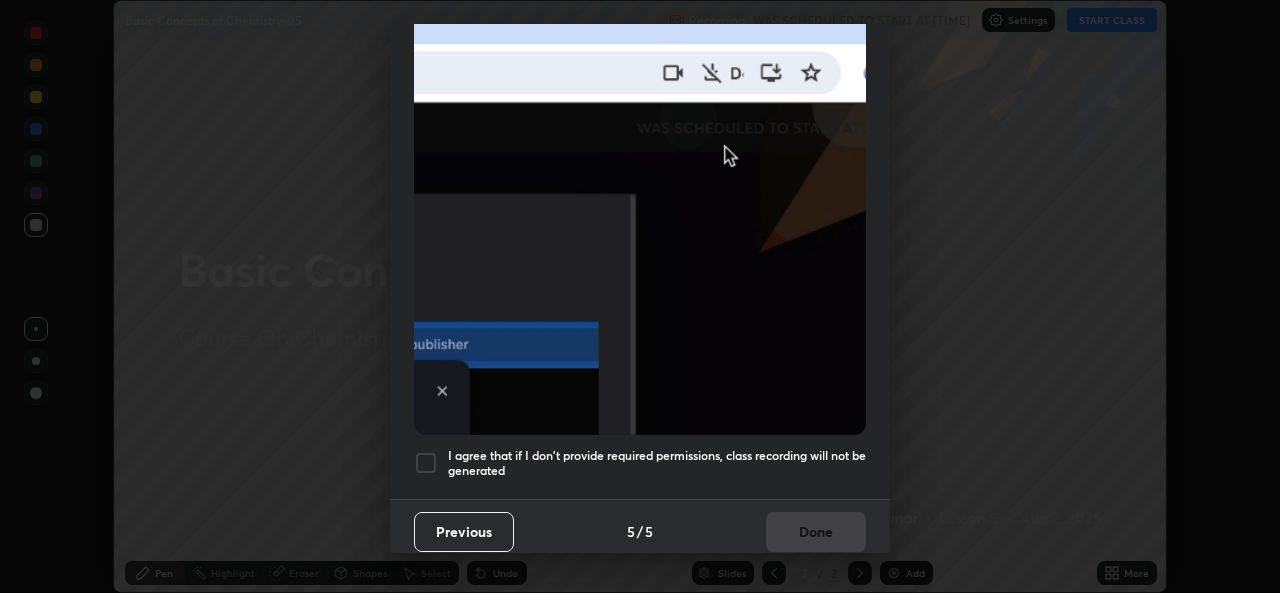 click on "I agree that if I don't provide required permissions, class recording will not be generated" at bounding box center [657, 463] 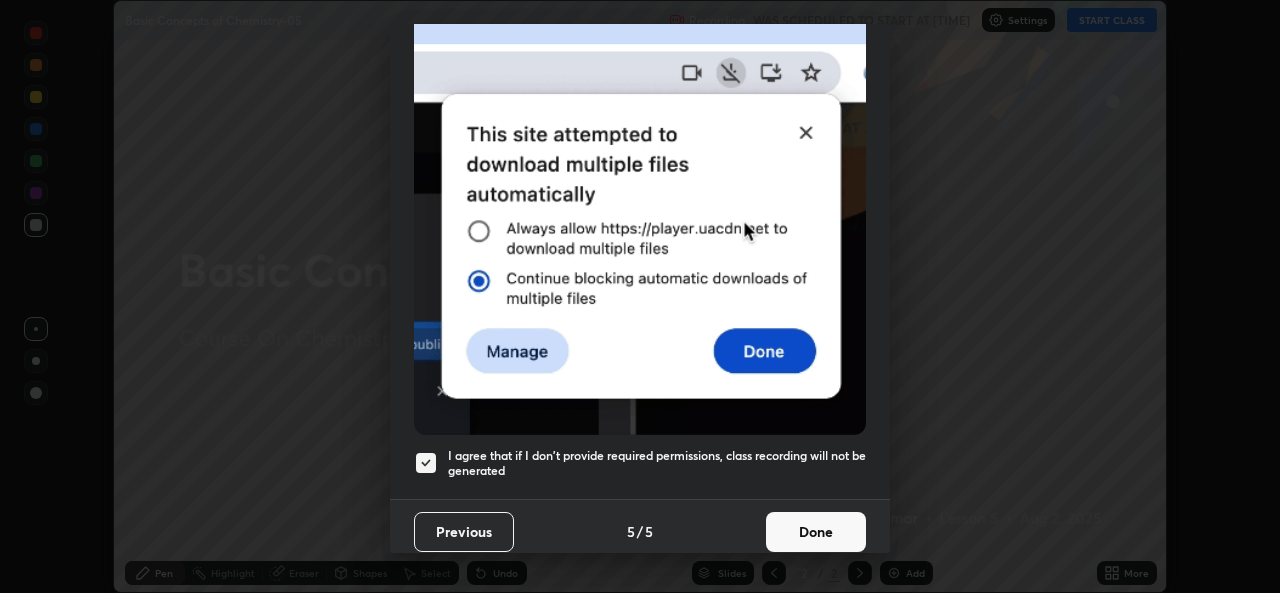 click on "Done" at bounding box center (816, 532) 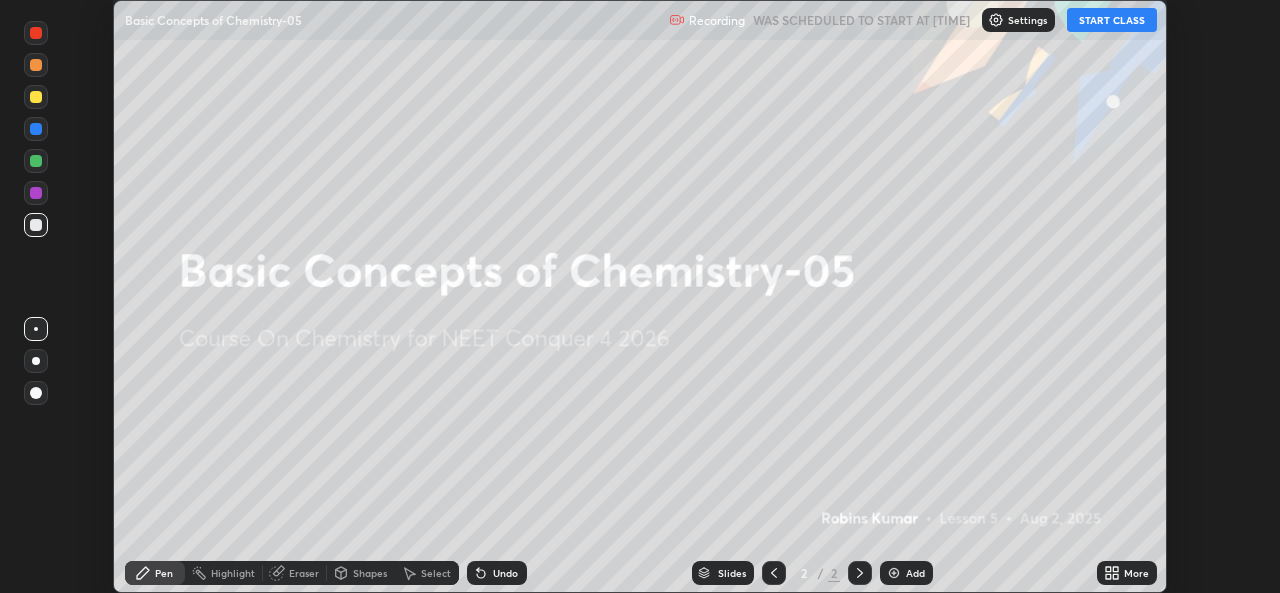 click on "More" at bounding box center (1136, 573) 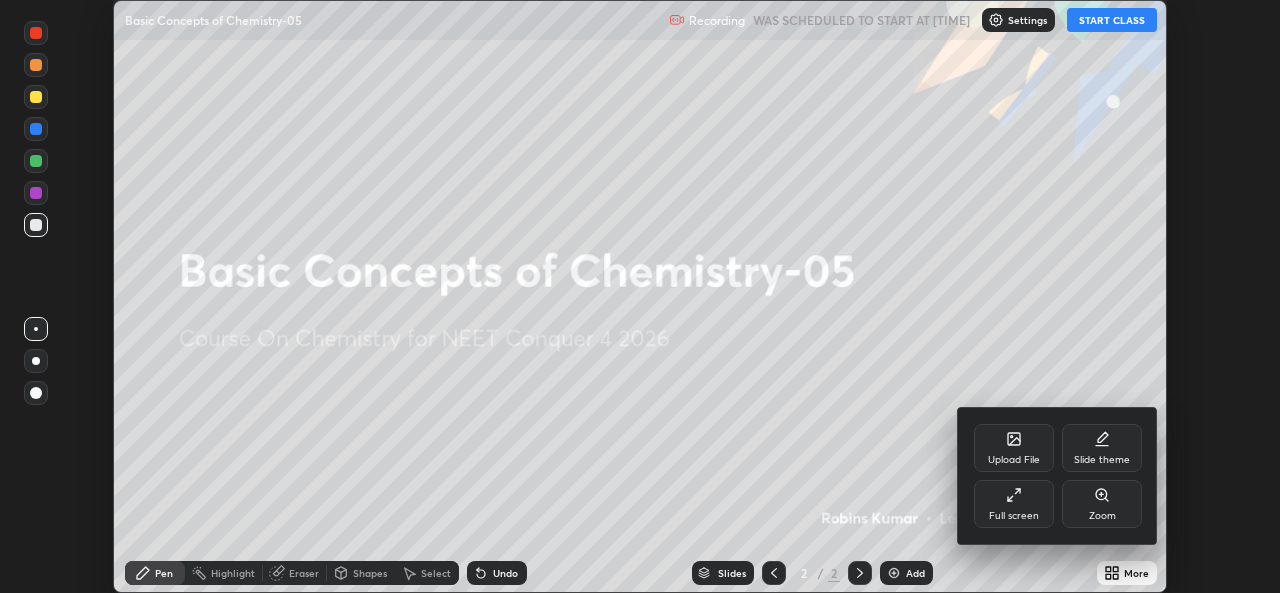 click on "Slide theme" at bounding box center (1102, 448) 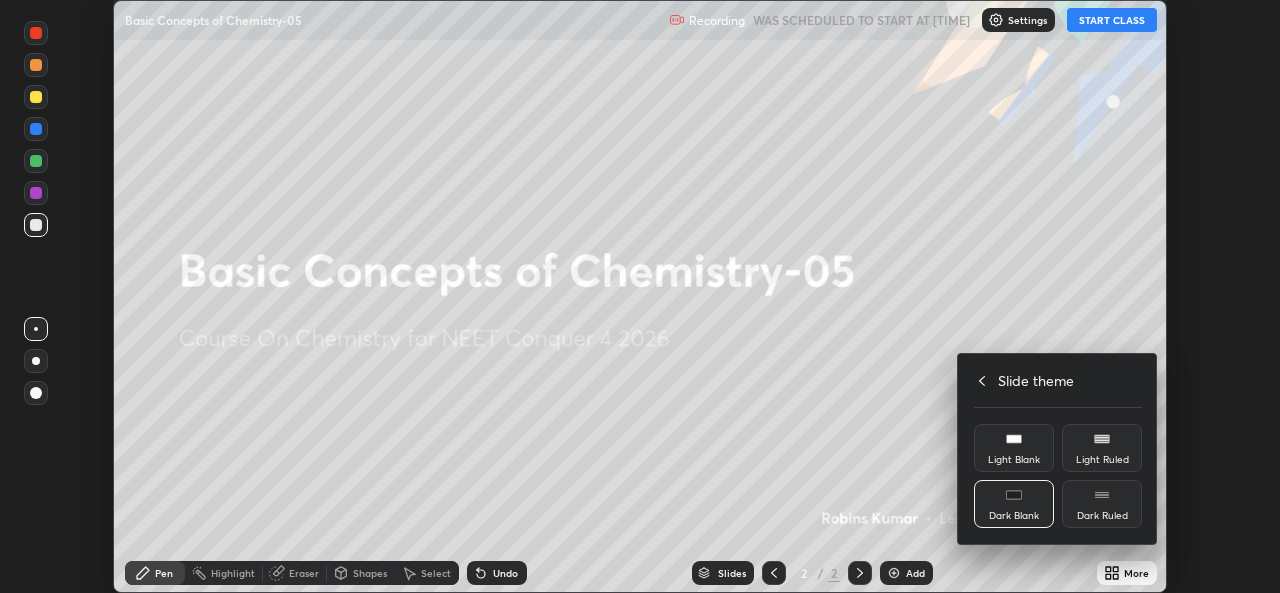 click on "Dark Ruled" at bounding box center [1102, 504] 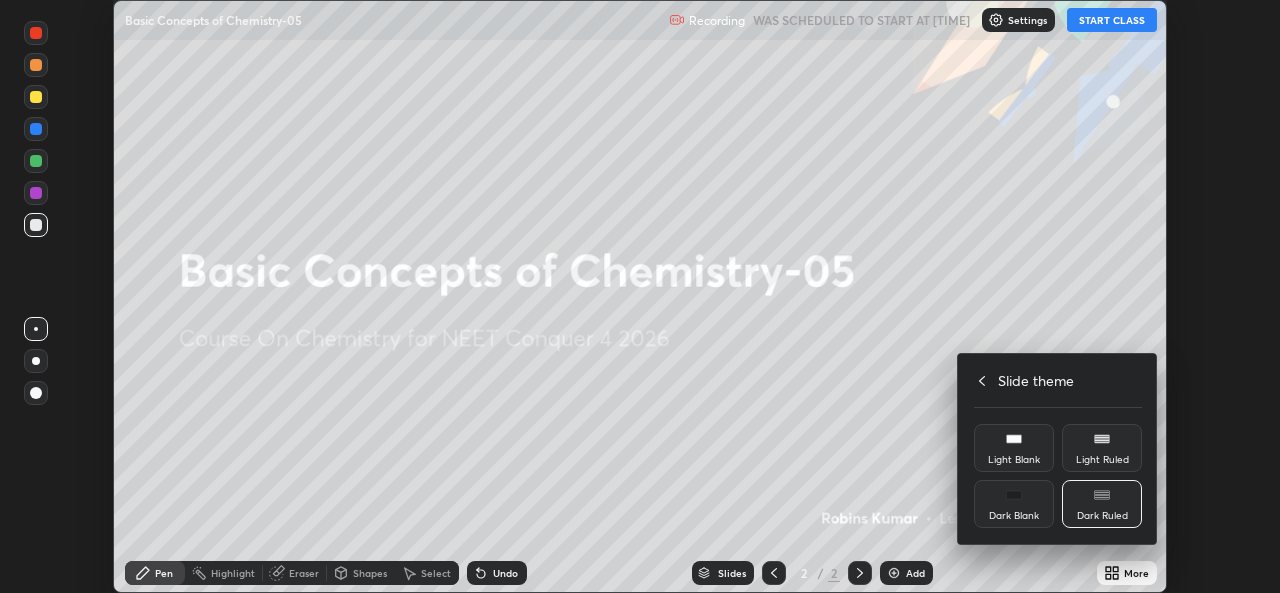 click 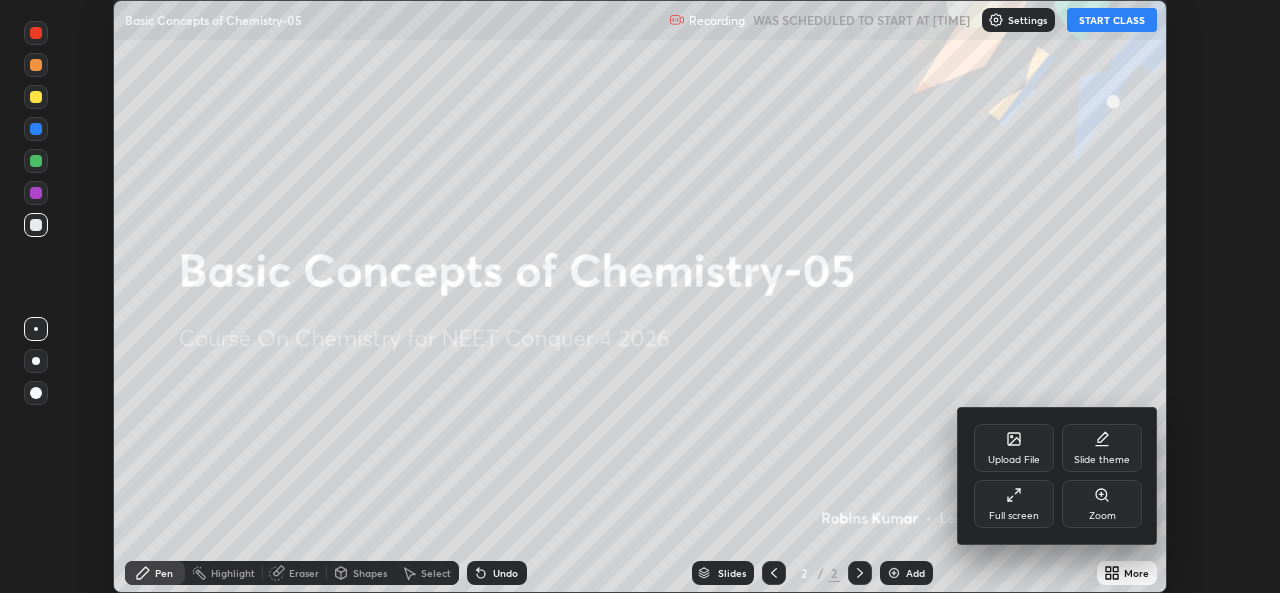 click 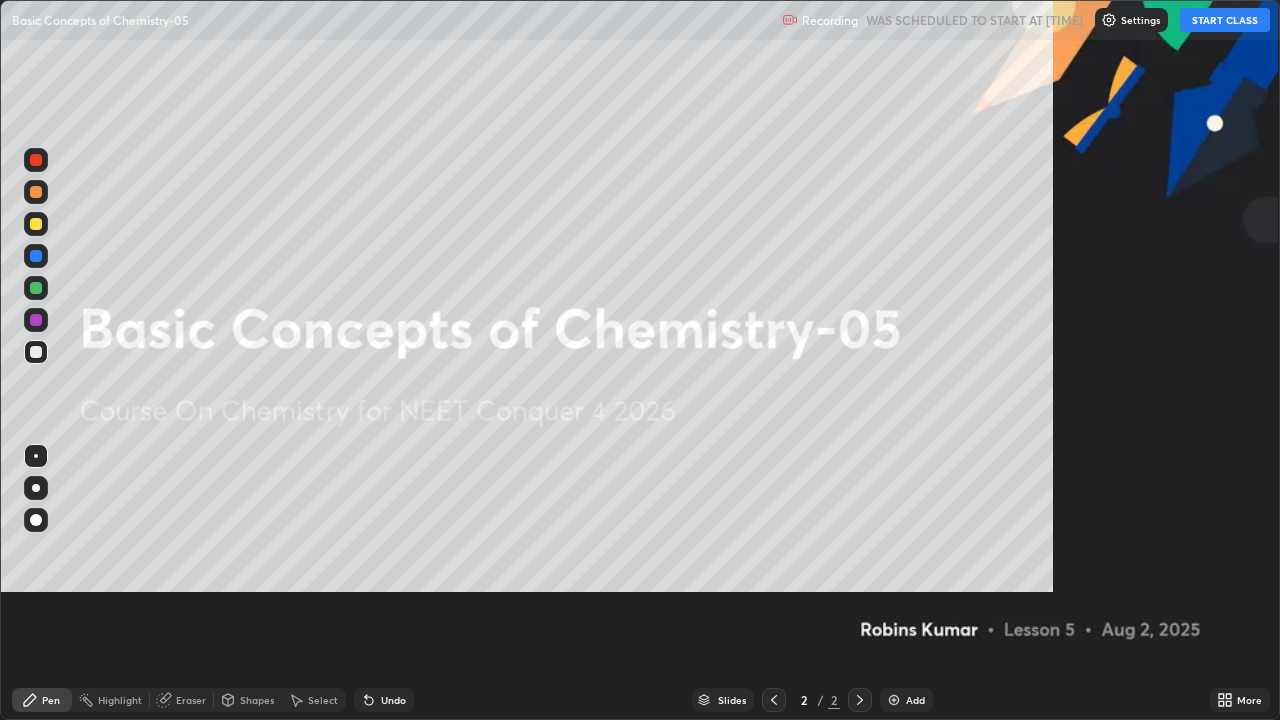 scroll, scrollTop: 99280, scrollLeft: 98720, axis: both 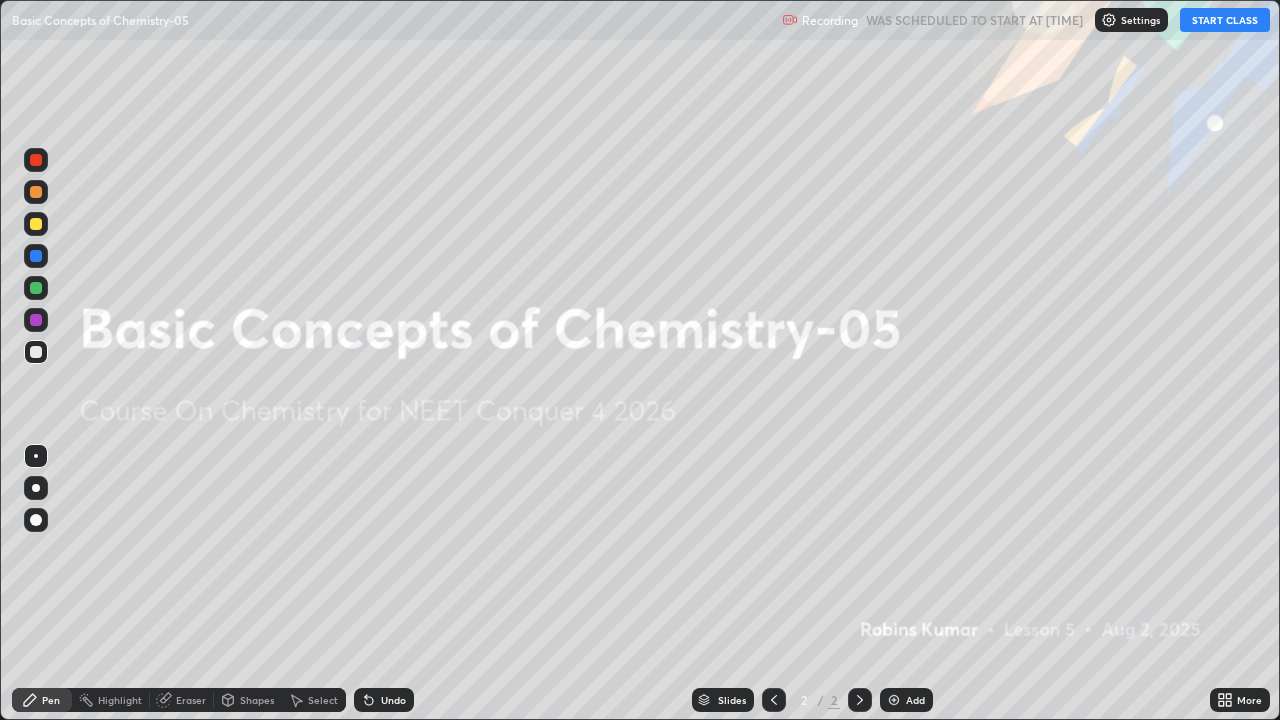 click on "START CLASS" at bounding box center (1225, 20) 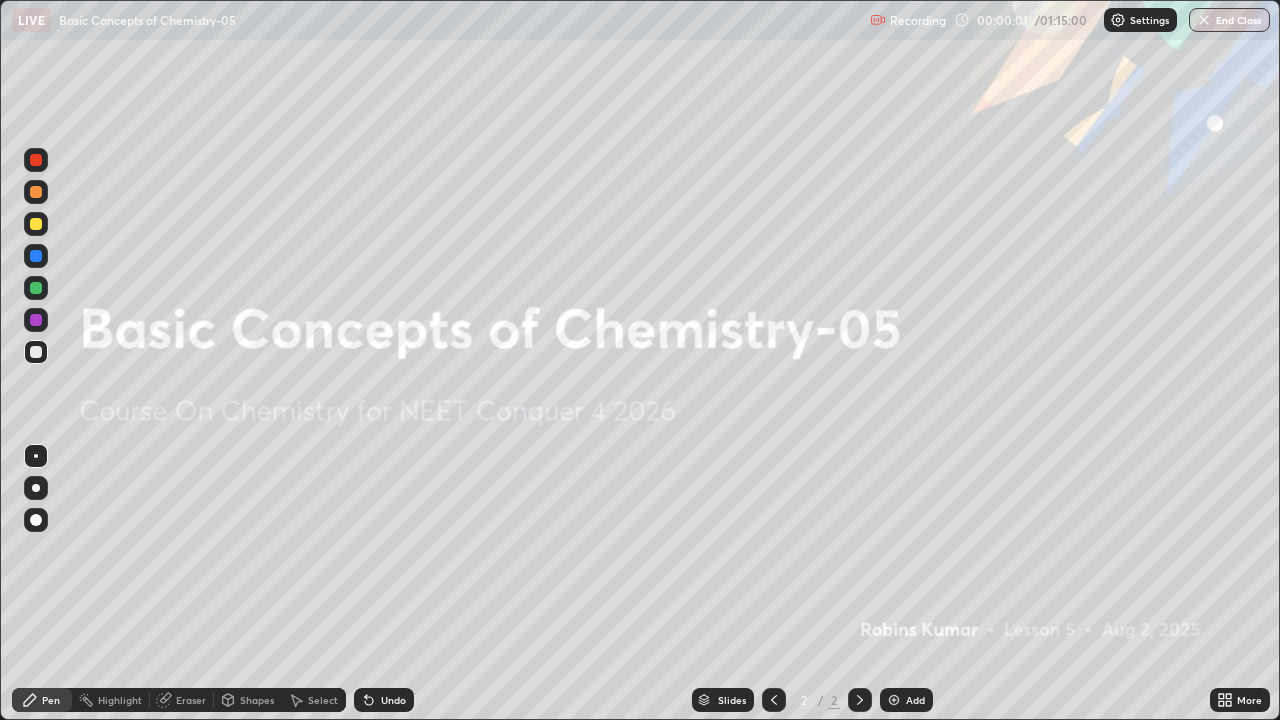 click on "Add" at bounding box center [915, 700] 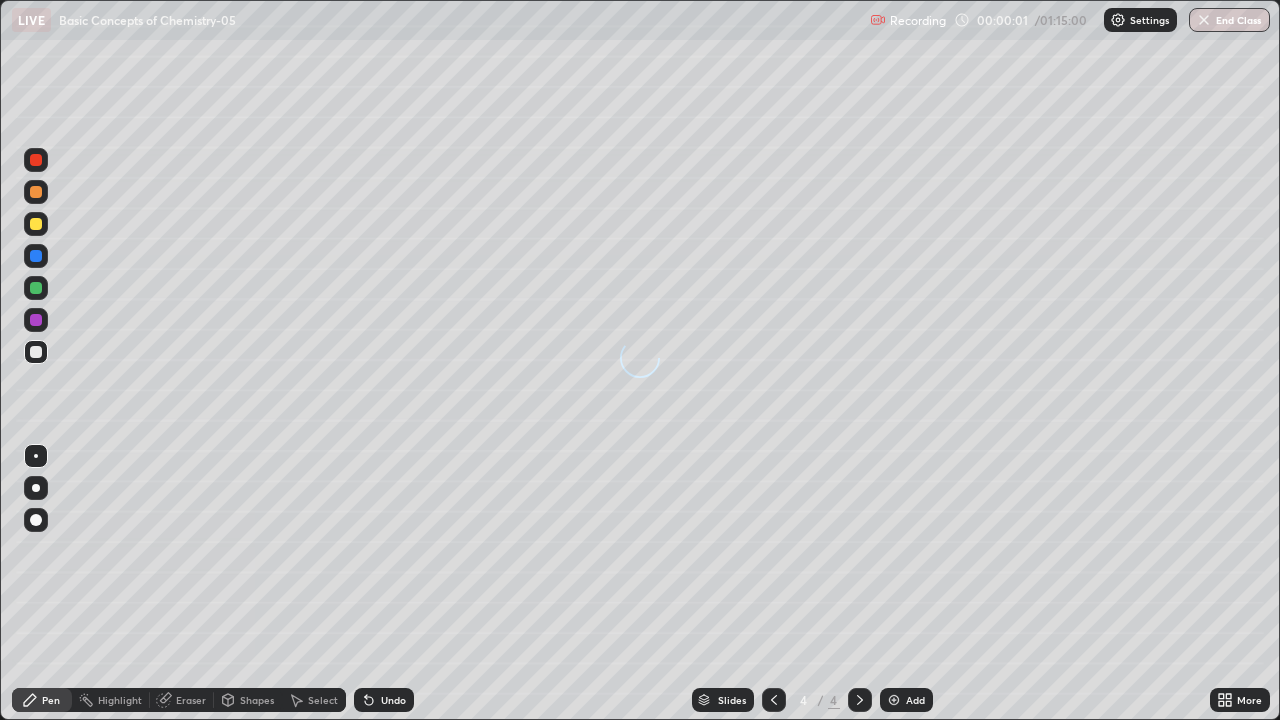 click on "Add" at bounding box center [906, 700] 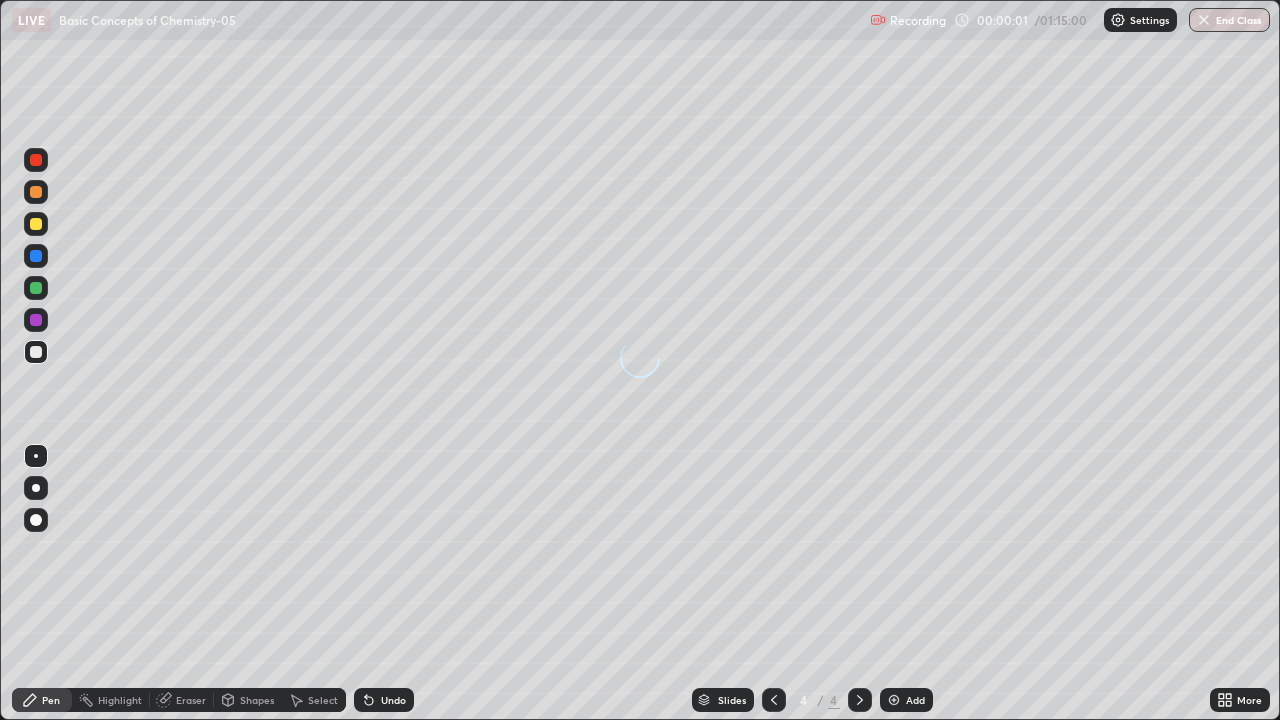 click at bounding box center (894, 700) 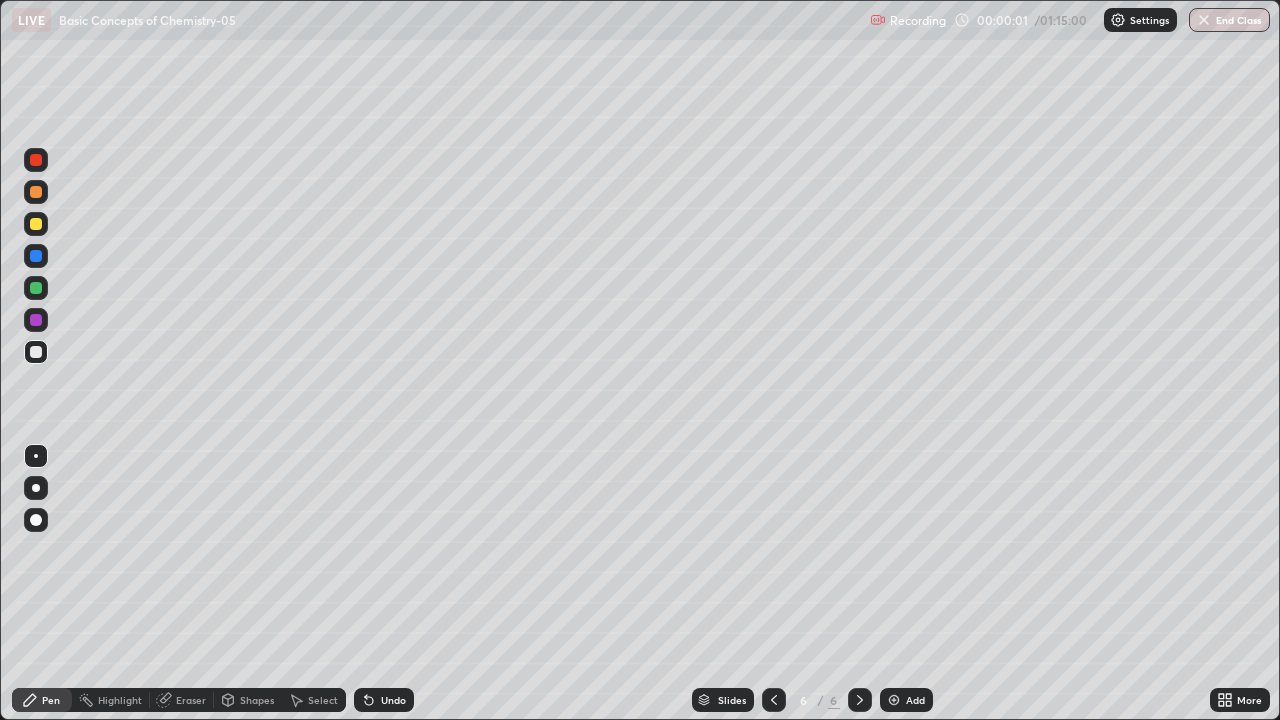 click at bounding box center (894, 700) 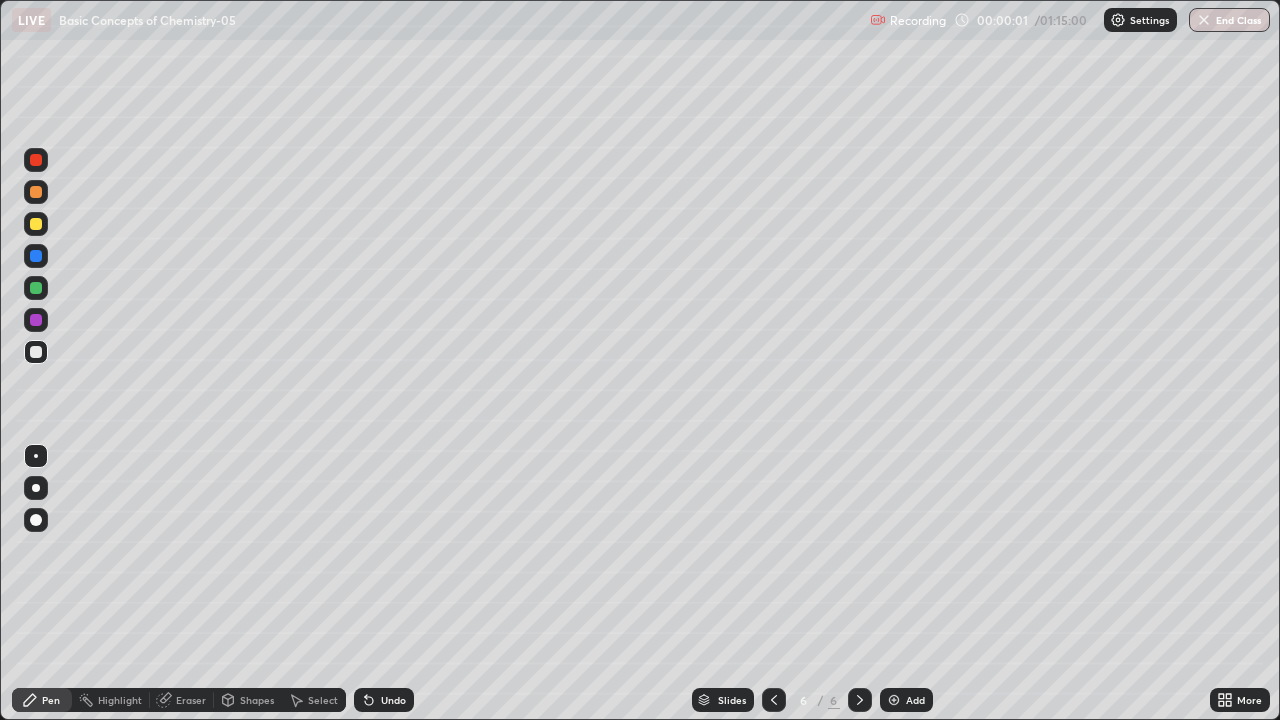 click at bounding box center (894, 700) 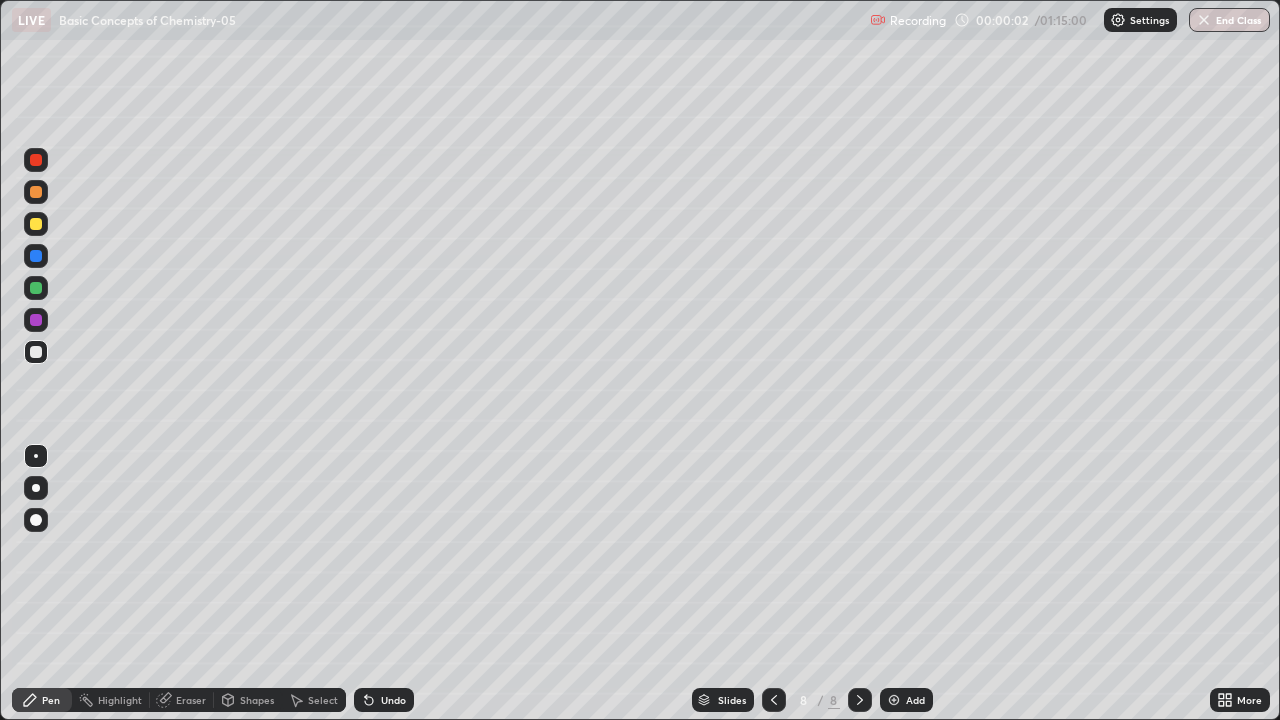click at bounding box center (894, 700) 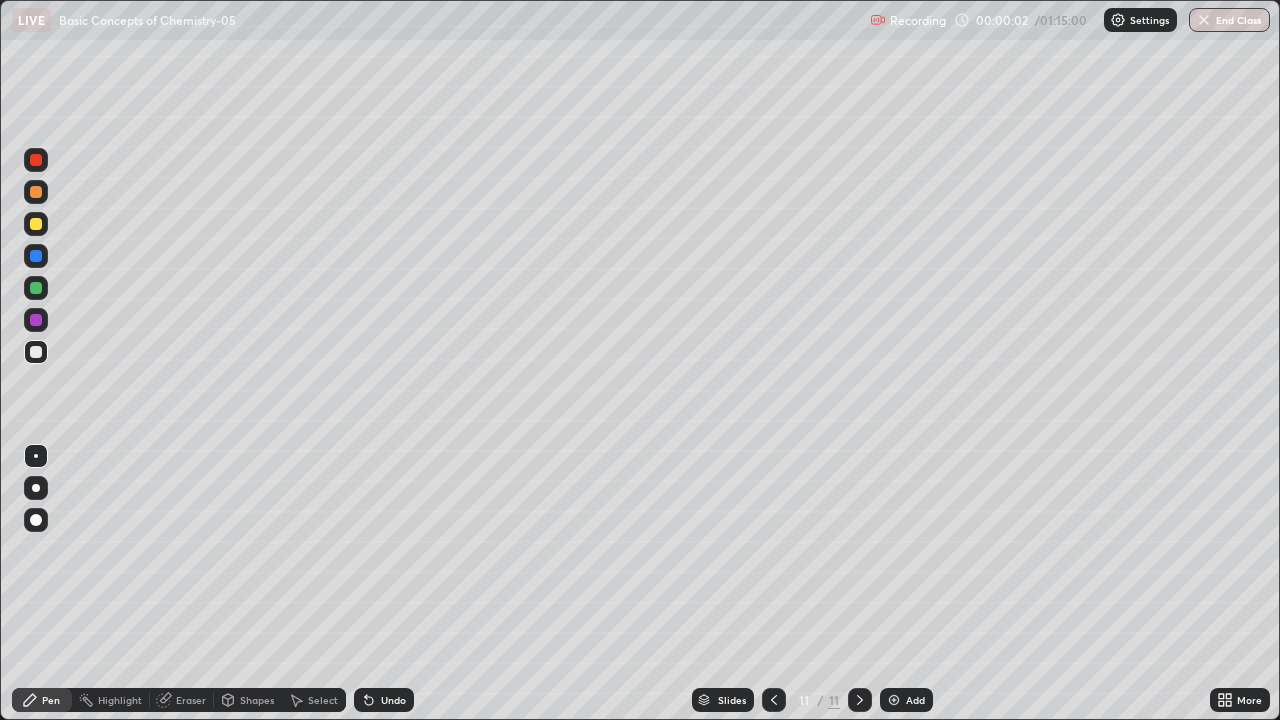click on "Add" at bounding box center [906, 700] 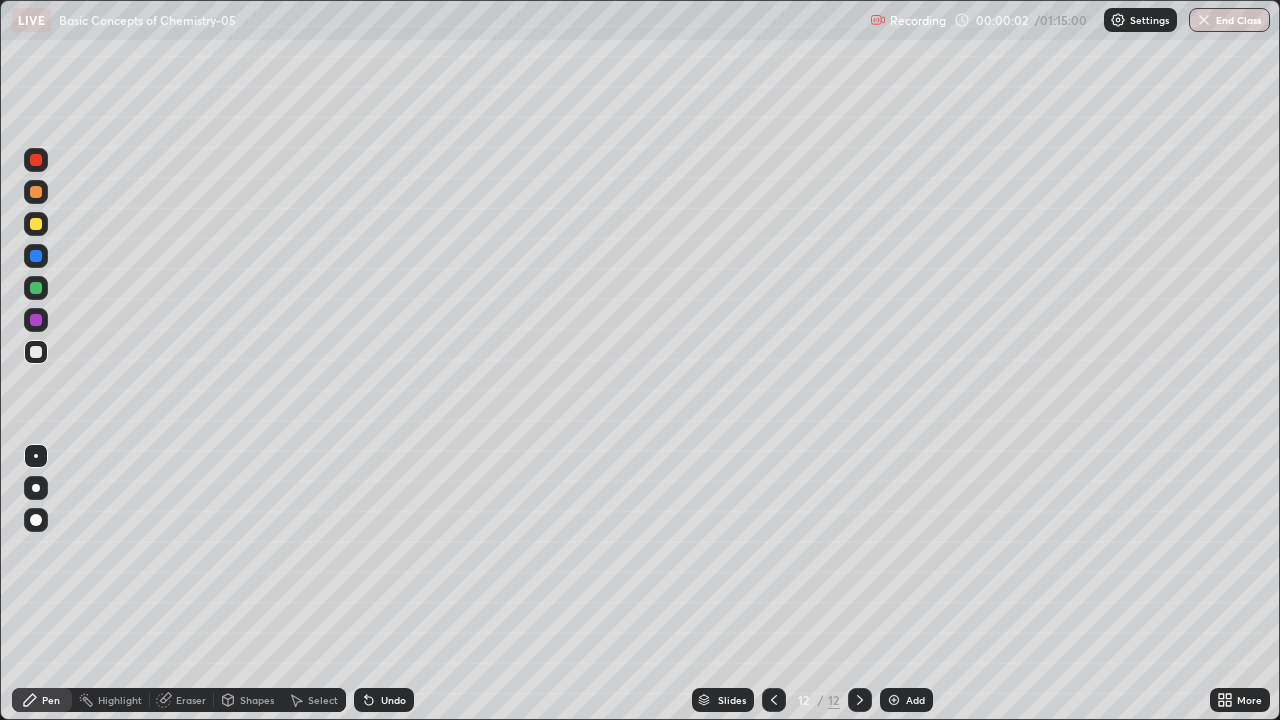 click on "Add" at bounding box center [906, 700] 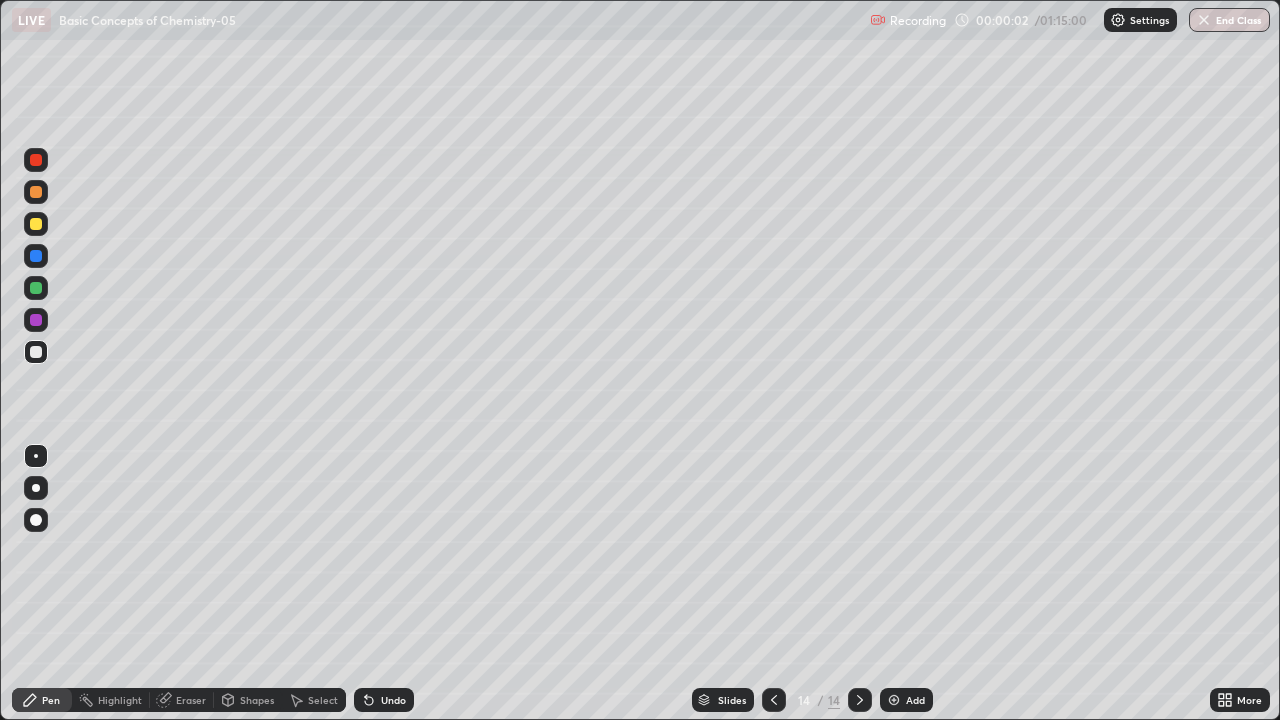 click at bounding box center [894, 700] 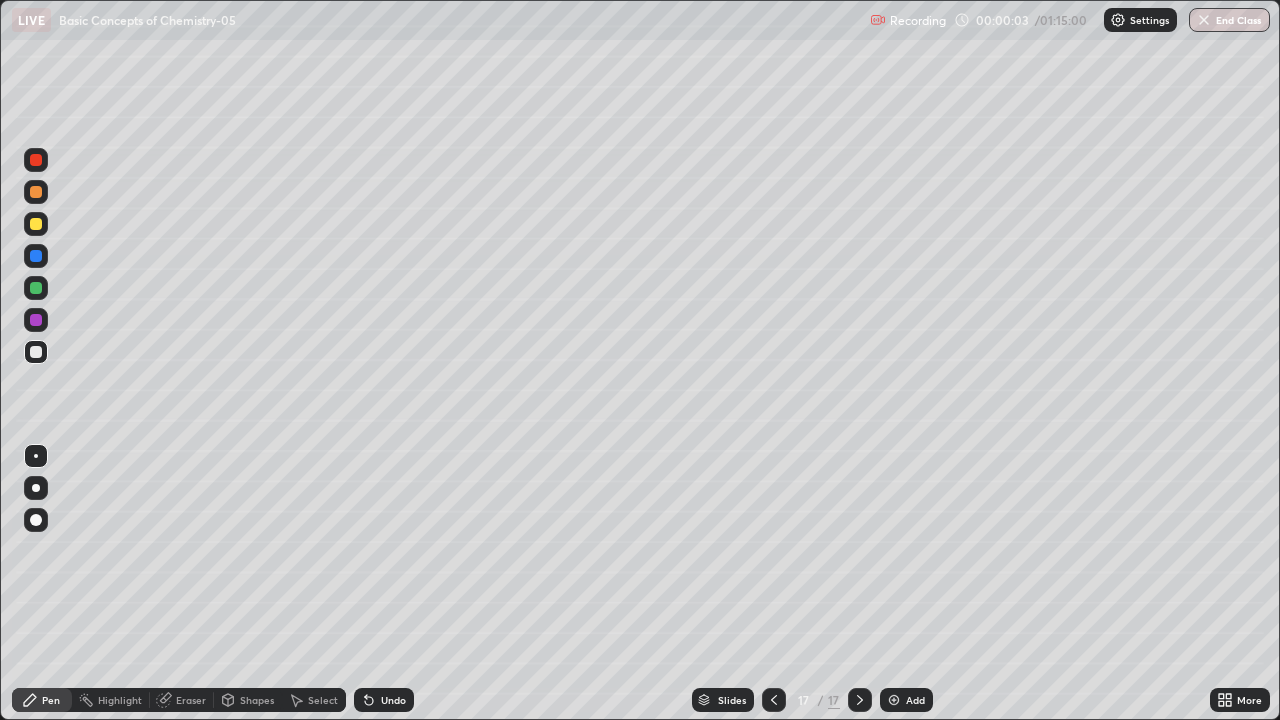 click at bounding box center (894, 700) 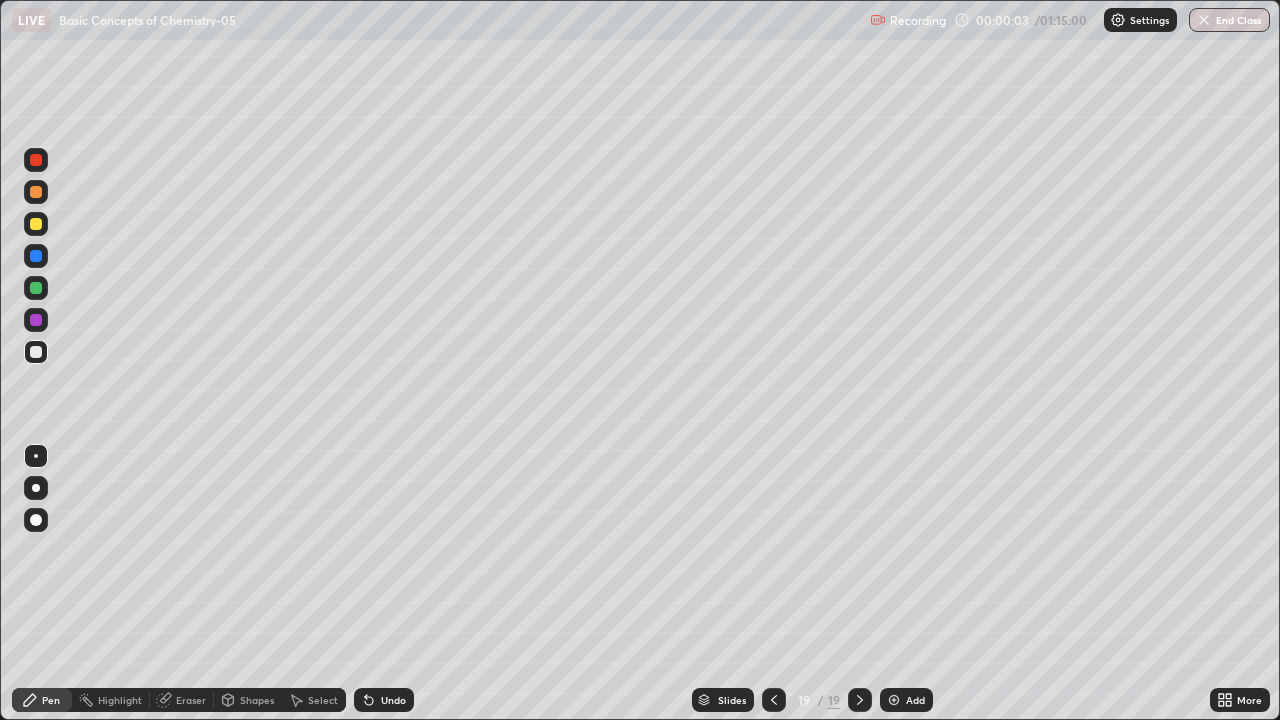 click at bounding box center [894, 700] 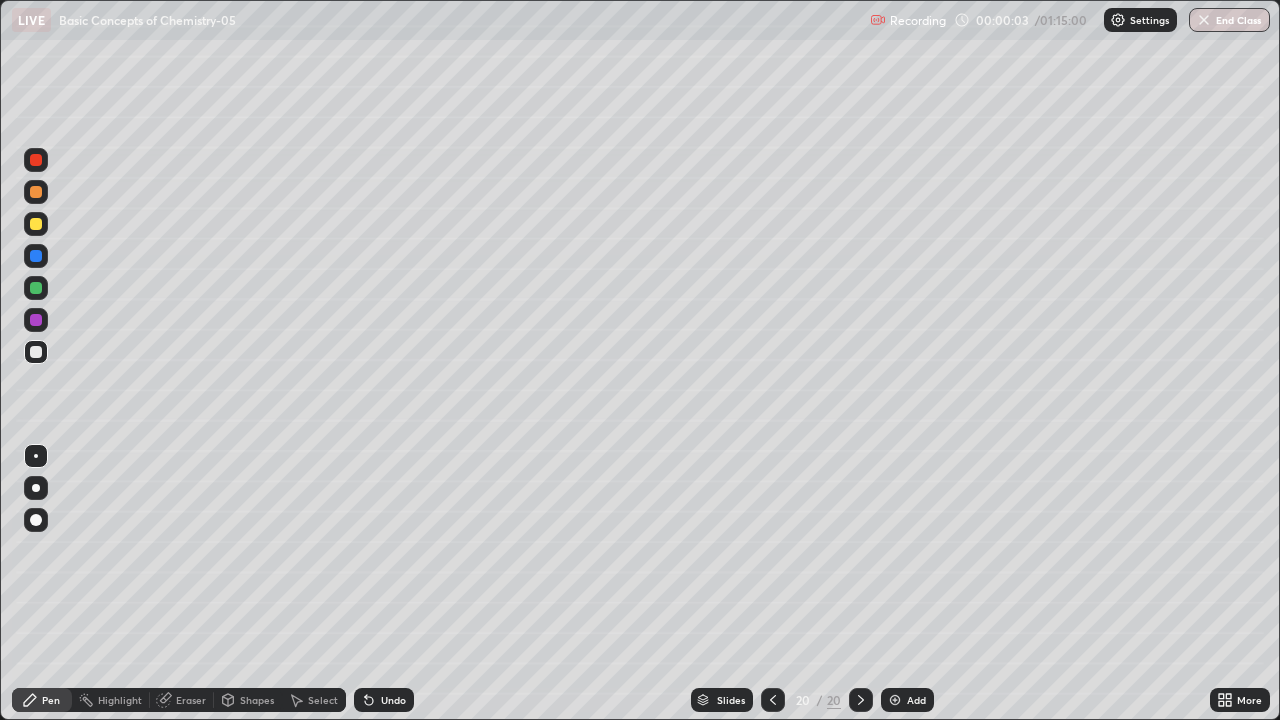 click at bounding box center (773, 700) 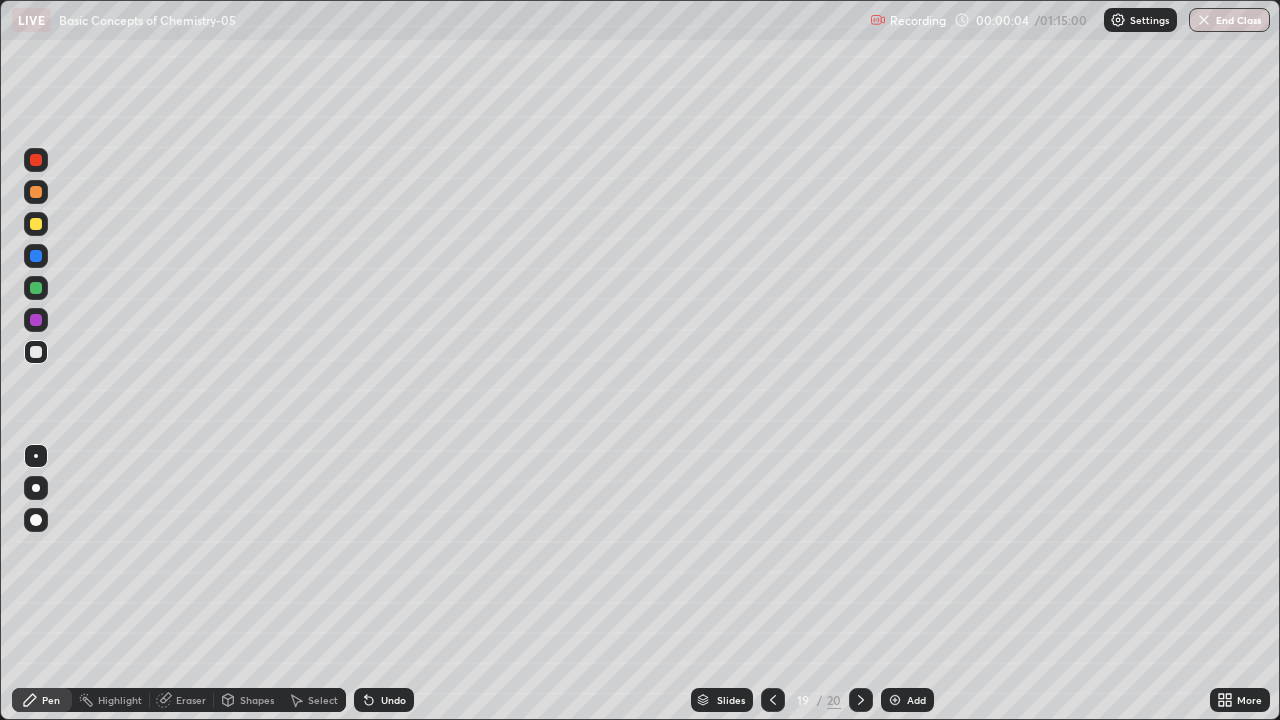 click 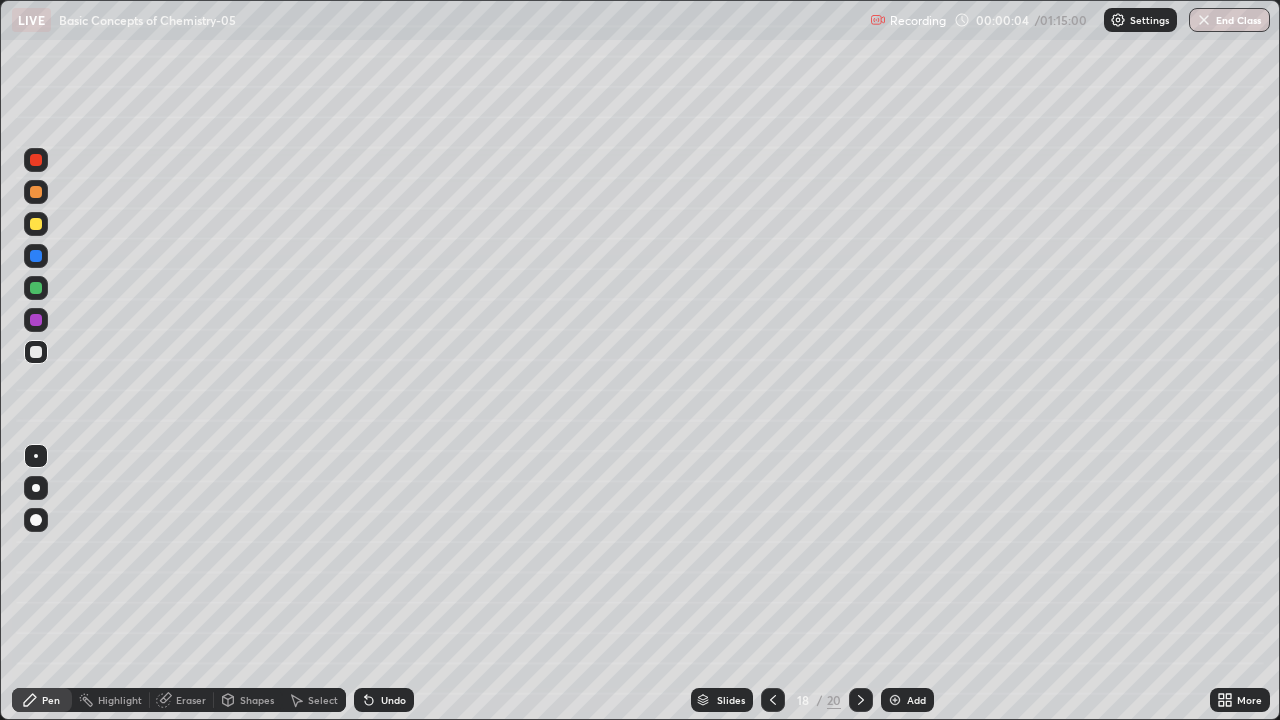 click 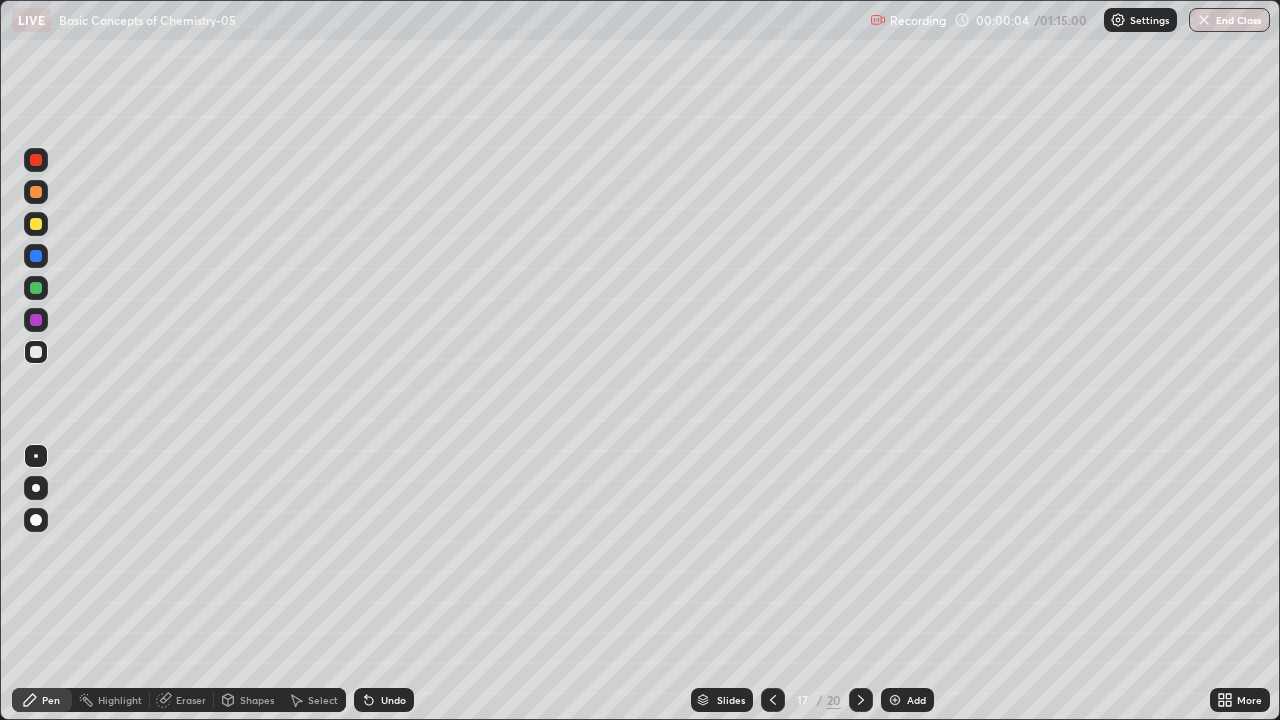 click 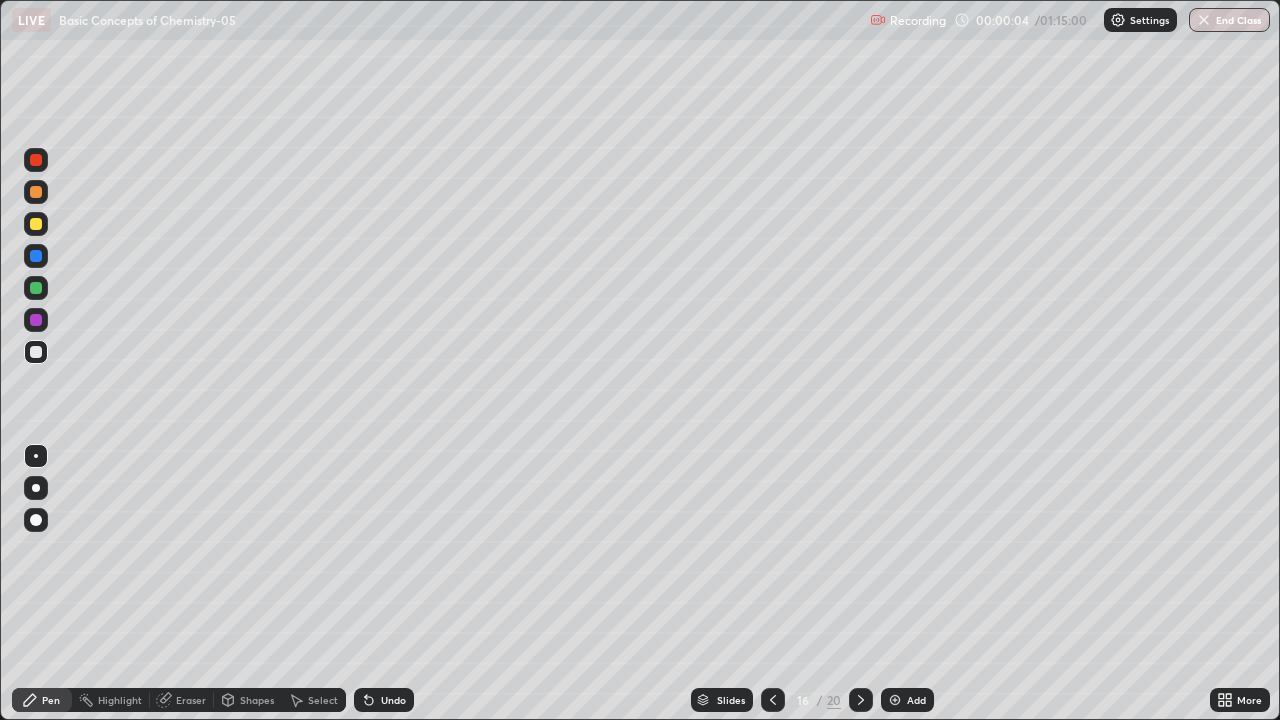 click 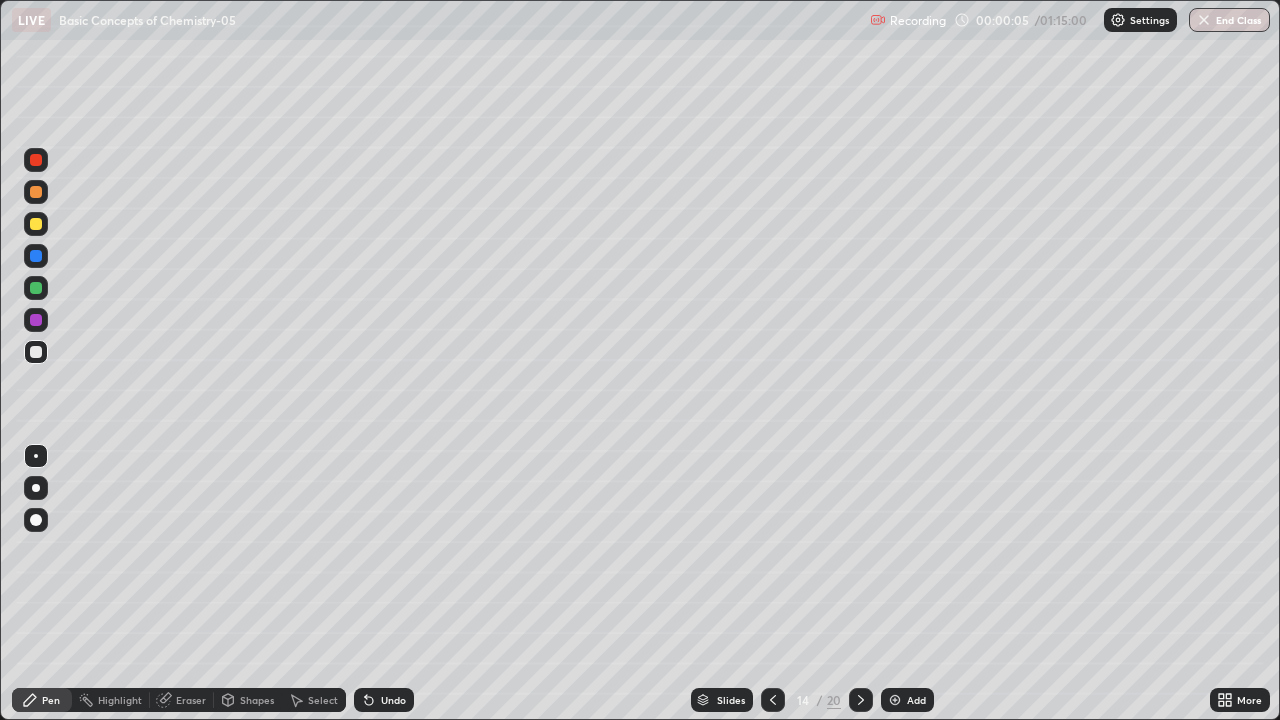 click 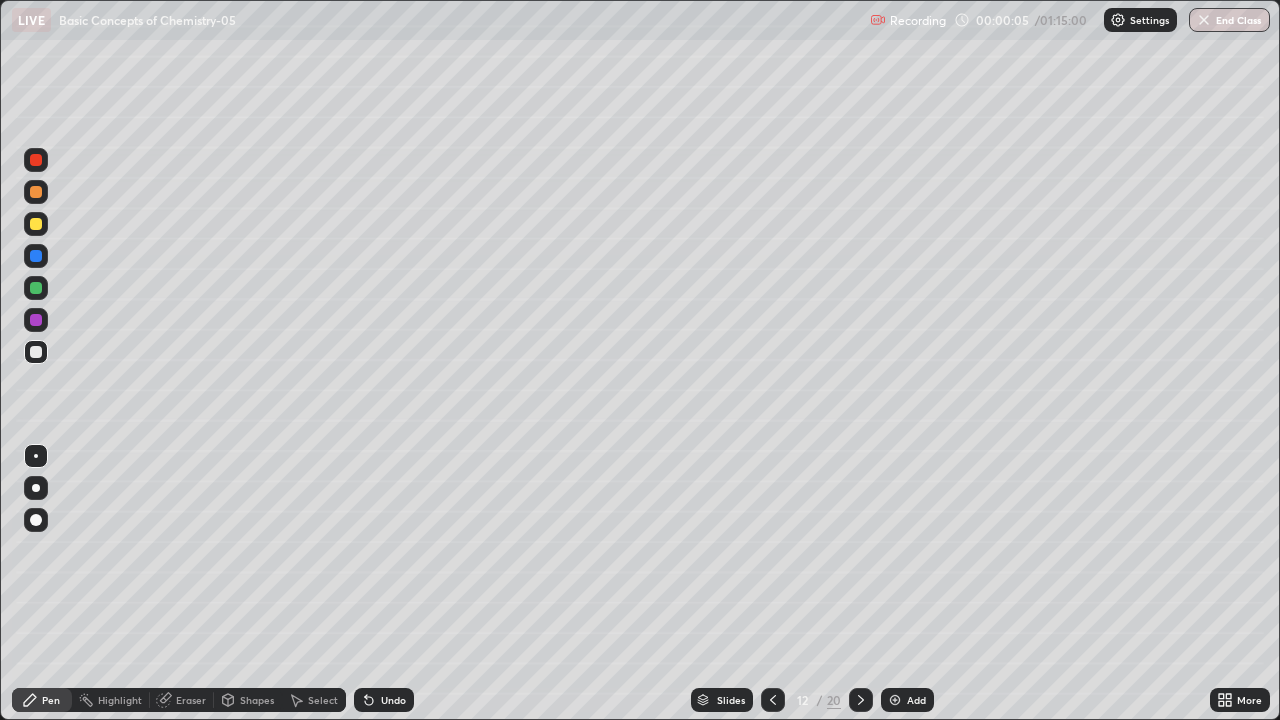 click 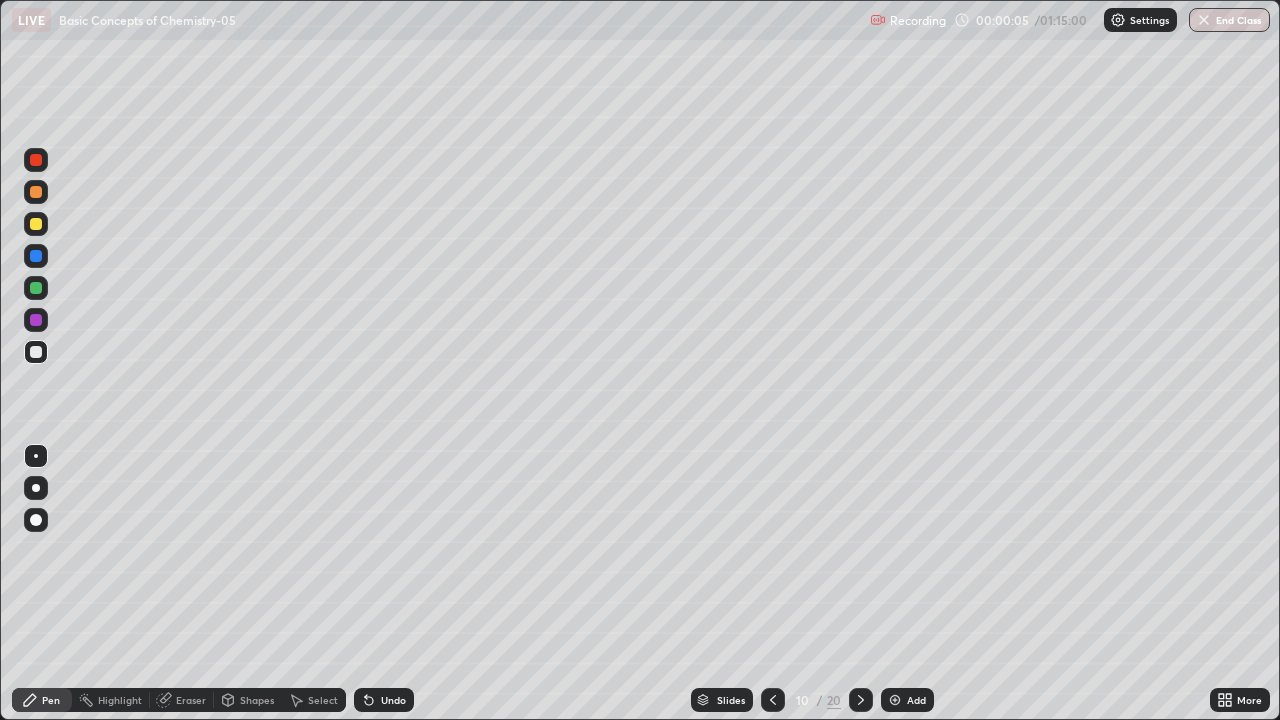 click 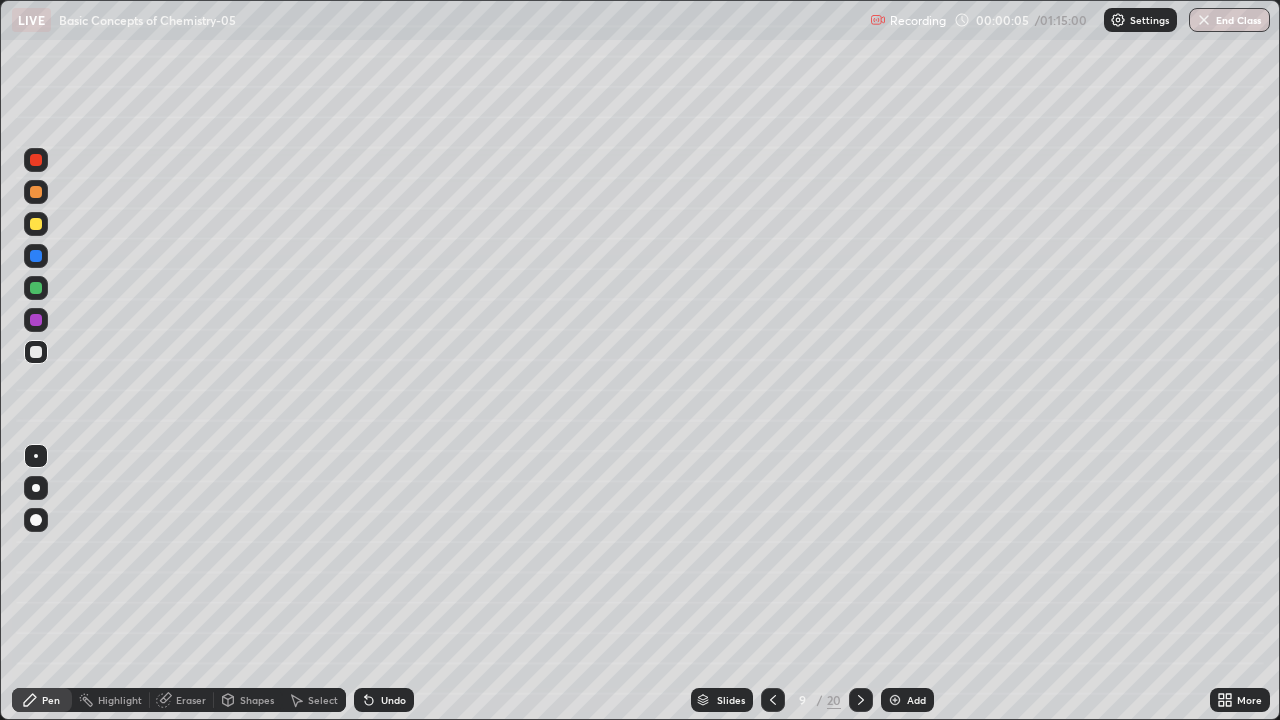 click 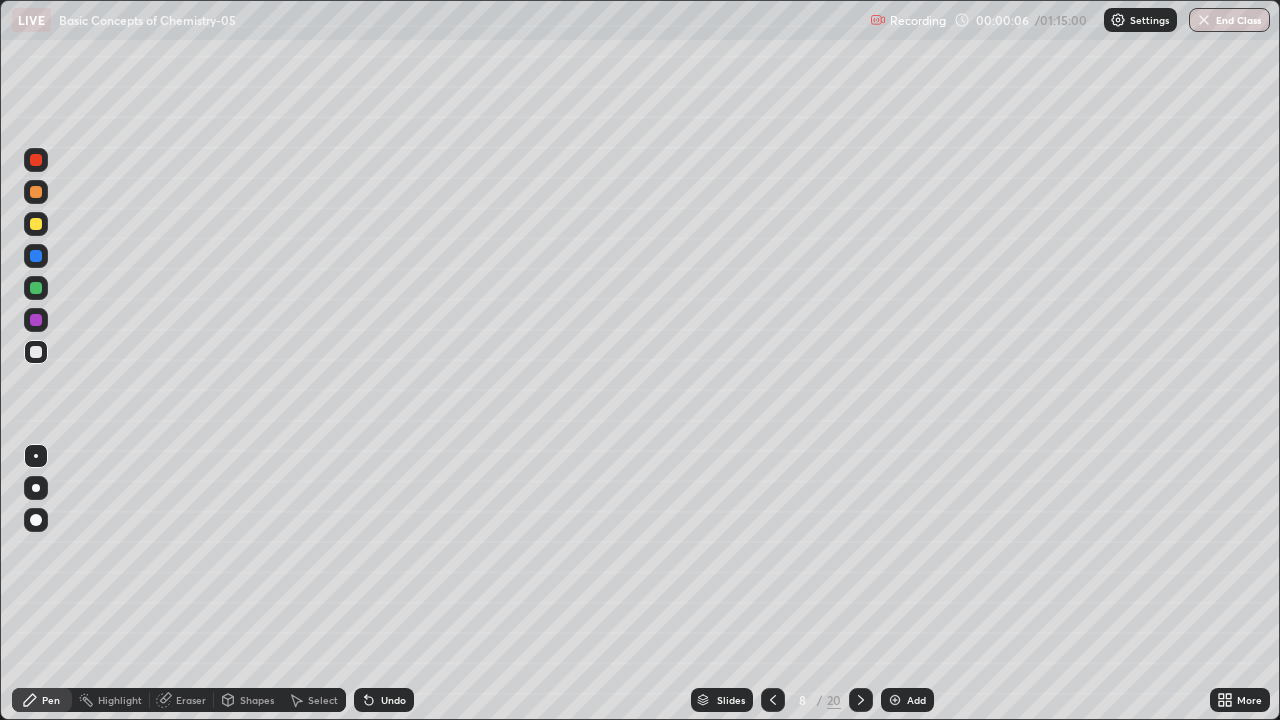 click 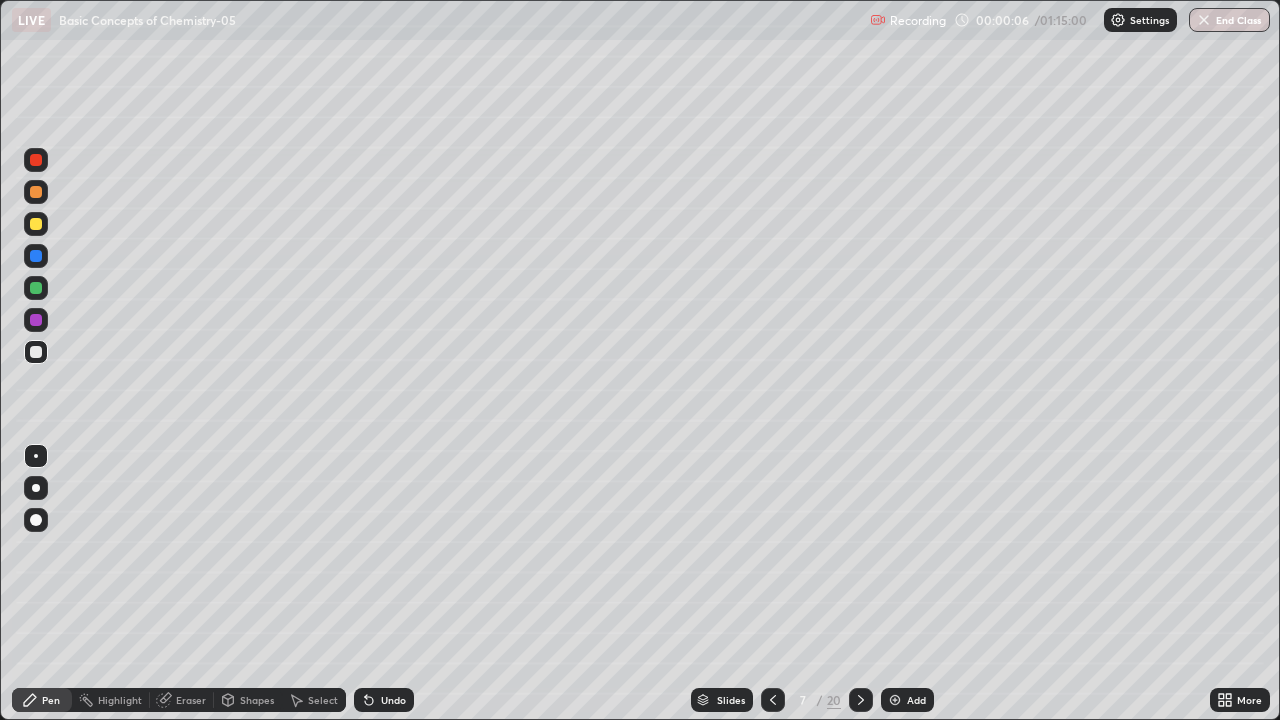 click 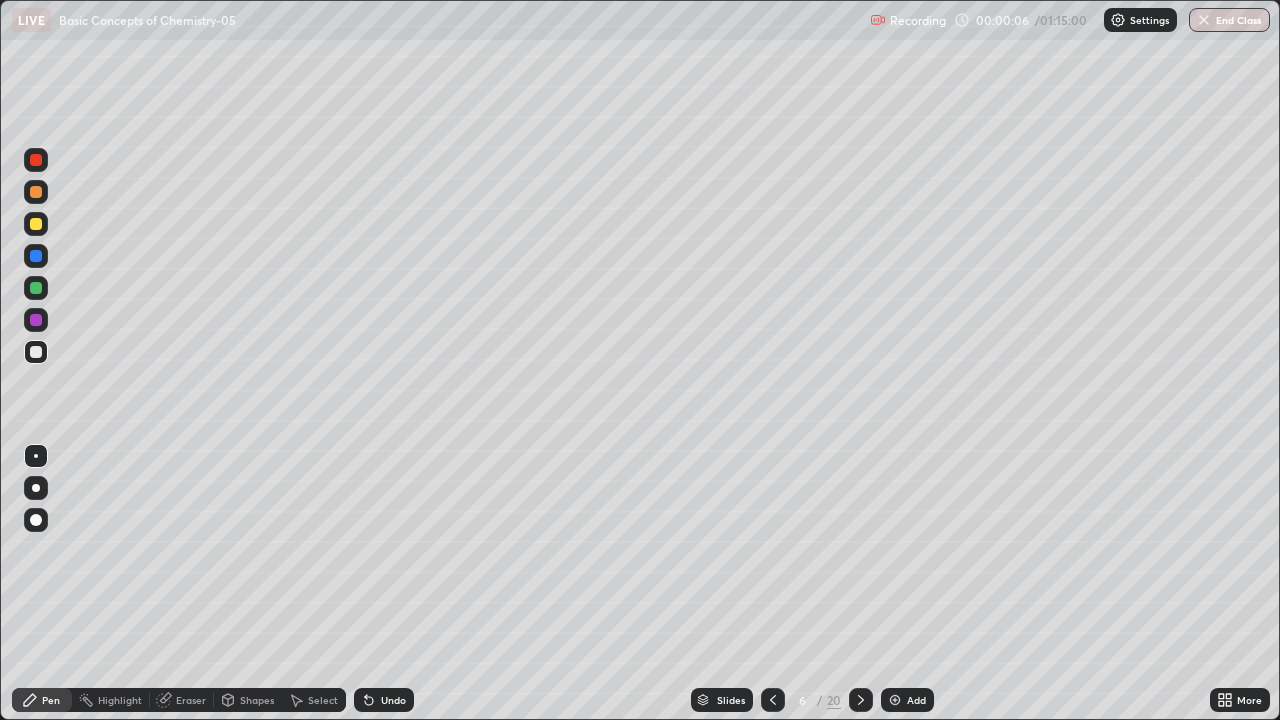 click 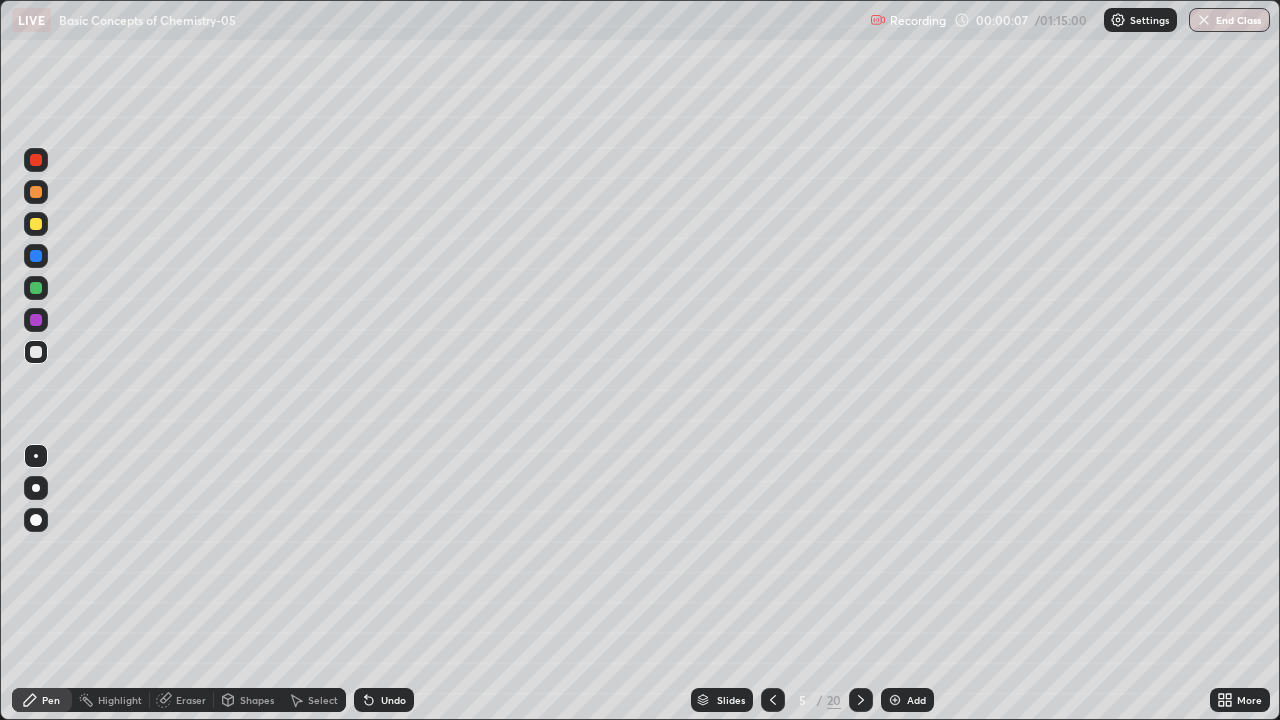 click 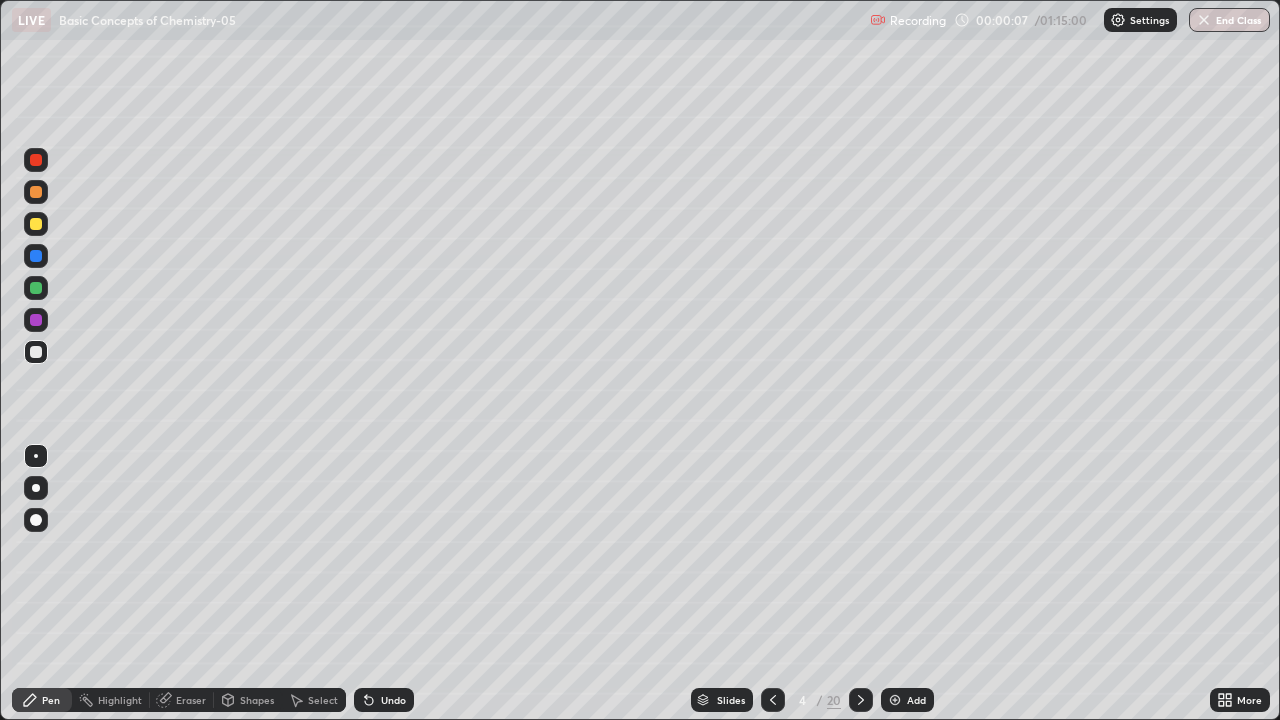 click 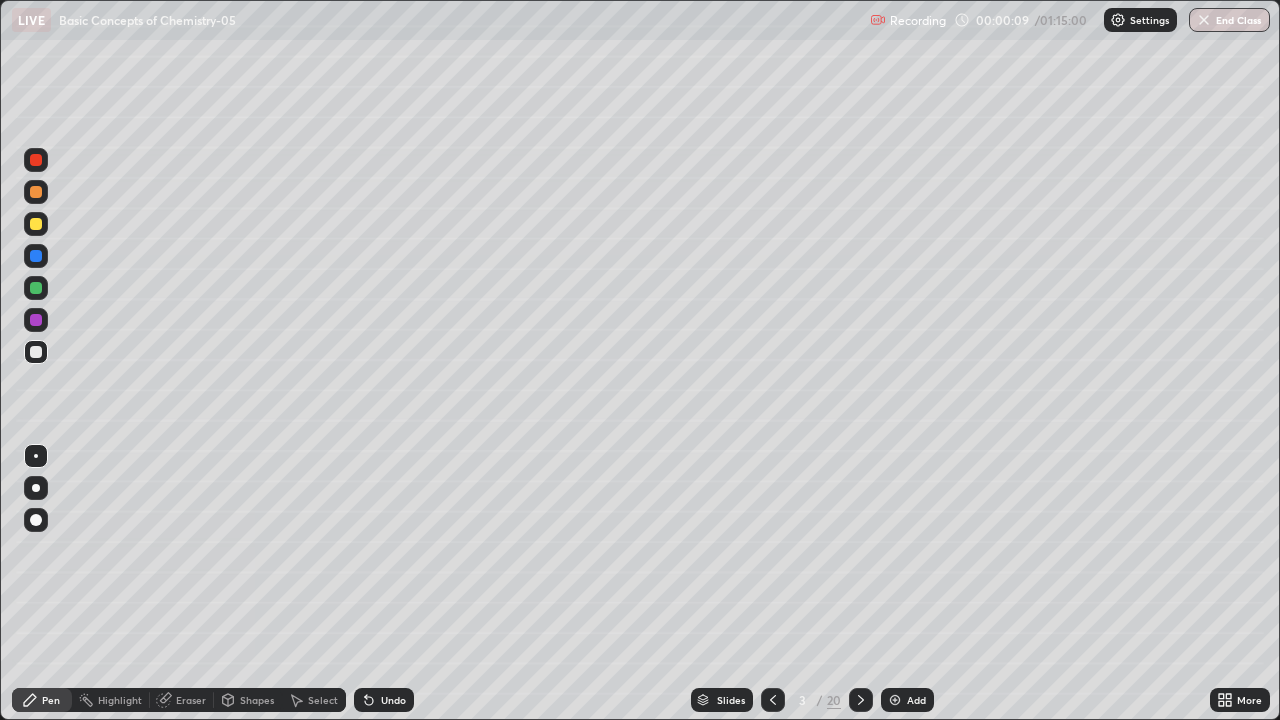 click at bounding box center (36, 224) 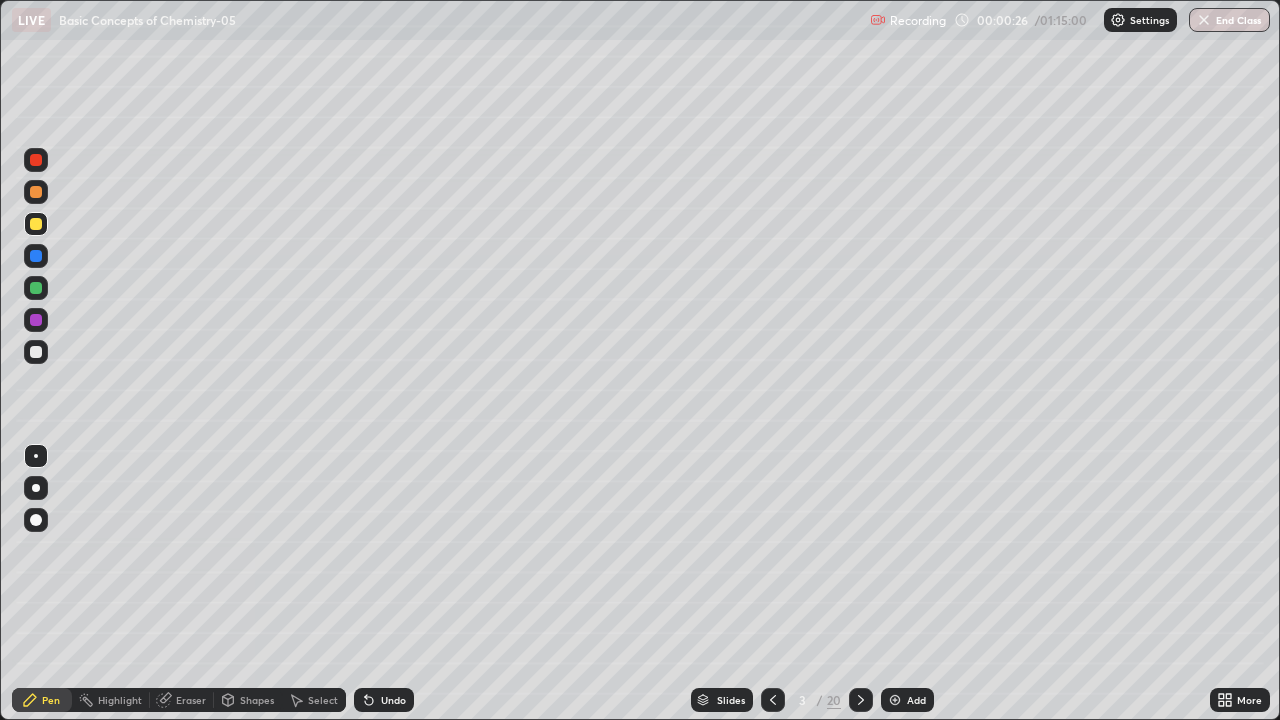 click at bounding box center (36, 192) 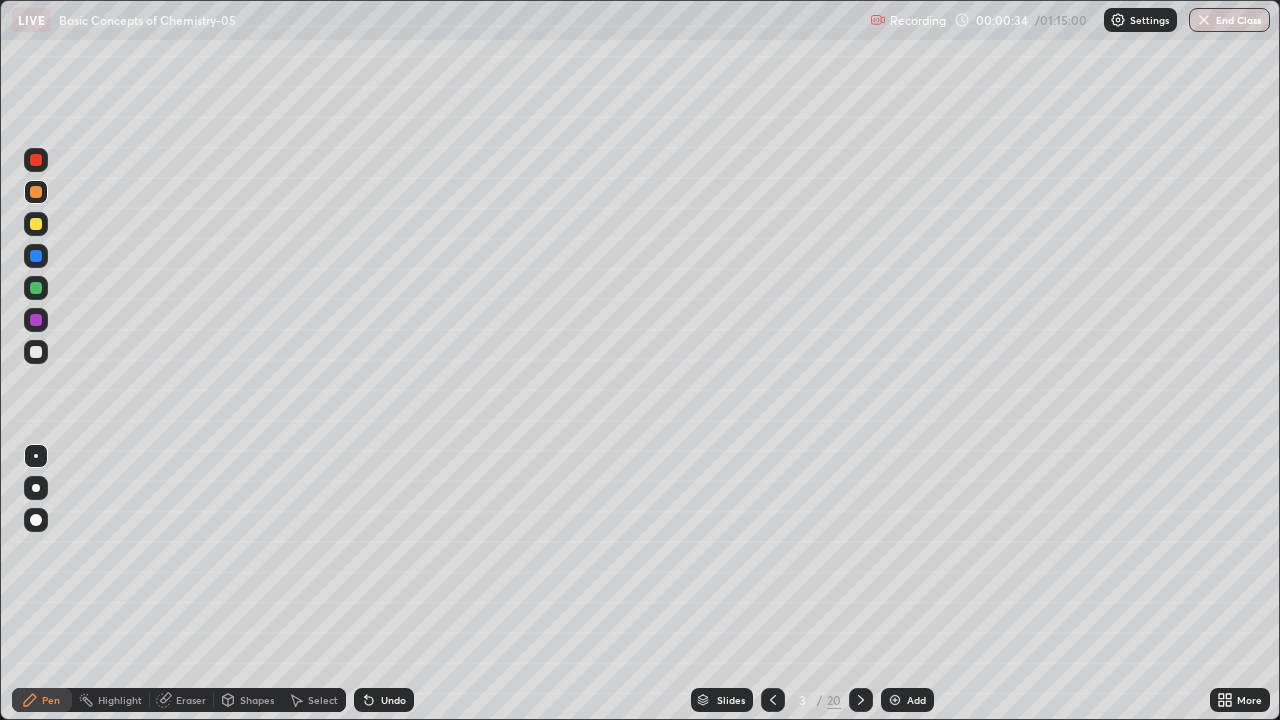 click at bounding box center (36, 256) 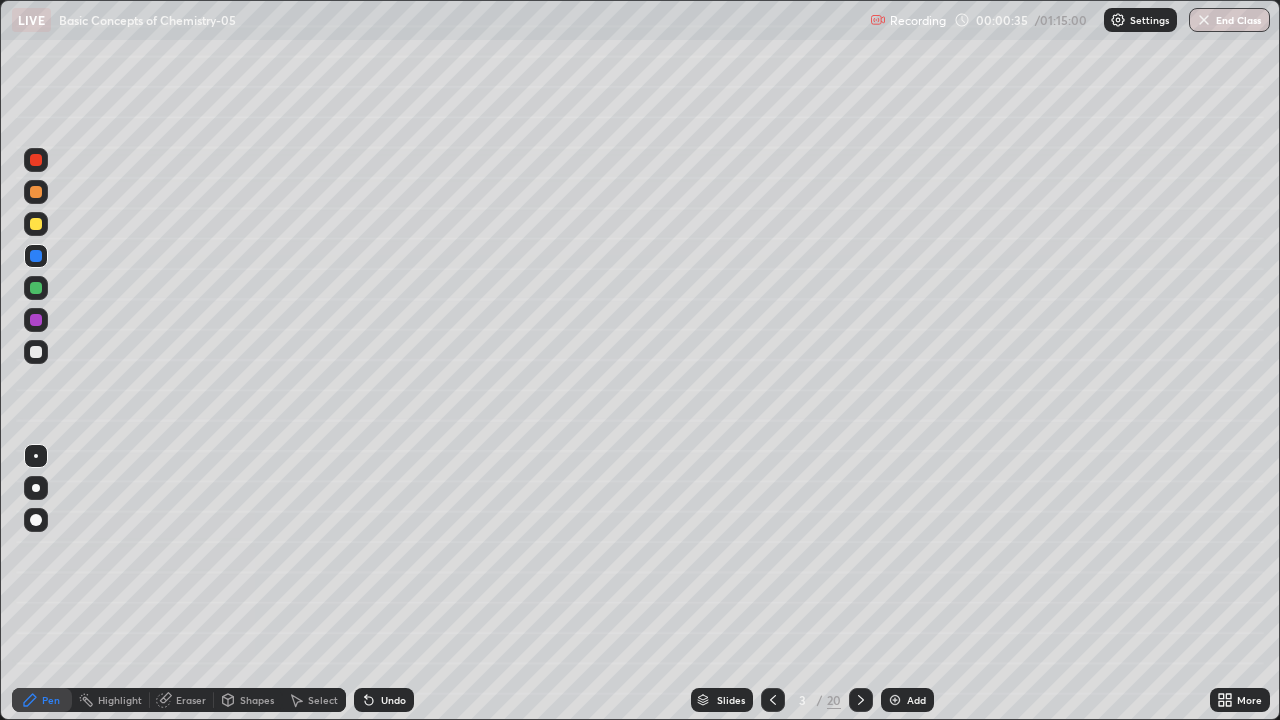 click on "Shapes" at bounding box center [248, 700] 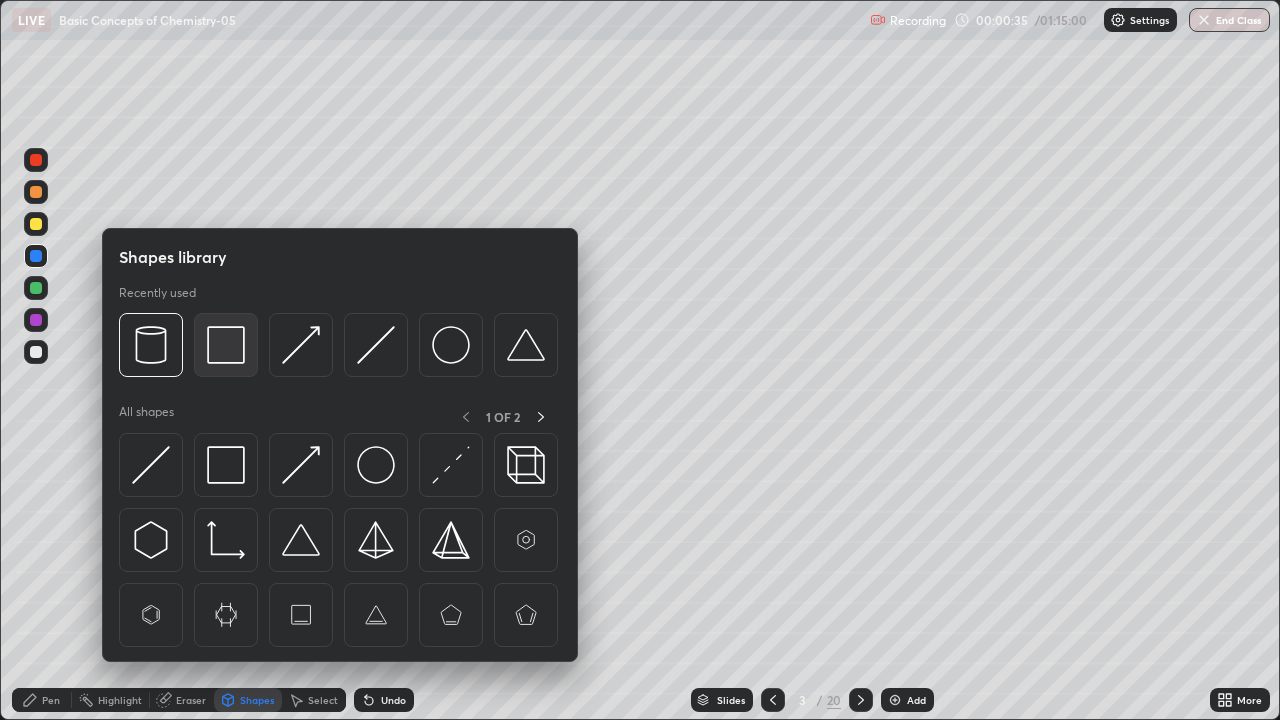 click at bounding box center [226, 345] 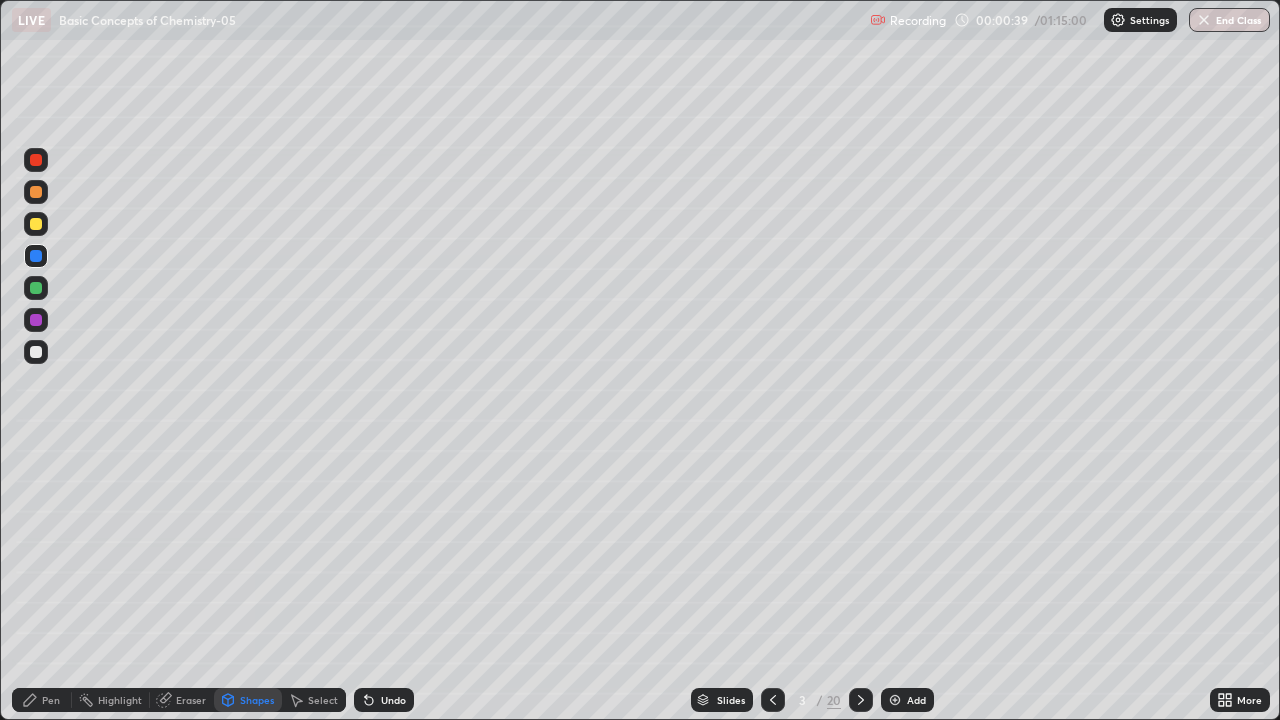 click 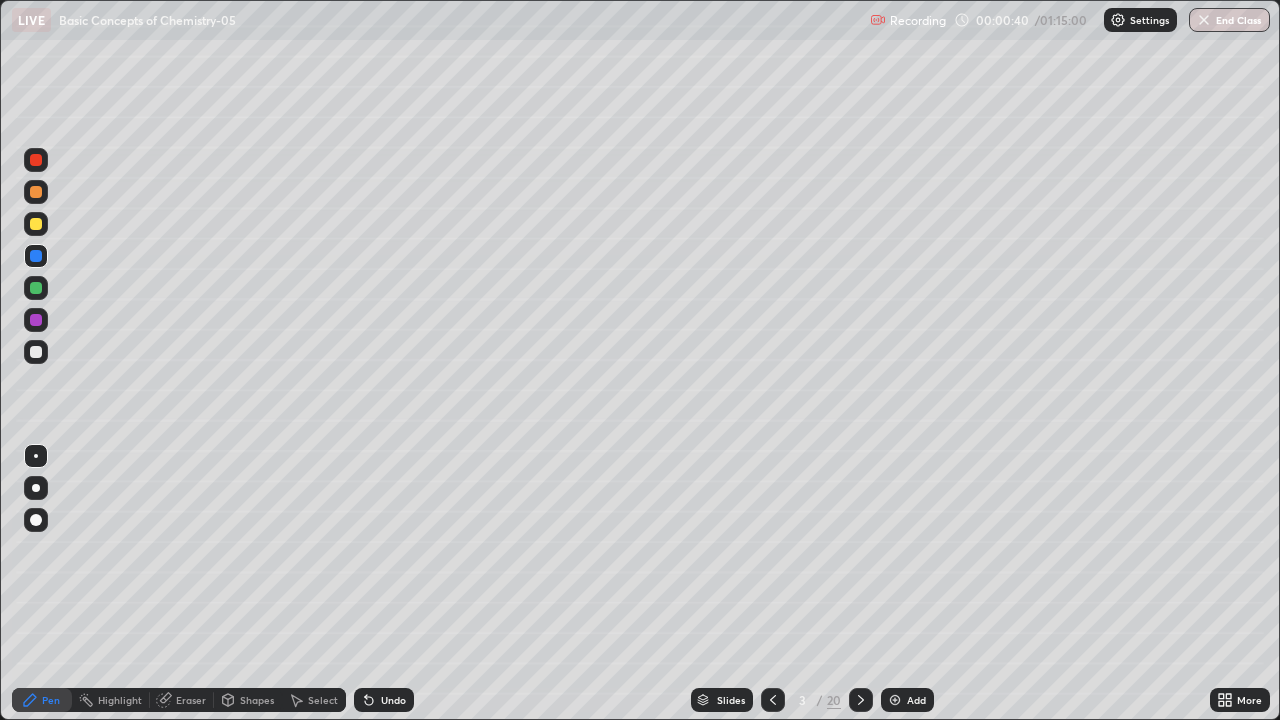 click at bounding box center (36, 192) 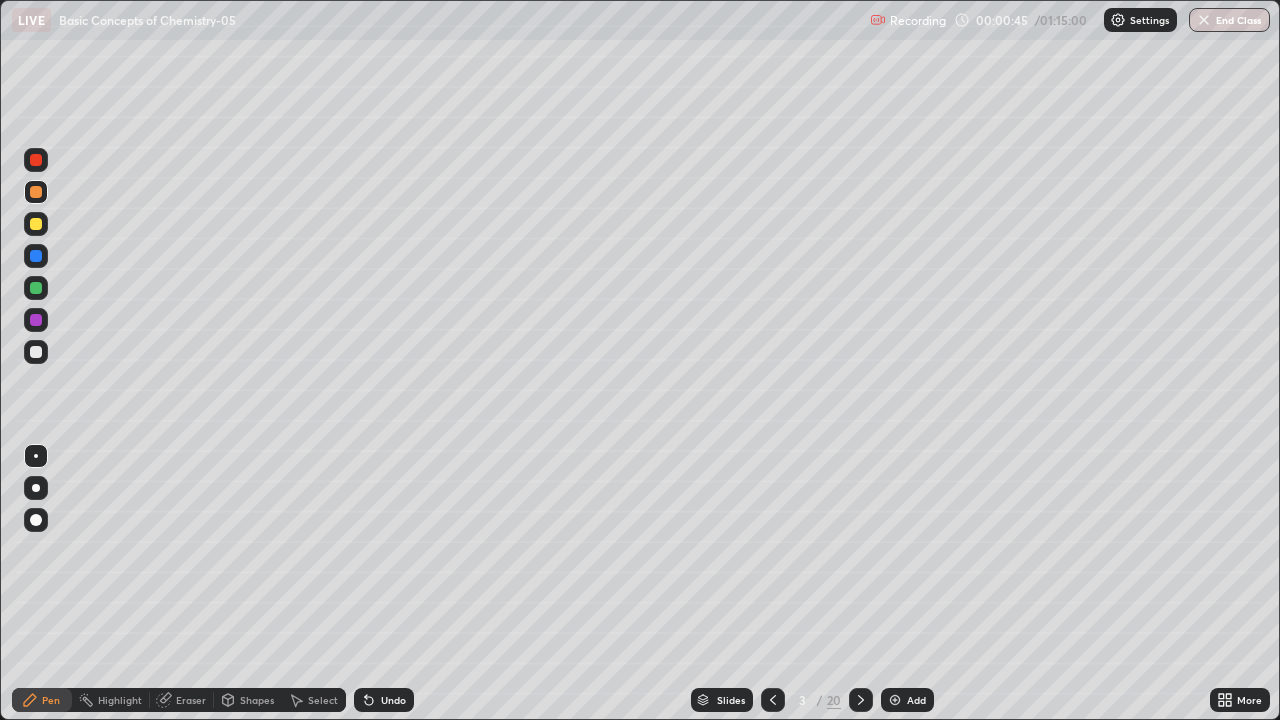 click at bounding box center [36, 224] 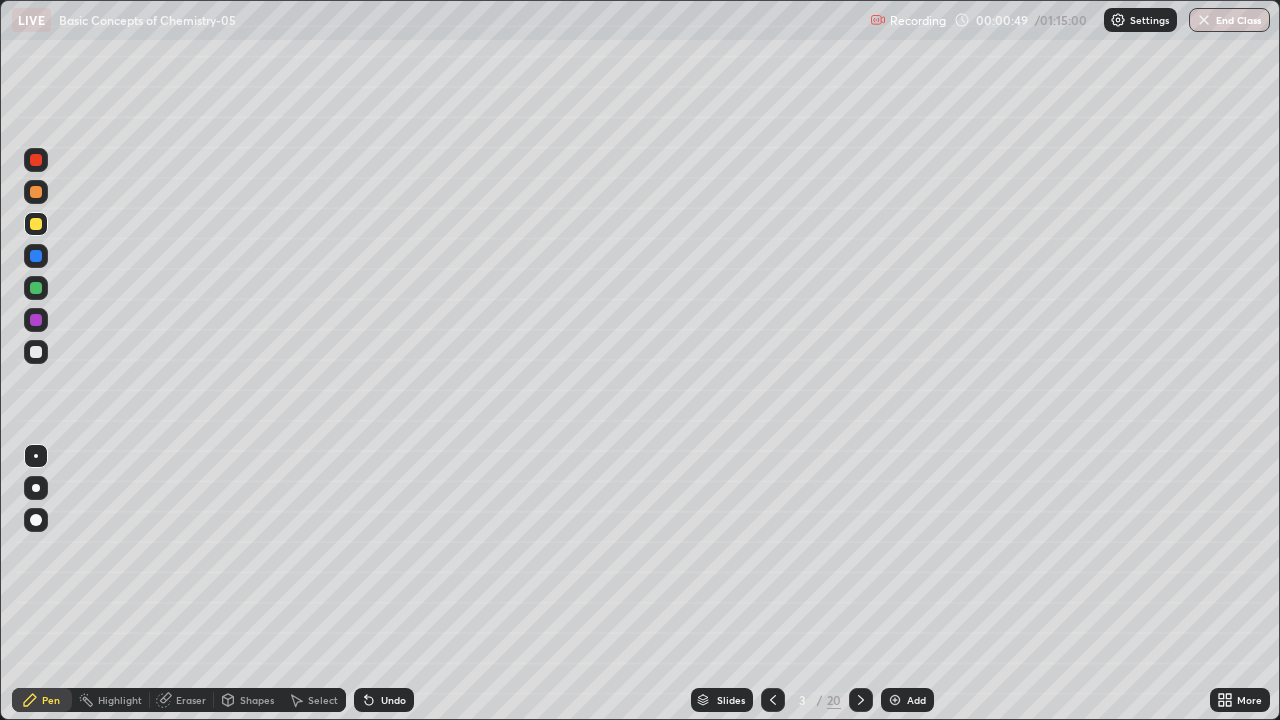 click on "Shapes" at bounding box center (257, 700) 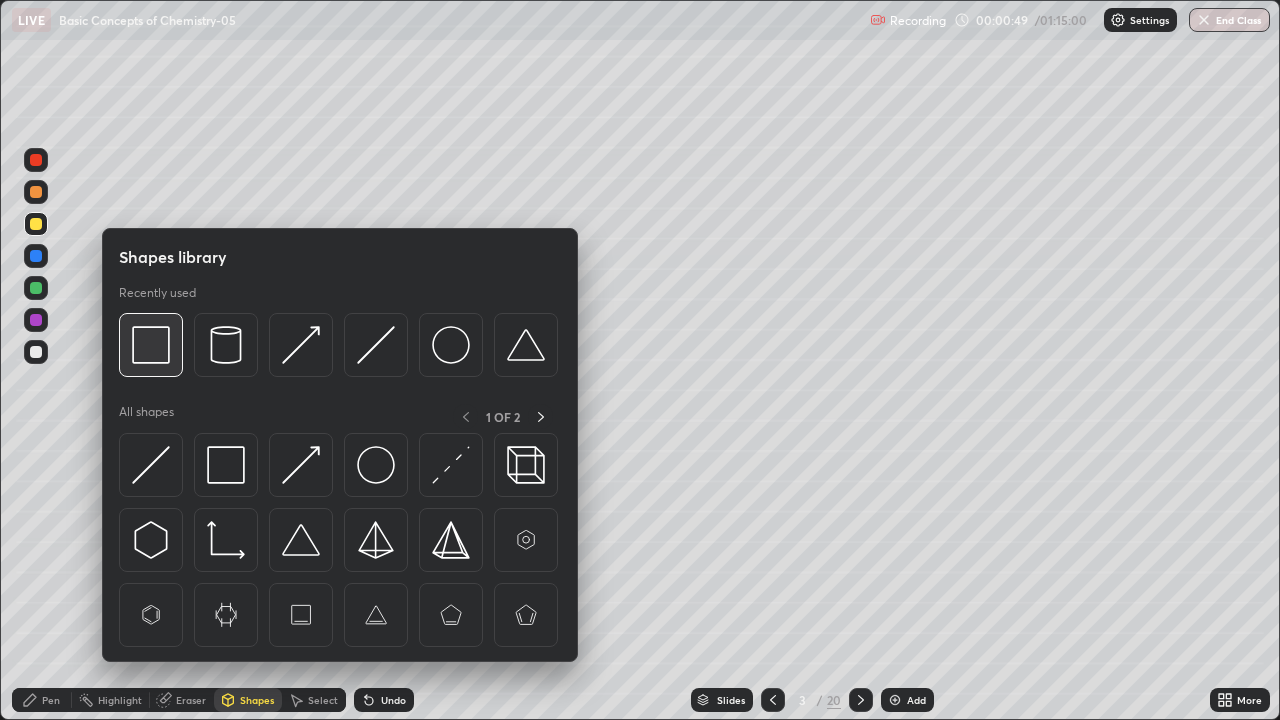click at bounding box center [151, 345] 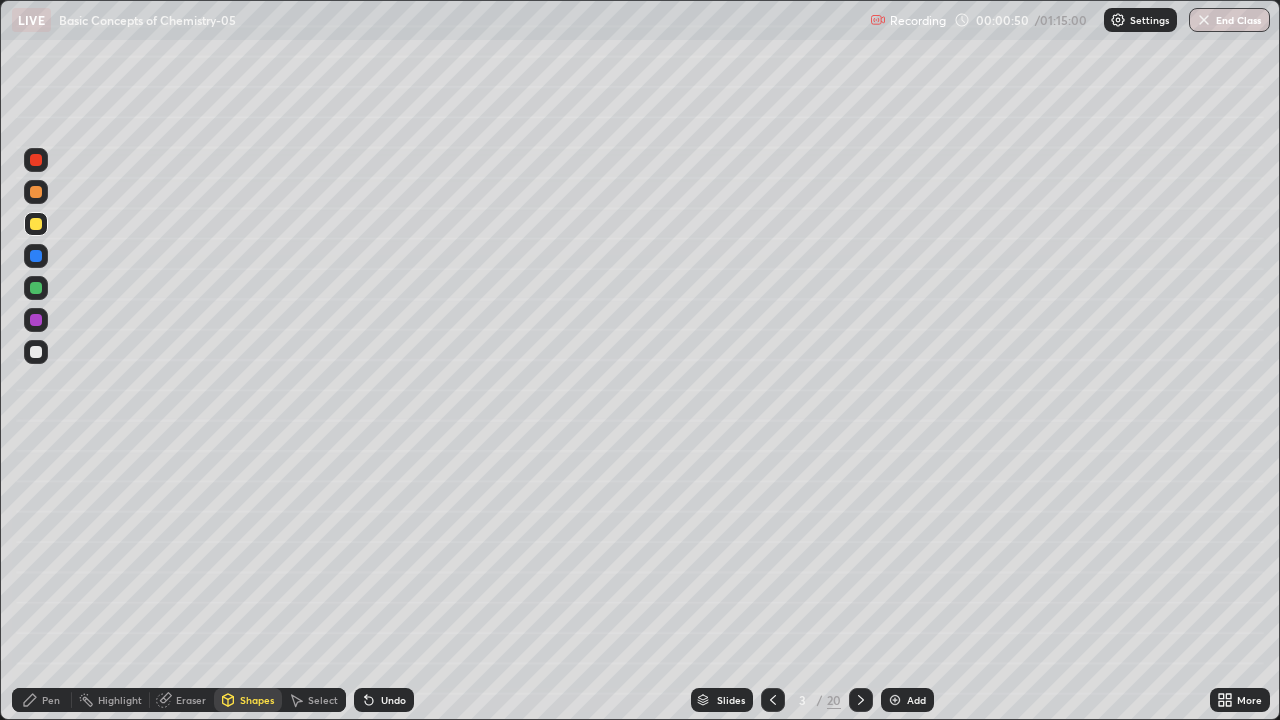 click at bounding box center (36, 288) 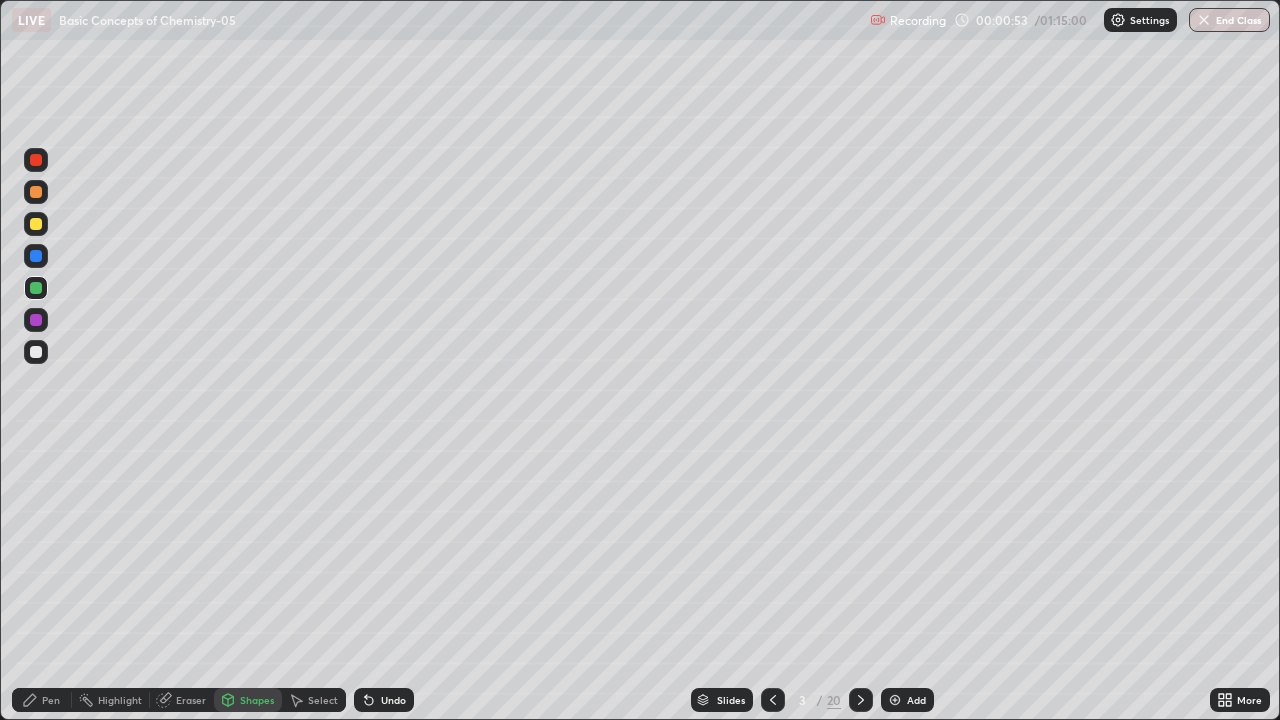 click on "Pen" at bounding box center (42, 700) 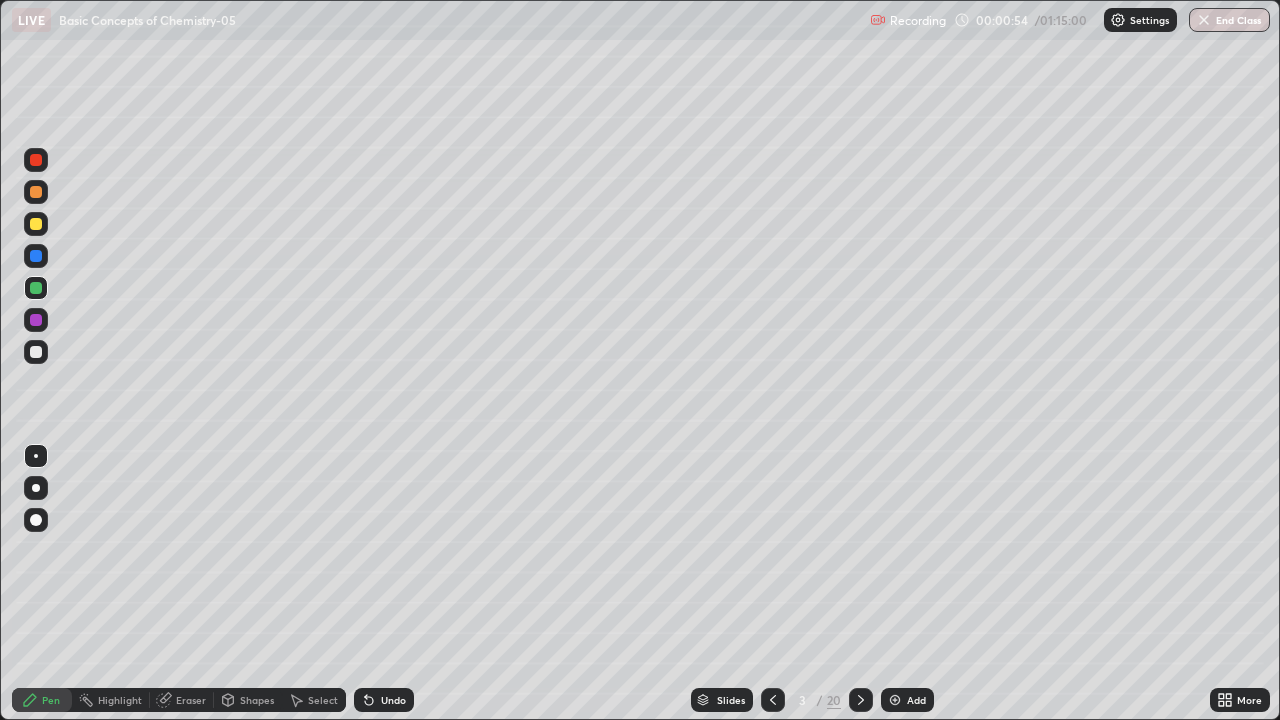 click at bounding box center (36, 352) 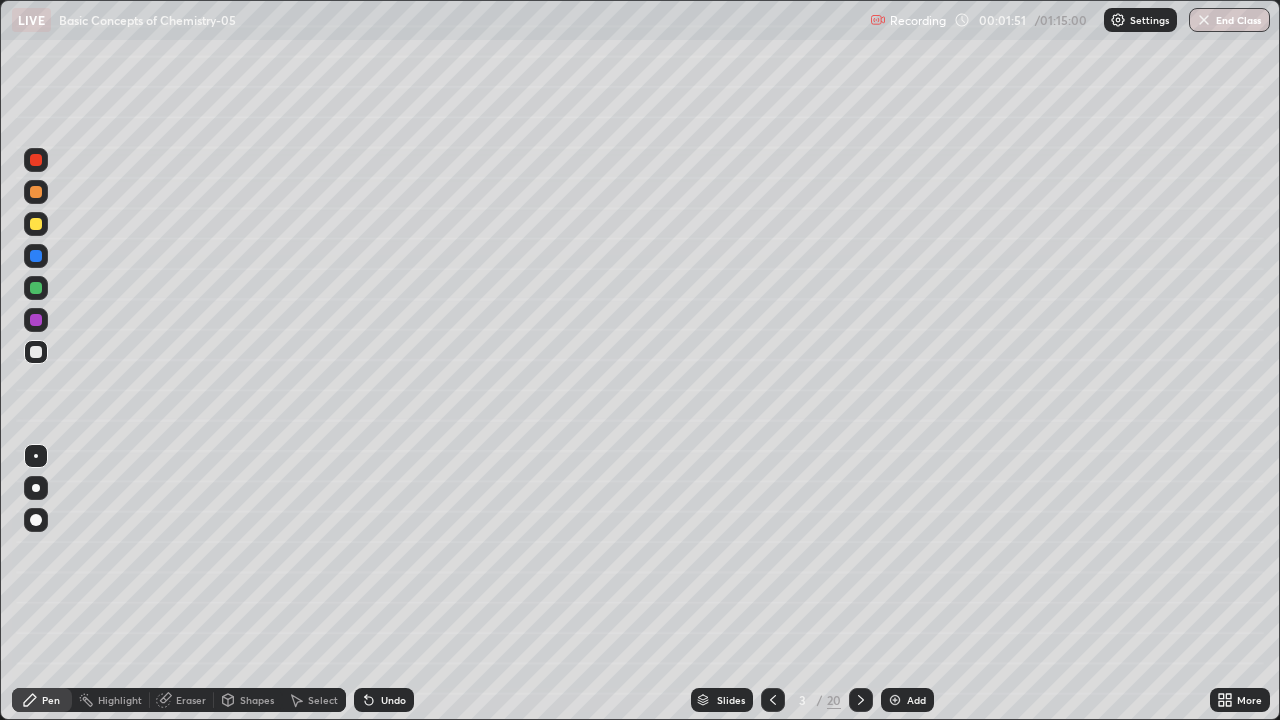 click at bounding box center [36, 256] 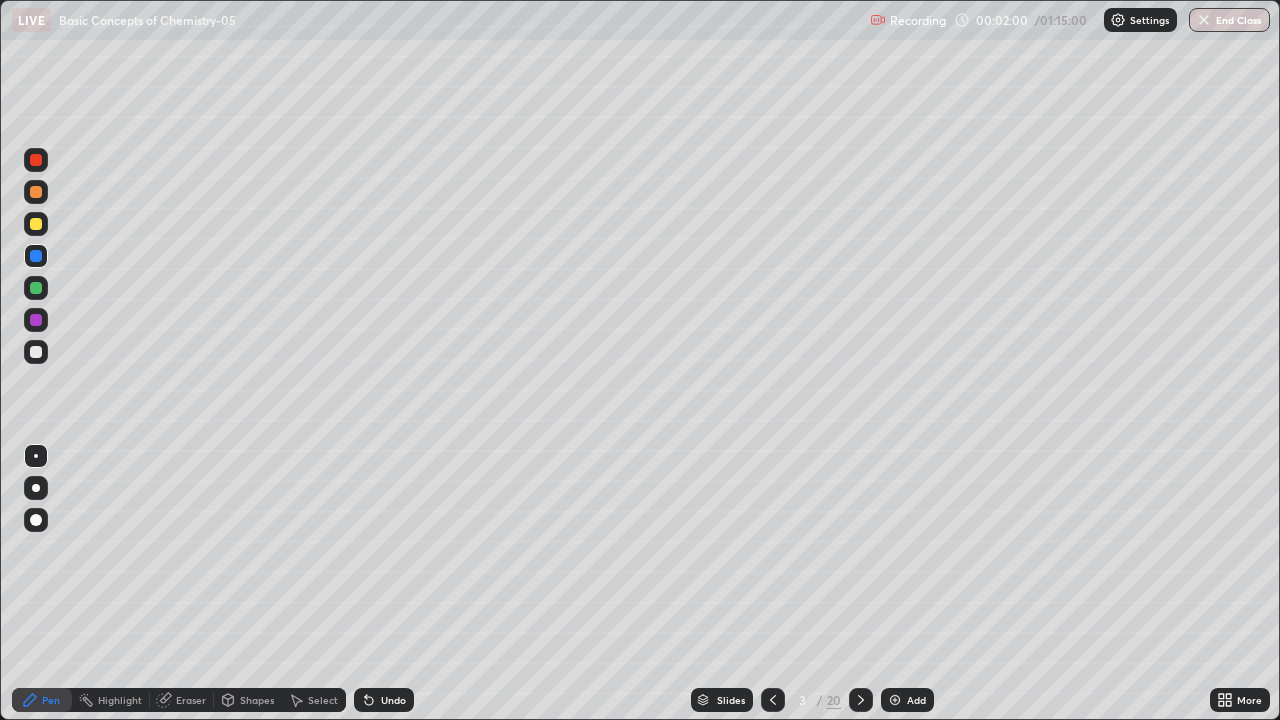 click at bounding box center (36, 320) 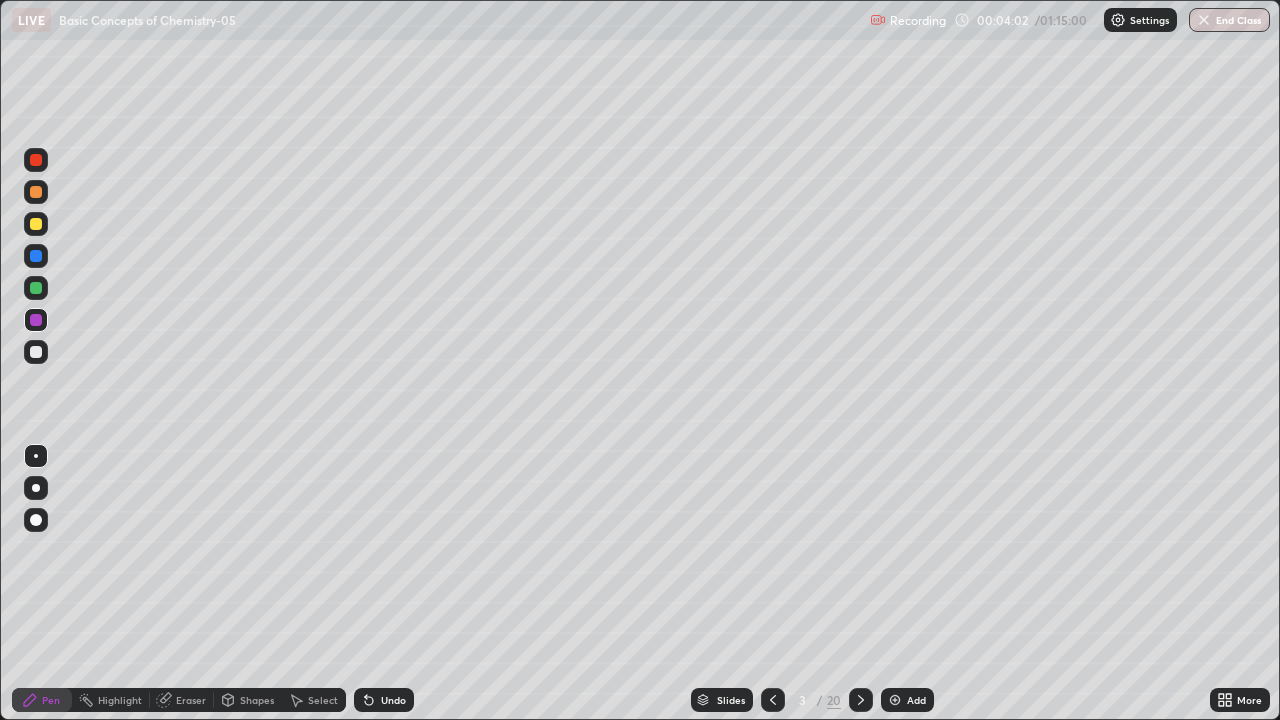 click 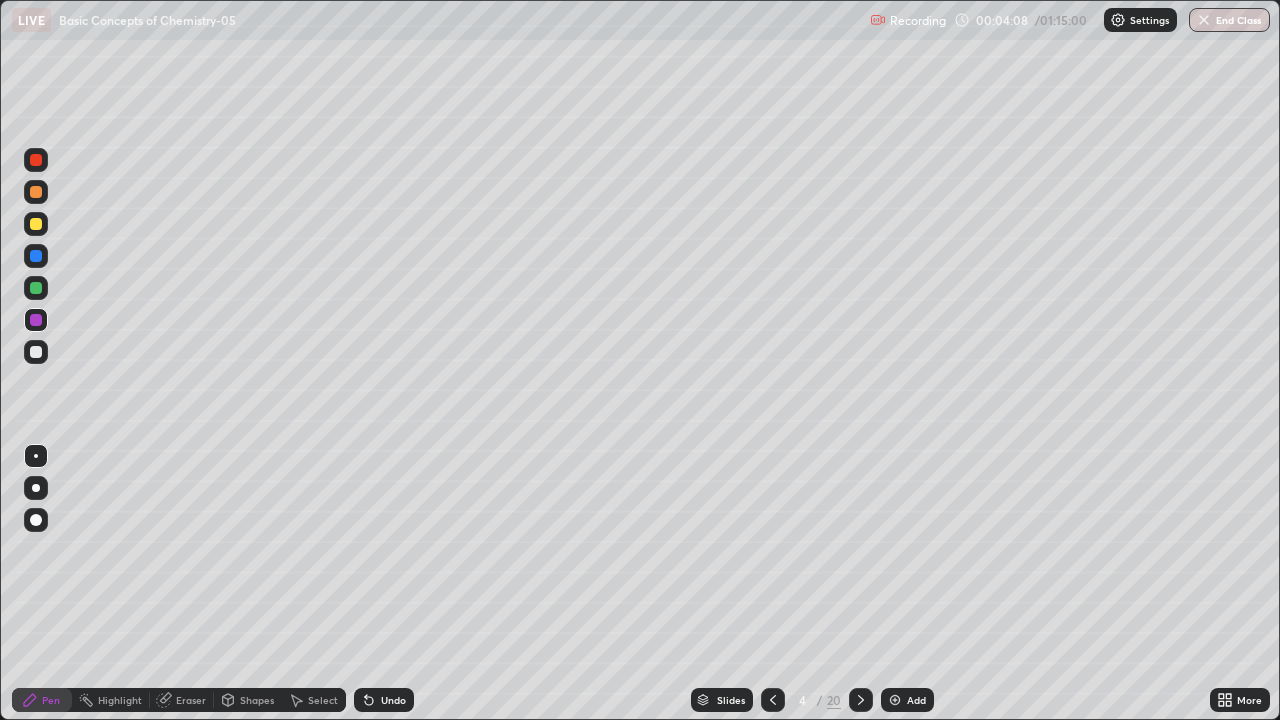 click at bounding box center (36, 192) 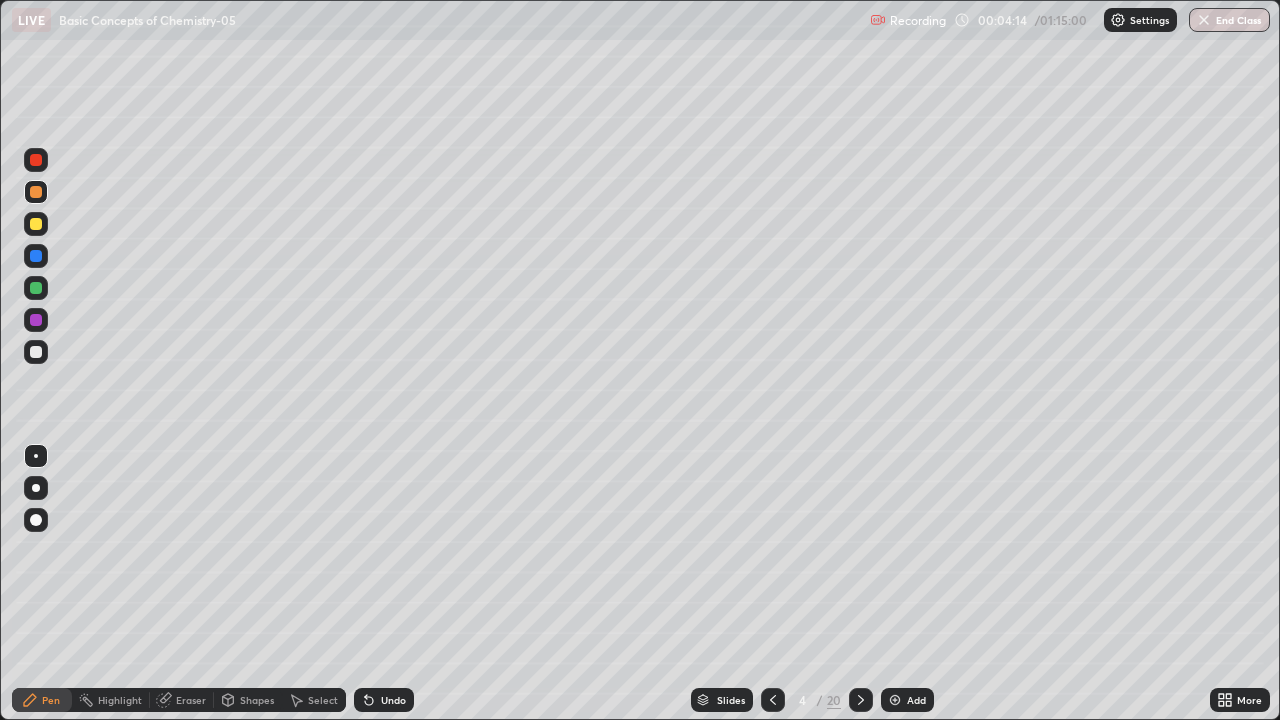 click on "Shapes" at bounding box center [257, 700] 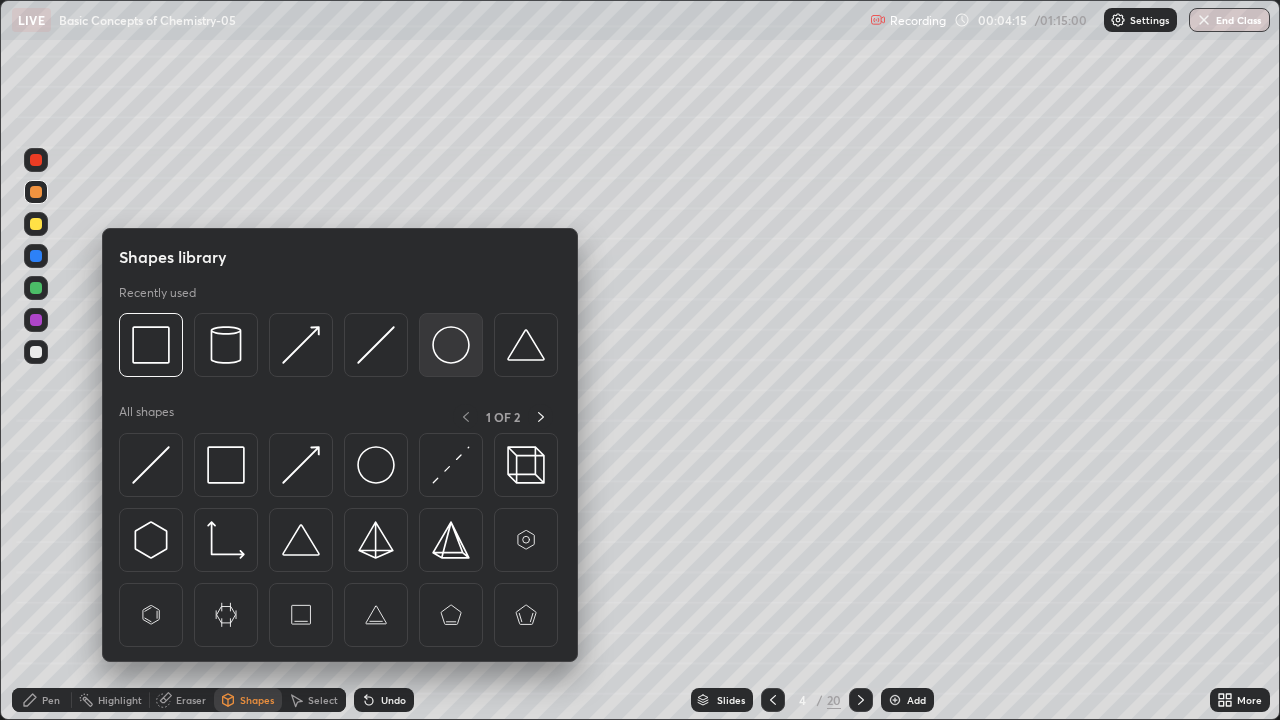 click at bounding box center [451, 345] 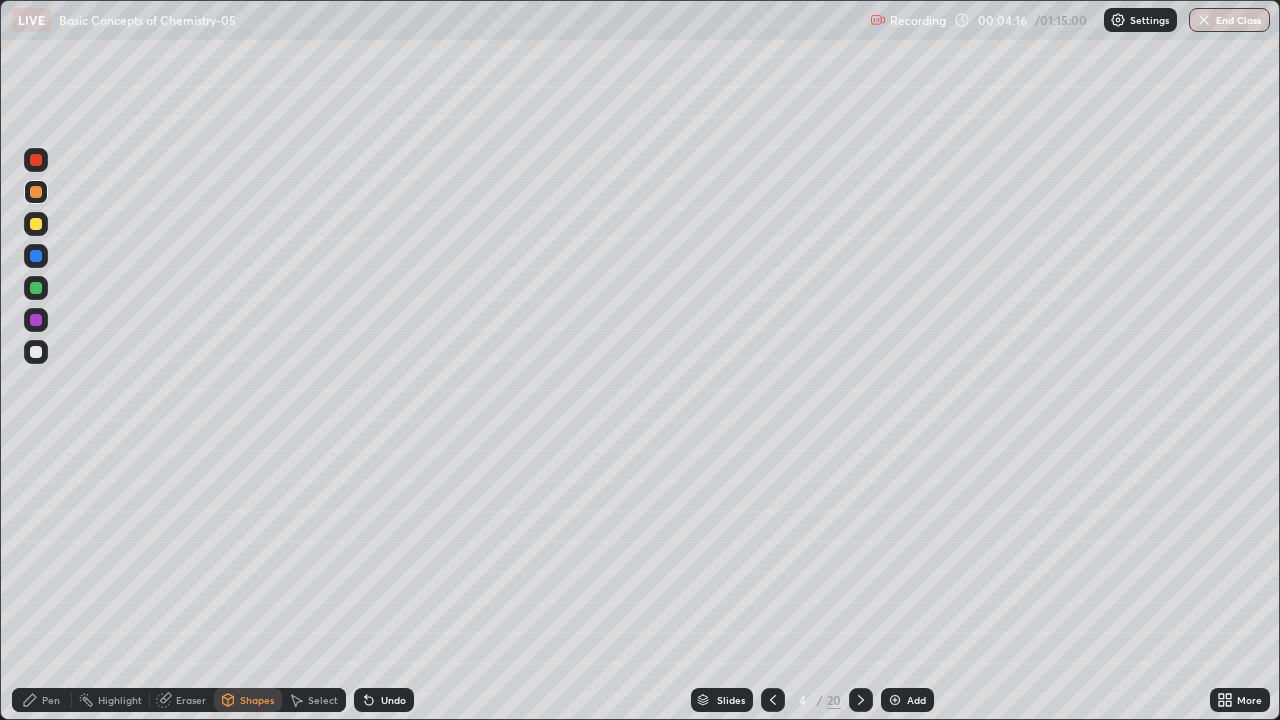 click at bounding box center [36, 224] 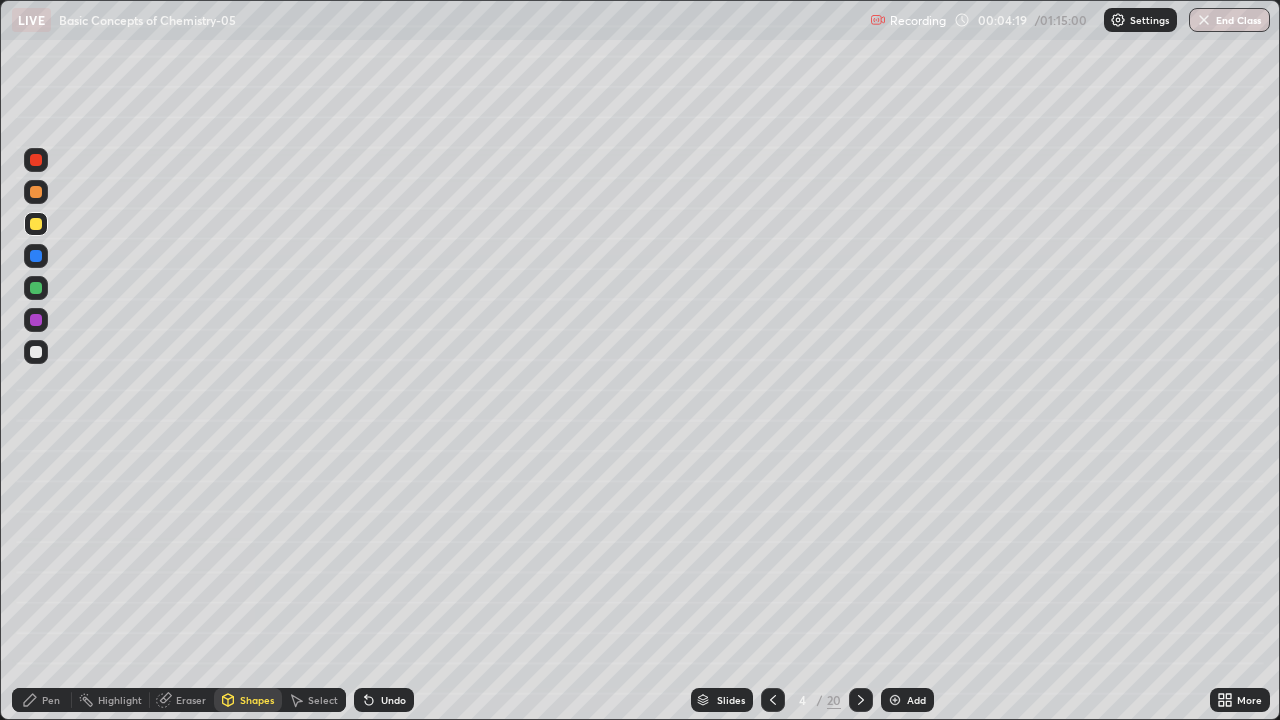 click on "Pen" at bounding box center (51, 700) 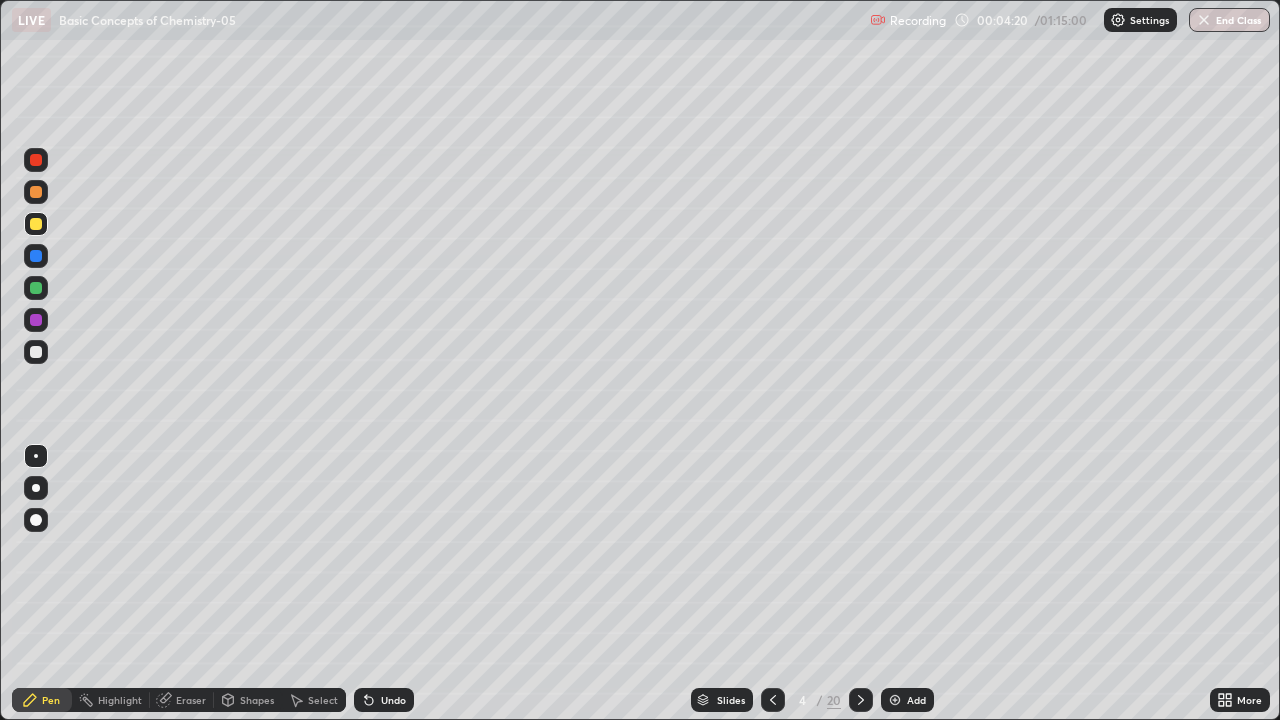 click at bounding box center [36, 256] 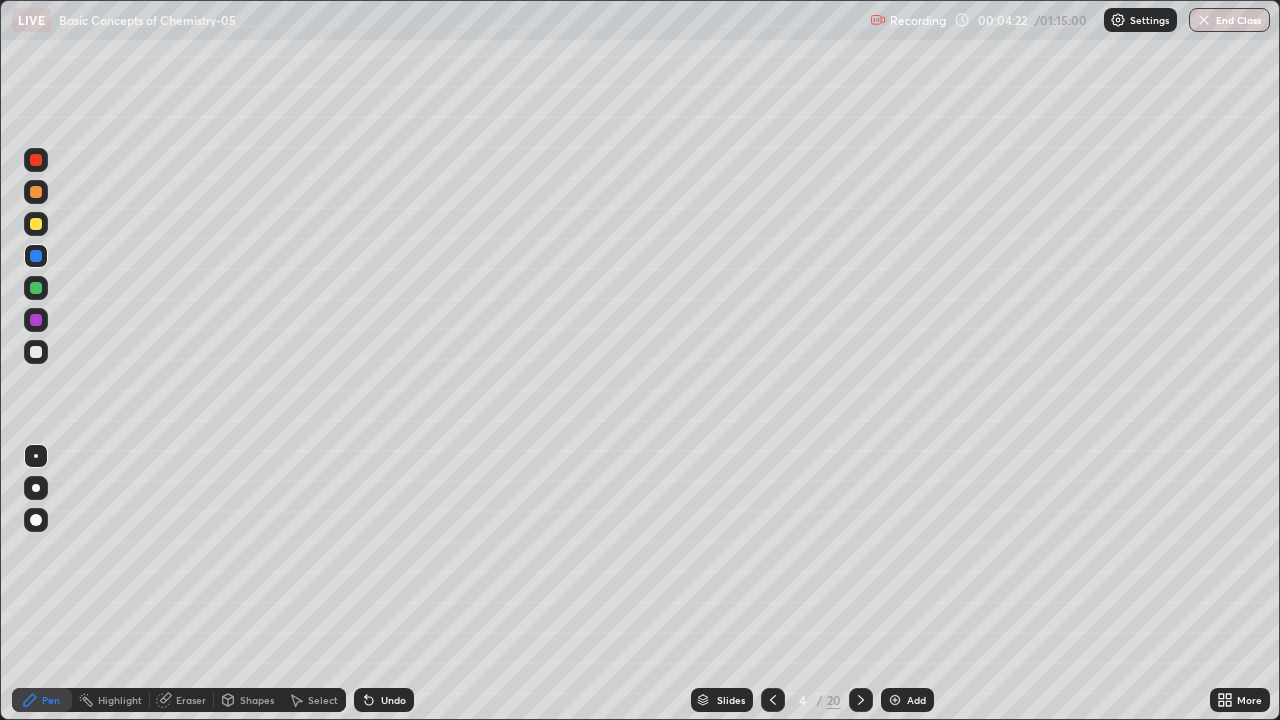 click on "Shapes" at bounding box center [248, 700] 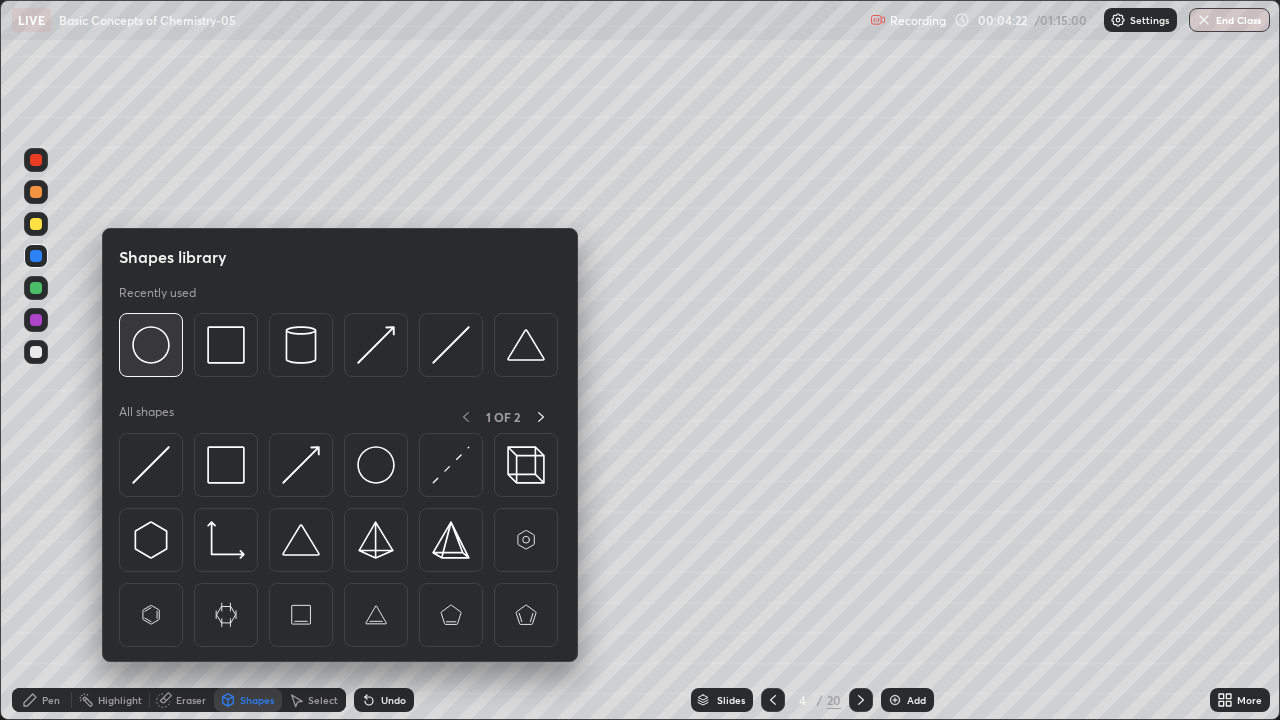 click at bounding box center [151, 345] 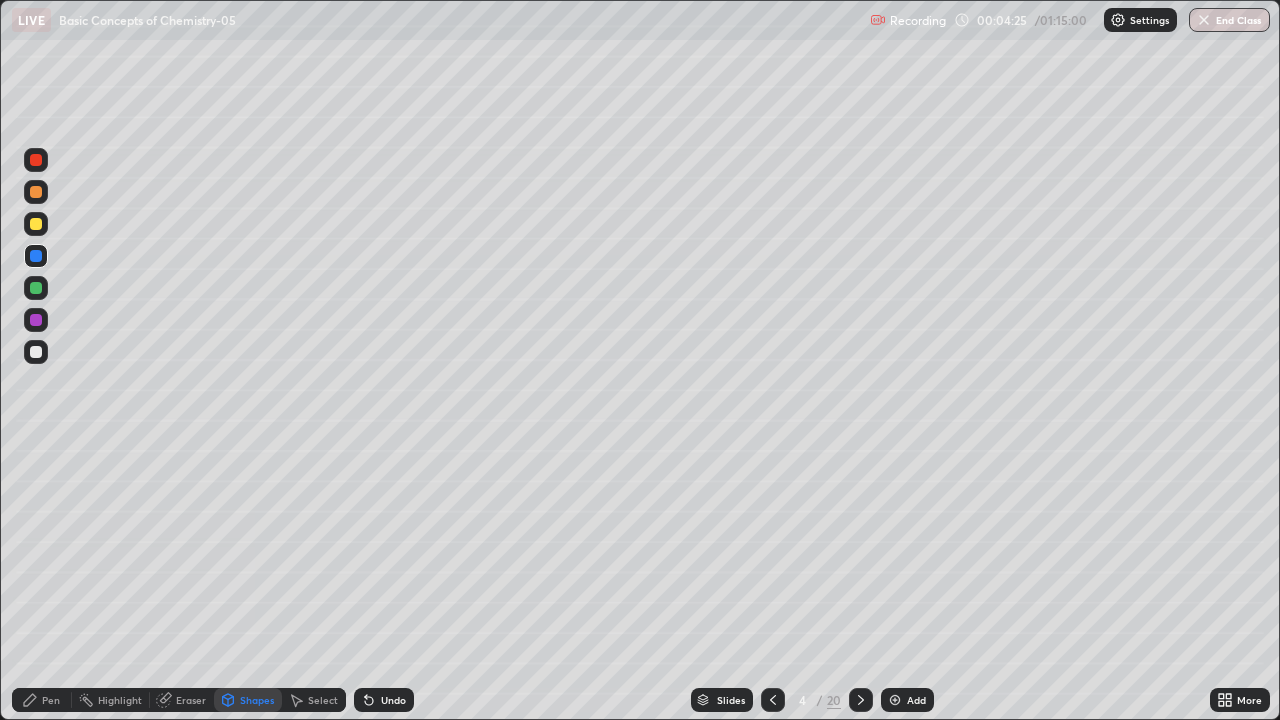 click on "Undo" at bounding box center (384, 700) 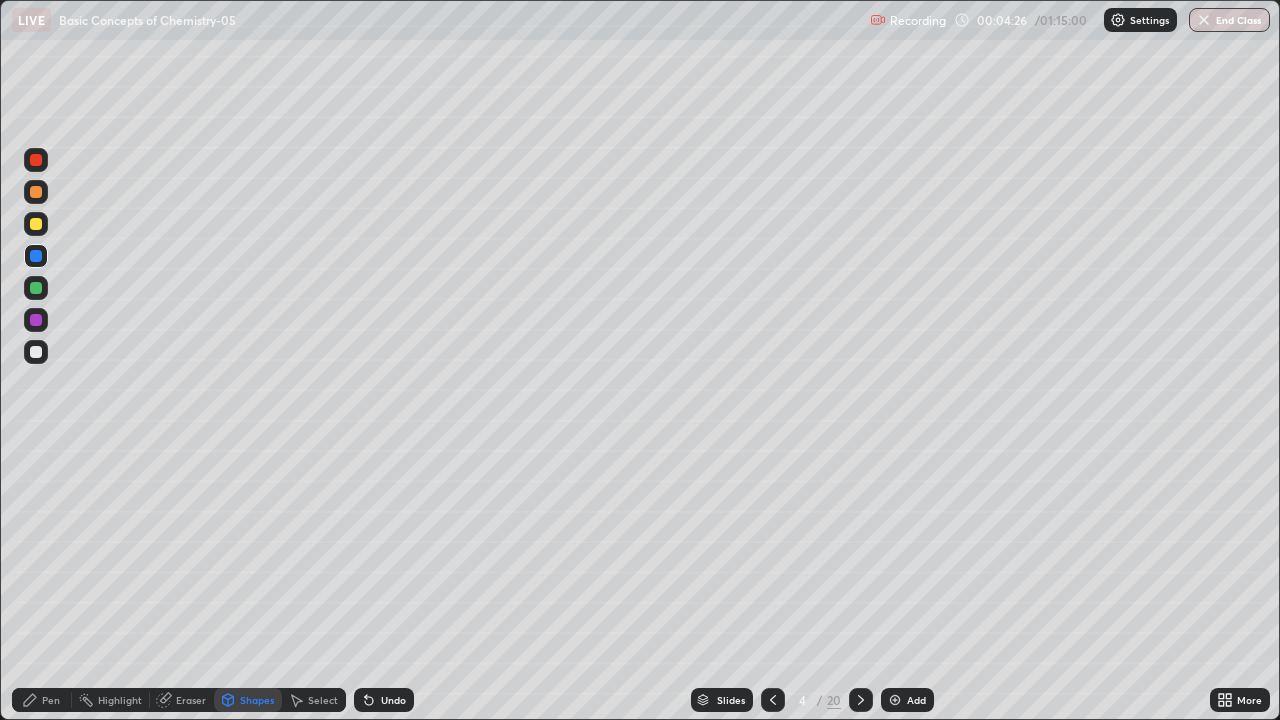 click at bounding box center [36, 160] 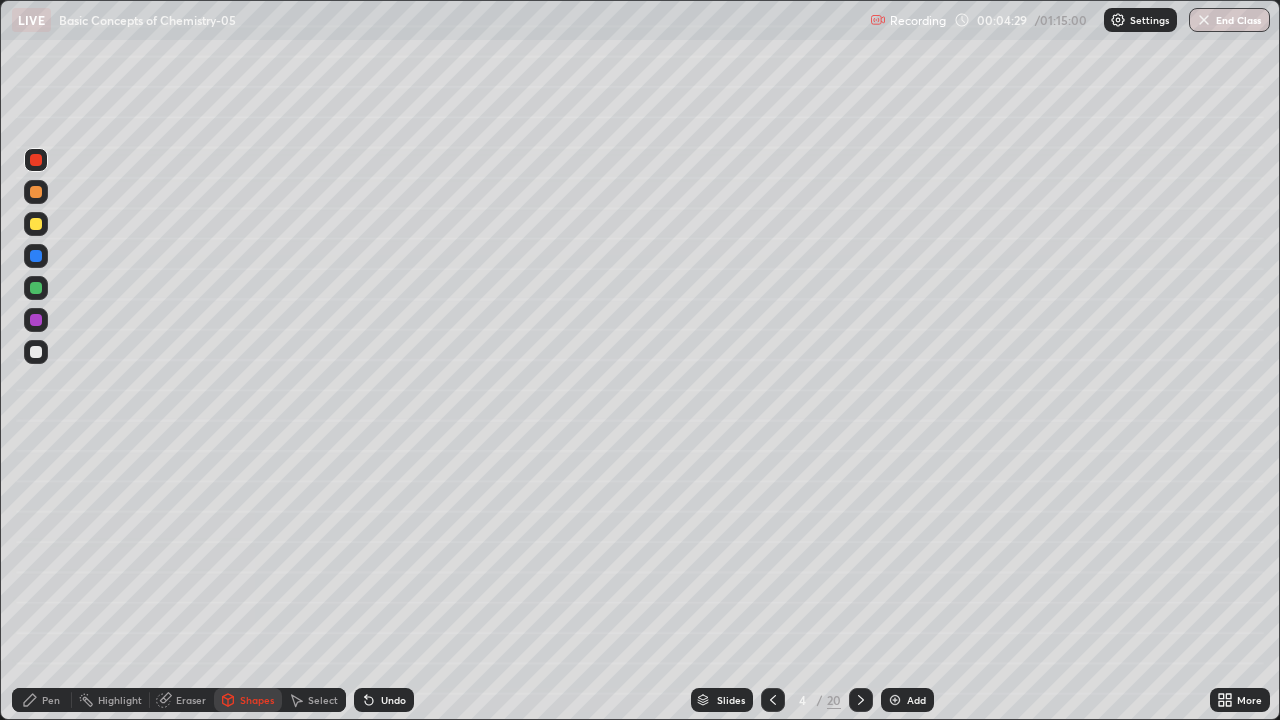 click 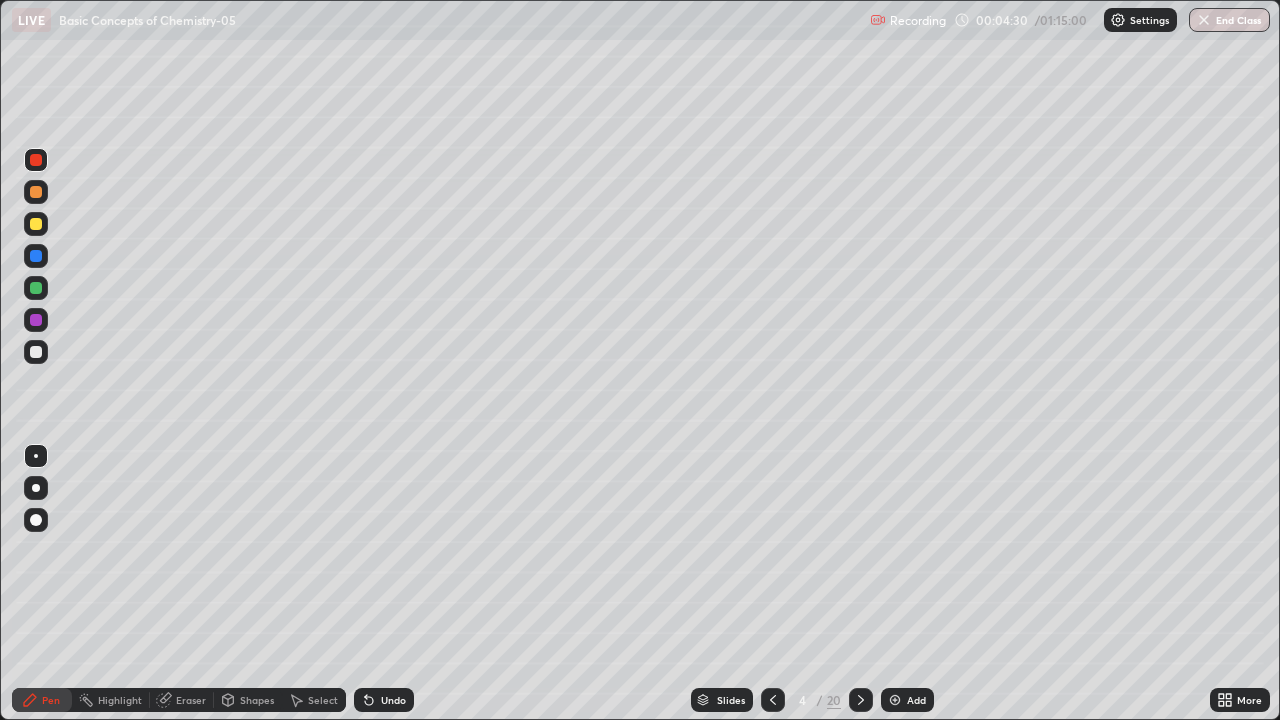 click at bounding box center [36, 256] 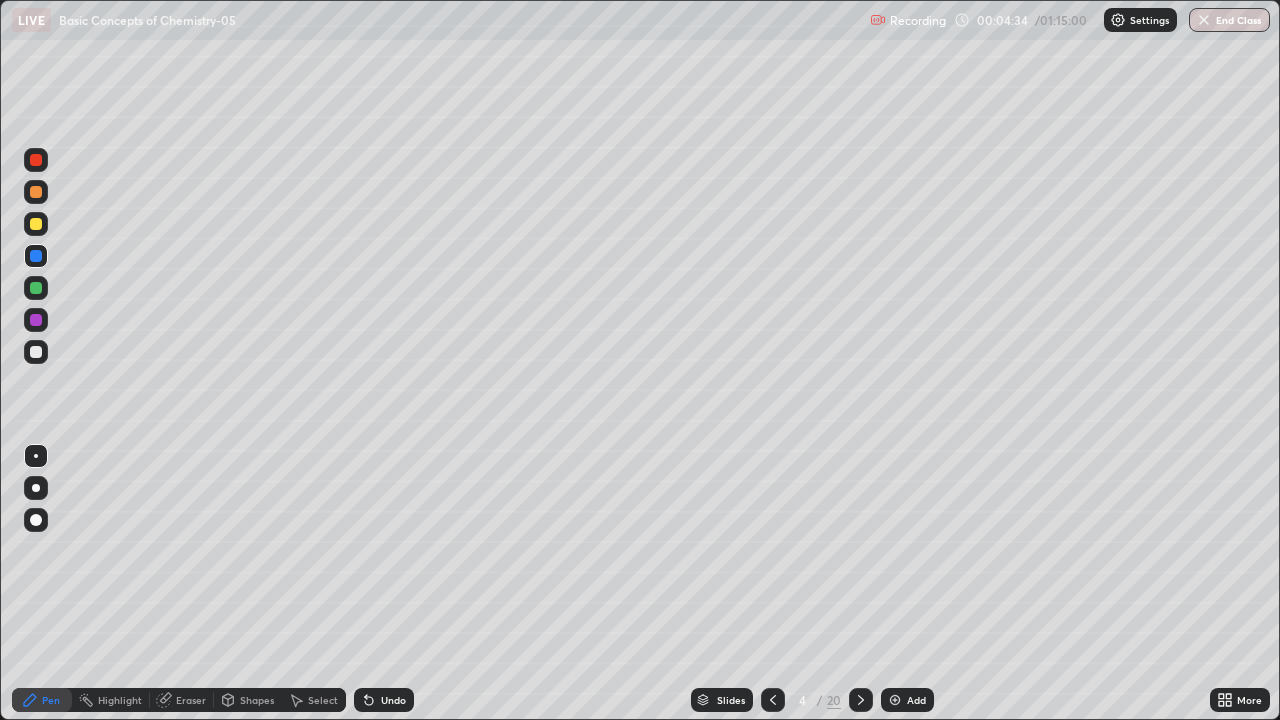 click at bounding box center (36, 160) 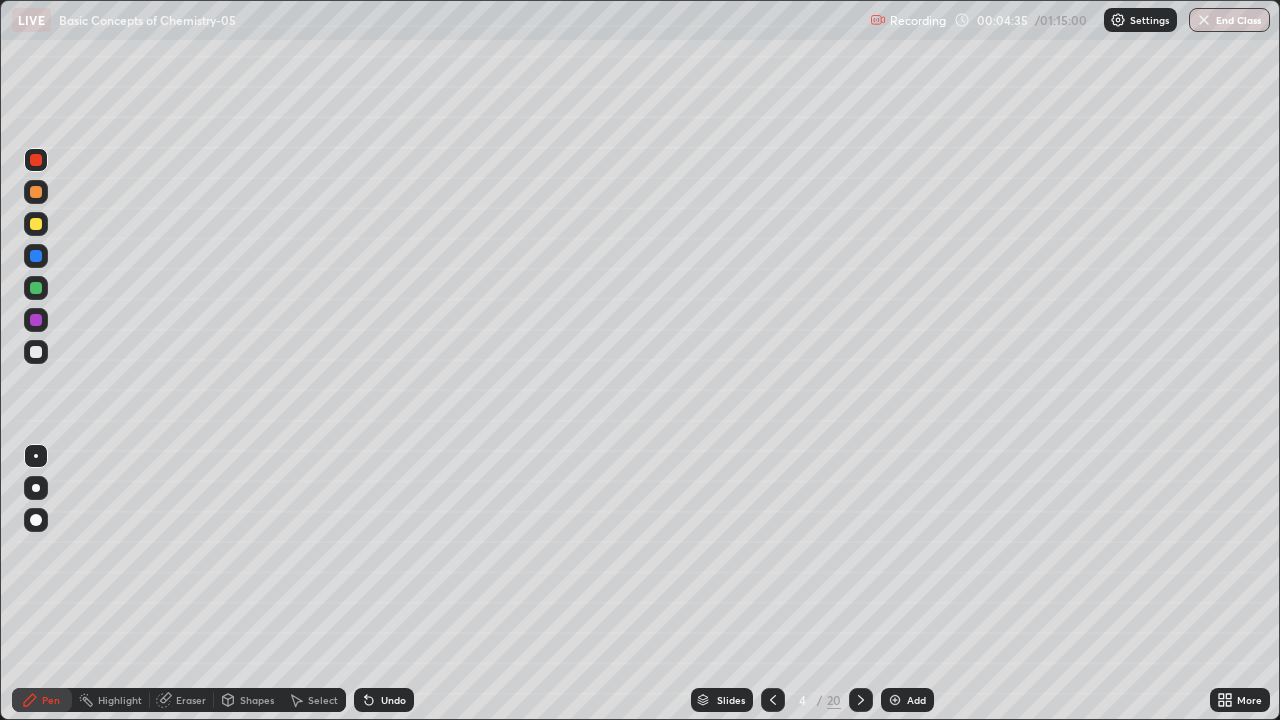 click on "Shapes" at bounding box center (257, 700) 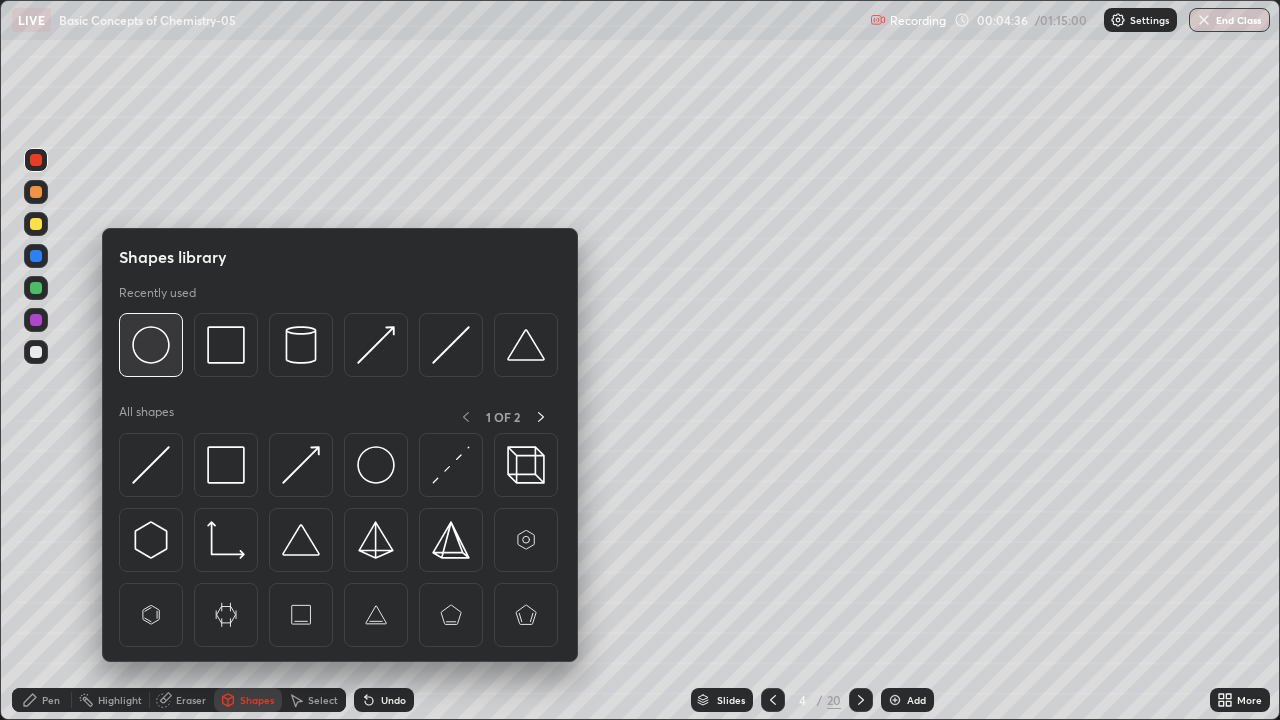 click at bounding box center (151, 345) 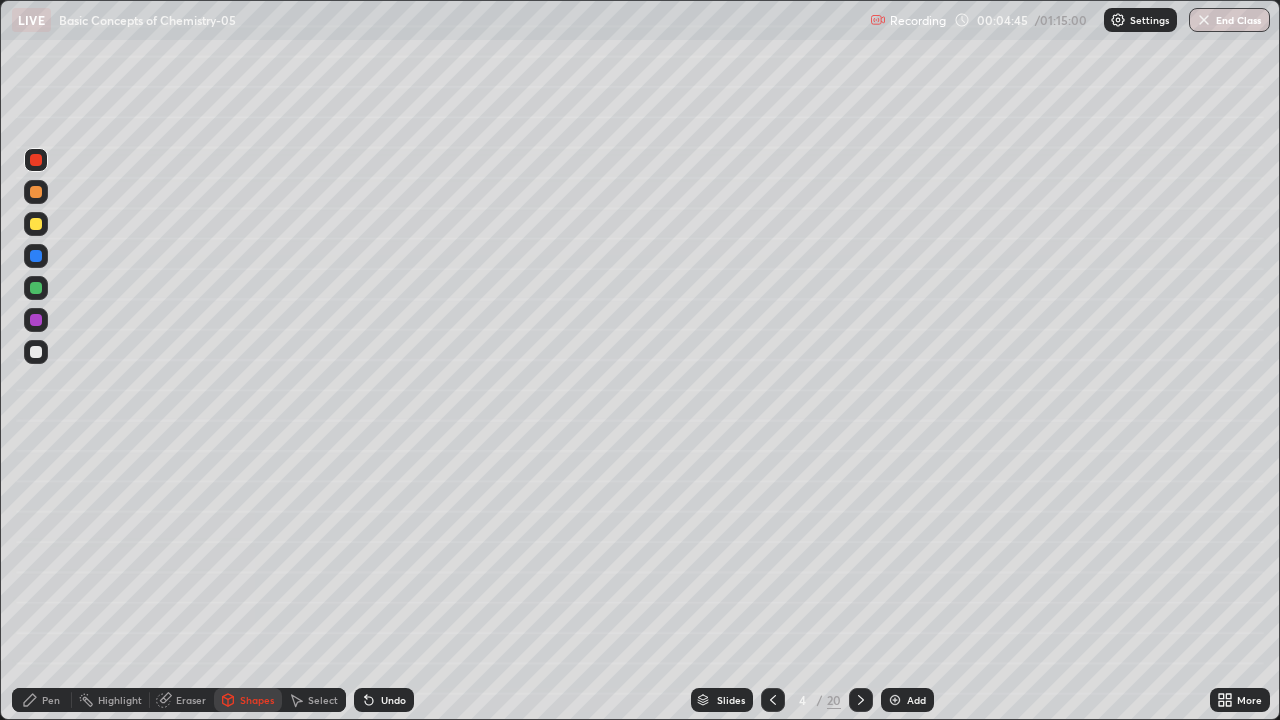click on "Pen" at bounding box center [42, 700] 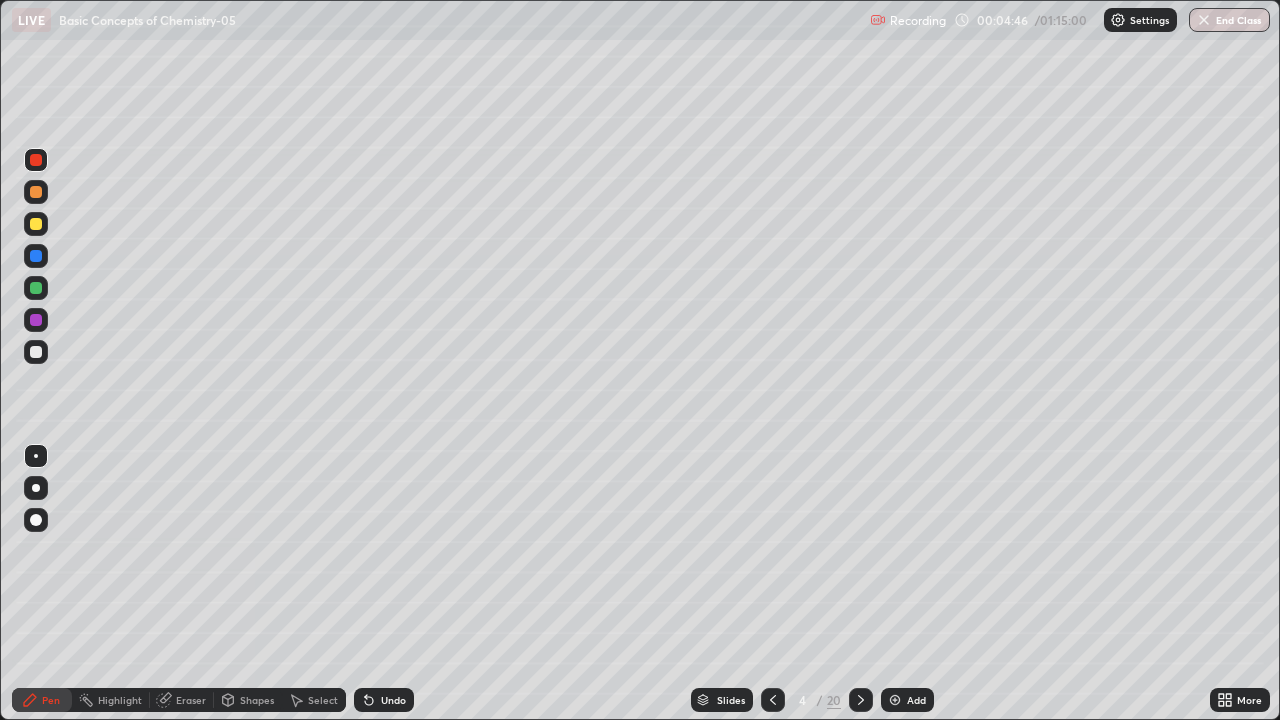 click at bounding box center [36, 256] 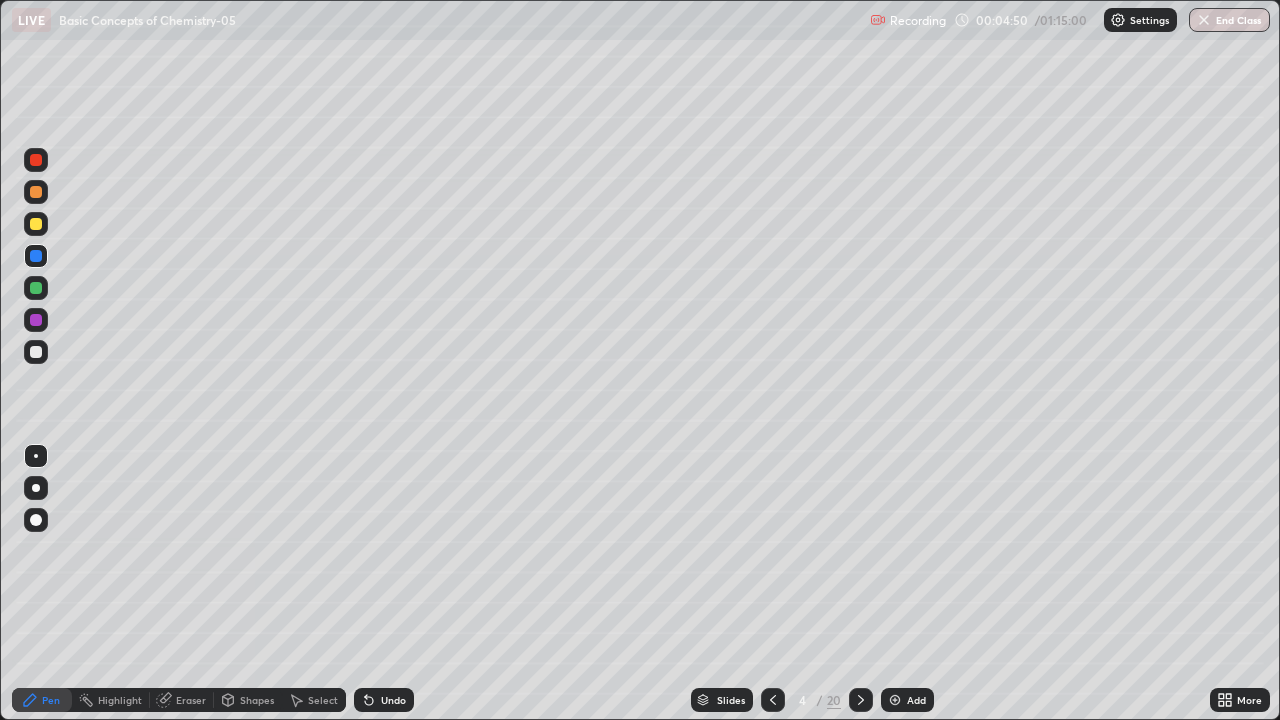 click at bounding box center [36, 192] 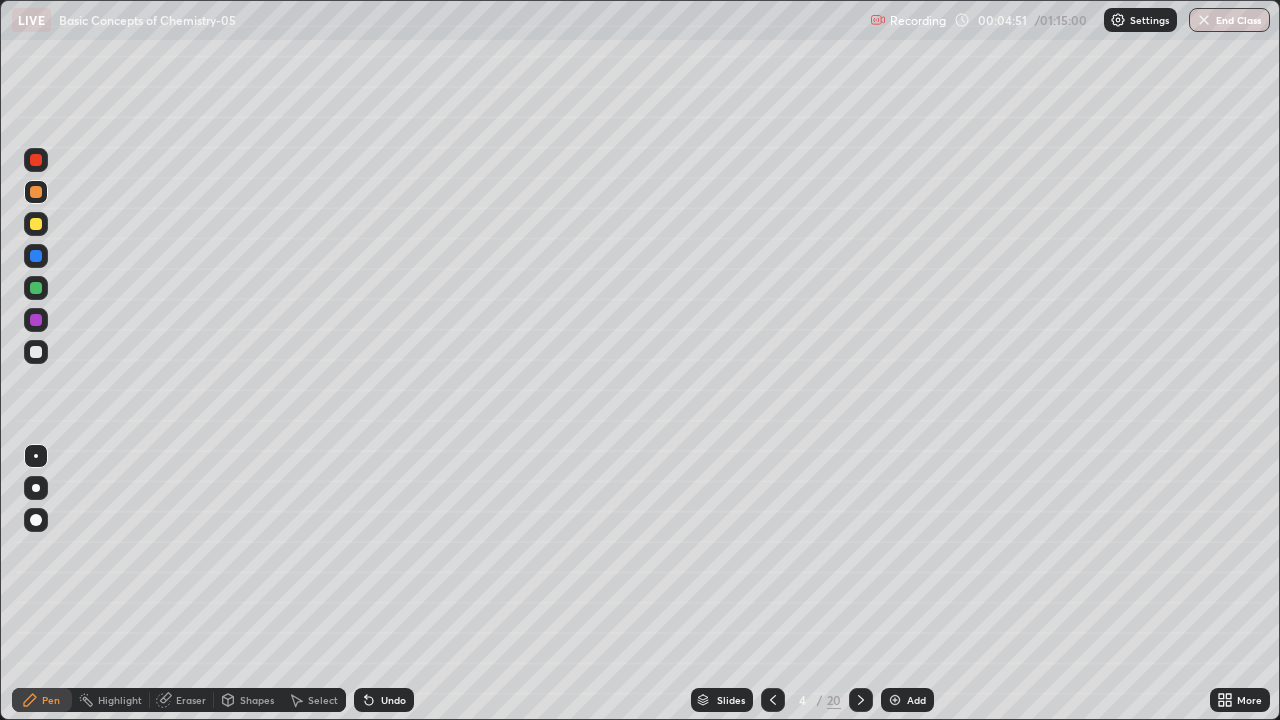 click at bounding box center (36, 224) 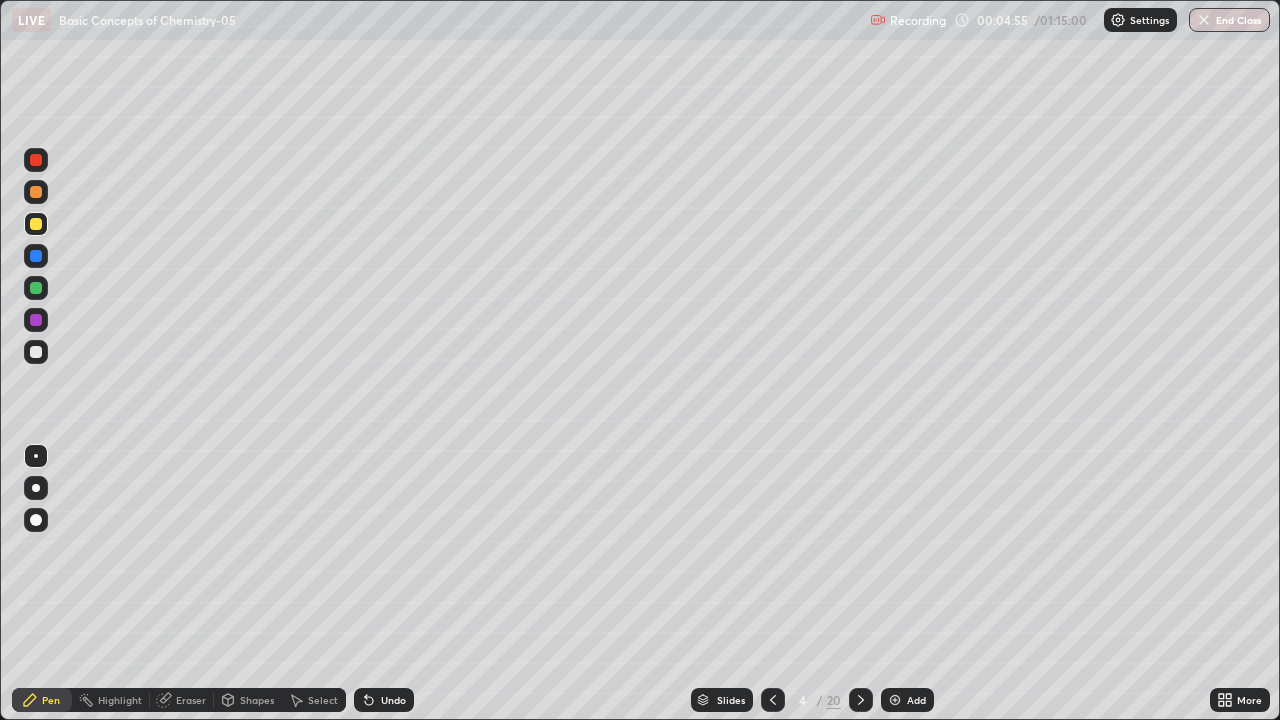 click on "Select" at bounding box center [323, 700] 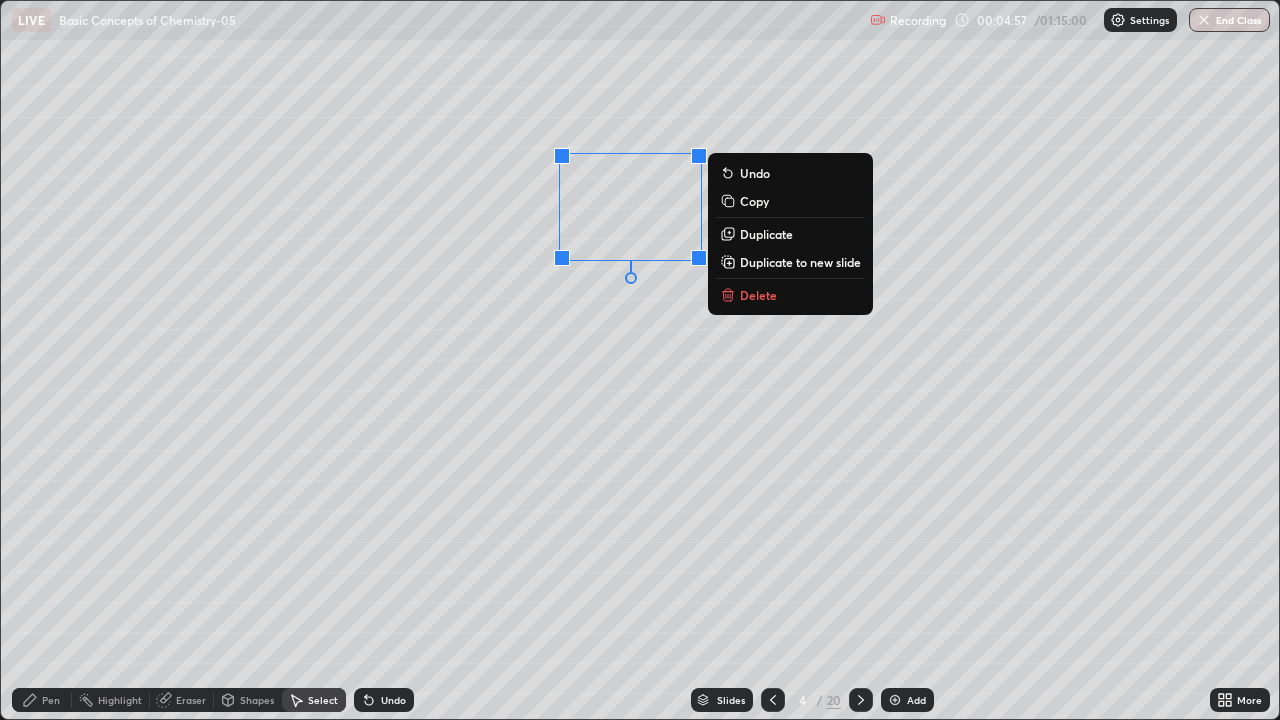 click 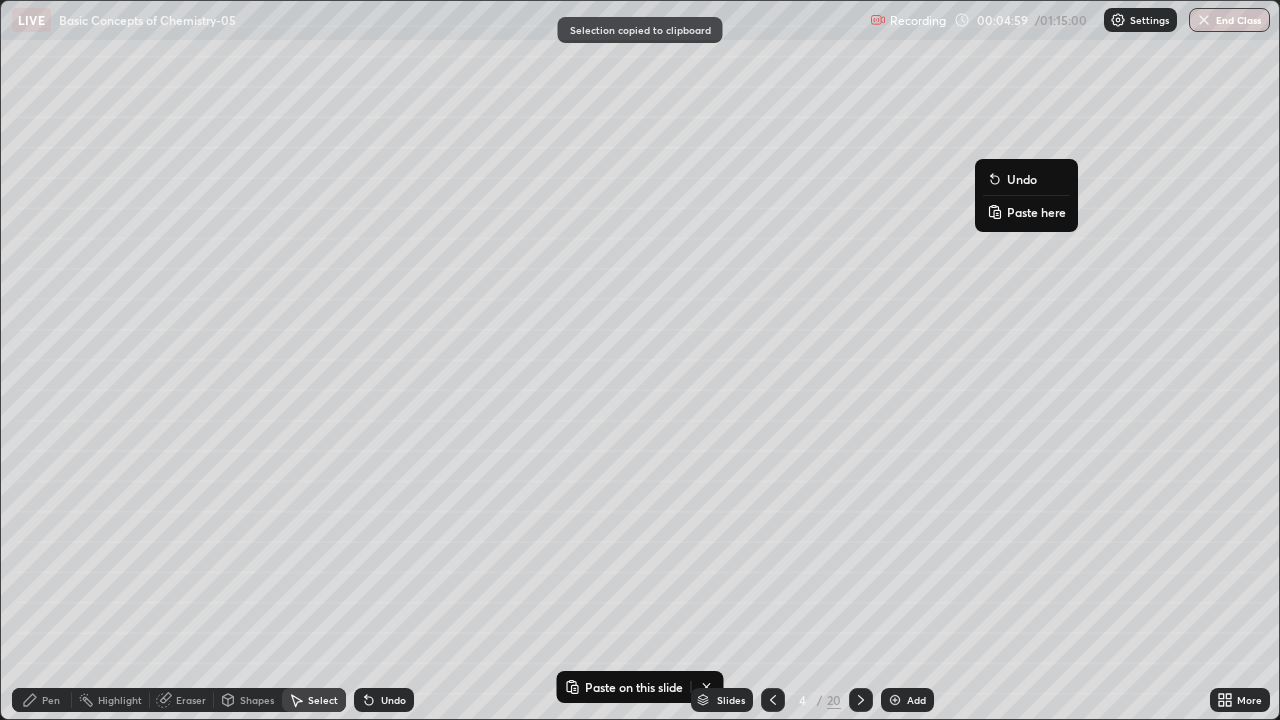 click on "Paste here" at bounding box center (1036, 212) 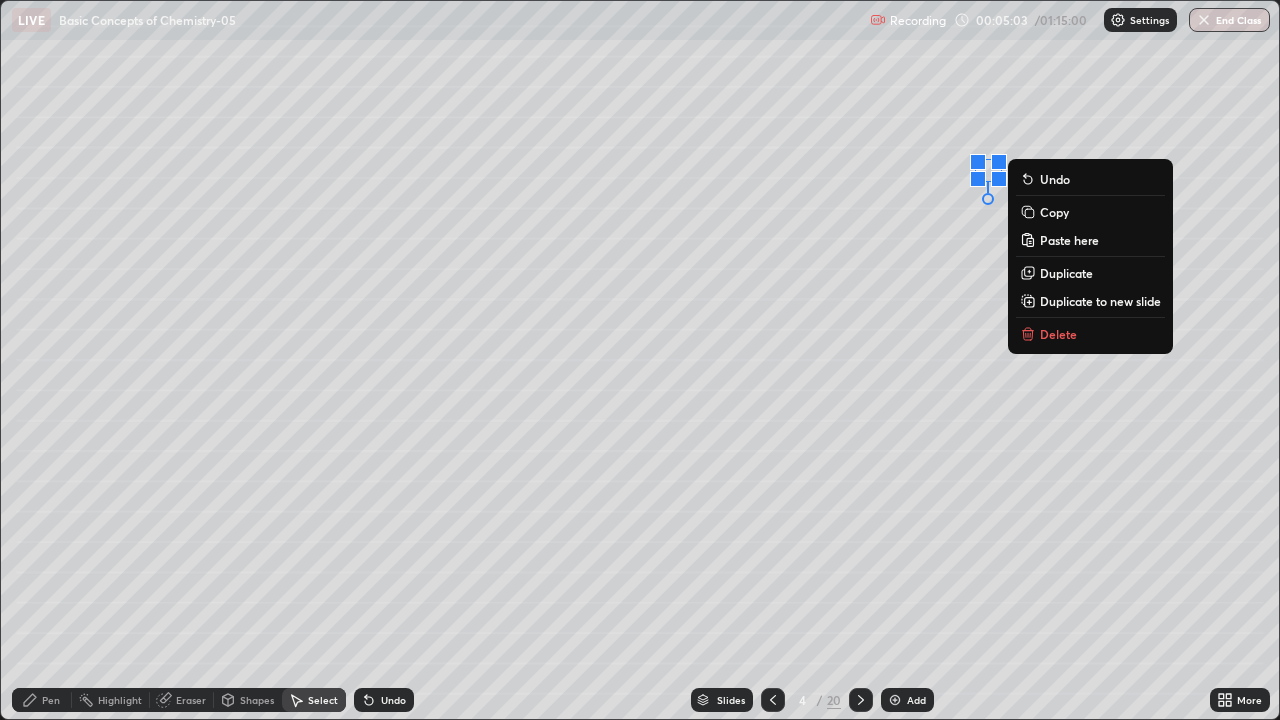 click on "0 ° Undo Copy Paste here Duplicate Duplicate to new slide Delete" at bounding box center (640, 360) 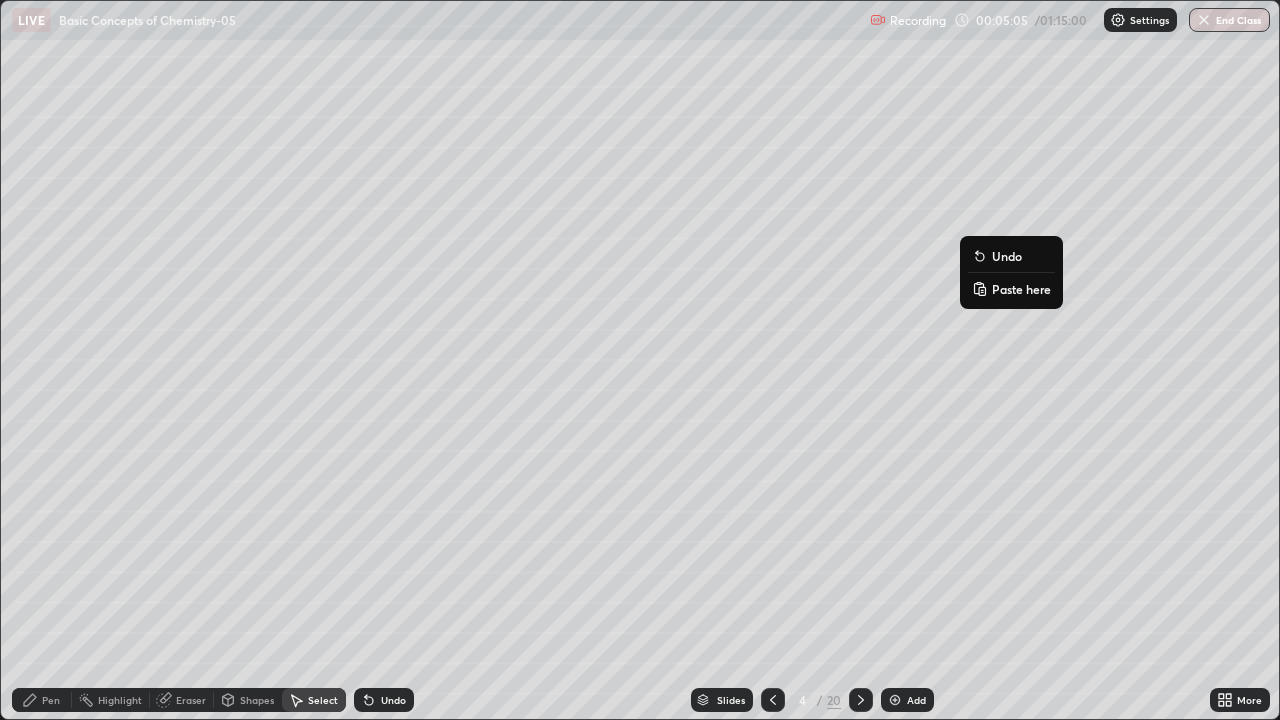 click on "0 ° Undo Copy Paste here Duplicate Duplicate to new slide Delete" at bounding box center (640, 360) 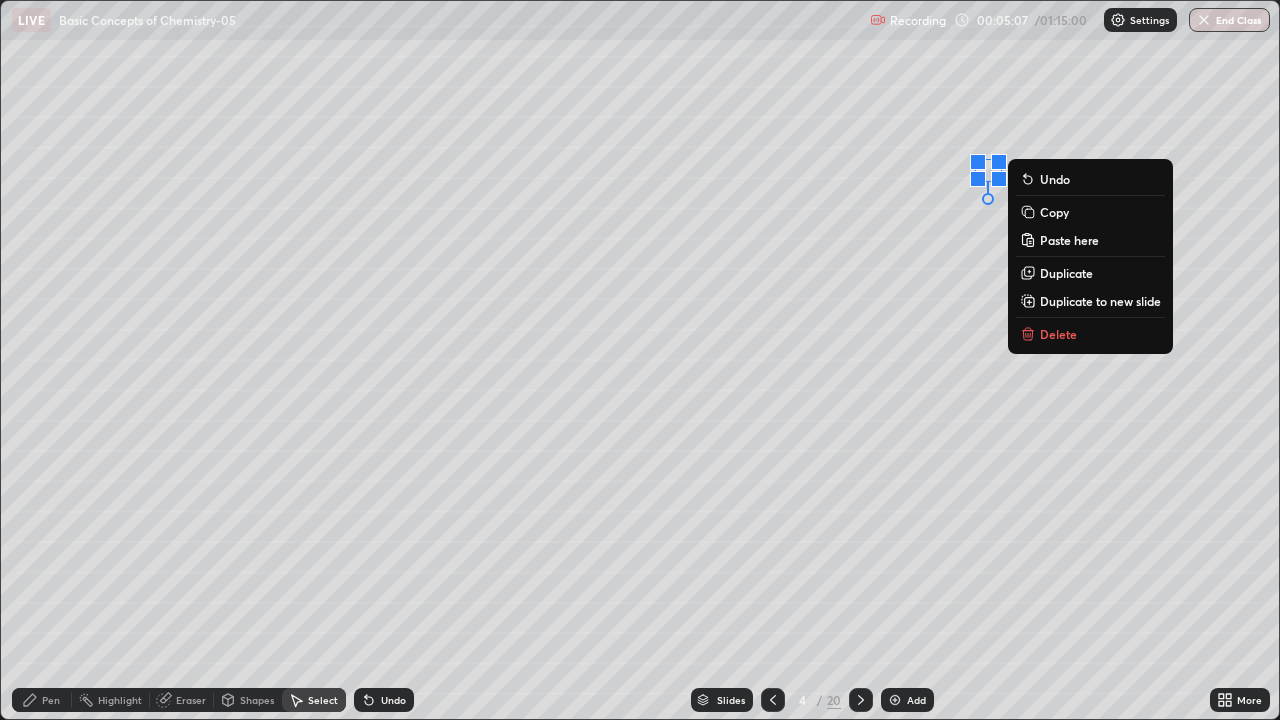 click on "Copy" at bounding box center (1054, 212) 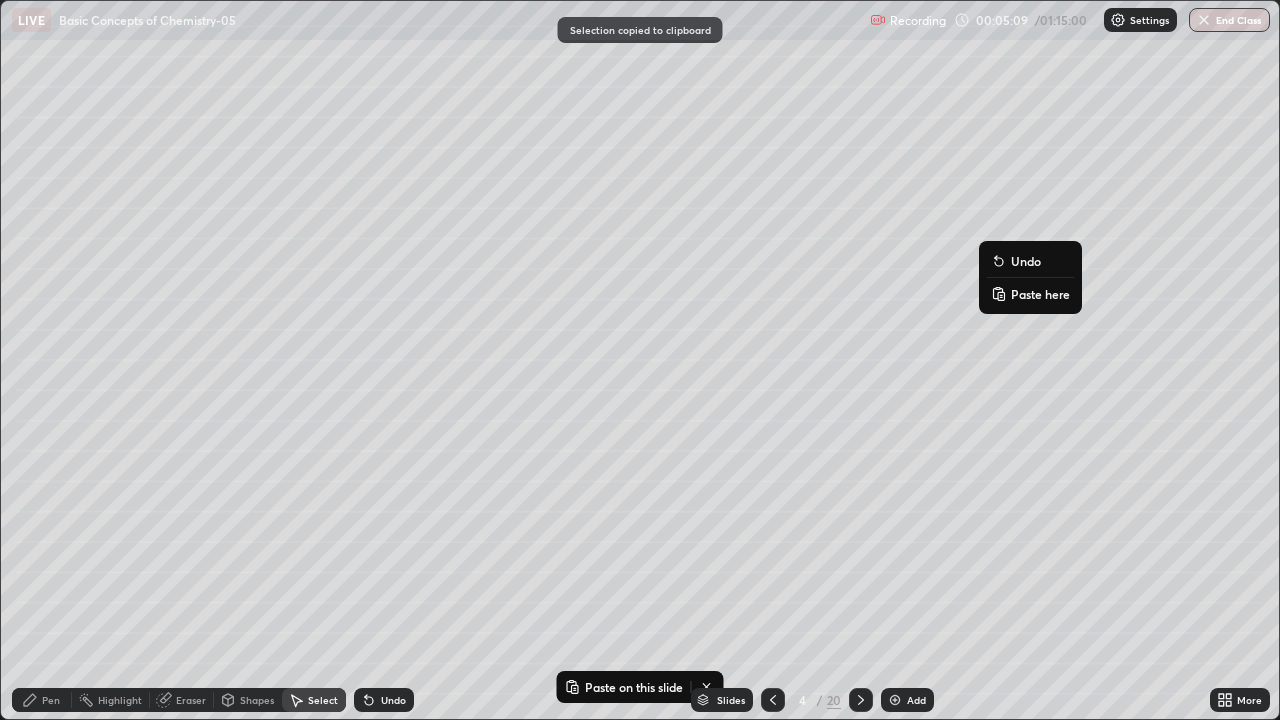 click on "Paste here" at bounding box center [1040, 294] 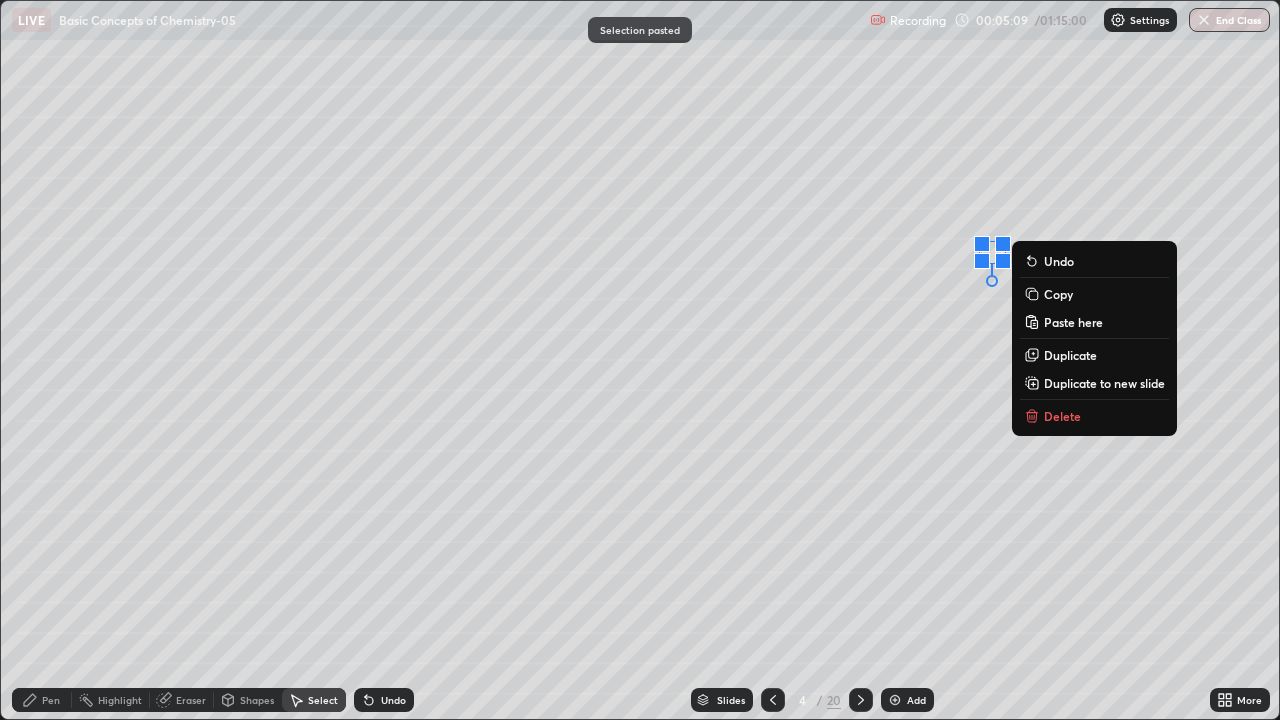 click on "0 ° Undo Copy Paste here Duplicate Duplicate to new slide Delete" at bounding box center [640, 360] 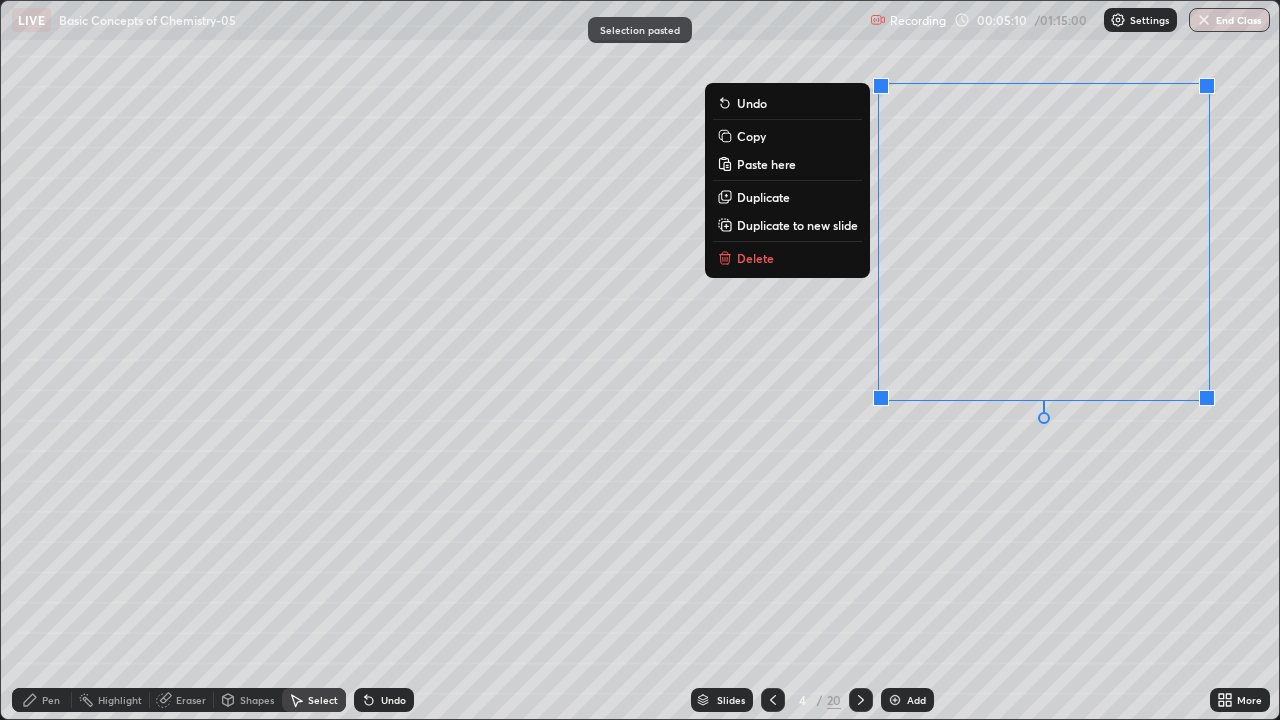 click on "0 ° Undo Copy Paste here Duplicate Duplicate to new slide Delete" at bounding box center (640, 360) 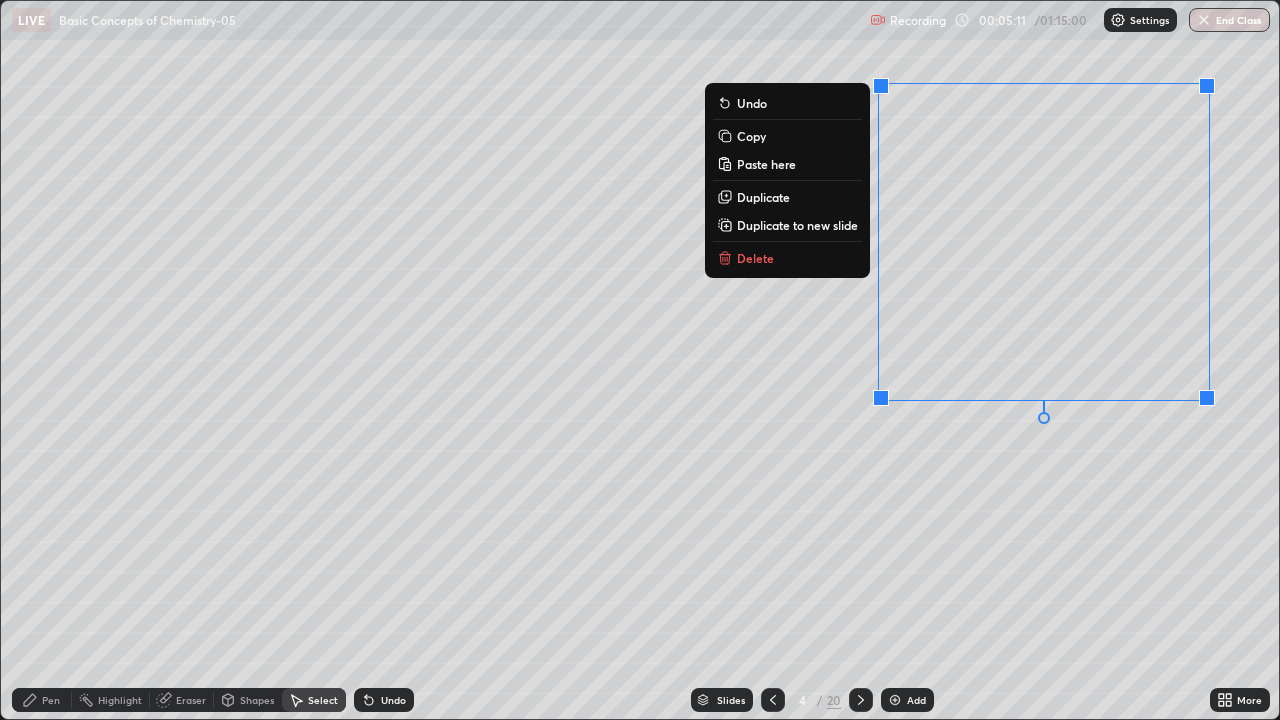 click on "0 ° Undo Copy Paste here Duplicate Duplicate to new slide Delete" at bounding box center (640, 360) 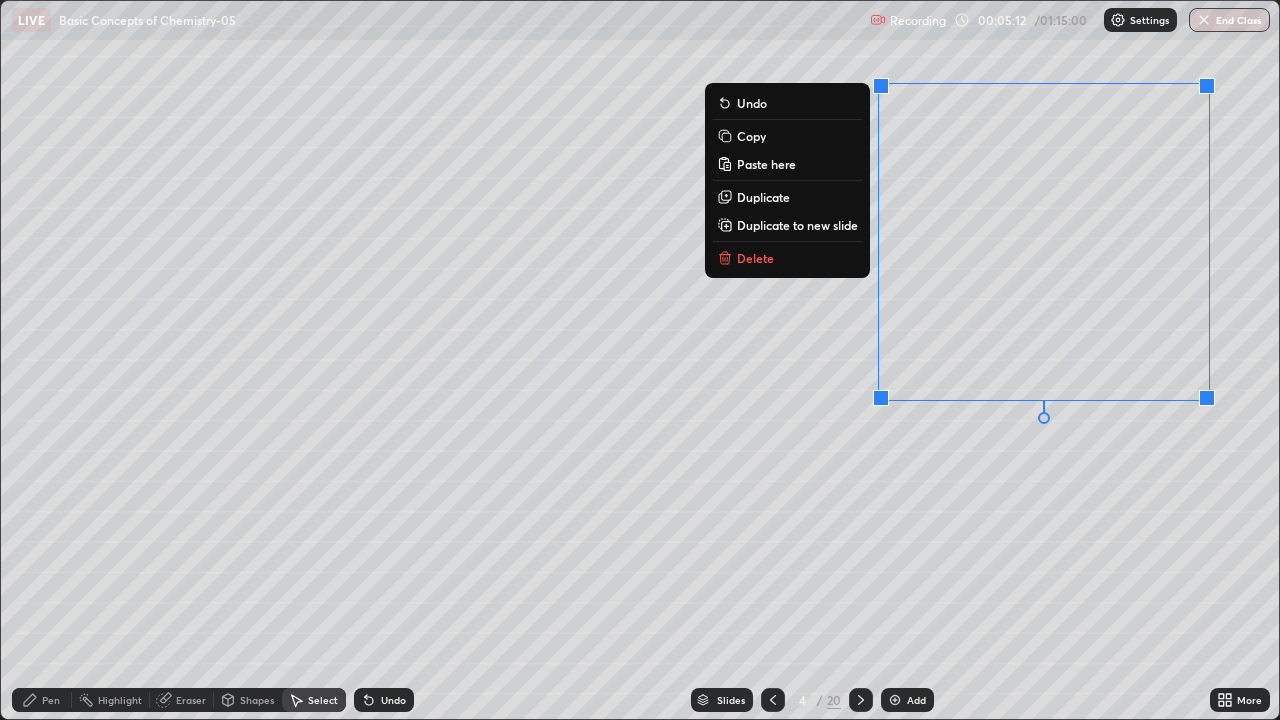 click on "0 ° Undo Copy Paste here Duplicate Duplicate to new slide Delete" at bounding box center (640, 360) 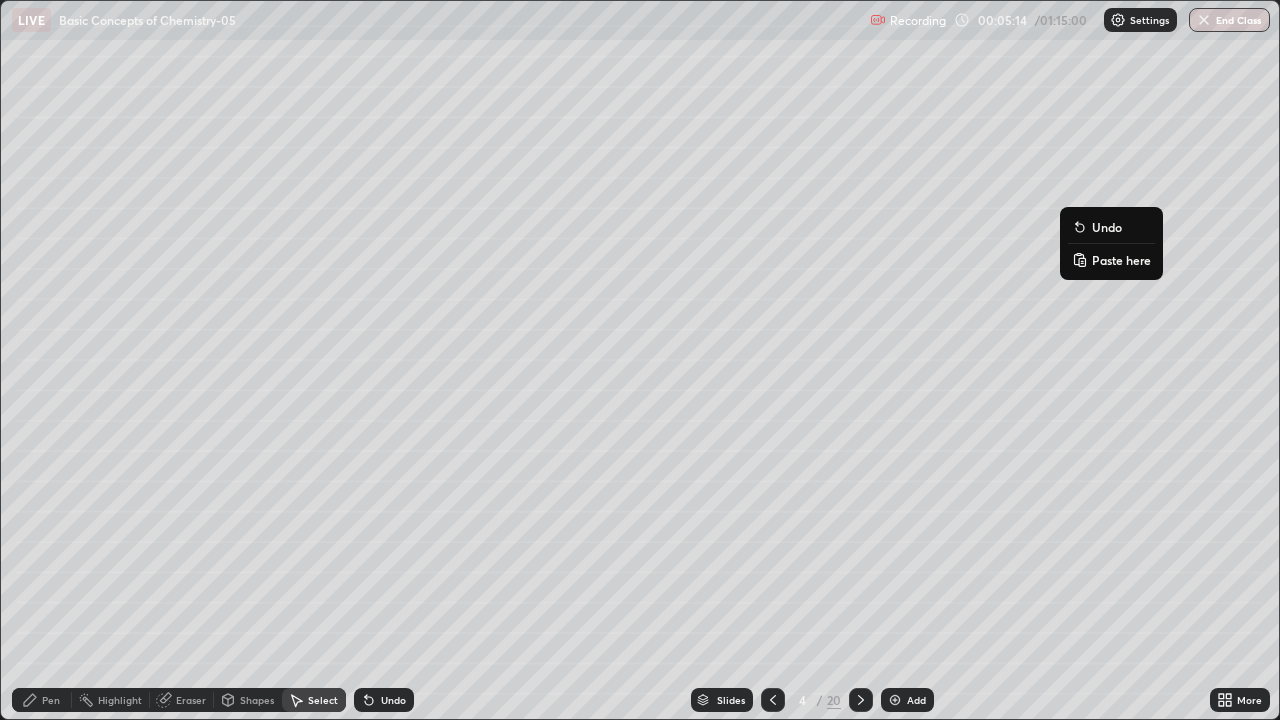 click on "Paste here" at bounding box center (1121, 260) 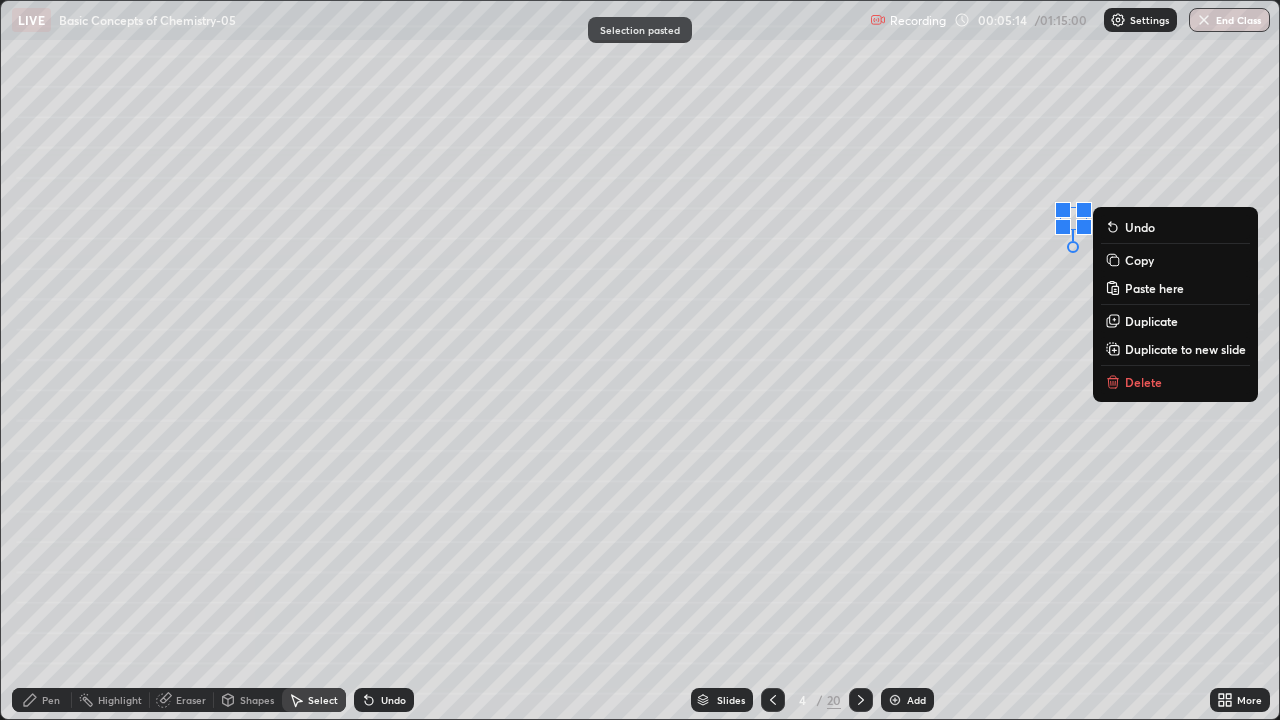 click on "0 ° Undo Copy Paste here Duplicate Duplicate to new slide Delete" at bounding box center (640, 360) 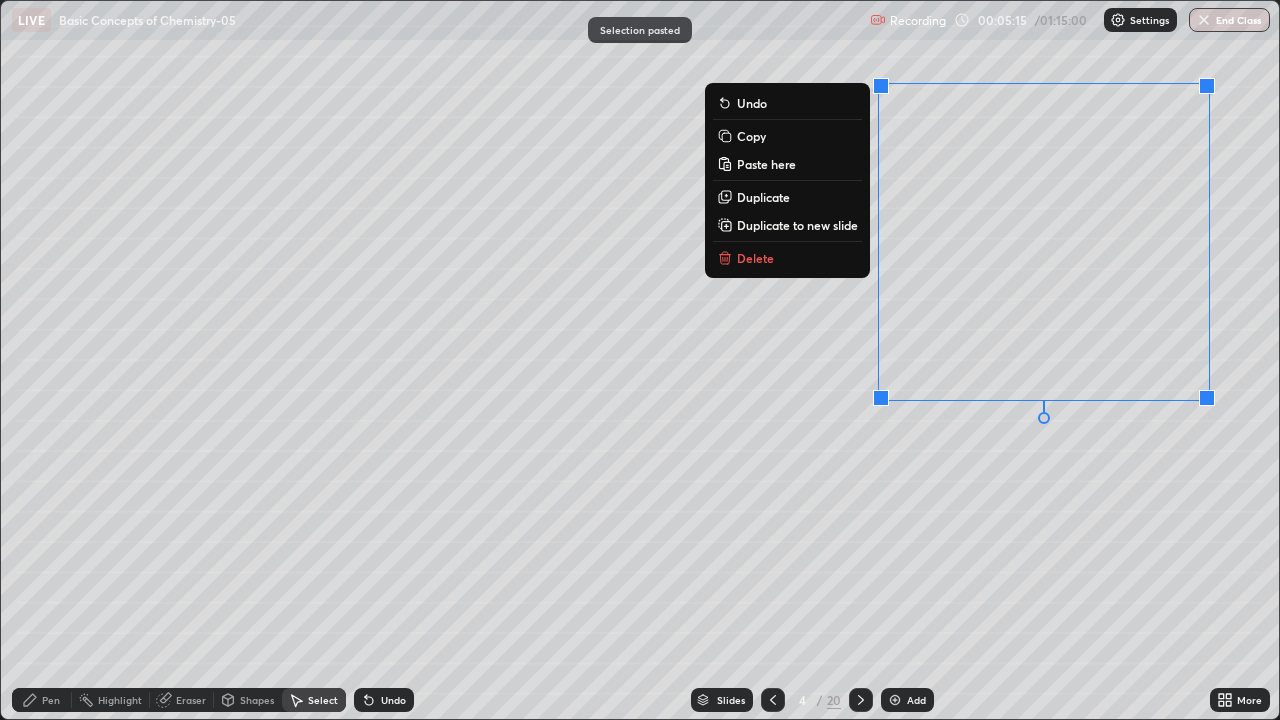 click on "0 ° Undo Copy Paste here Duplicate Duplicate to new slide Delete" at bounding box center [640, 360] 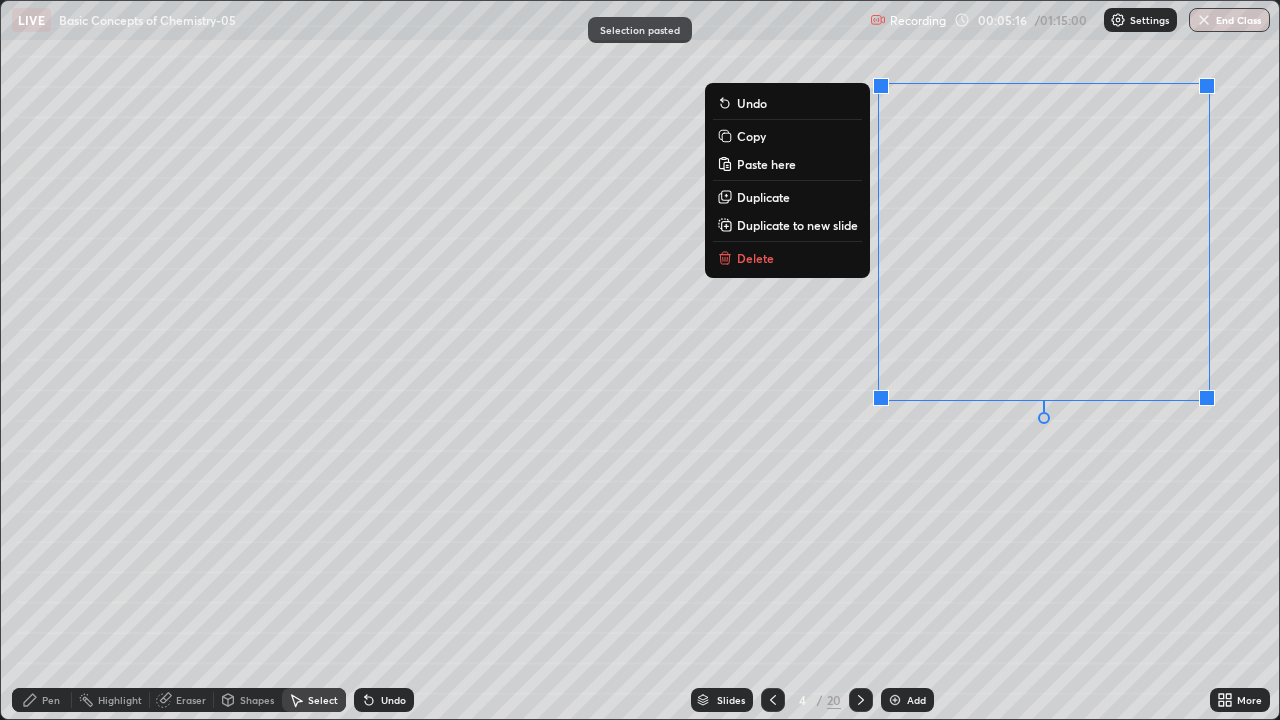 click on "0 ° Undo Copy Paste here Duplicate Duplicate to new slide Delete" at bounding box center (640, 360) 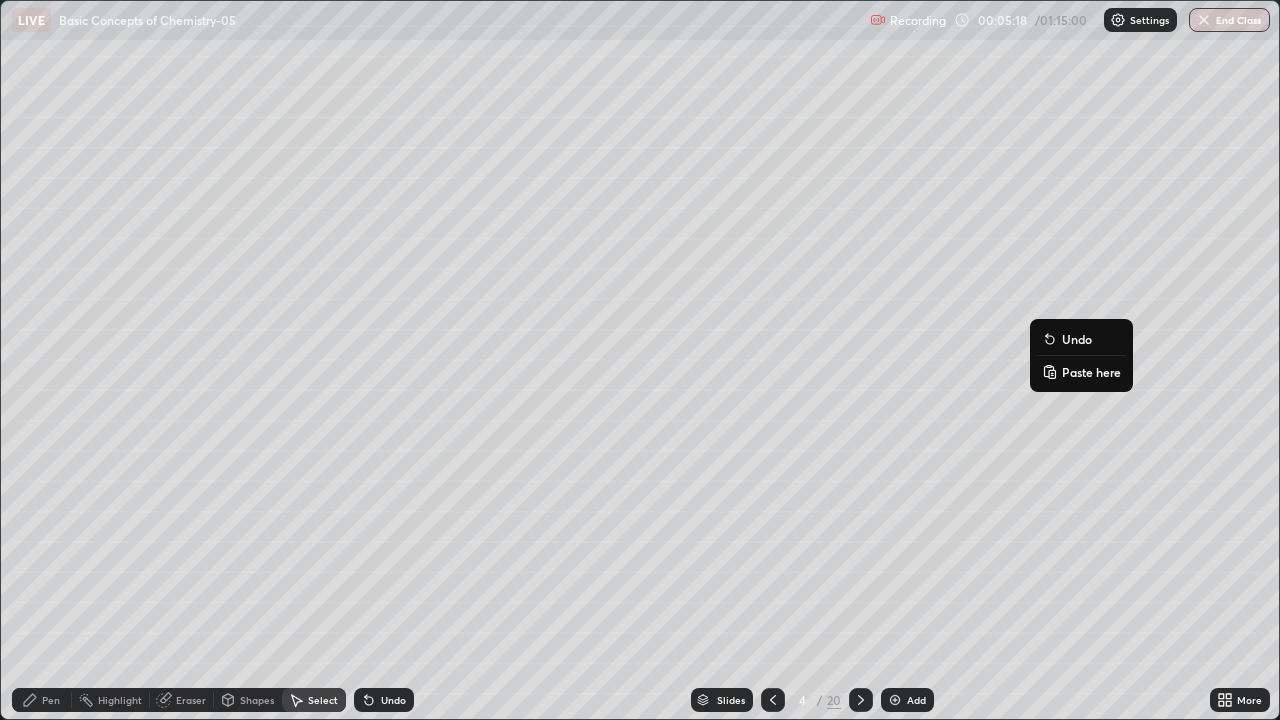 click on "Paste here" at bounding box center (1091, 372) 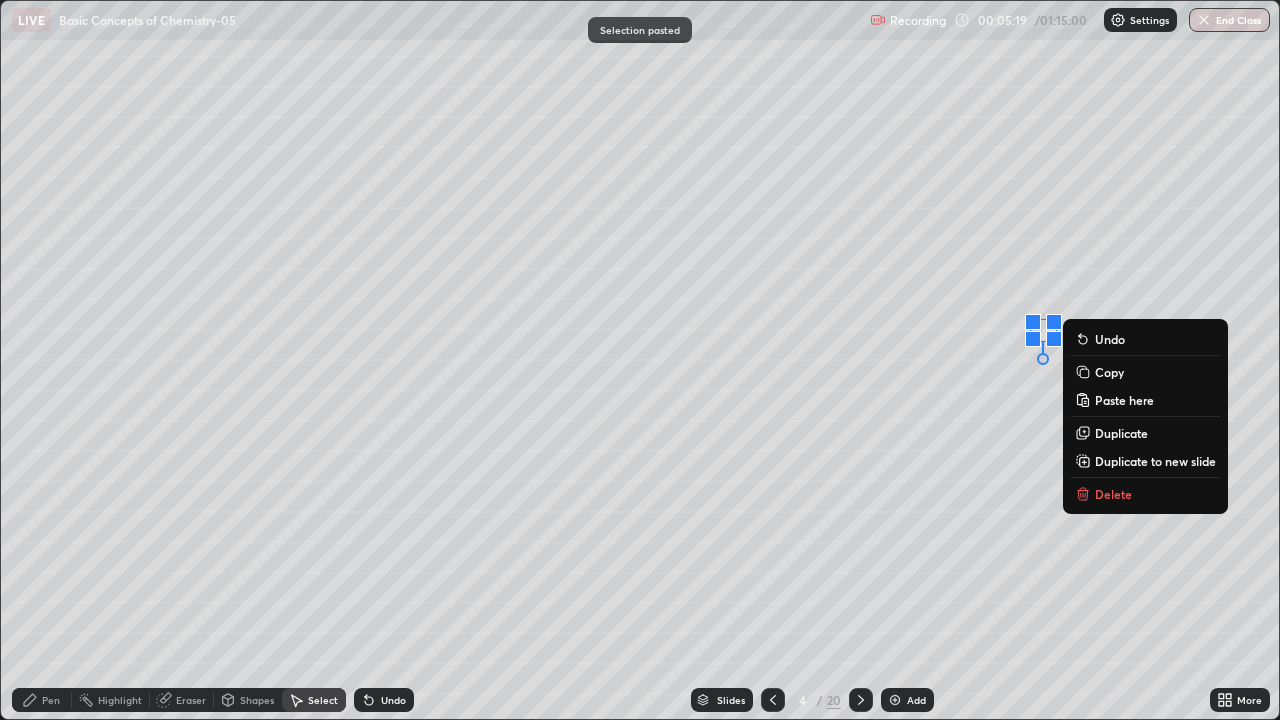 click on "0 ° Undo Copy Paste here Duplicate Duplicate to new slide Delete" at bounding box center (640, 360) 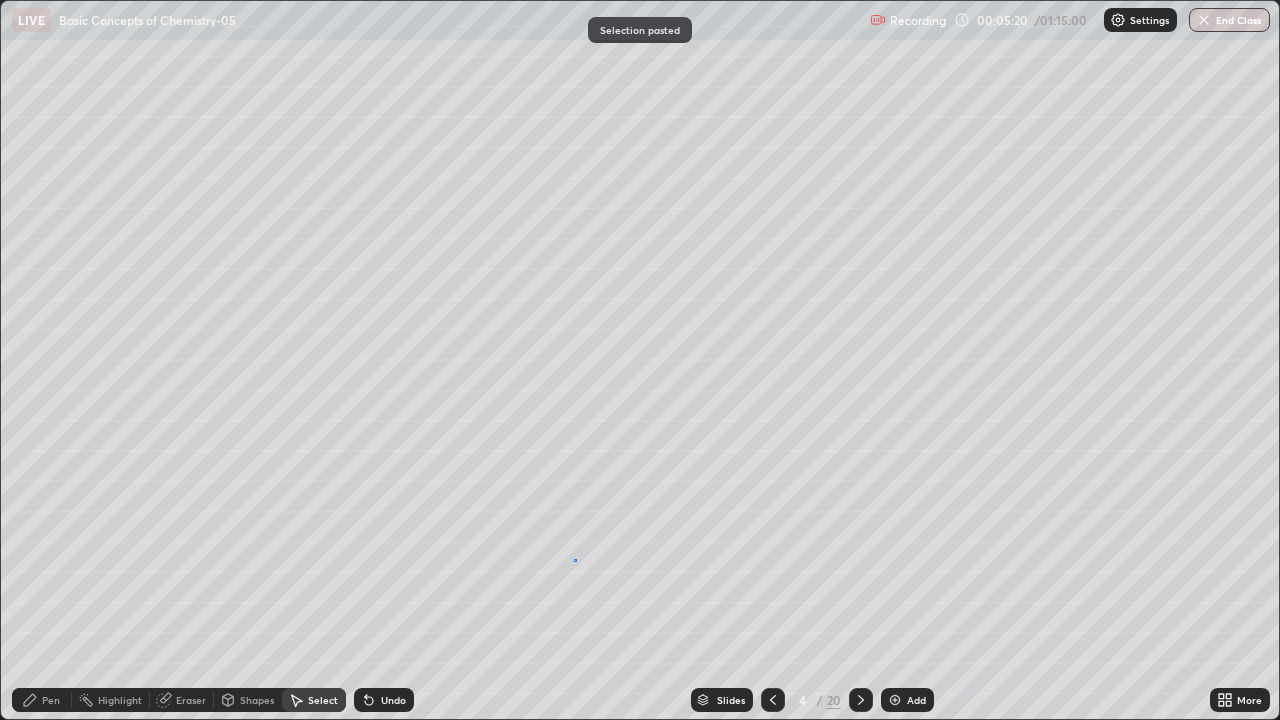 click on "0 ° Undo Copy Paste here Duplicate Duplicate to new slide Delete" at bounding box center [640, 360] 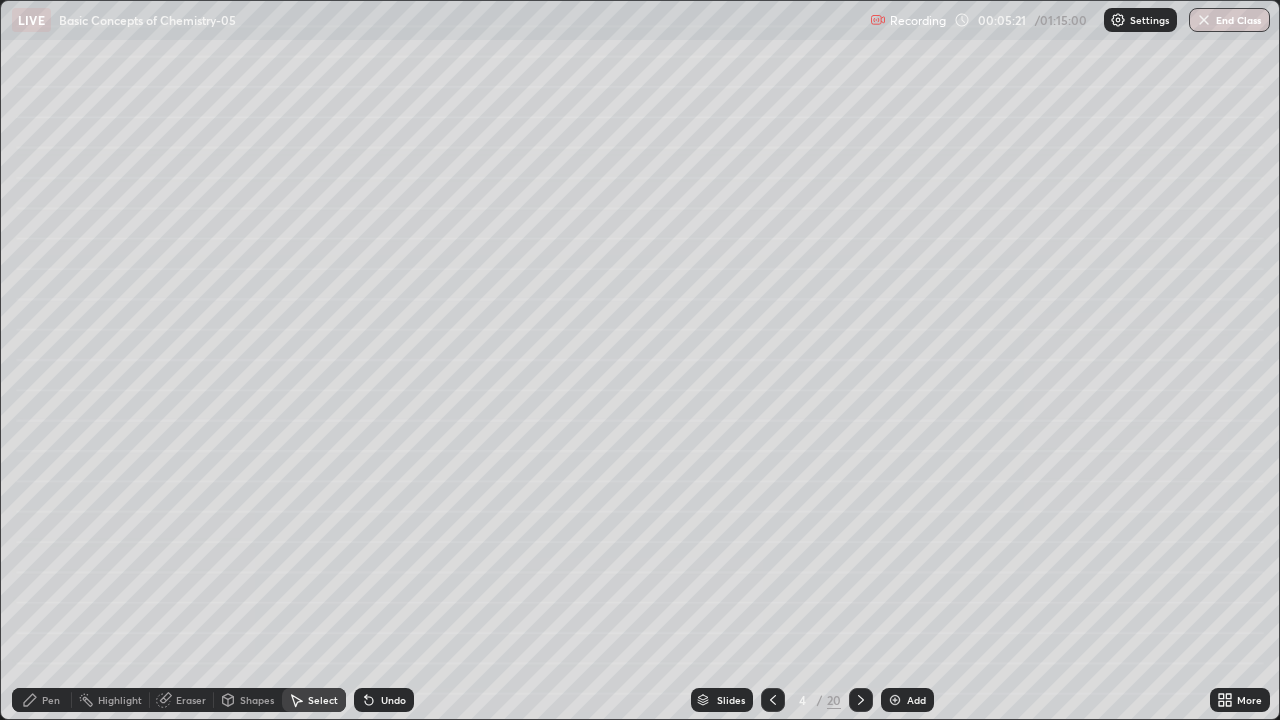 click on "Pen" at bounding box center [51, 700] 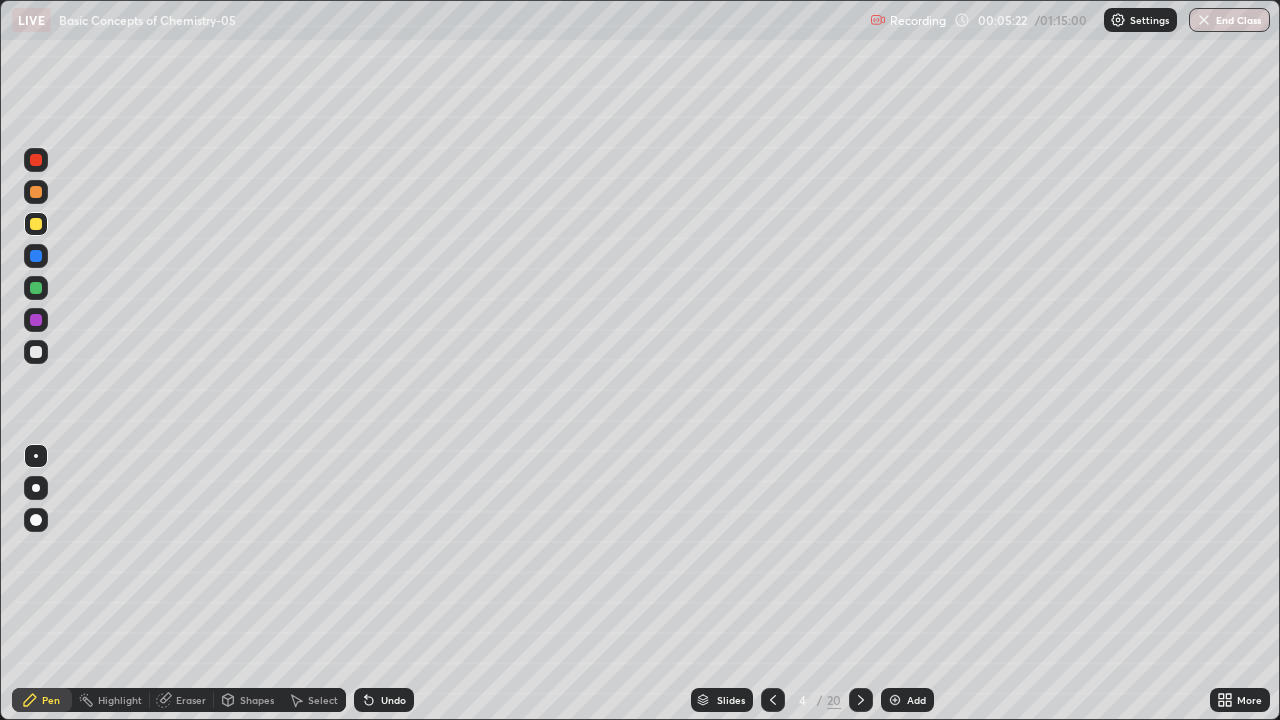 click at bounding box center (36, 320) 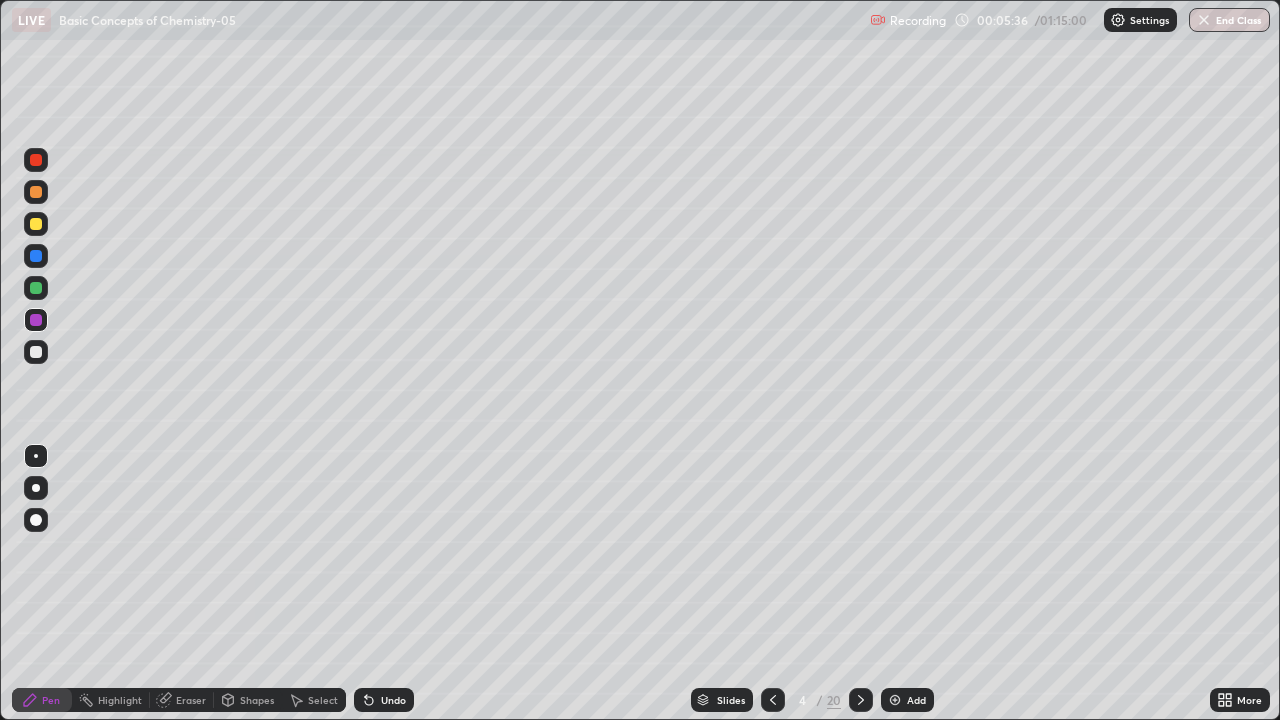 click on "Undo" at bounding box center [393, 700] 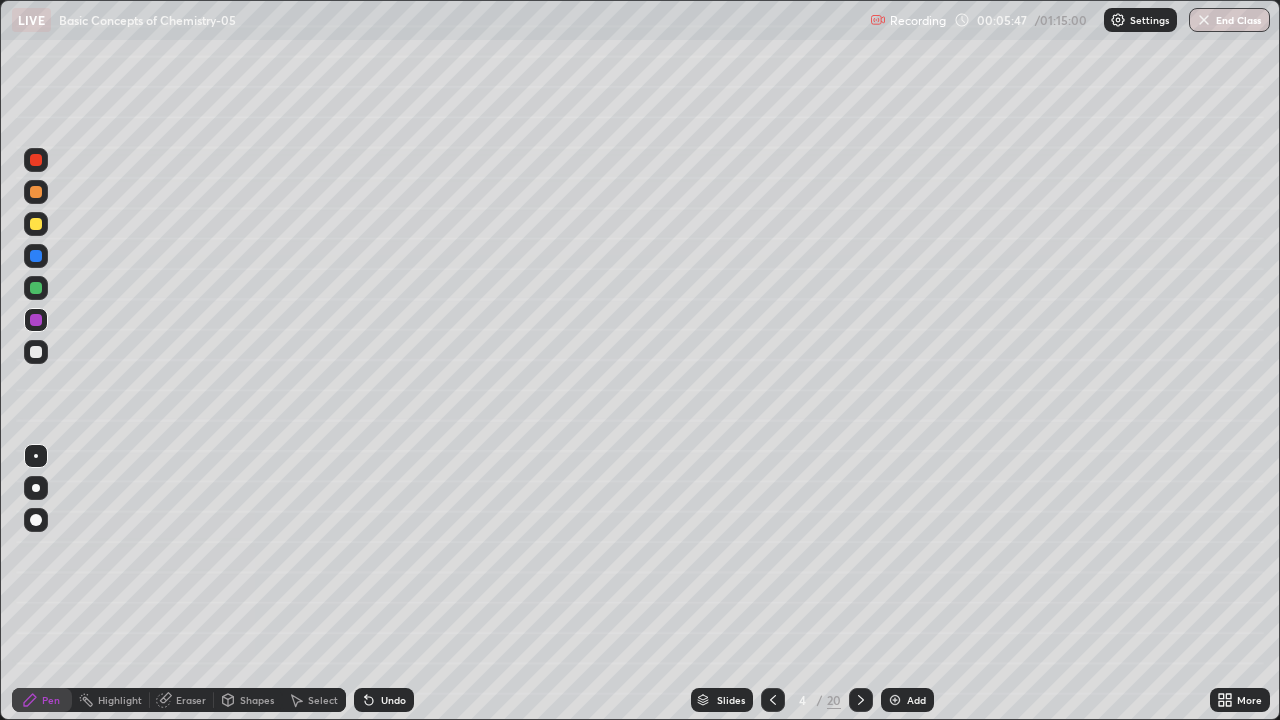 click on "Undo" at bounding box center (393, 700) 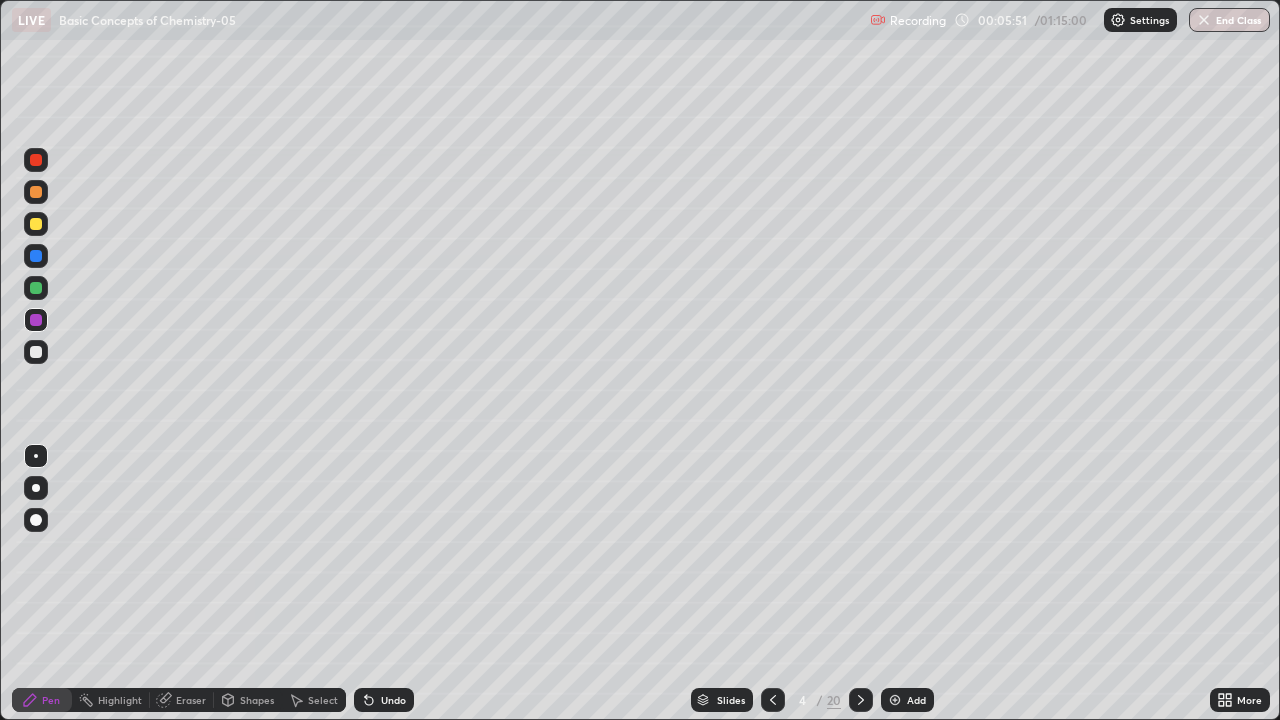 click on "Undo" at bounding box center (384, 700) 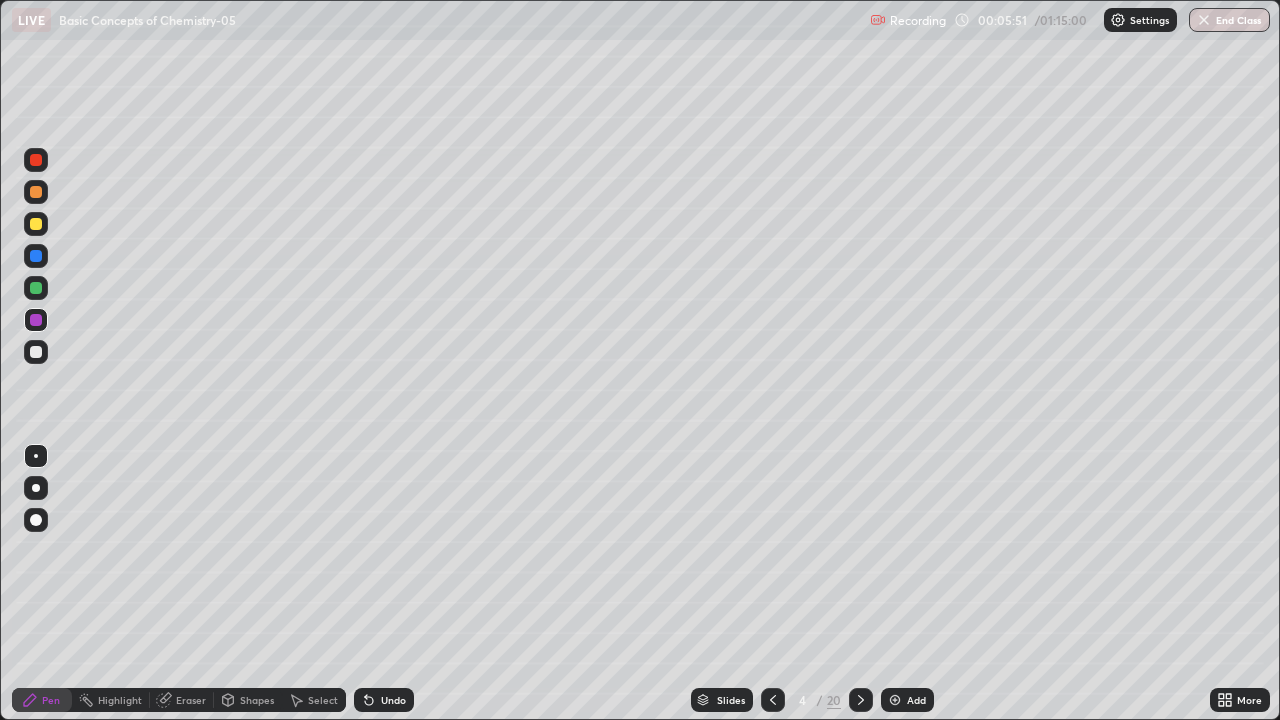 click on "Undo" at bounding box center (384, 700) 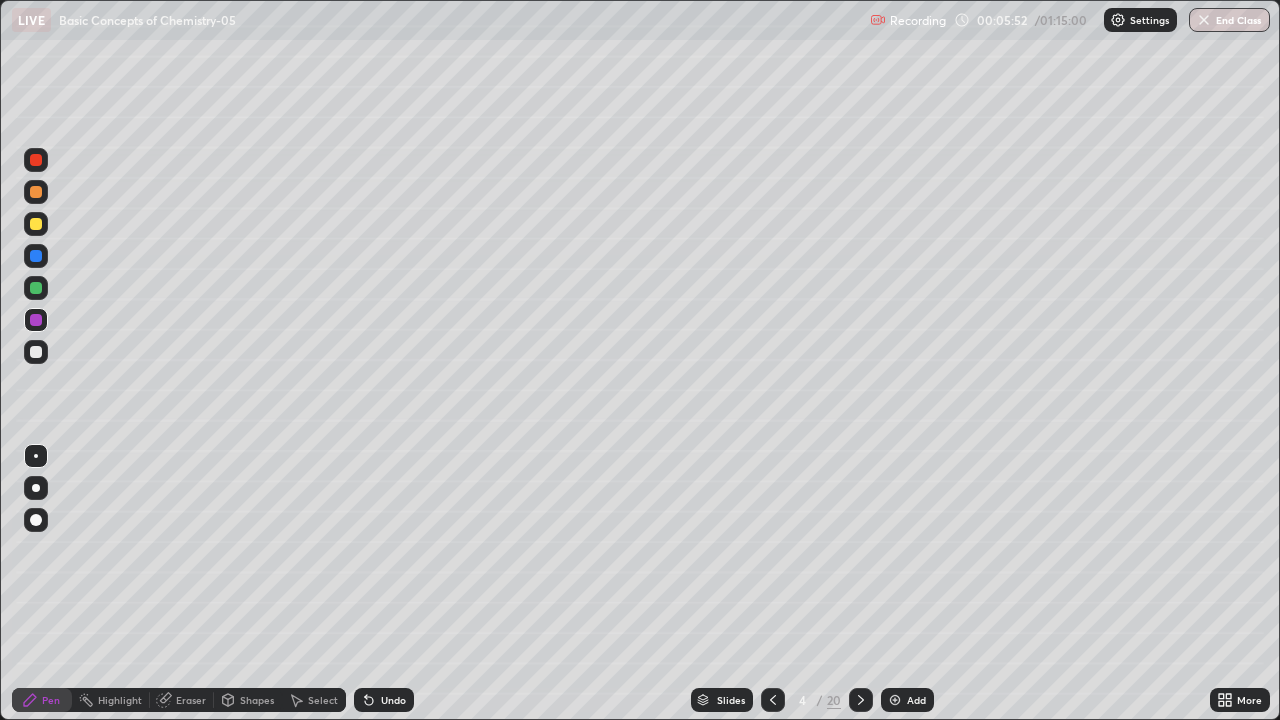 click on "Undo" at bounding box center (384, 700) 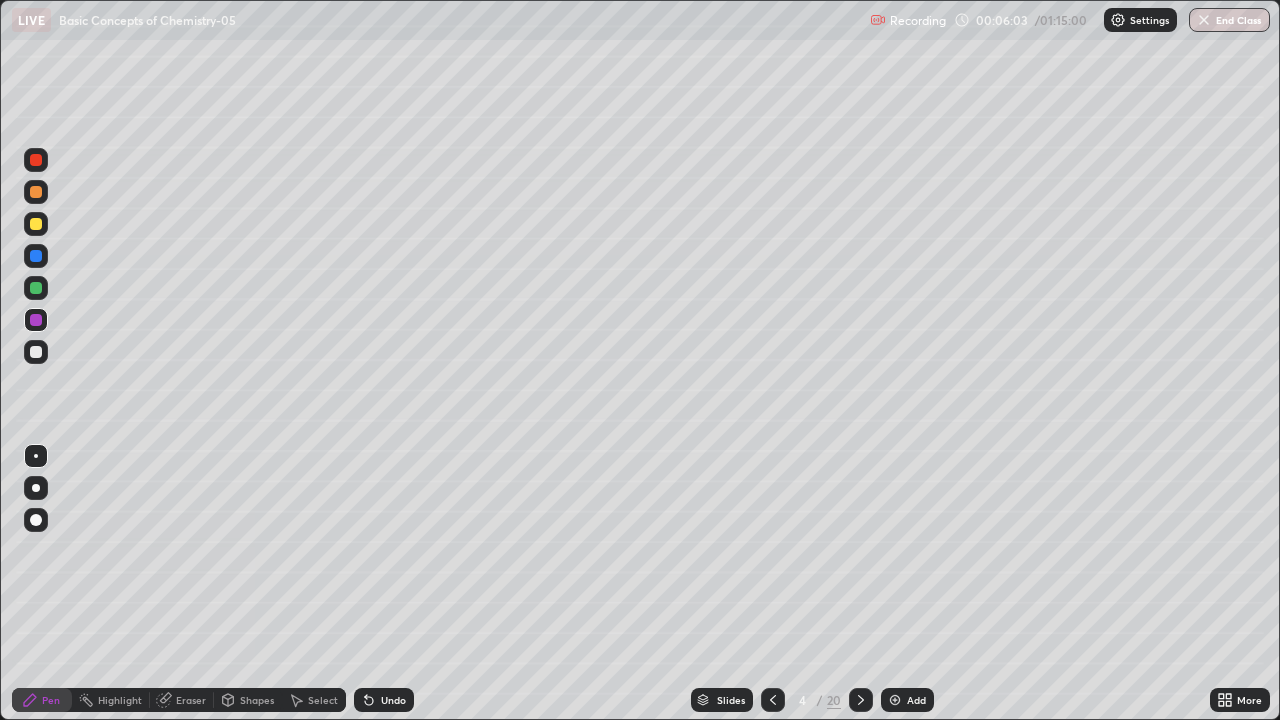 click at bounding box center [36, 192] 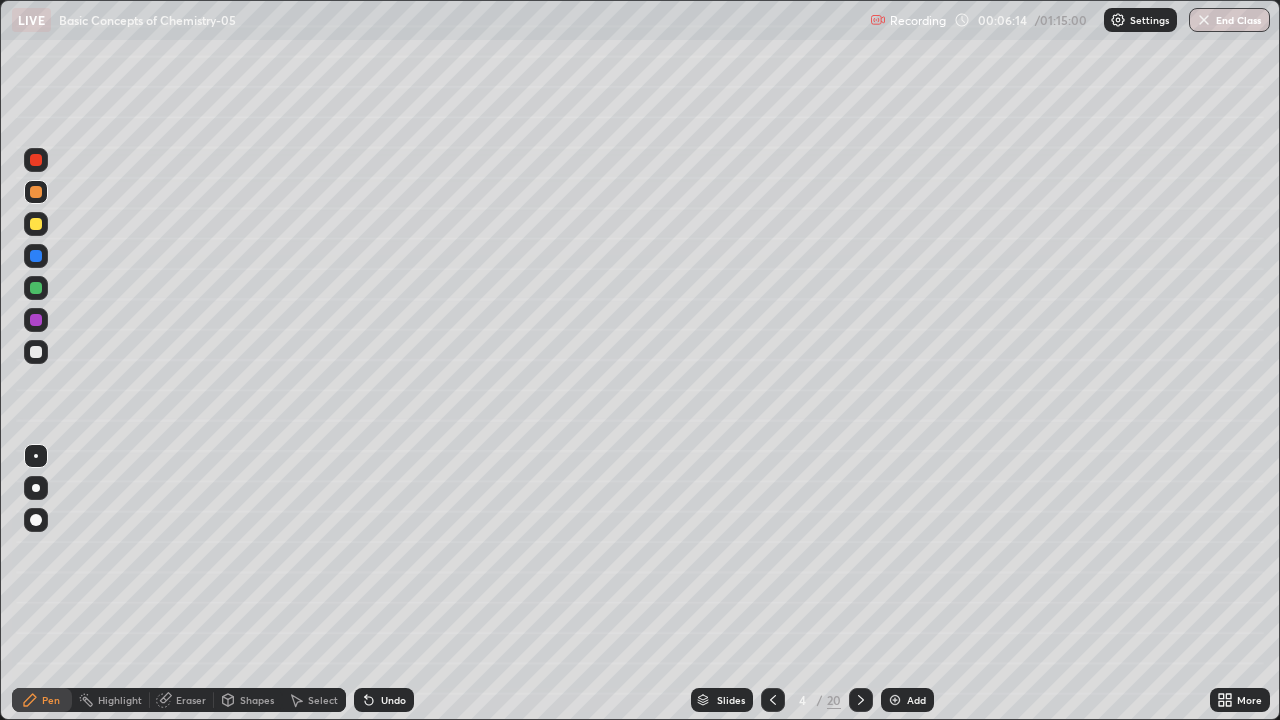 click at bounding box center (36, 224) 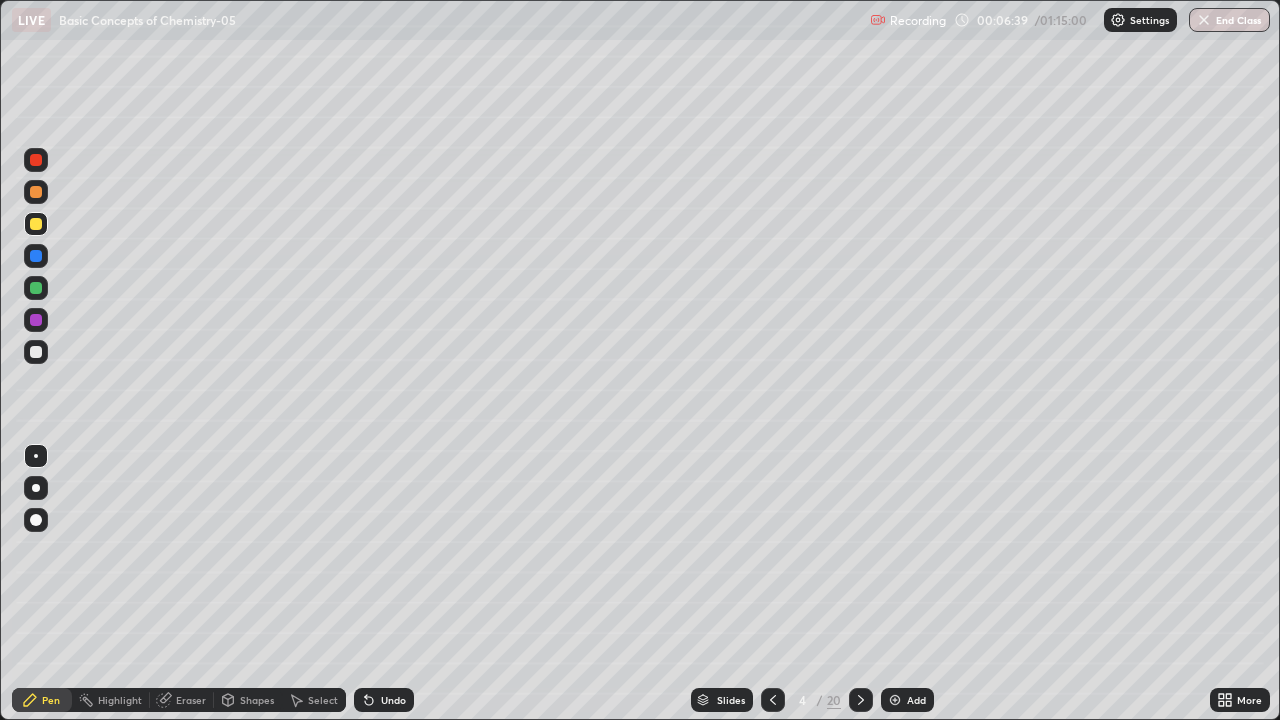 click at bounding box center [36, 288] 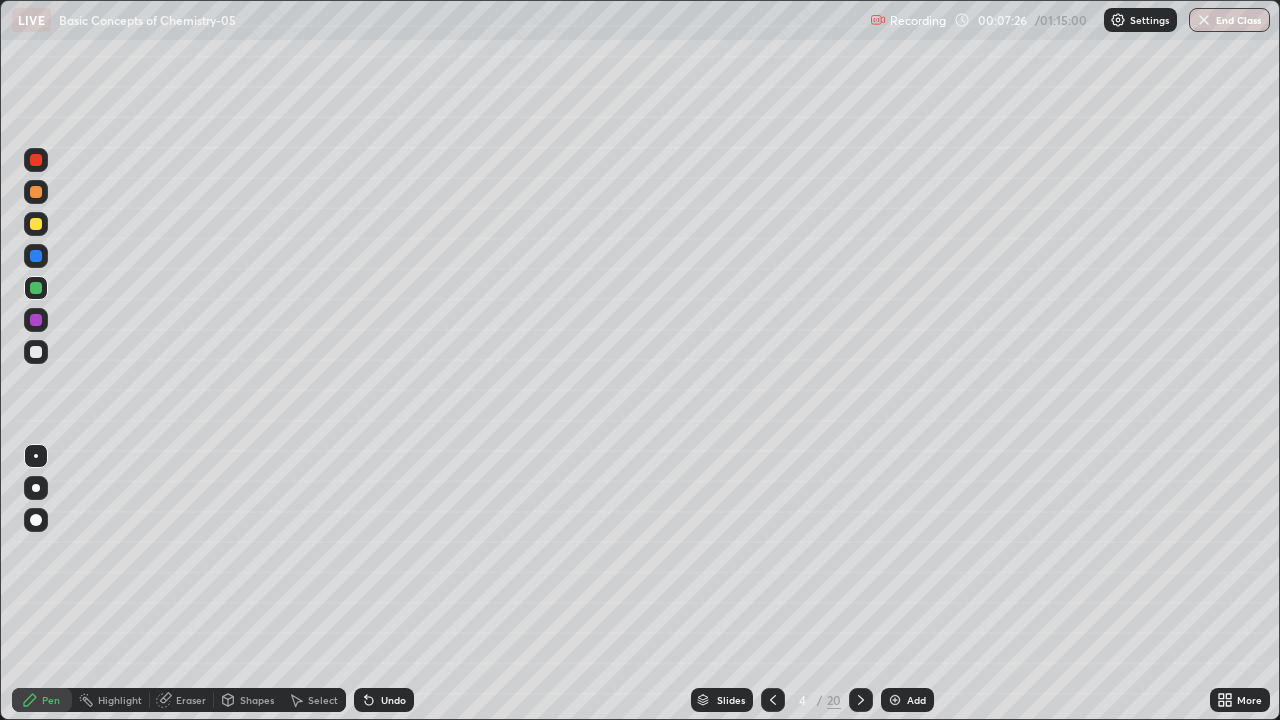 click at bounding box center [36, 192] 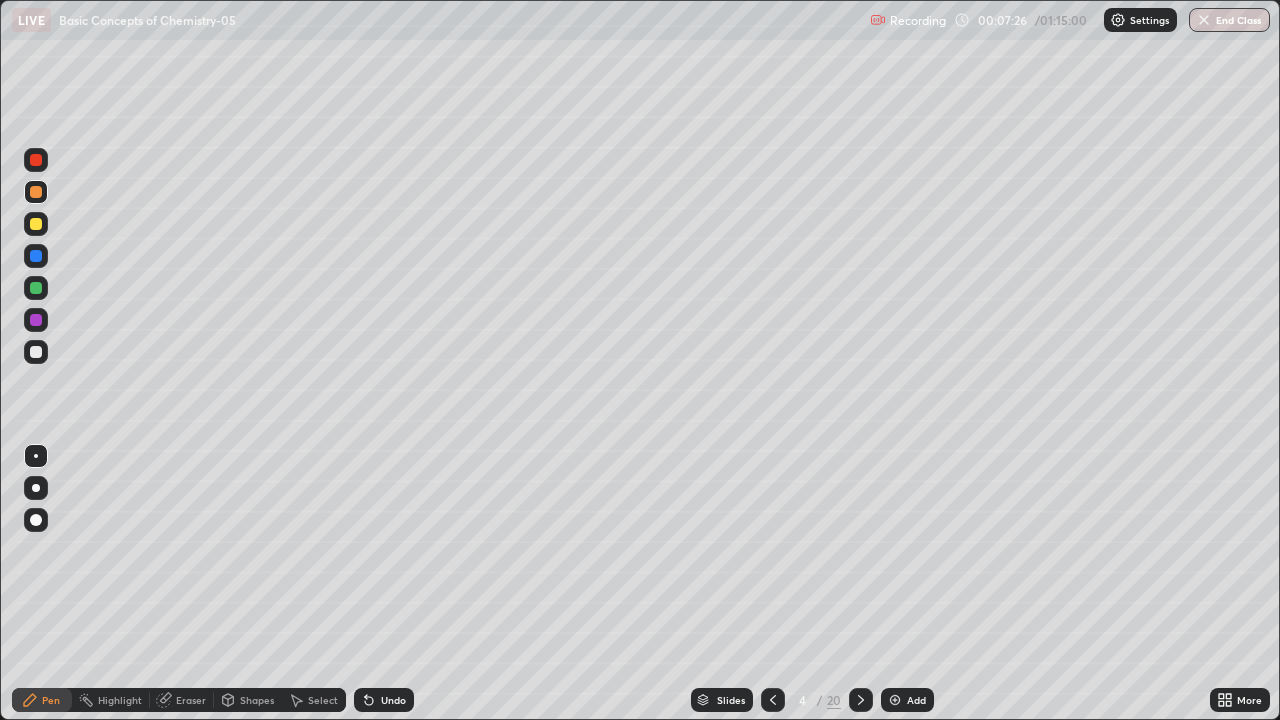 click at bounding box center [36, 352] 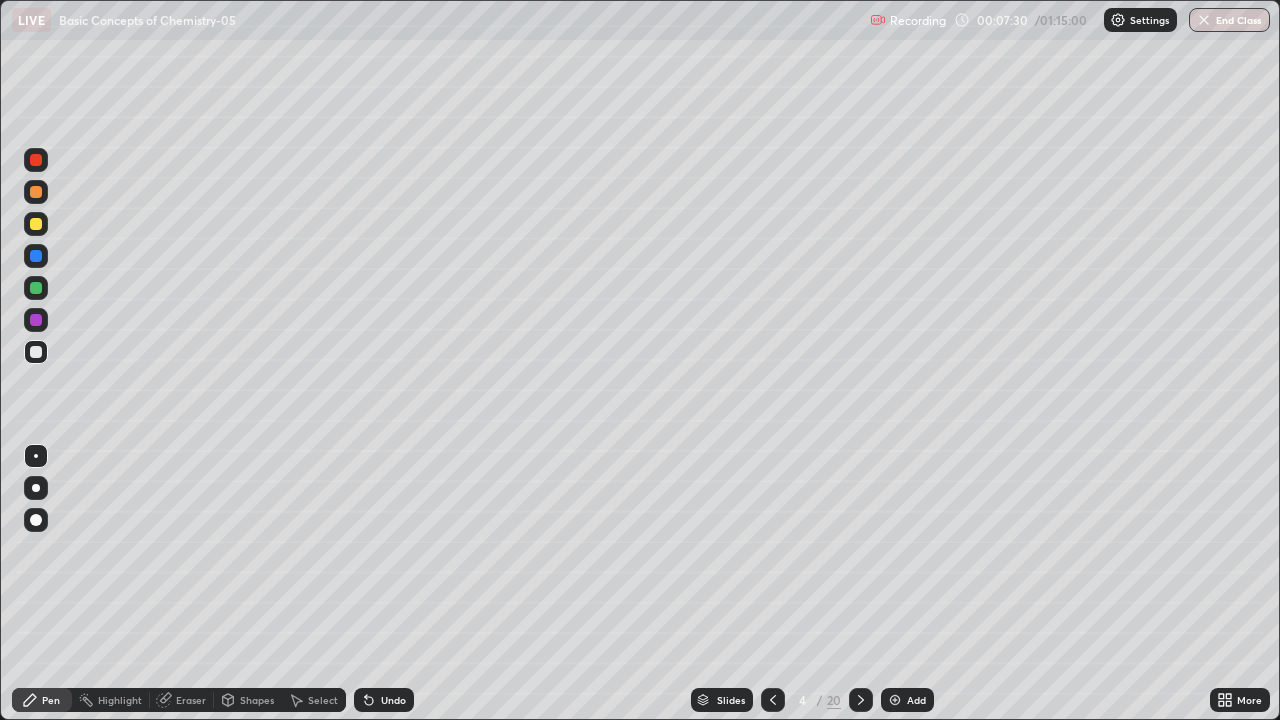 click at bounding box center (861, 700) 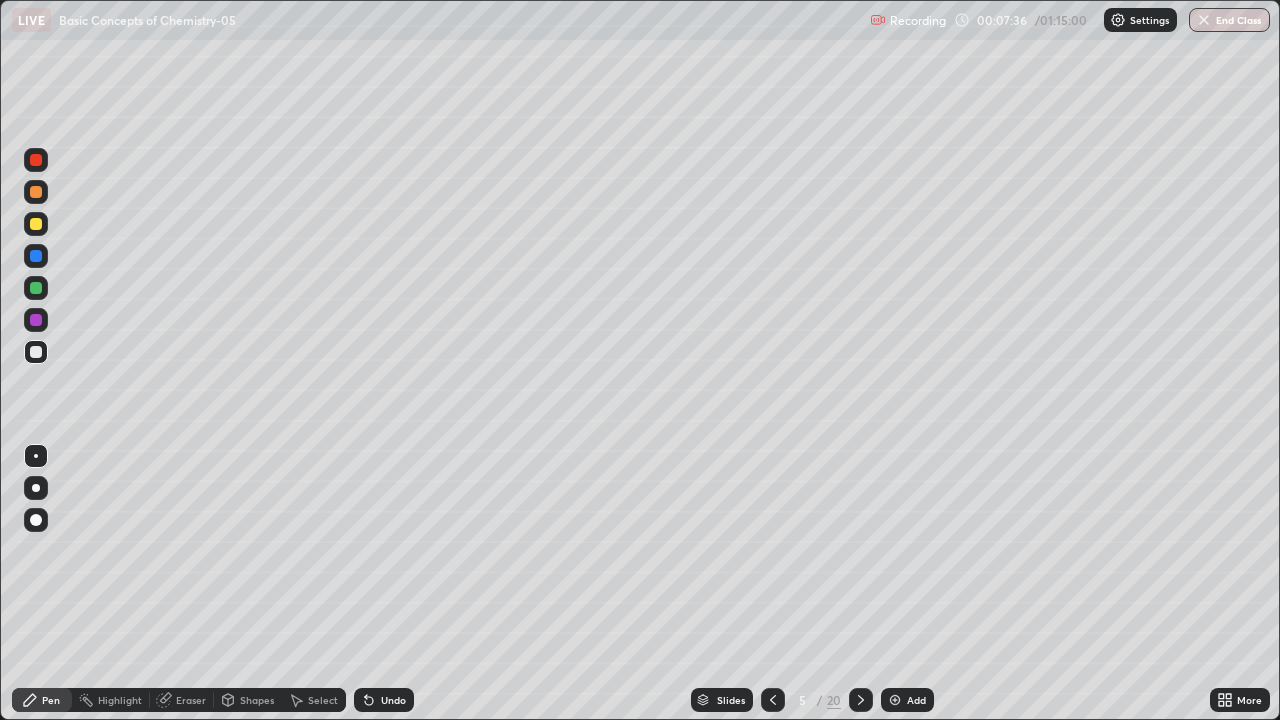 click at bounding box center [36, 192] 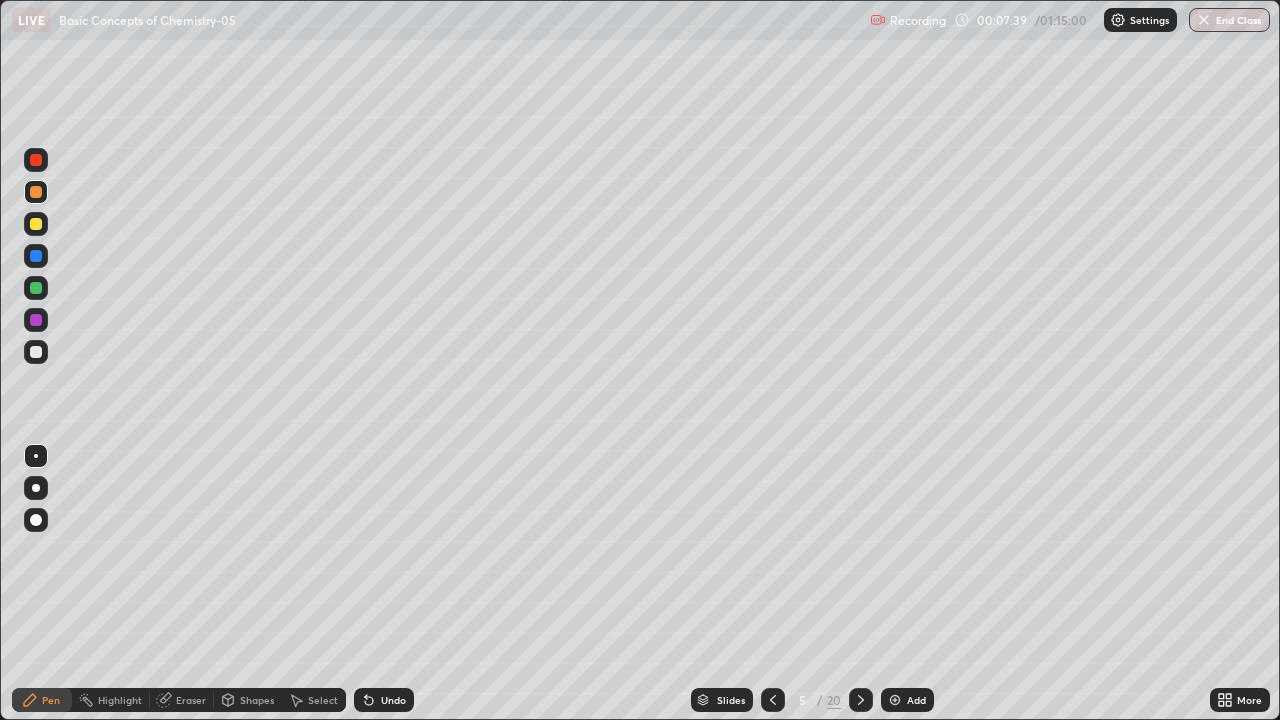 click at bounding box center (36, 352) 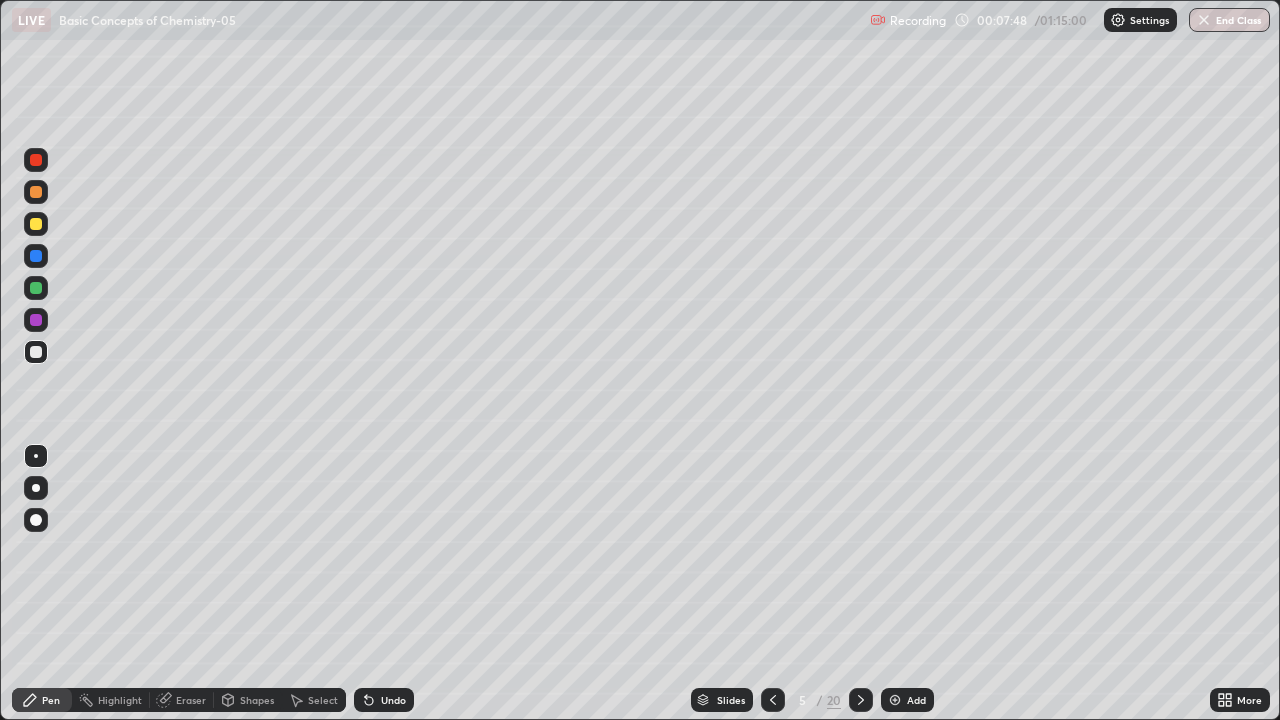 click at bounding box center [36, 192] 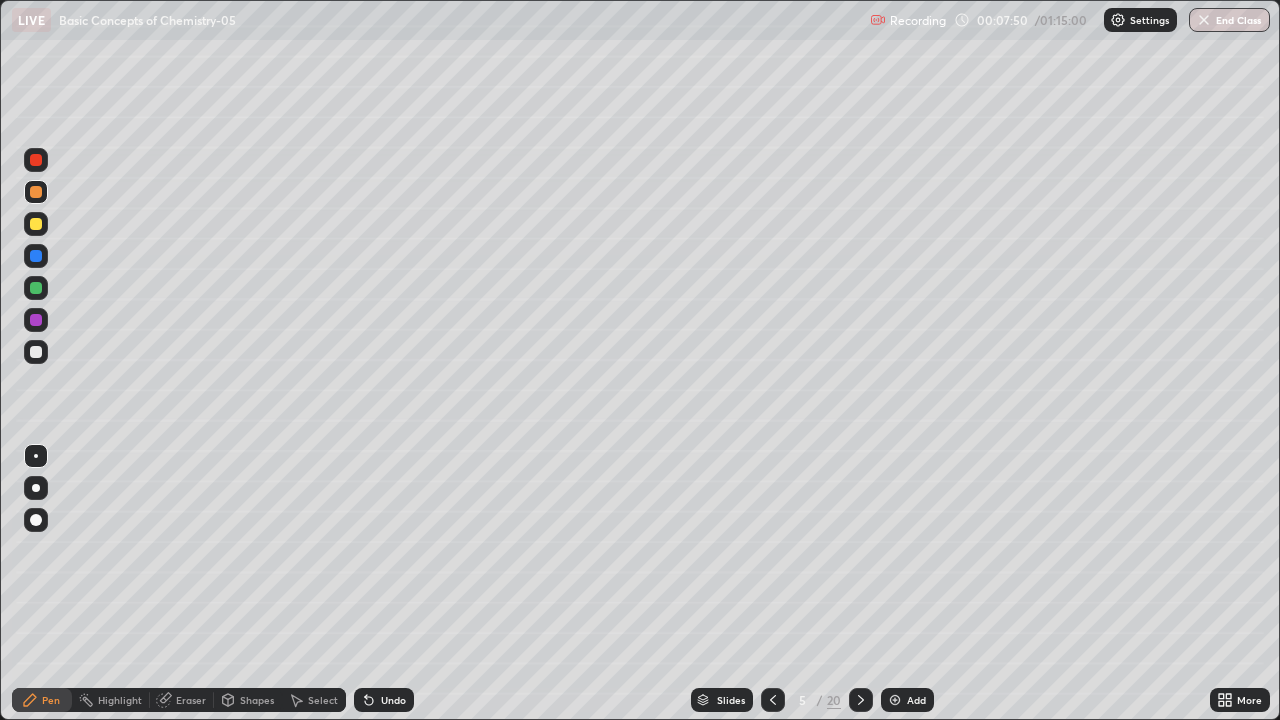 click at bounding box center [36, 320] 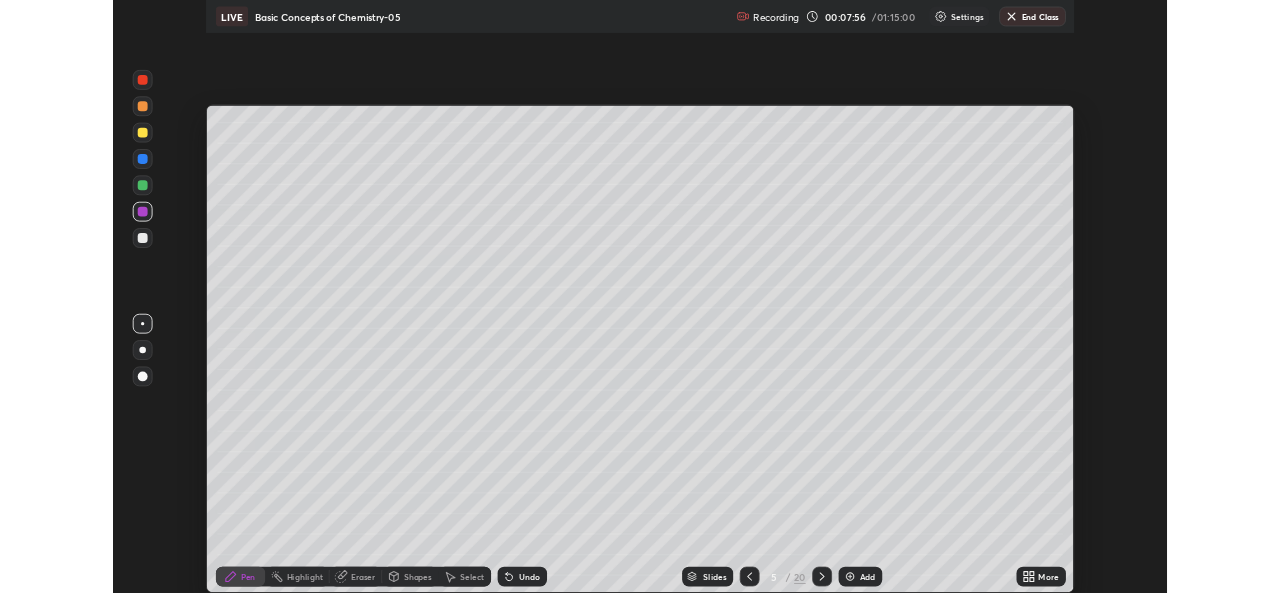 scroll, scrollTop: 593, scrollLeft: 1280, axis: both 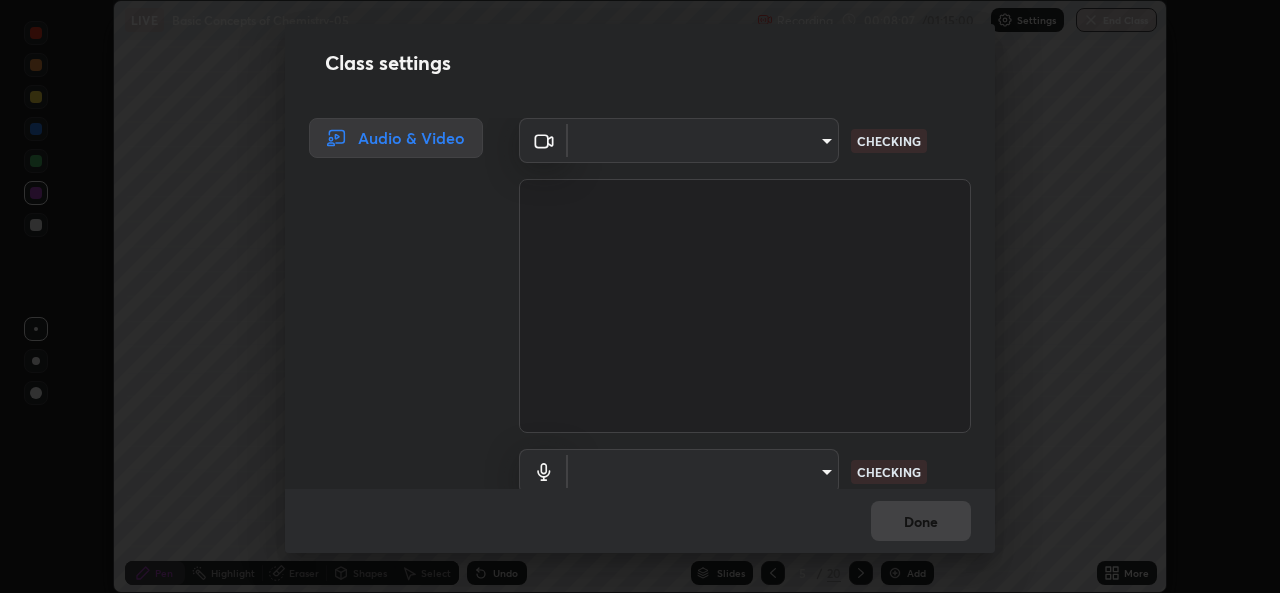type on "[HASH]" 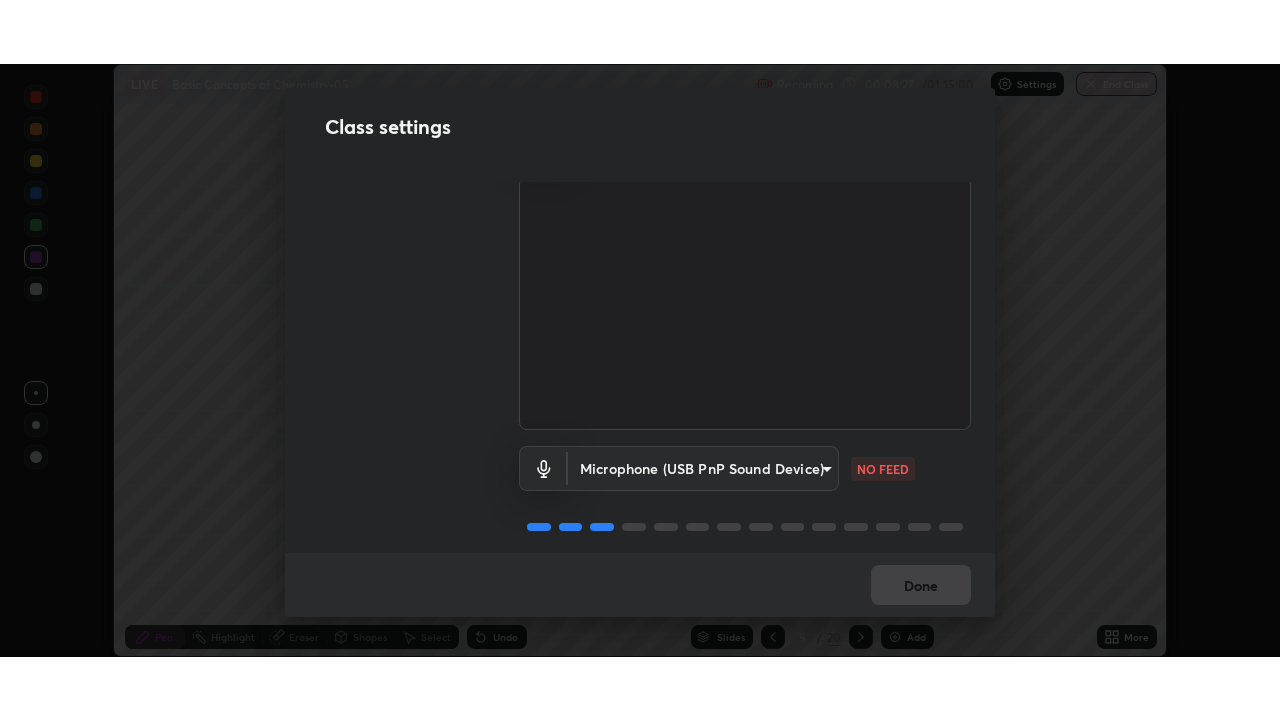 scroll, scrollTop: 83, scrollLeft: 0, axis: vertical 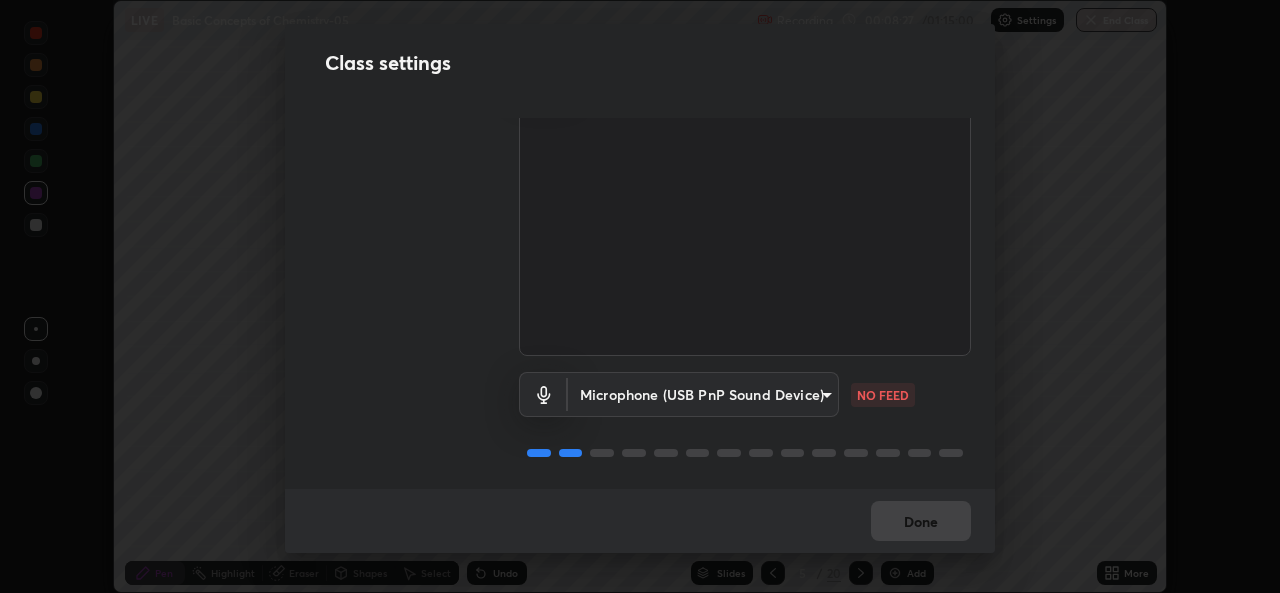 click on "Erase all LIVE Basic Concepts of Chemistry-05 Recording 00:08:27 /  01:15:00 Settings End Class Setting up your live class Basic Concepts of Chemistry-05 • L5 of Course On Chemistry for NEET Conquer 4 2026 [PERSON] Pen Highlight Eraser Shapes Select Undo Slides 5 / 20 Add More No doubts shared Encourage your learners to ask a doubt for better clarity Report an issue Reason for reporting Buffering Chat not working Audio - Video sync issue Educator video quality low ​ Attach an image Report Class settings Audio & Video FHD Camera ([HASH]) [HASH] WORKING Microphone (USB PnP Sound Device) [HASH] NO FEED Done" at bounding box center [640, 296] 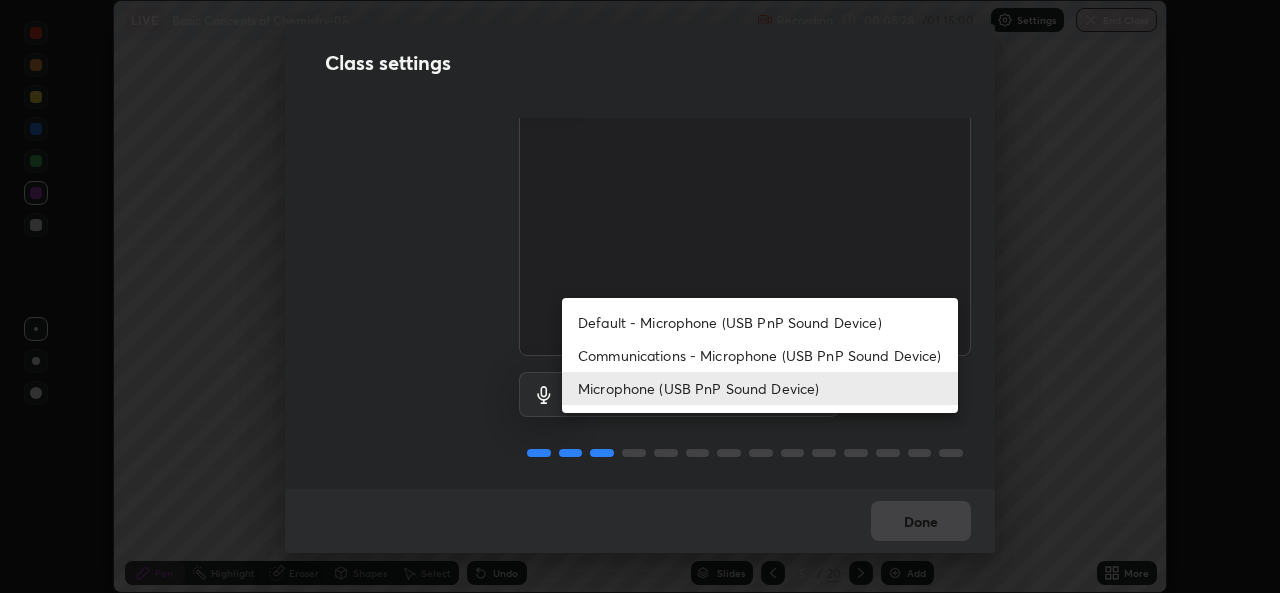 click on "Communications - Microphone (USB PnP Sound Device)" at bounding box center [760, 355] 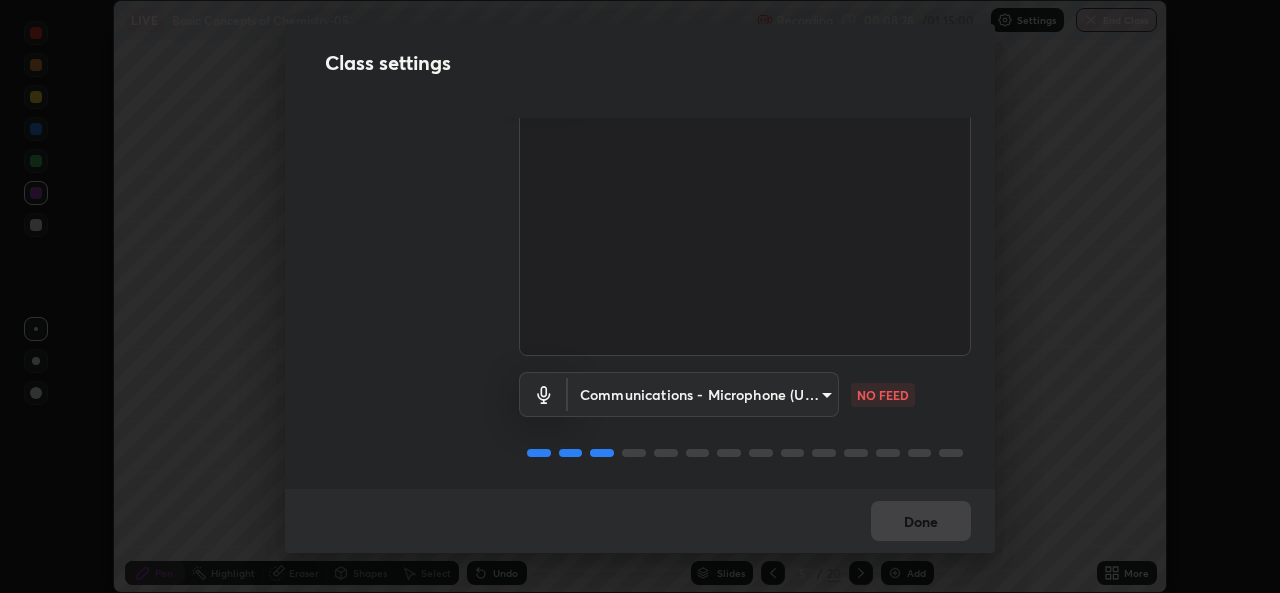 click on "Erase all LIVE Basic Concepts of Chemistry-05 Recording 00:08:28 /  01:15:00 Settings End Class Setting up your live class Basic Concepts of Chemistry-05 • L5 of Course On Chemistry for NEET Conquer 4 2026 [PERSON] Pen Highlight Eraser Shapes Select Undo Slides 5 / 20 Add More No doubts shared Encourage your learners to ask a doubt for better clarity Report an issue Reason for reporting Buffering Chat not working Audio - Video sync issue Educator video quality low ​ Attach an image Report Class settings Audio & Video FHD Camera ([HASH]) [HASH] WORKING Communications - Microphone (USB PnP Sound Device) communications NO FEED Done" at bounding box center (640, 296) 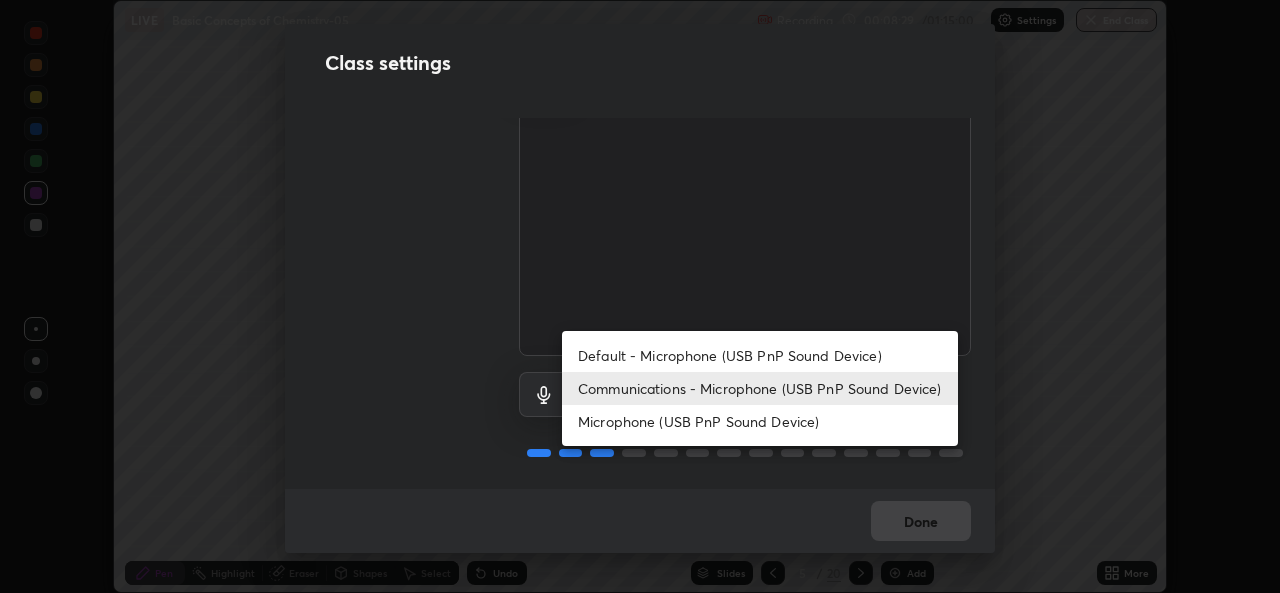 click on "Microphone (USB PnP Sound Device)" at bounding box center [760, 421] 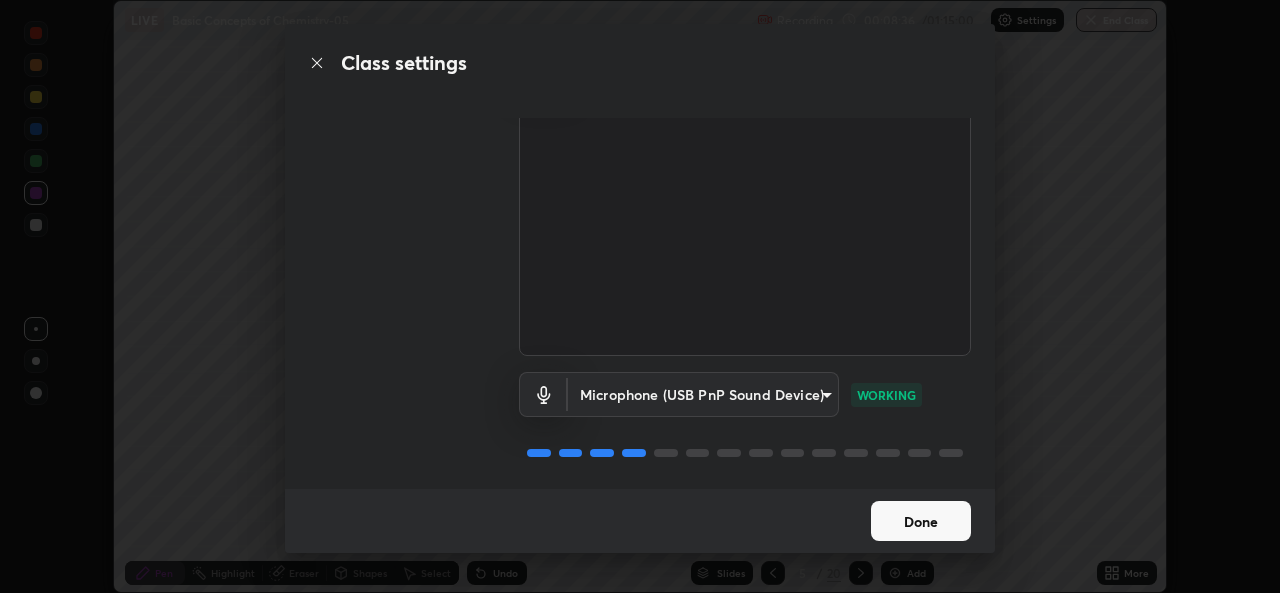 click on "Done" at bounding box center [921, 521] 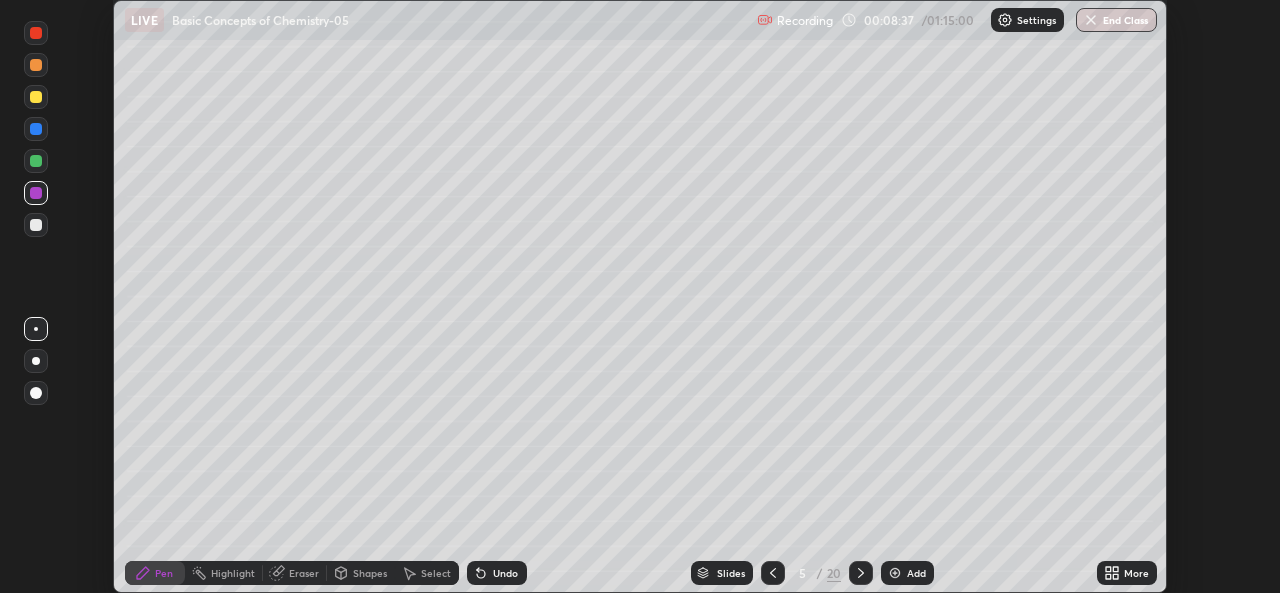 click on "More" at bounding box center (1127, 573) 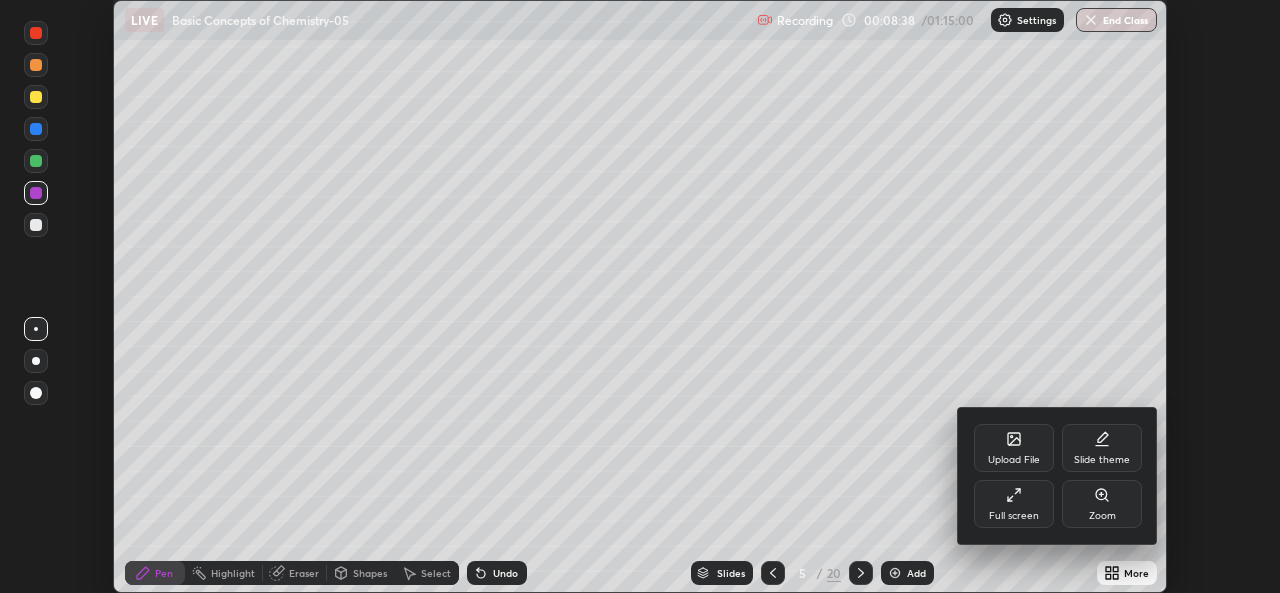 click 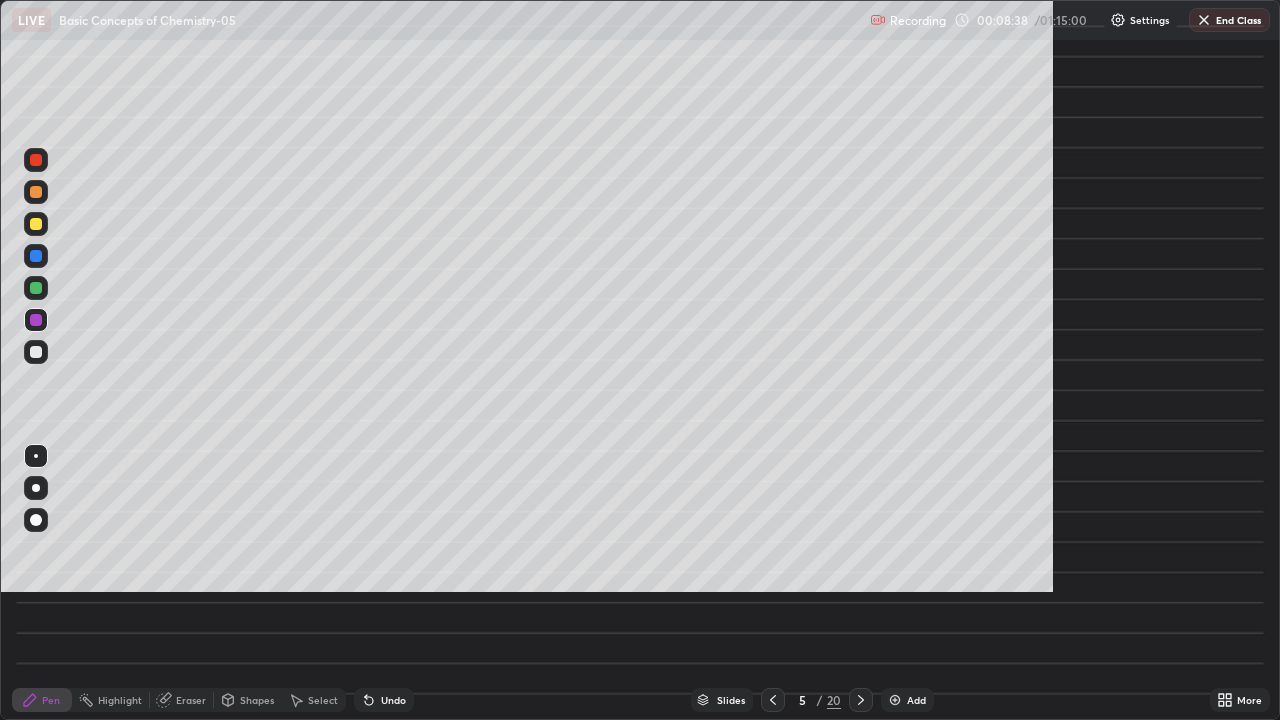 scroll, scrollTop: 99280, scrollLeft: 98720, axis: both 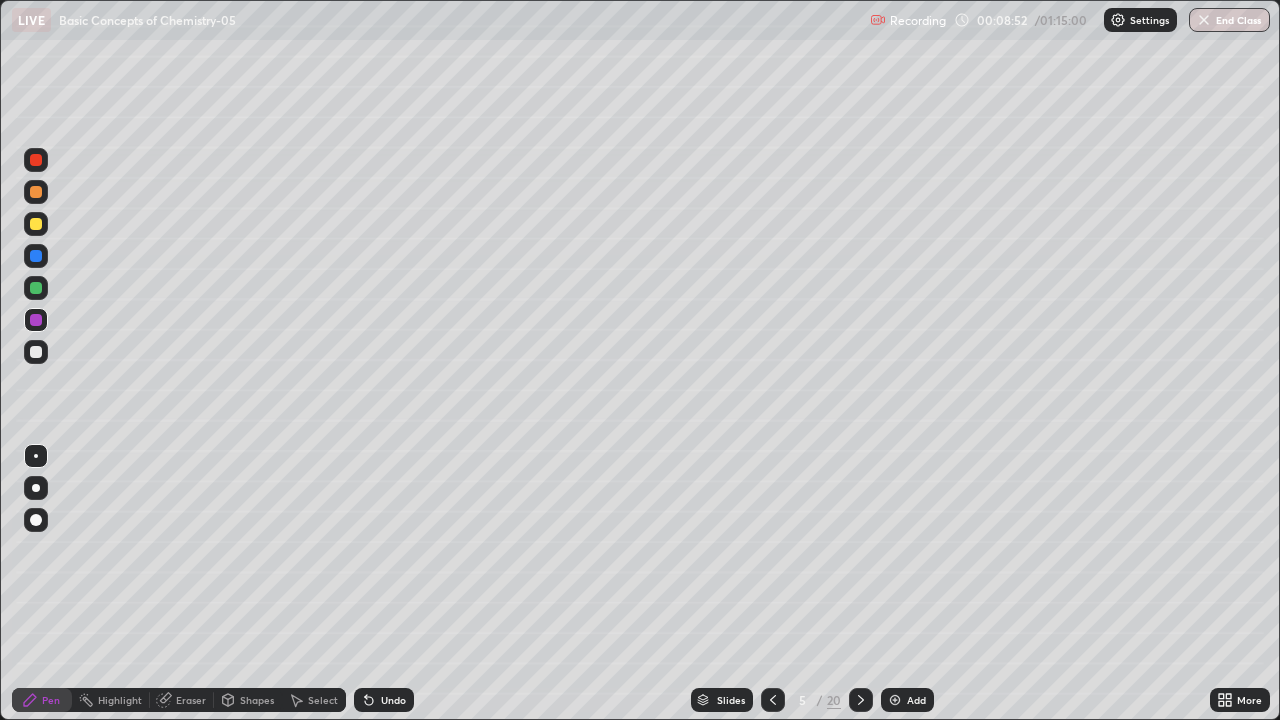 click at bounding box center (36, 224) 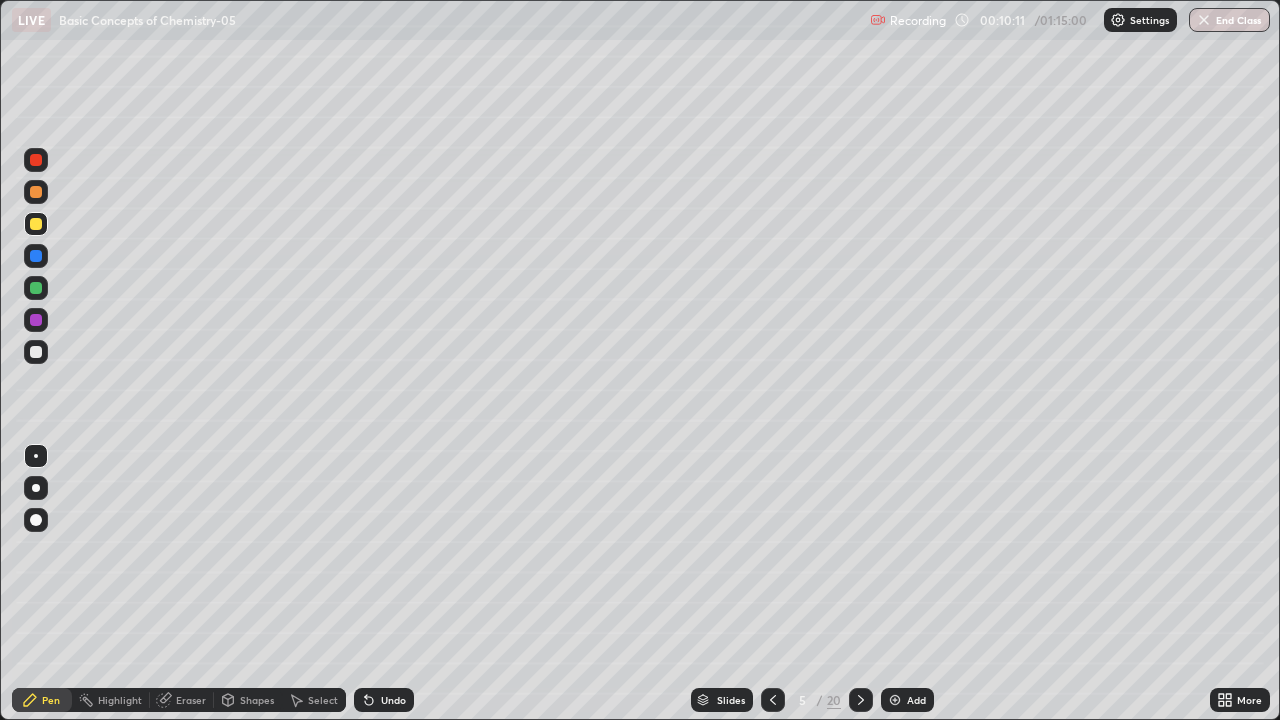 click 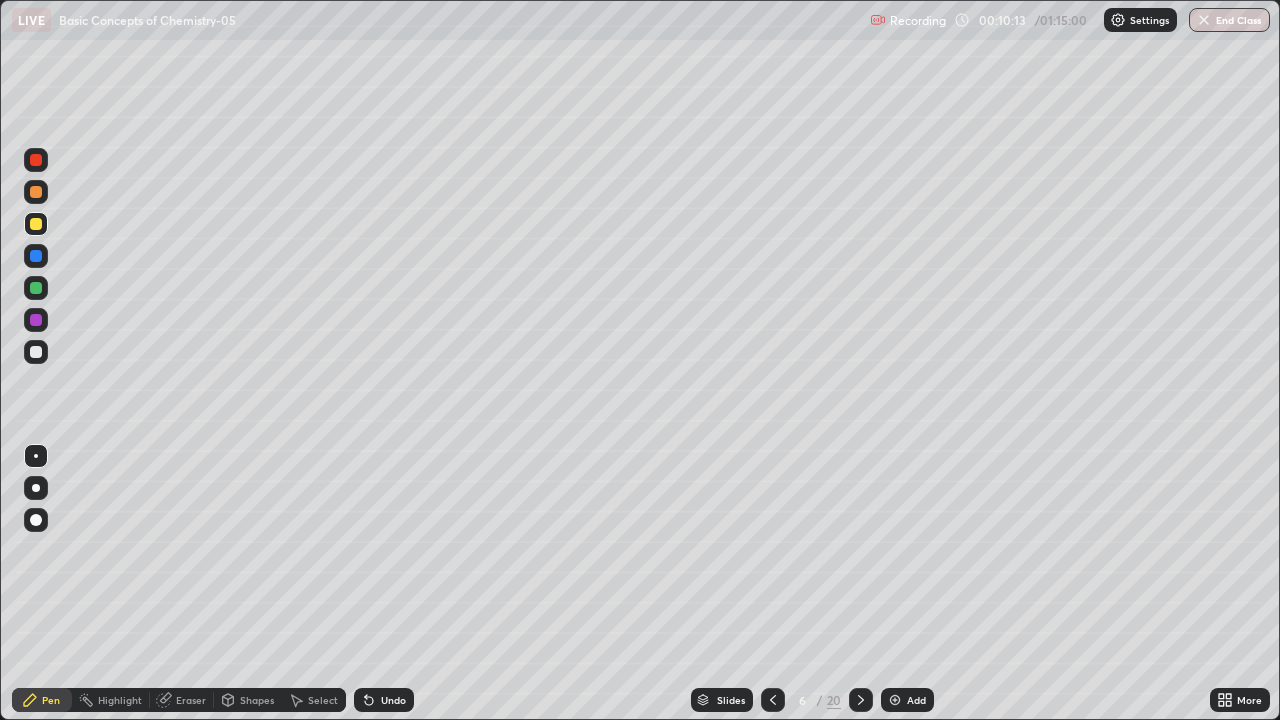 click at bounding box center [36, 192] 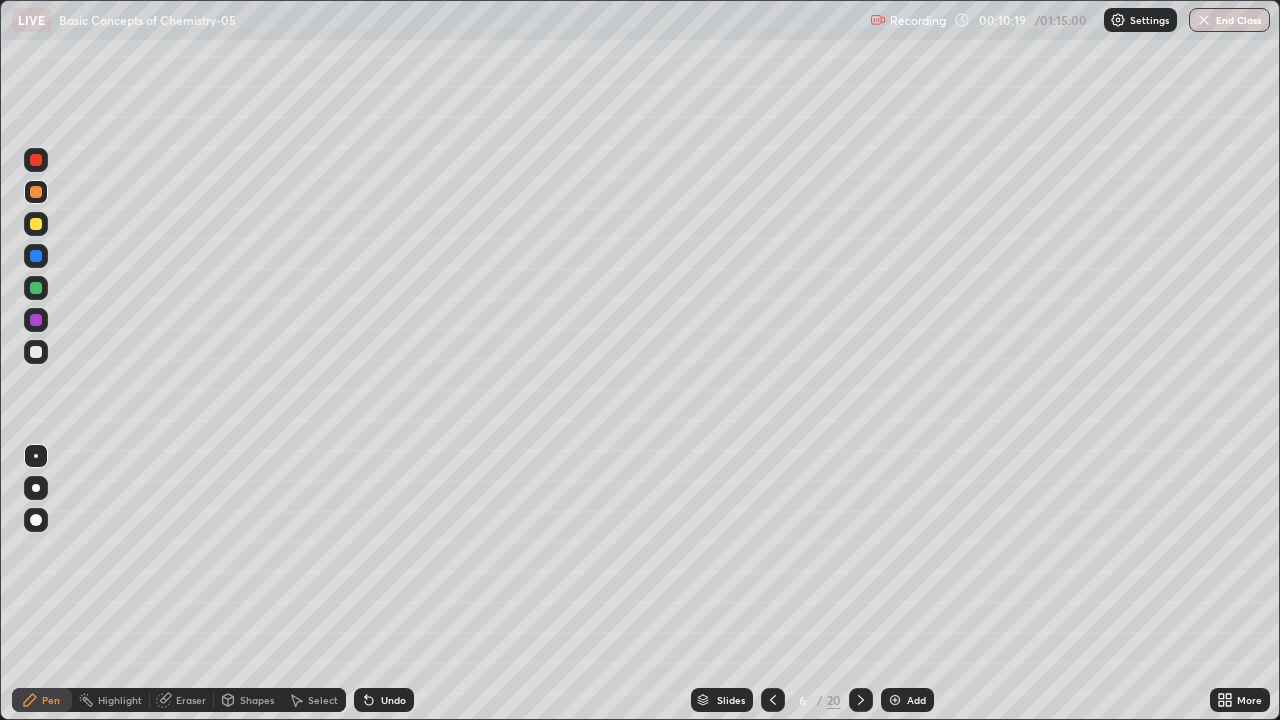 click at bounding box center [36, 224] 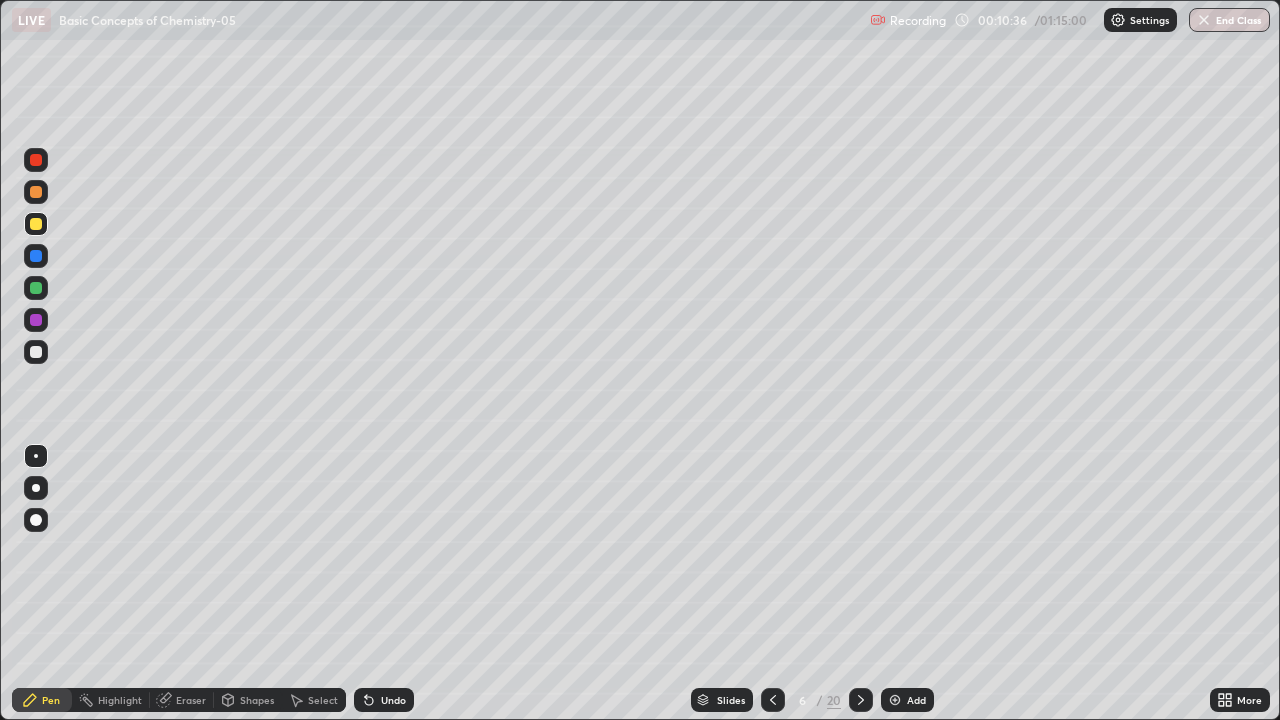 click at bounding box center (36, 288) 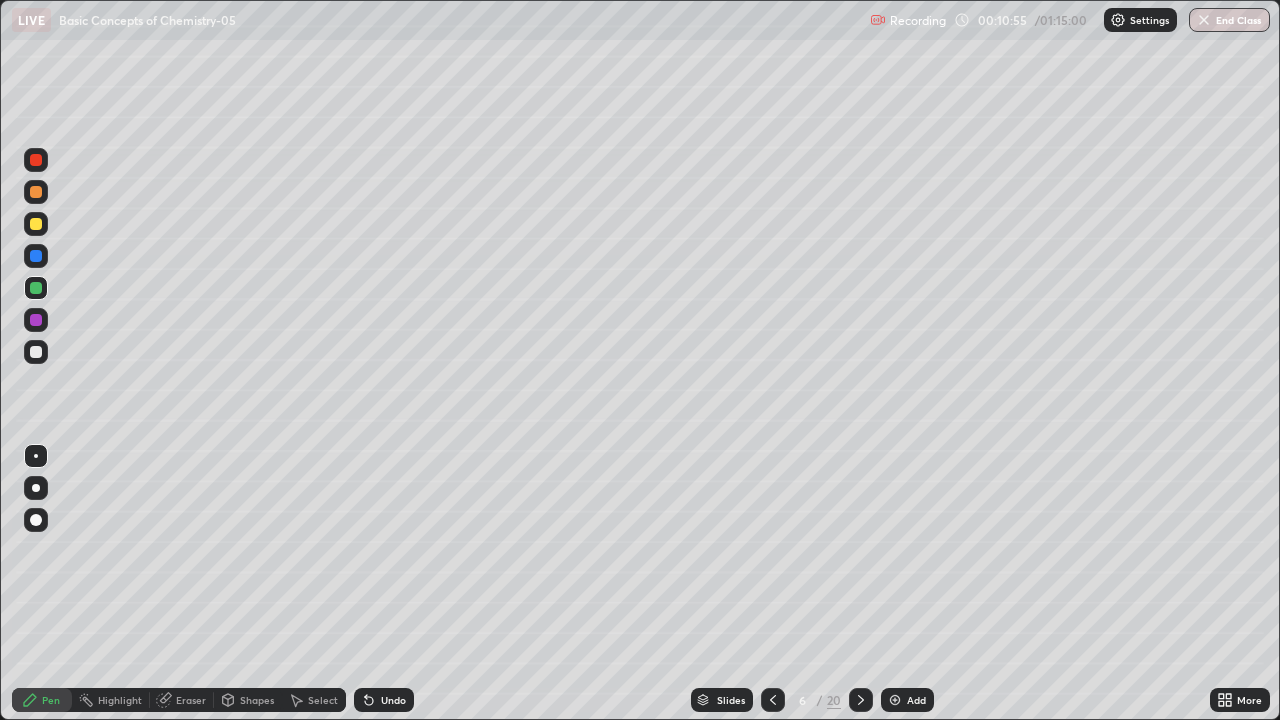 click at bounding box center (36, 256) 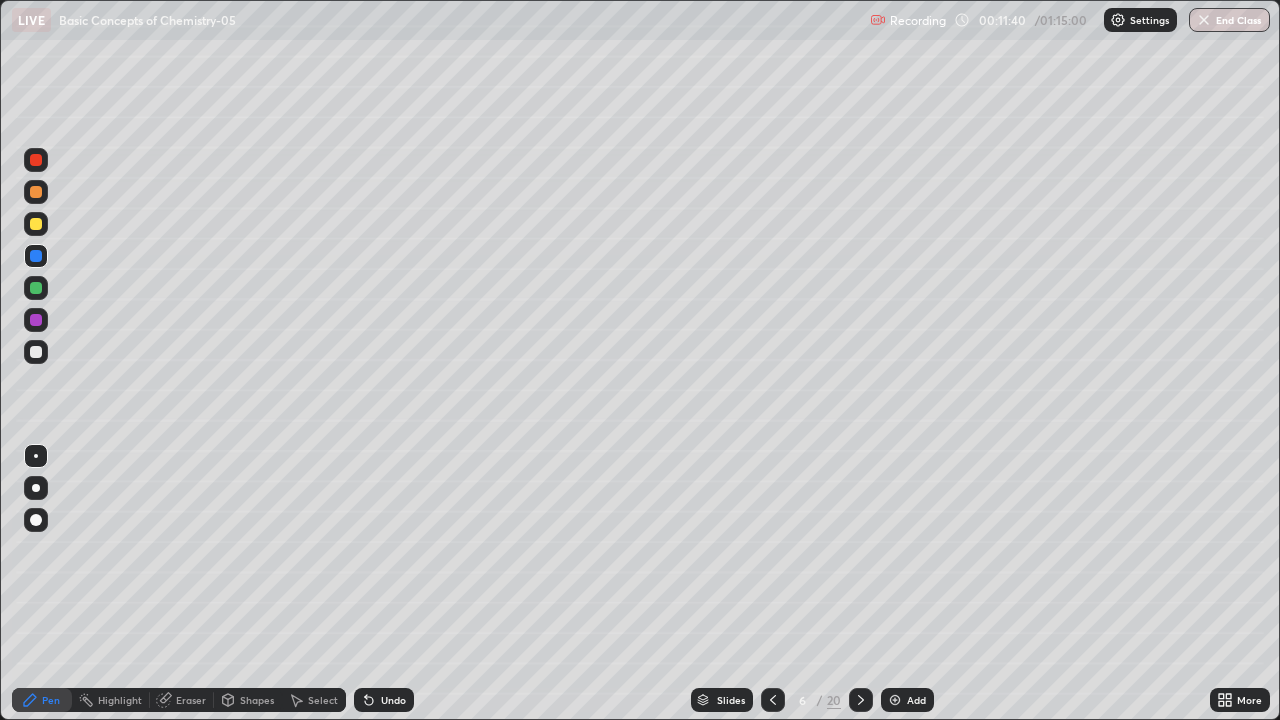 click at bounding box center [36, 352] 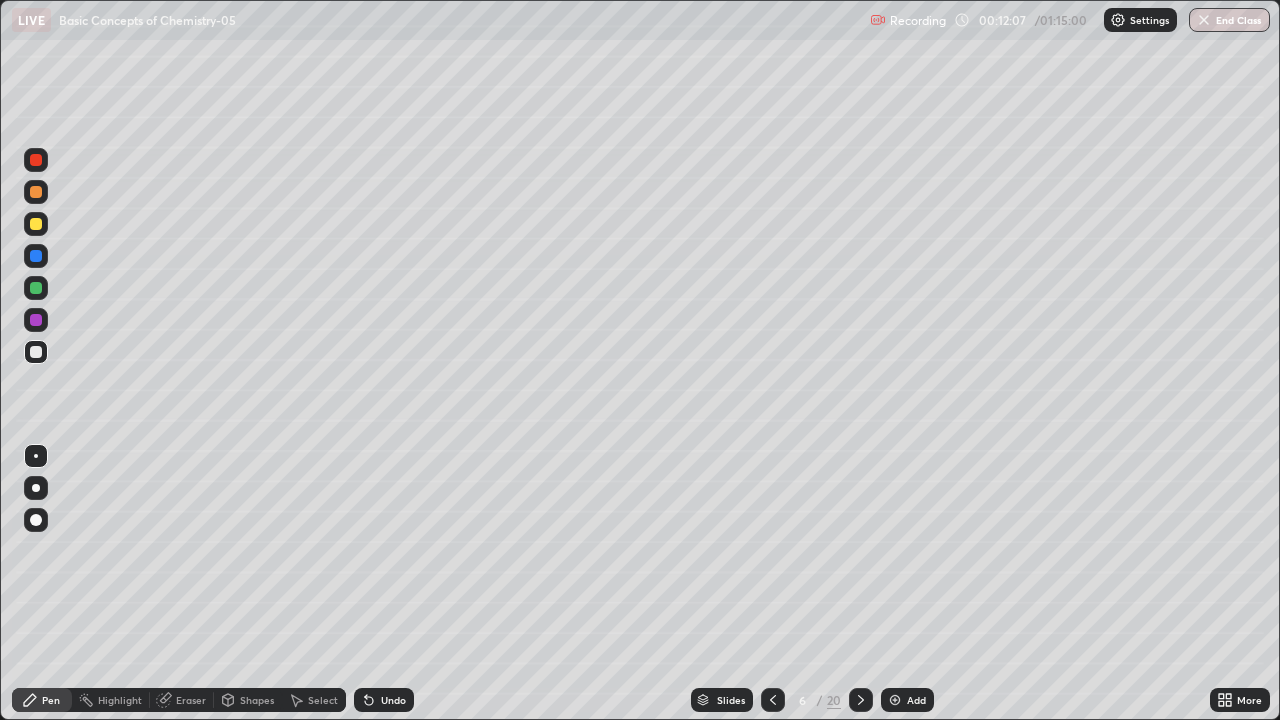 click at bounding box center (861, 700) 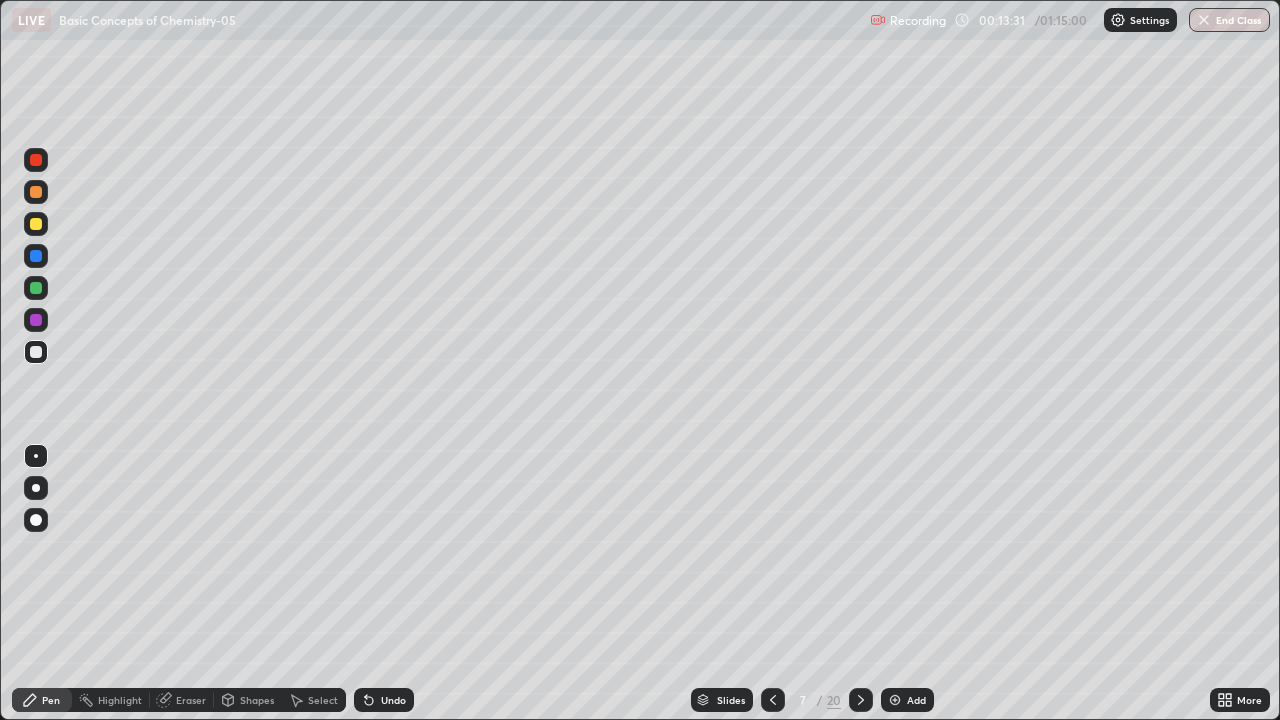 click 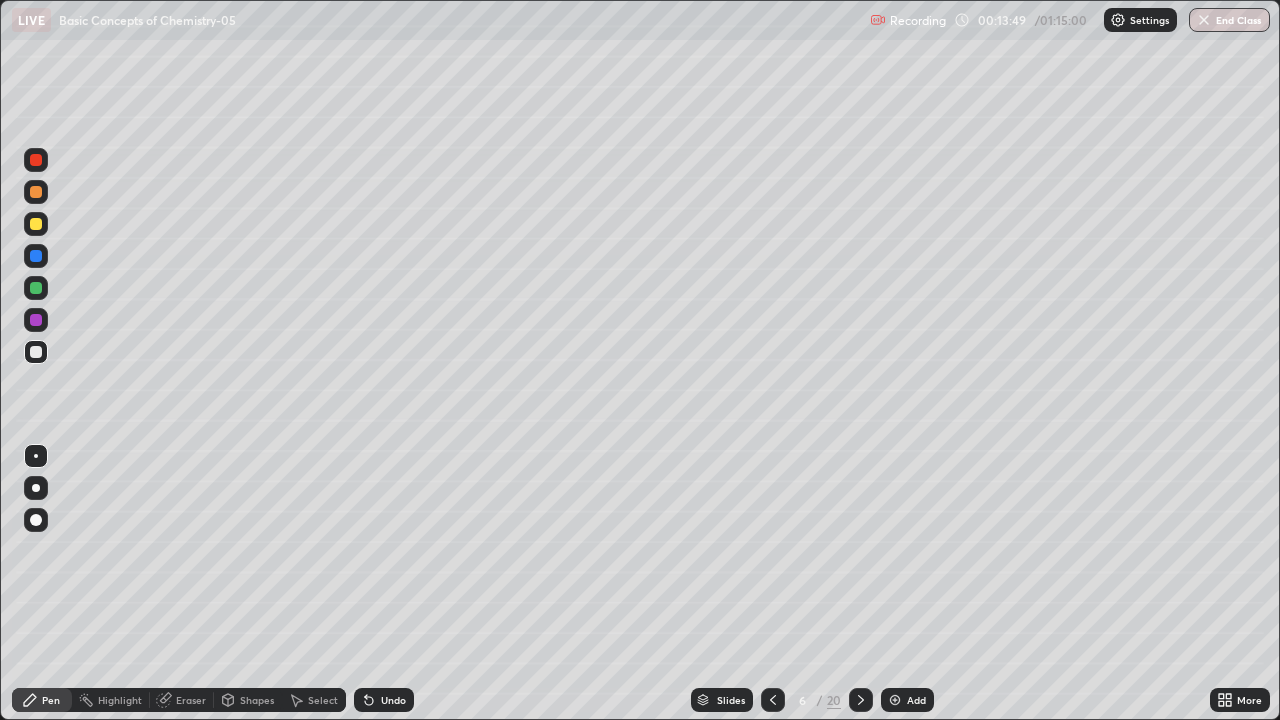 click 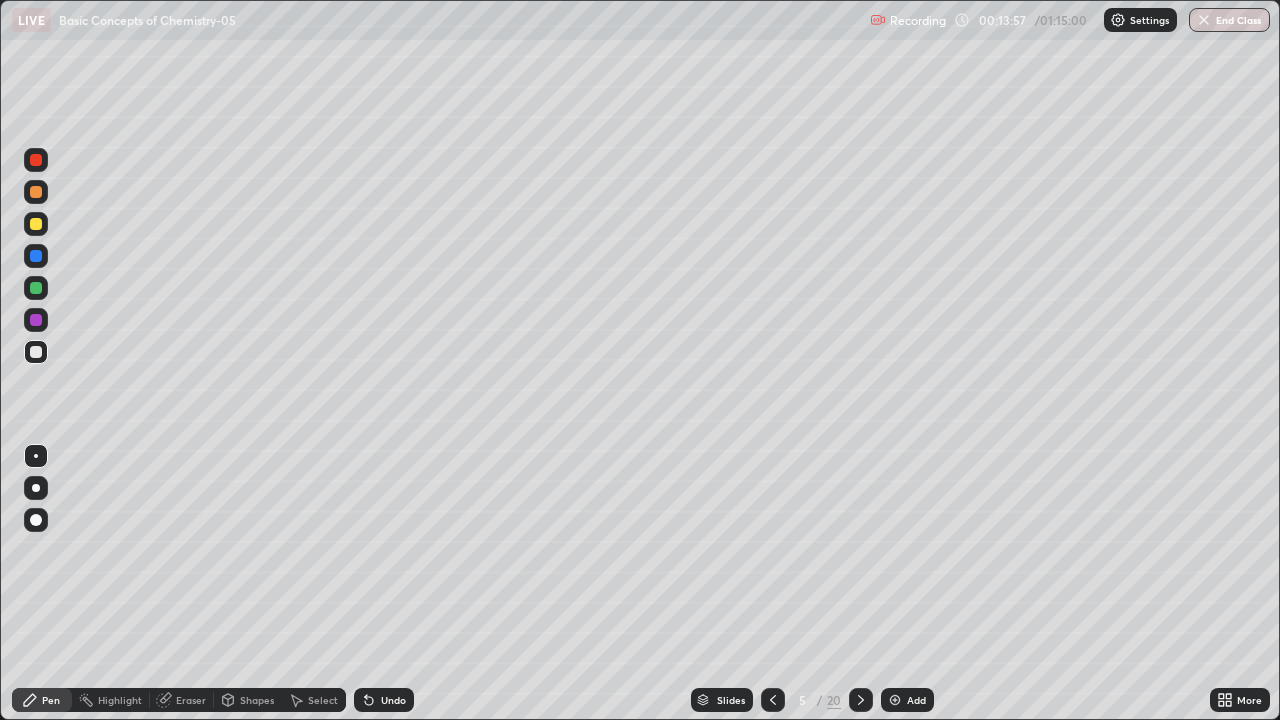click at bounding box center (861, 700) 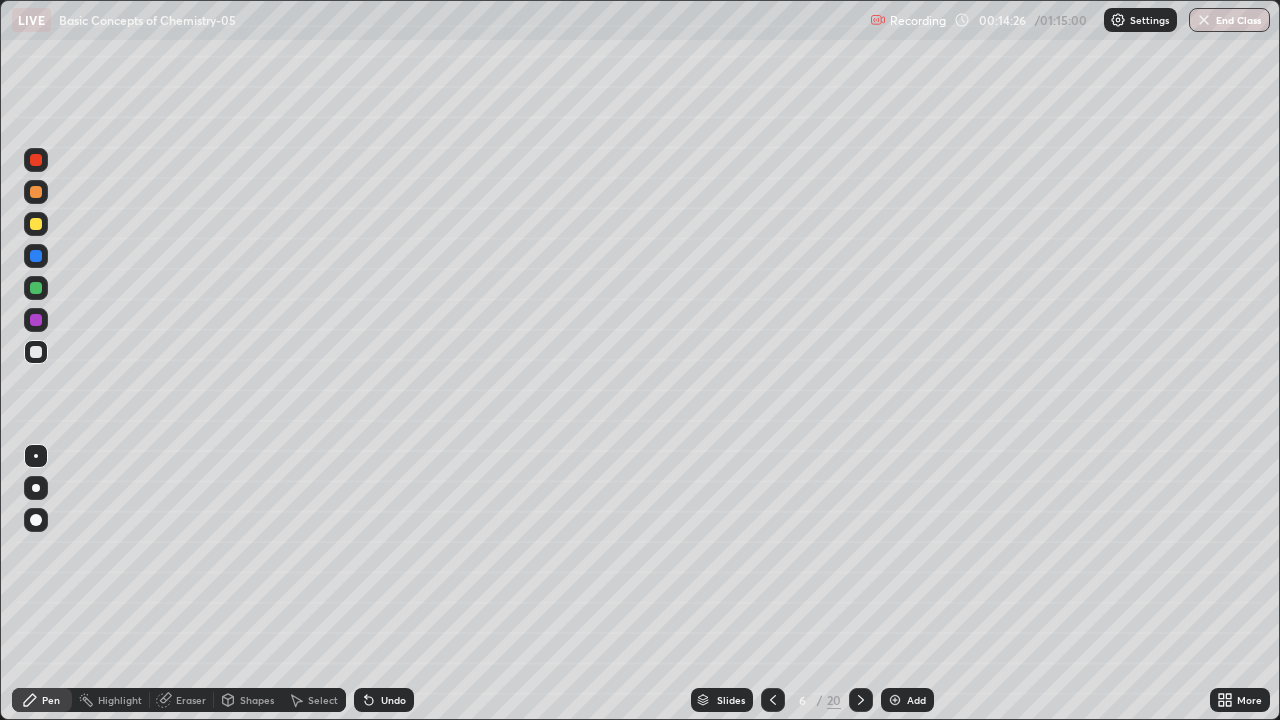 click 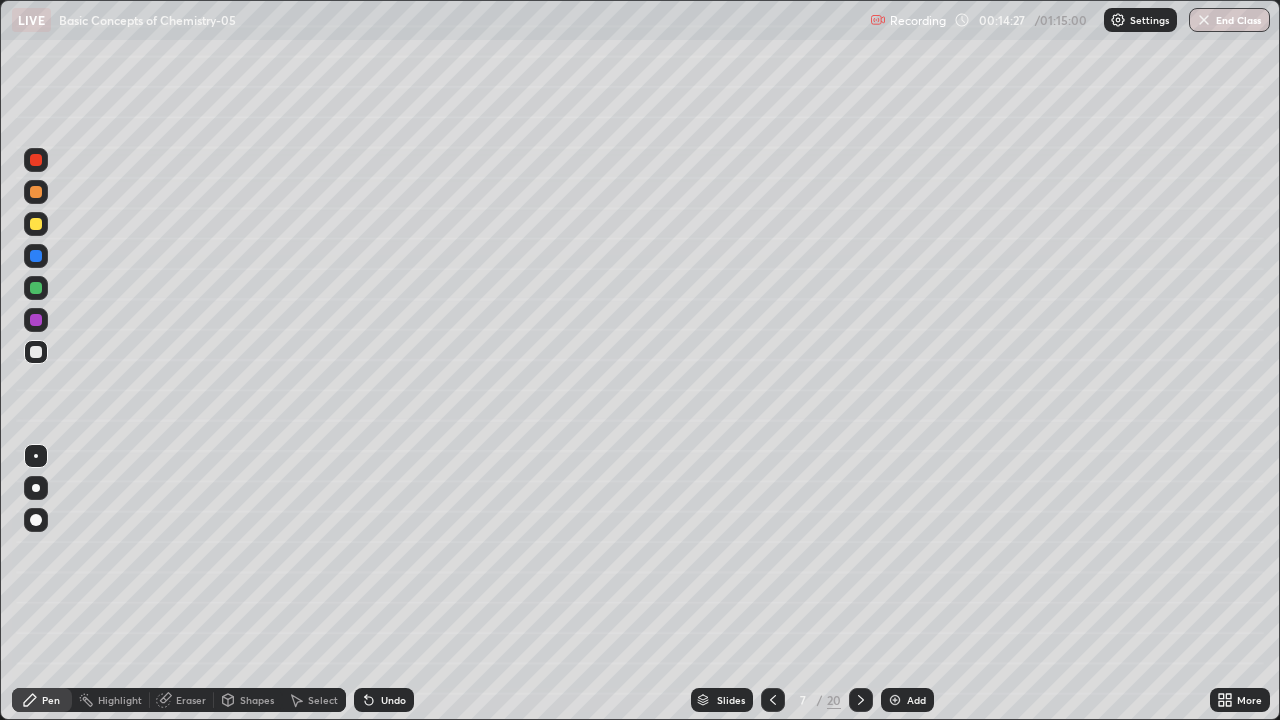 click 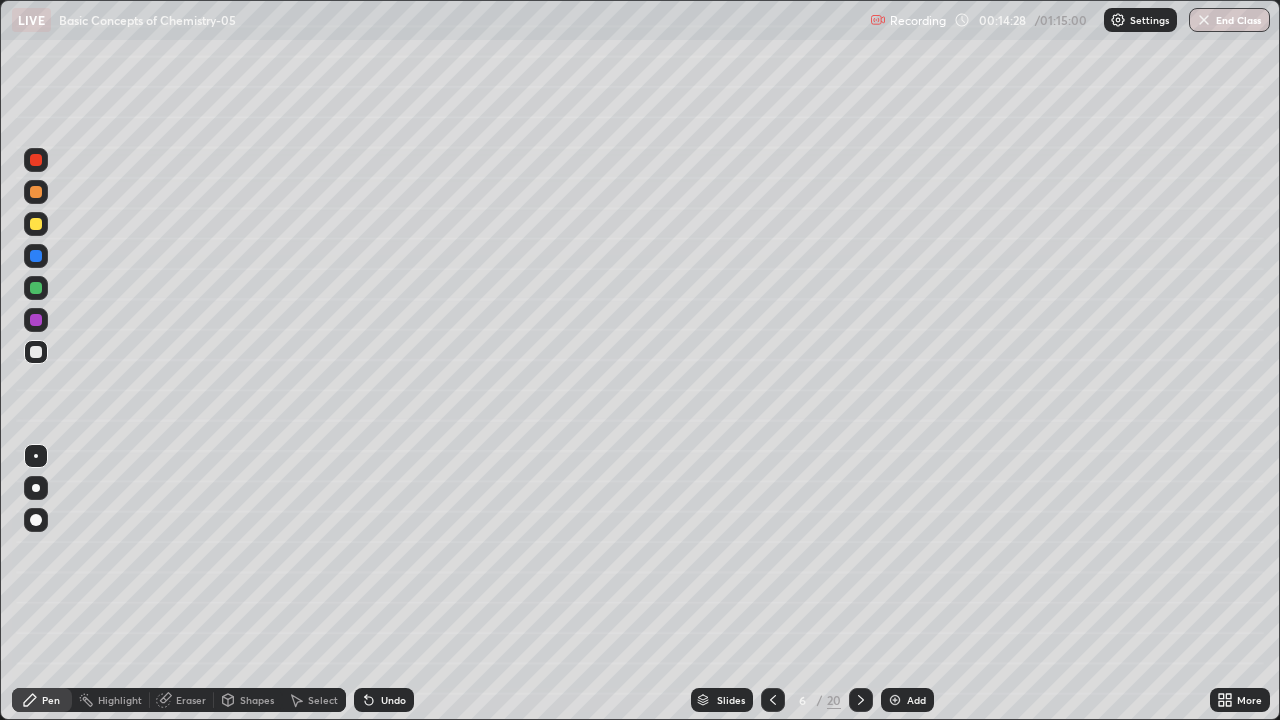 click at bounding box center (773, 700) 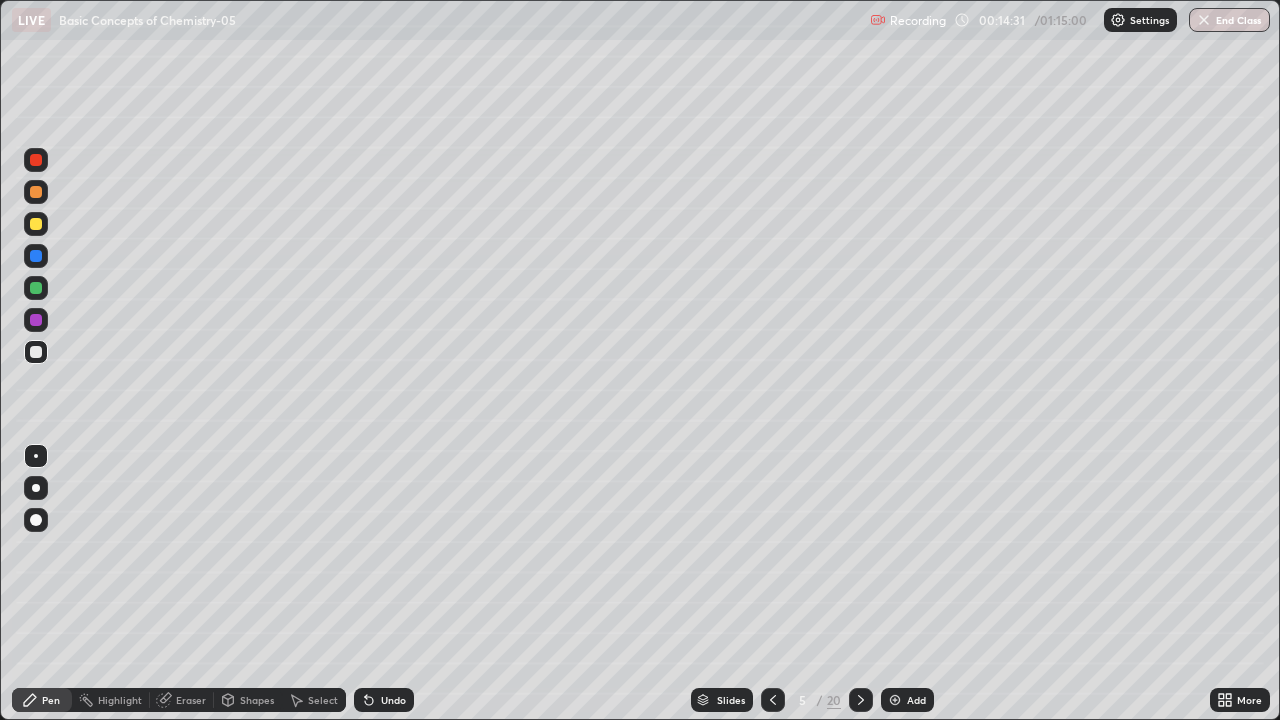 click 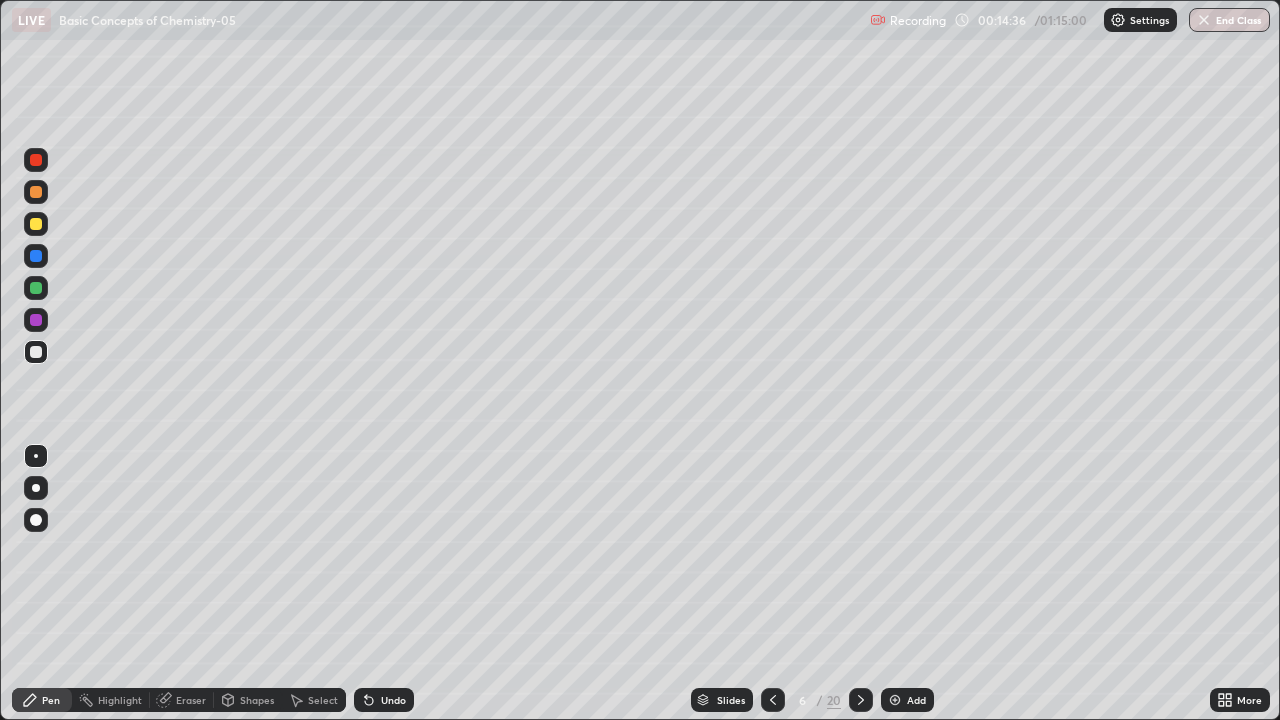 click on "Eraser" at bounding box center [182, 700] 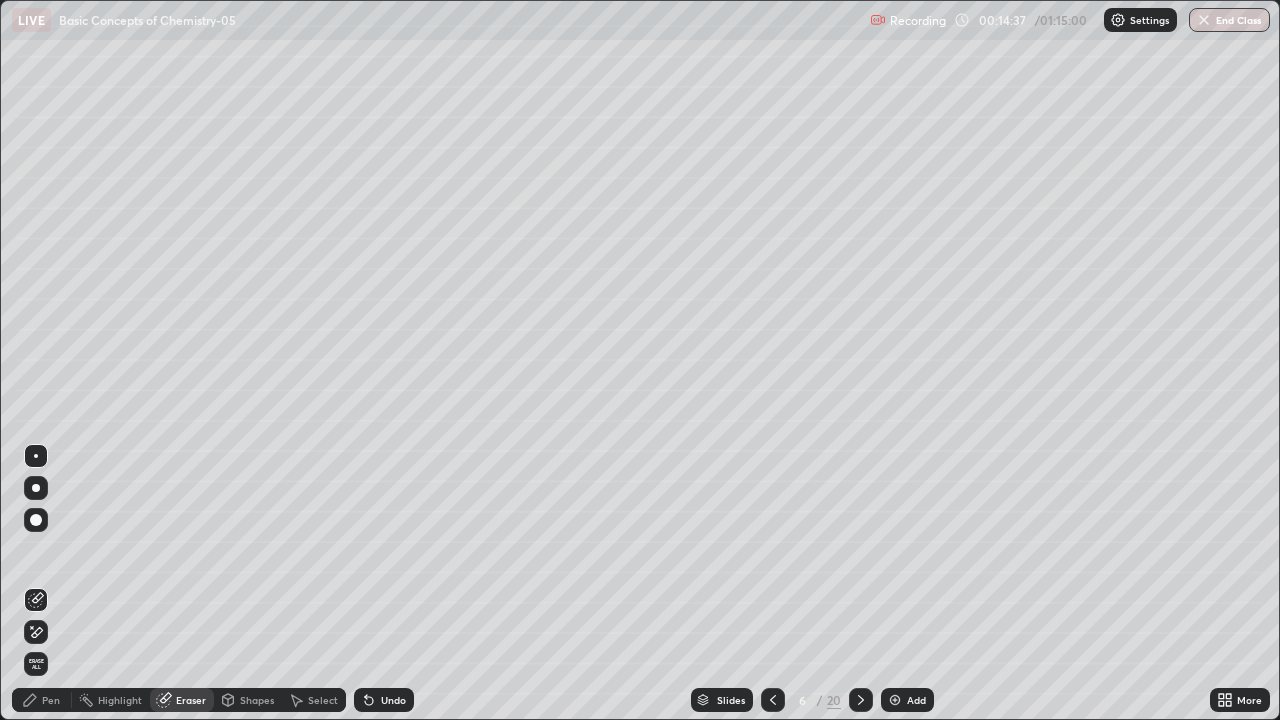 click at bounding box center [36, 632] 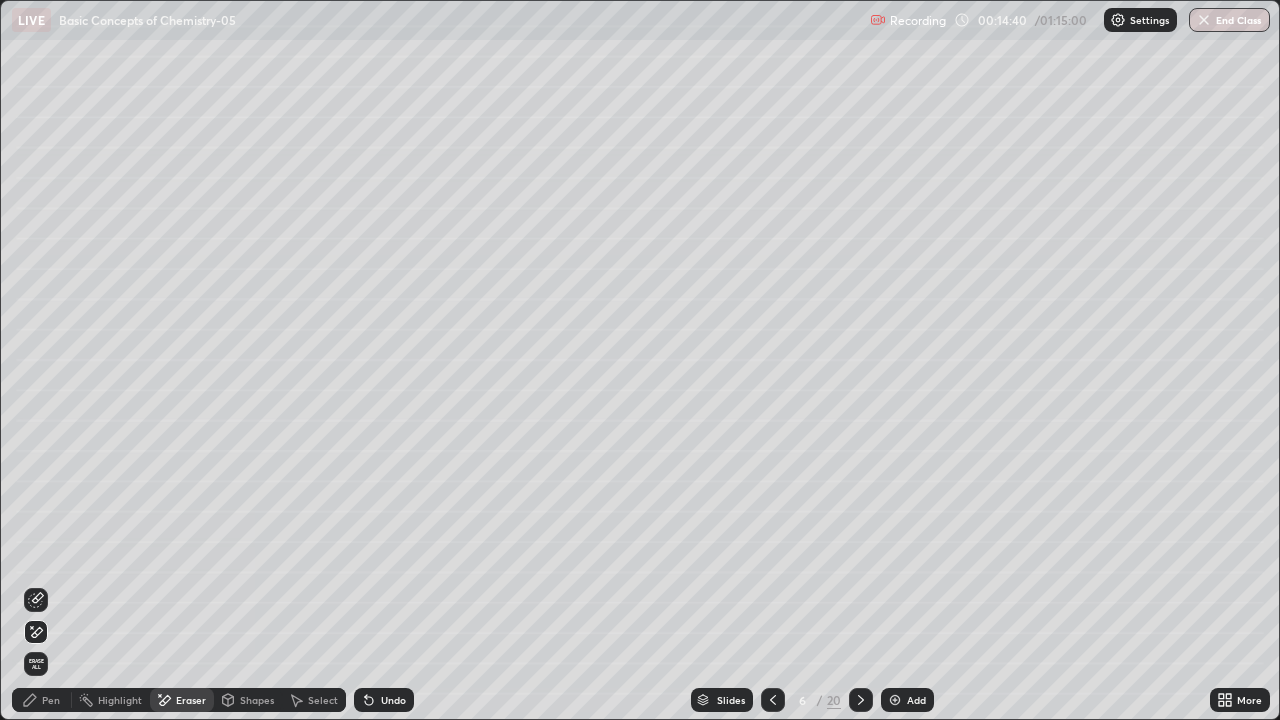 click on "Pen" at bounding box center (42, 700) 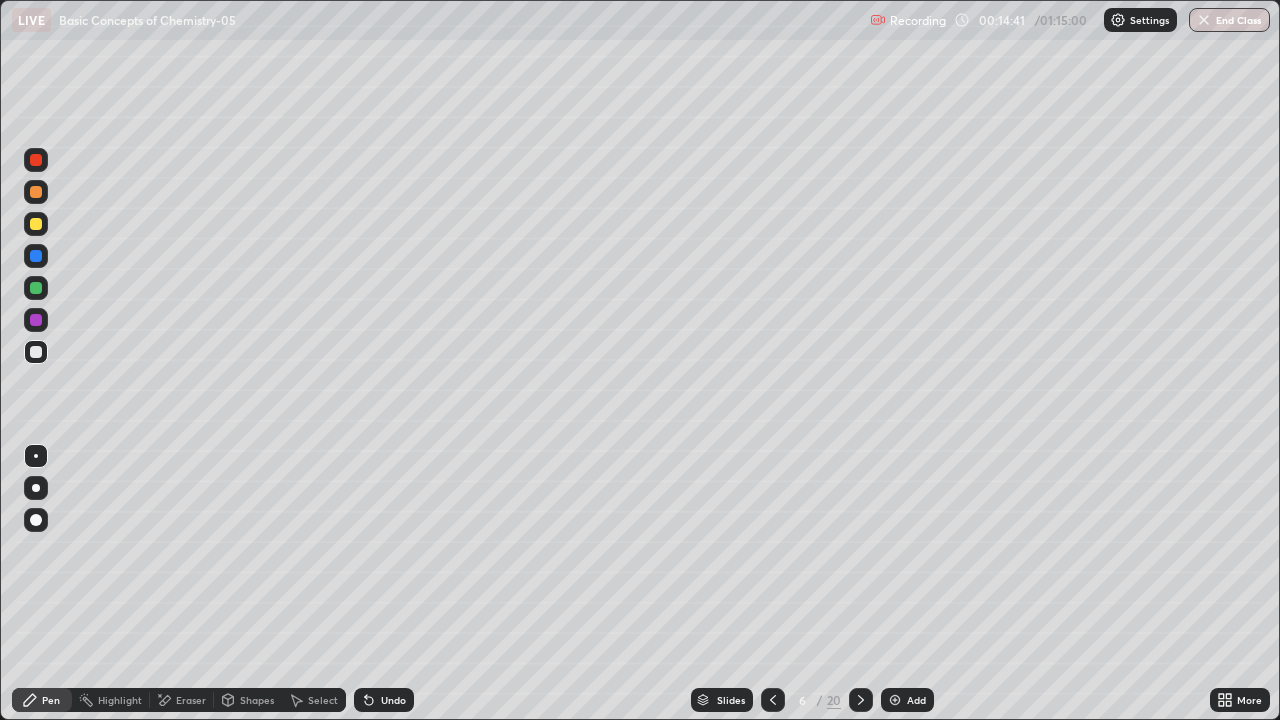 click at bounding box center [36, 288] 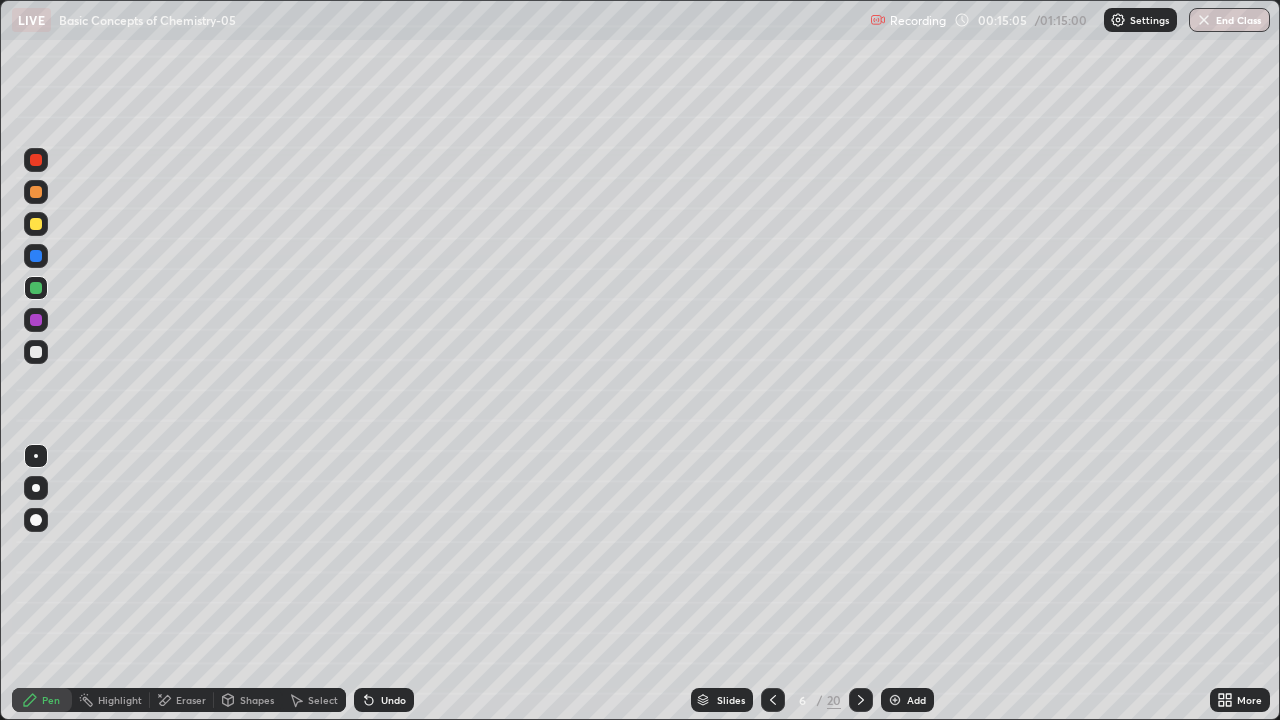 click 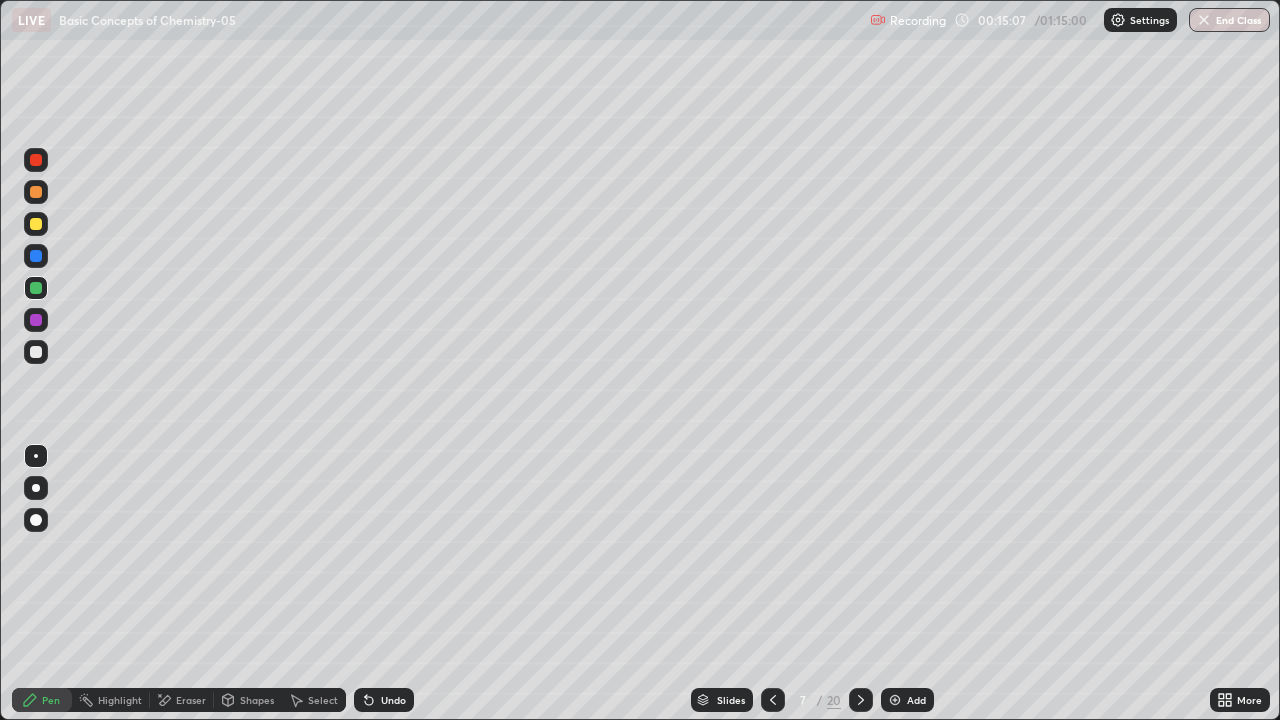 click on "Eraser" at bounding box center (191, 700) 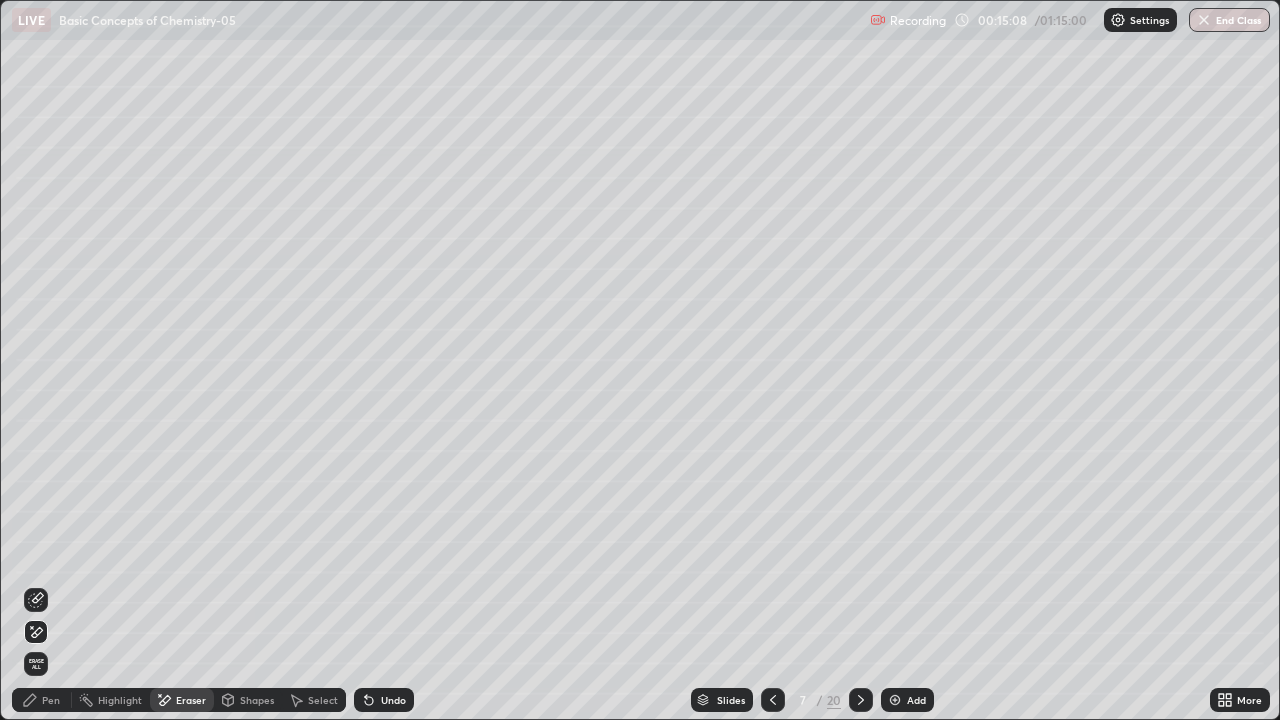 click on "Erase all" at bounding box center (36, 664) 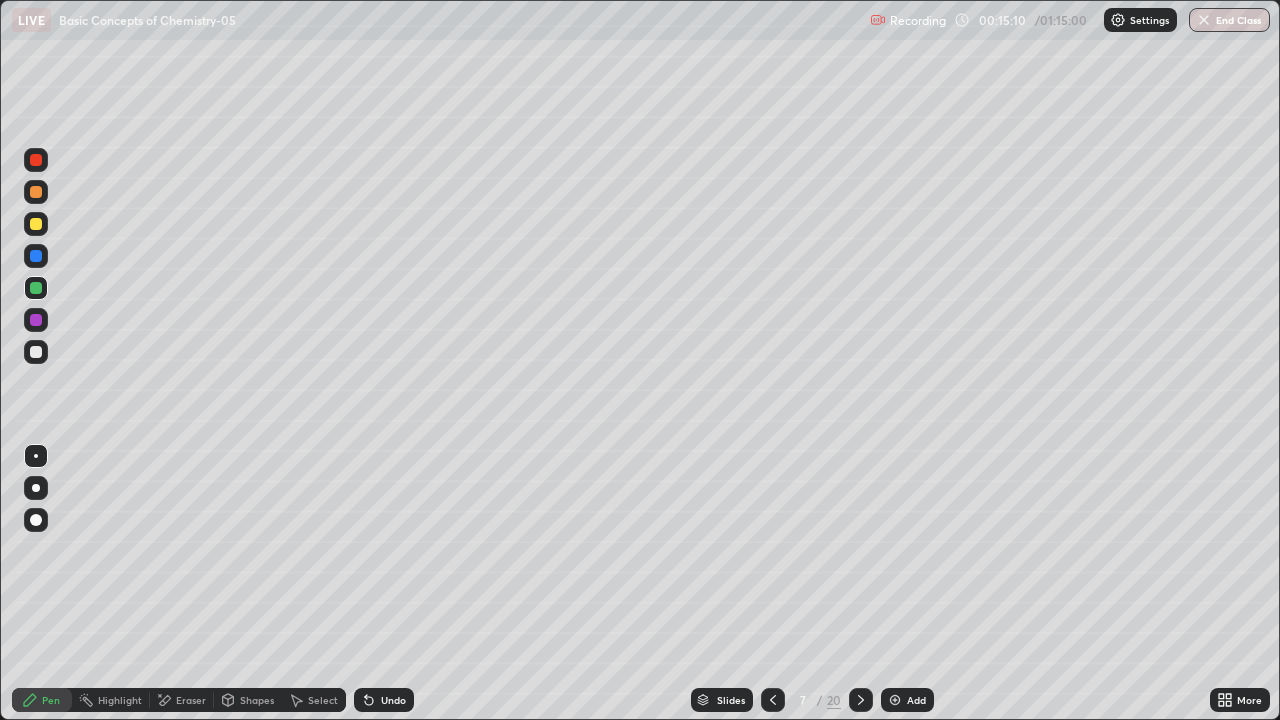 click 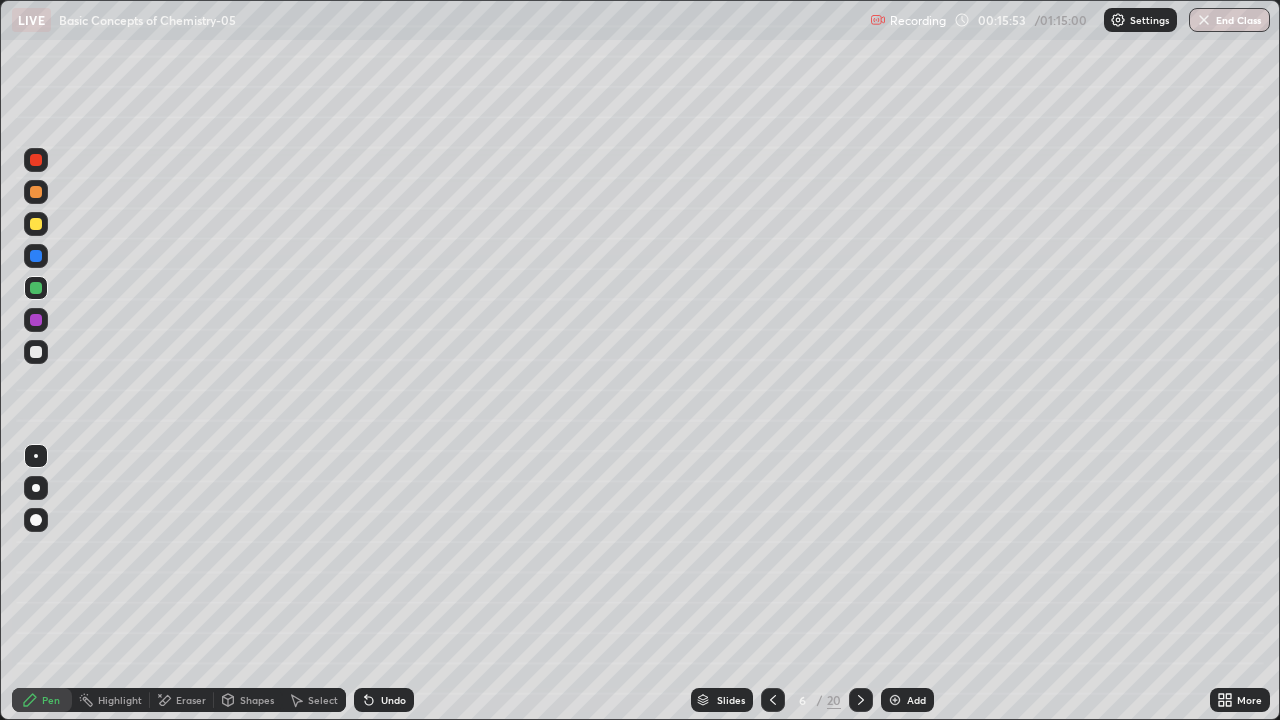 click 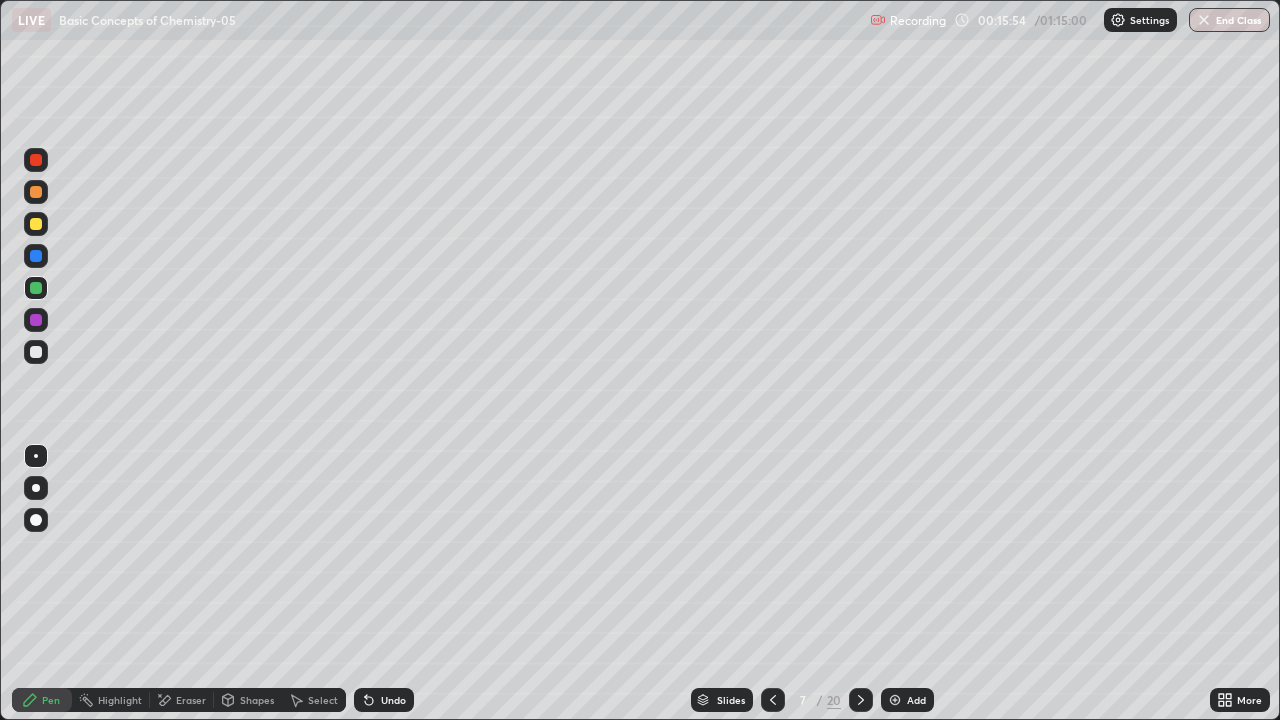 click at bounding box center [36, 192] 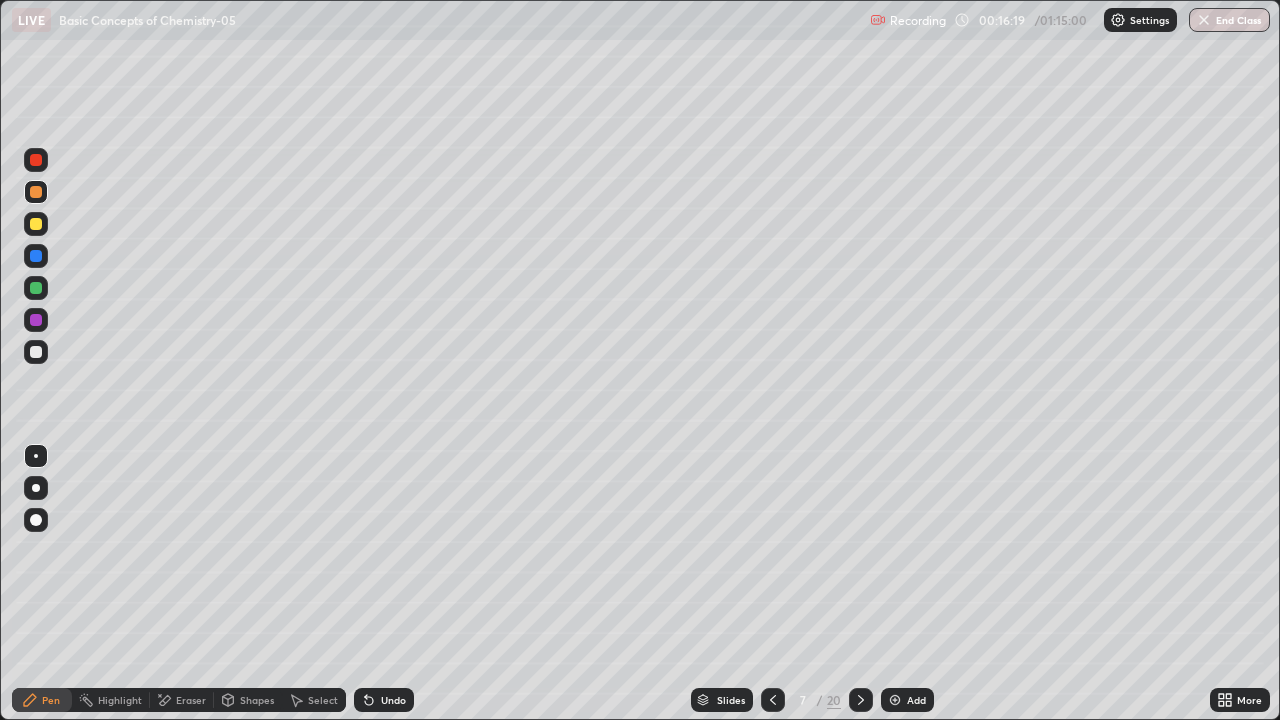 click at bounding box center (36, 256) 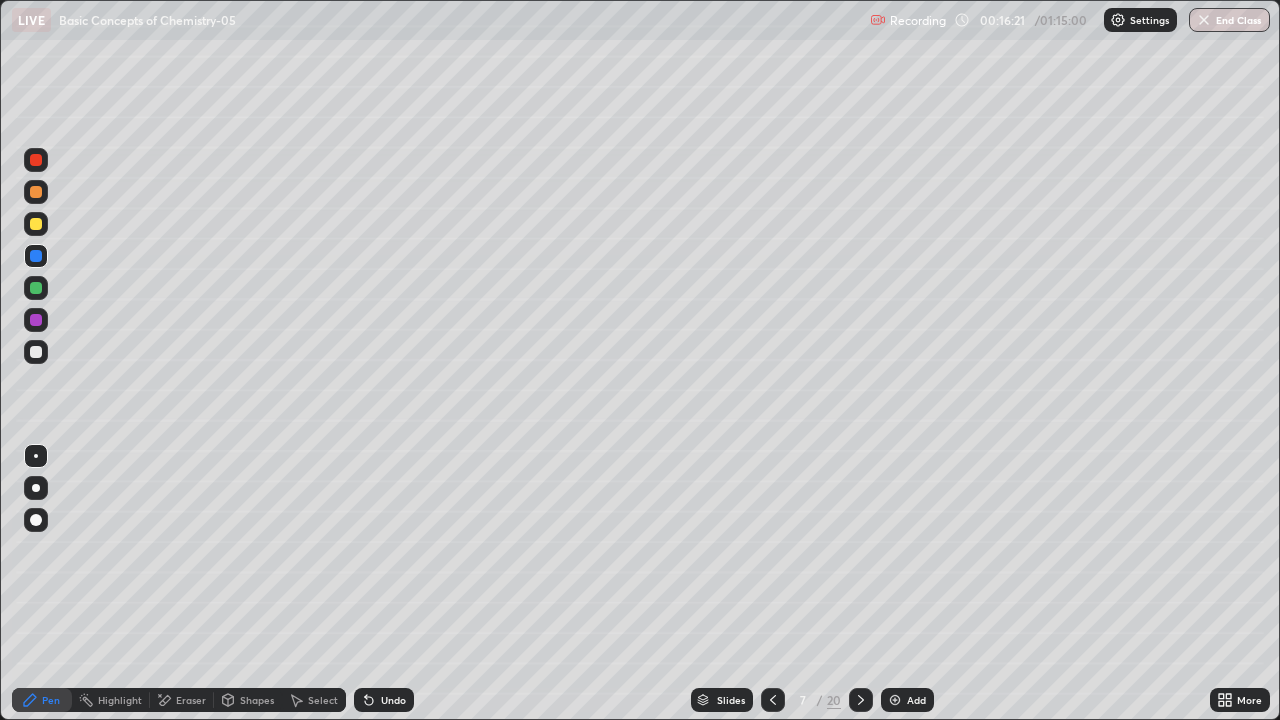 click at bounding box center [36, 224] 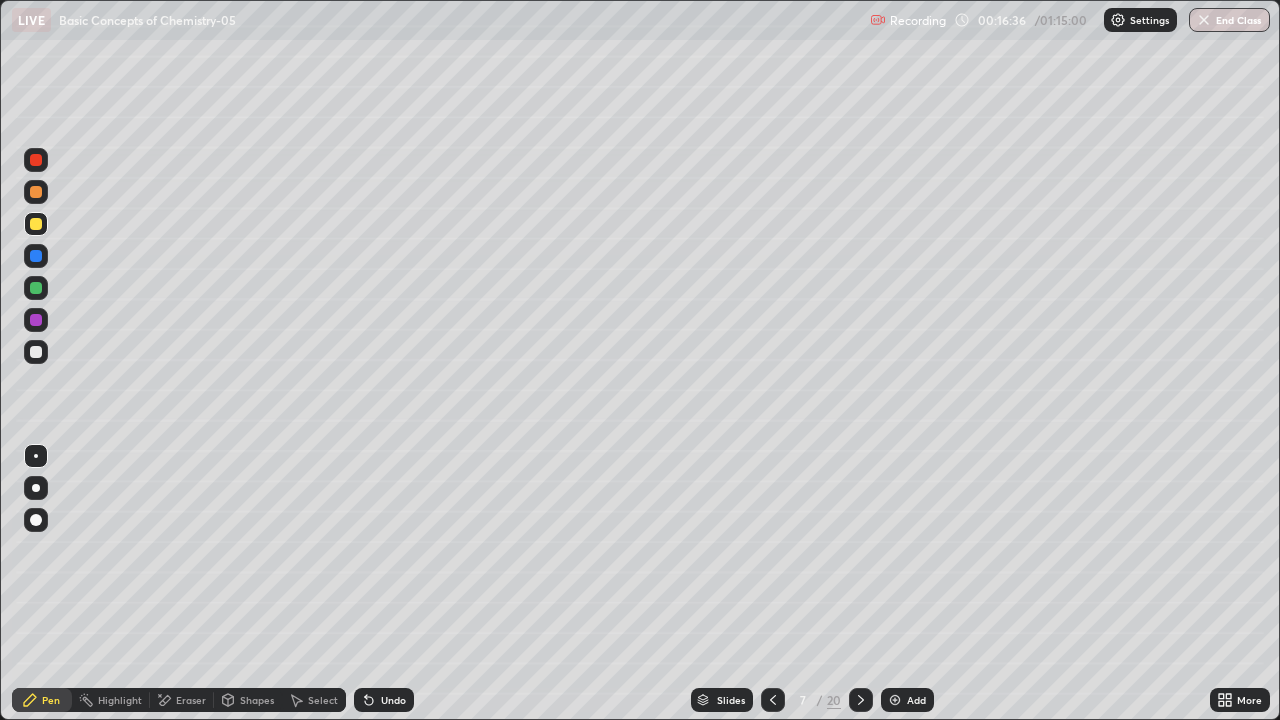 click at bounding box center [36, 352] 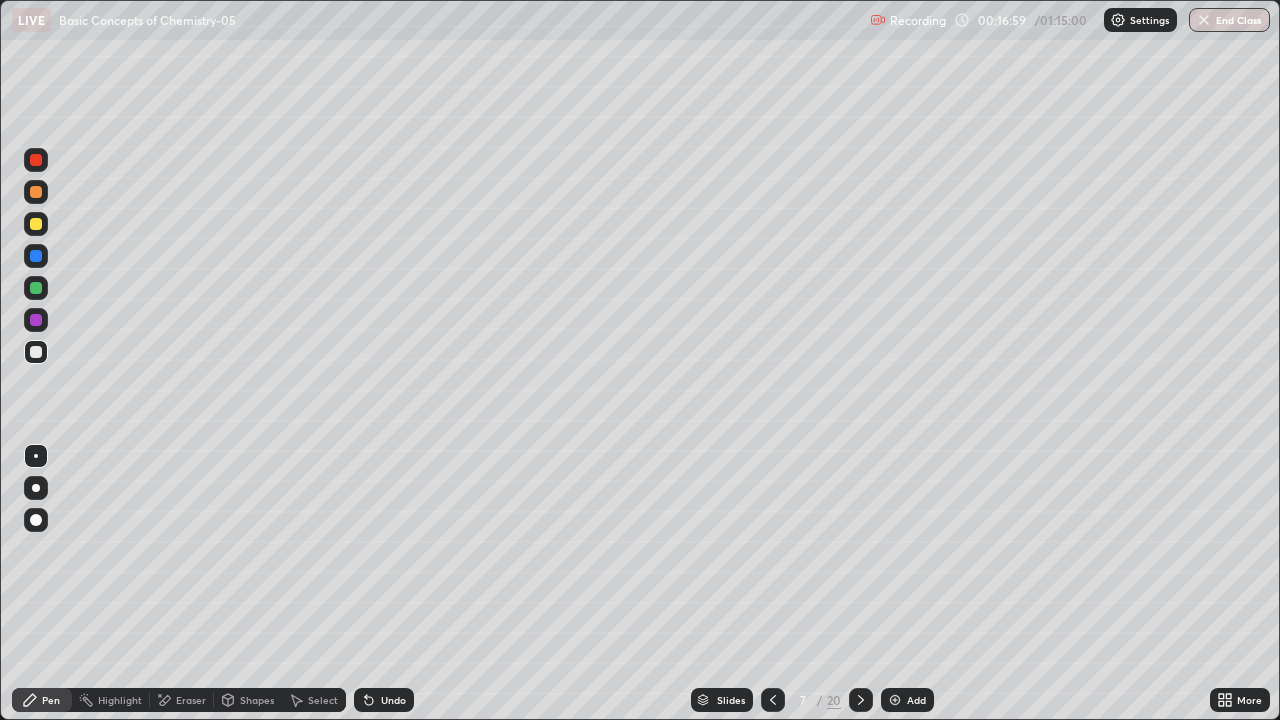click at bounding box center [36, 256] 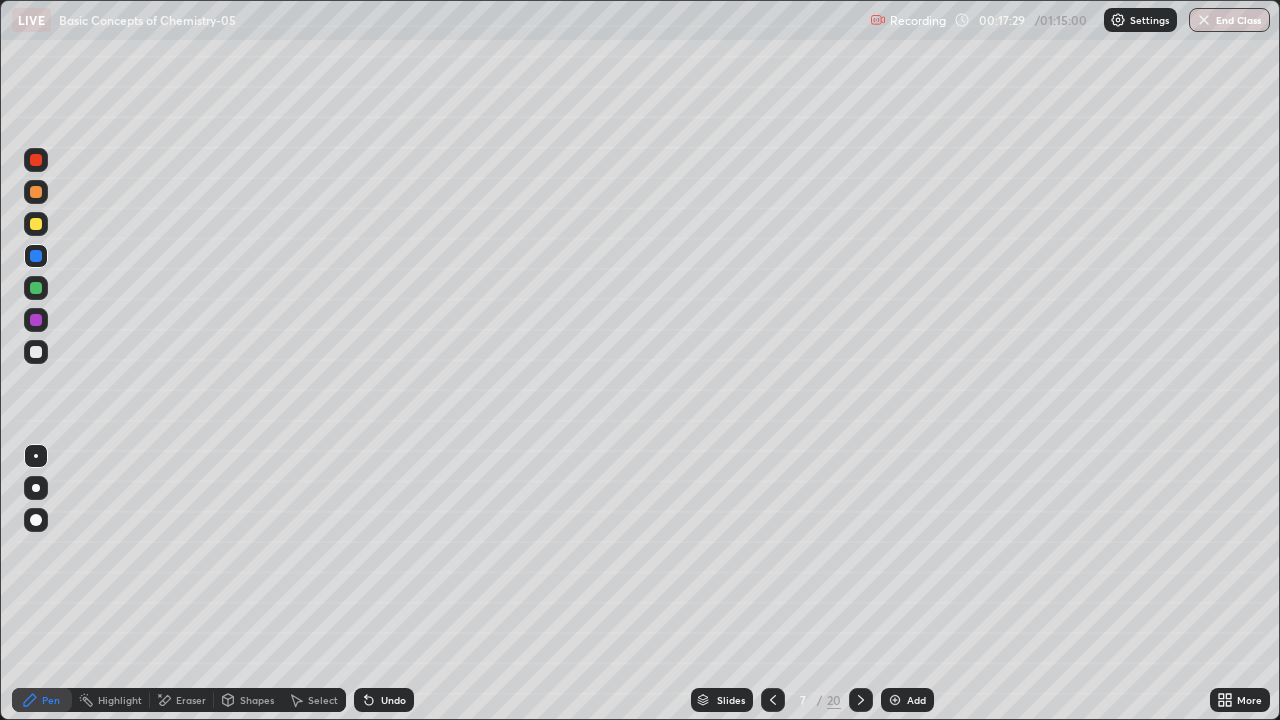 click at bounding box center [36, 224] 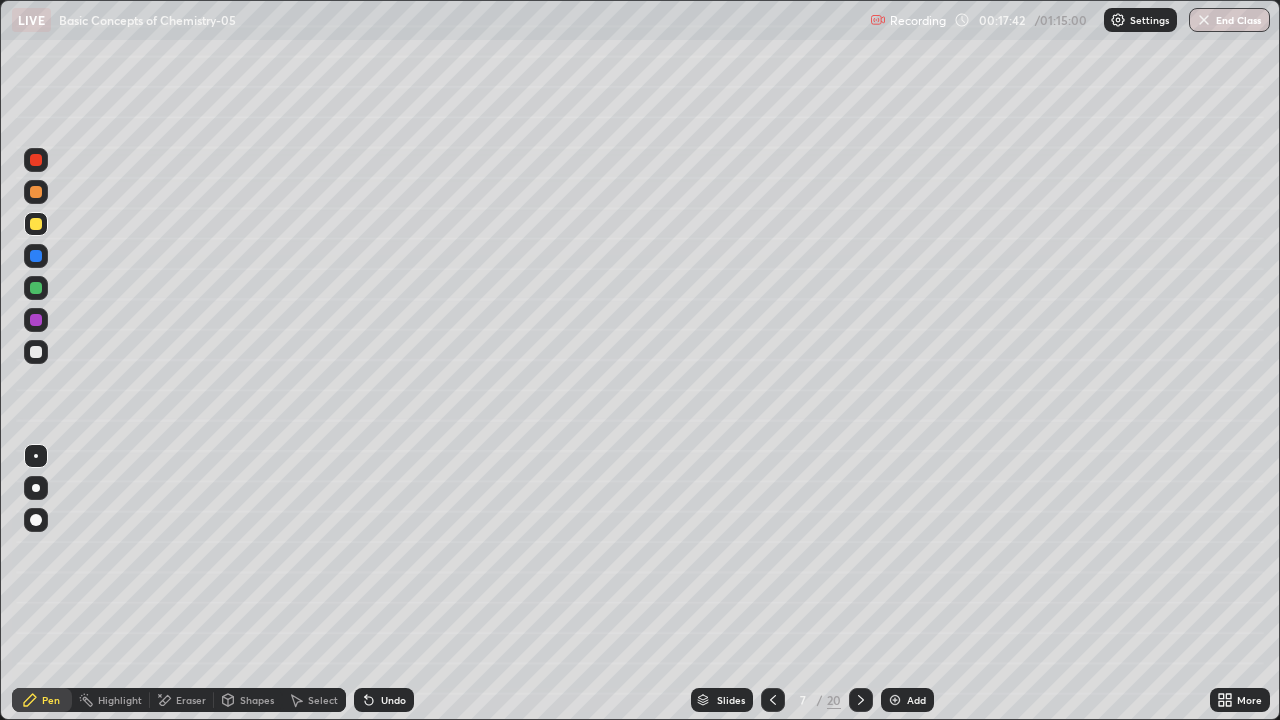 click at bounding box center (36, 352) 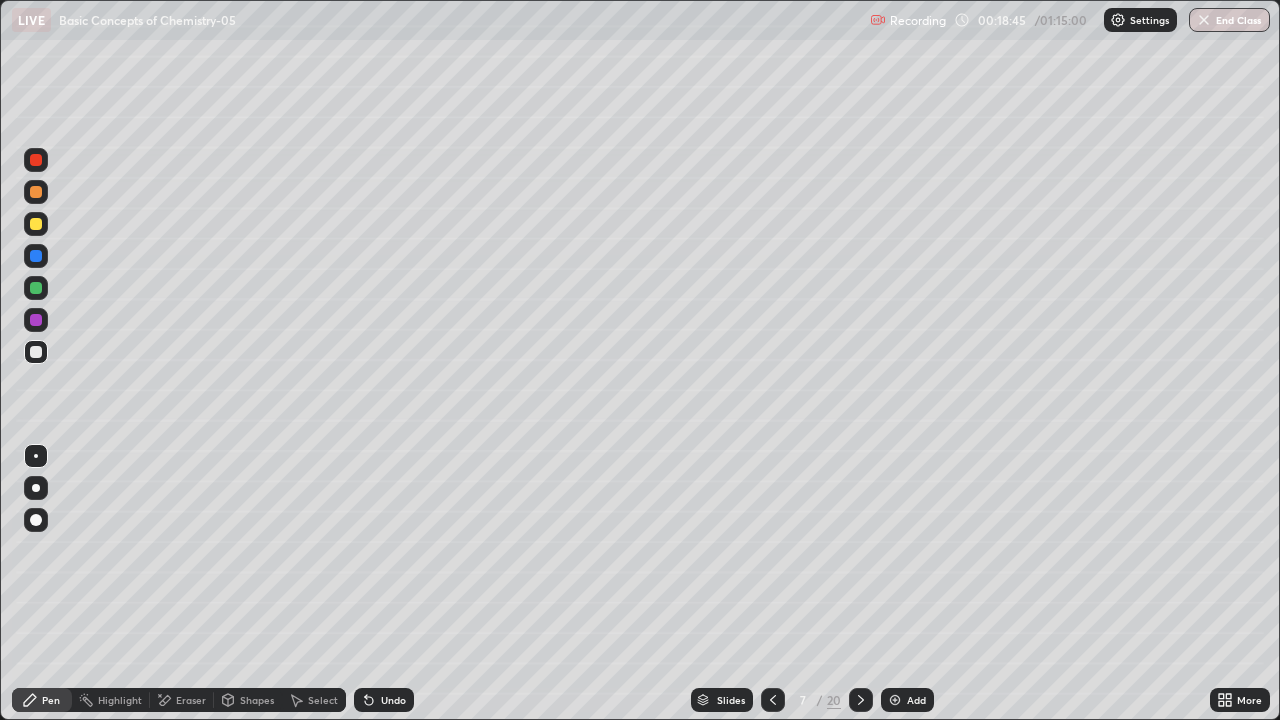 click at bounding box center [36, 192] 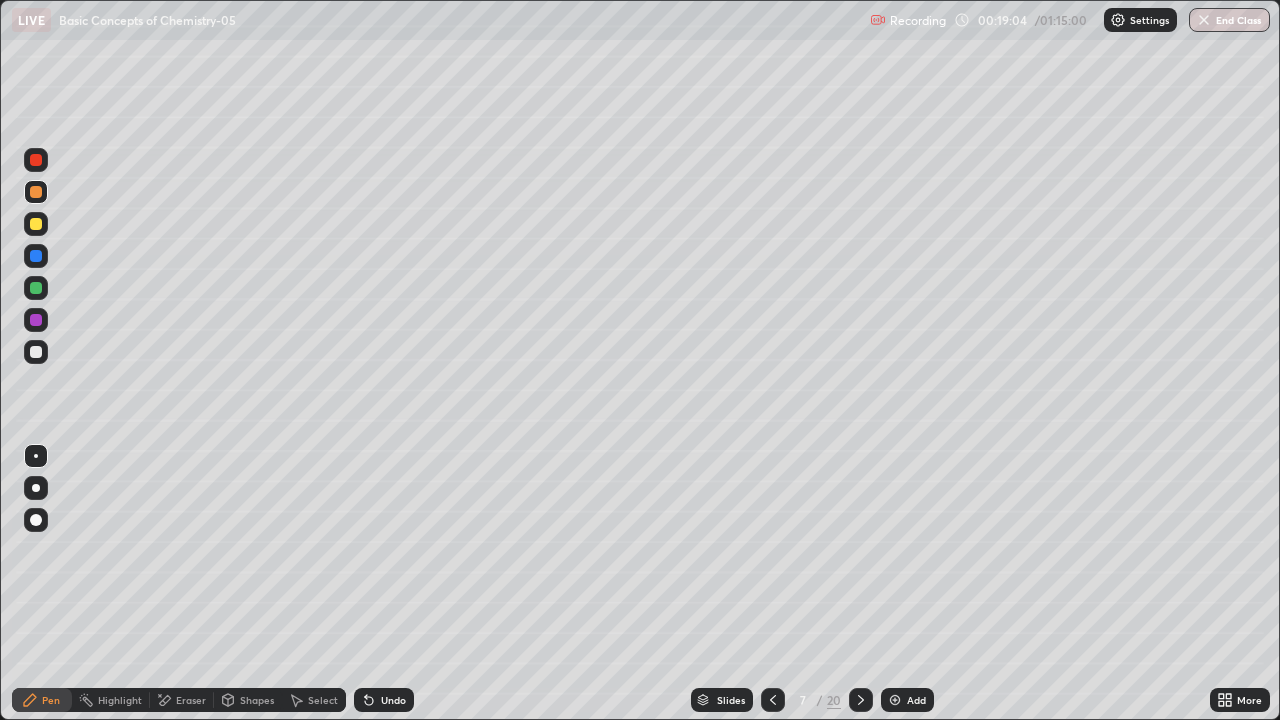 click at bounding box center [36, 256] 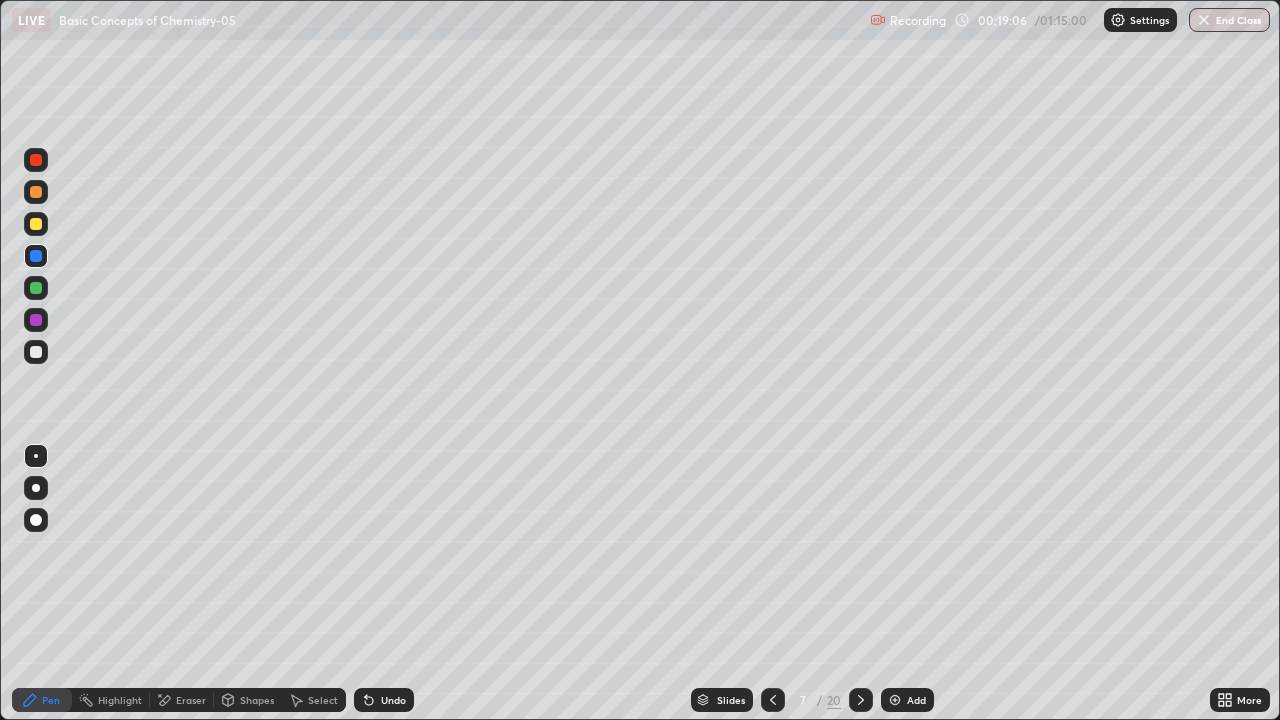 click at bounding box center [36, 320] 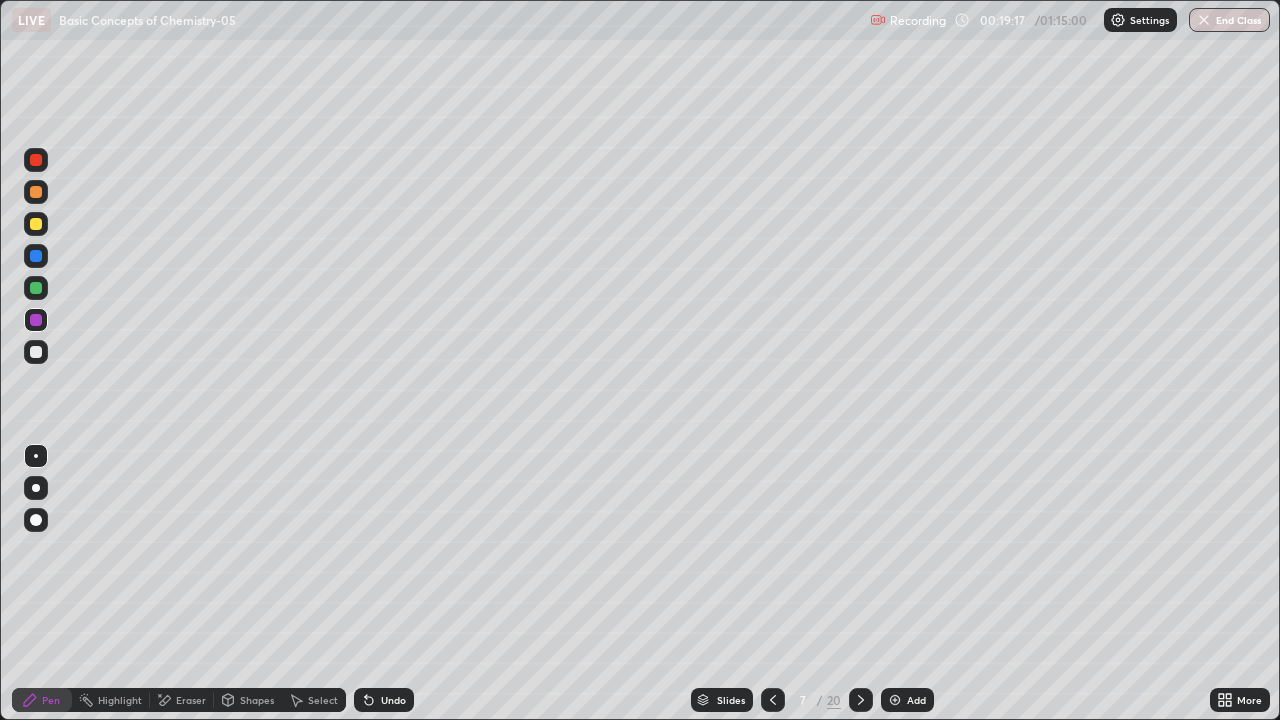 click at bounding box center [36, 352] 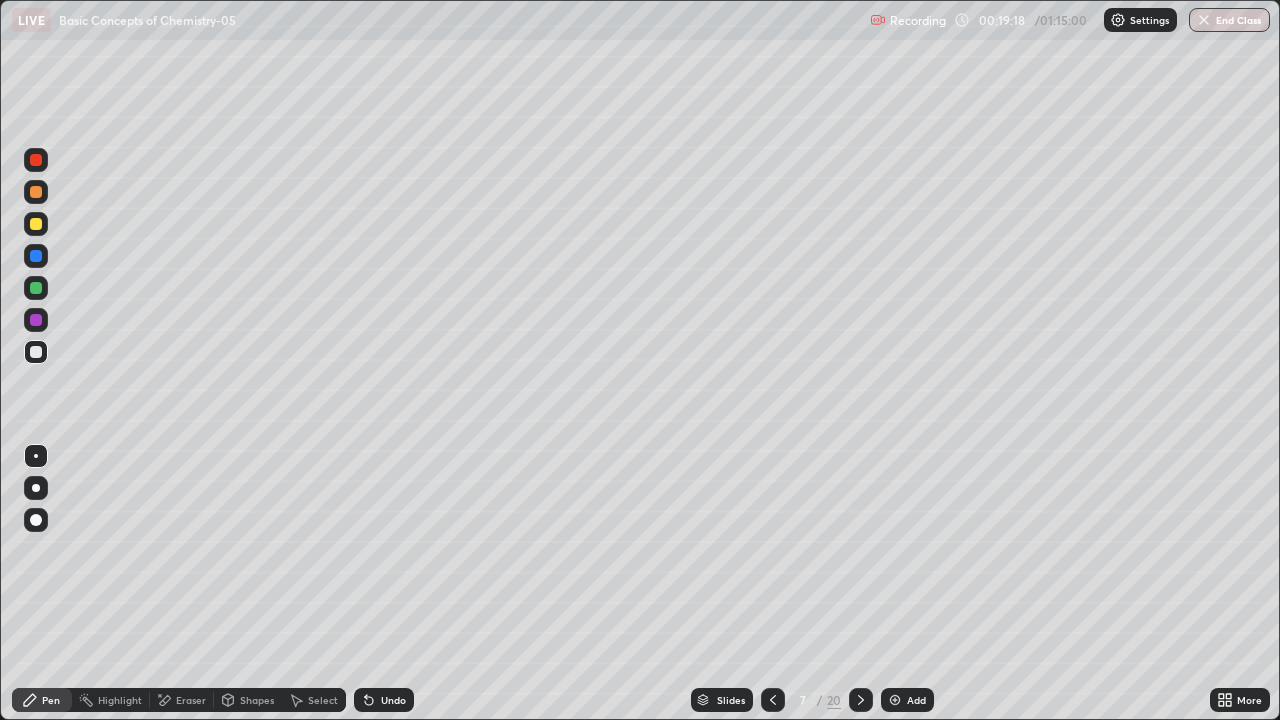 click at bounding box center [36, 288] 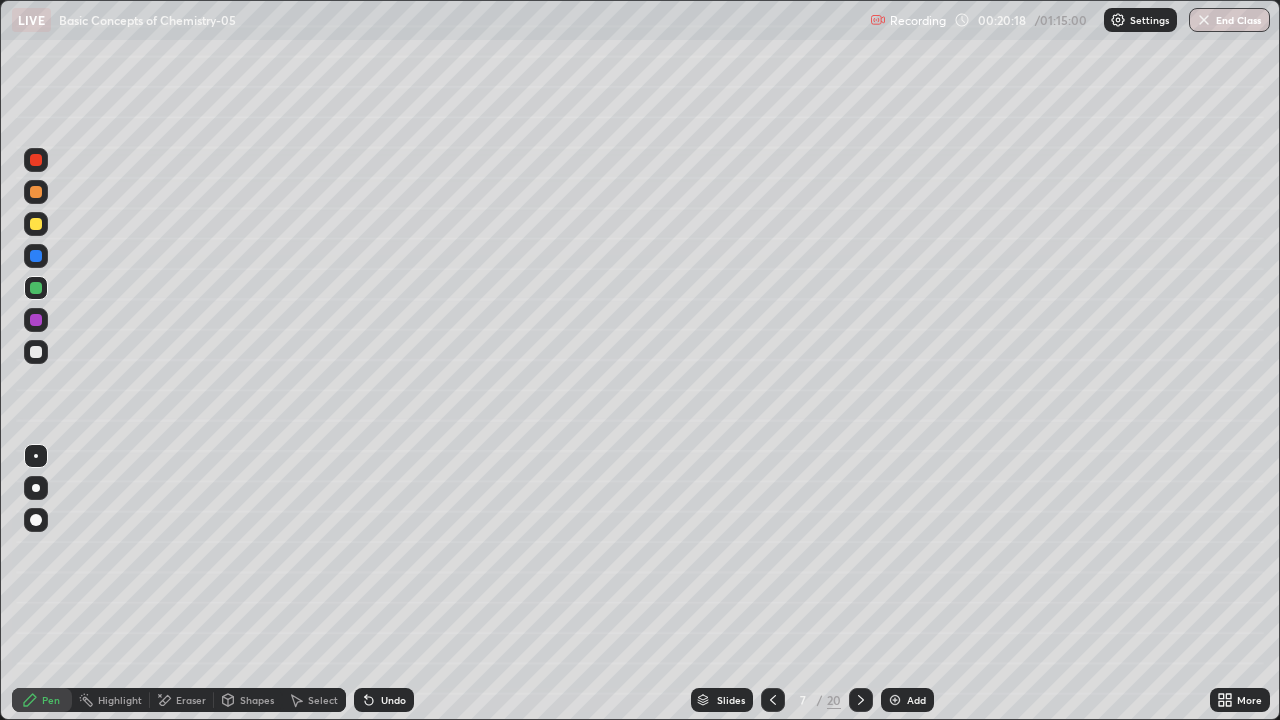 click at bounding box center [36, 160] 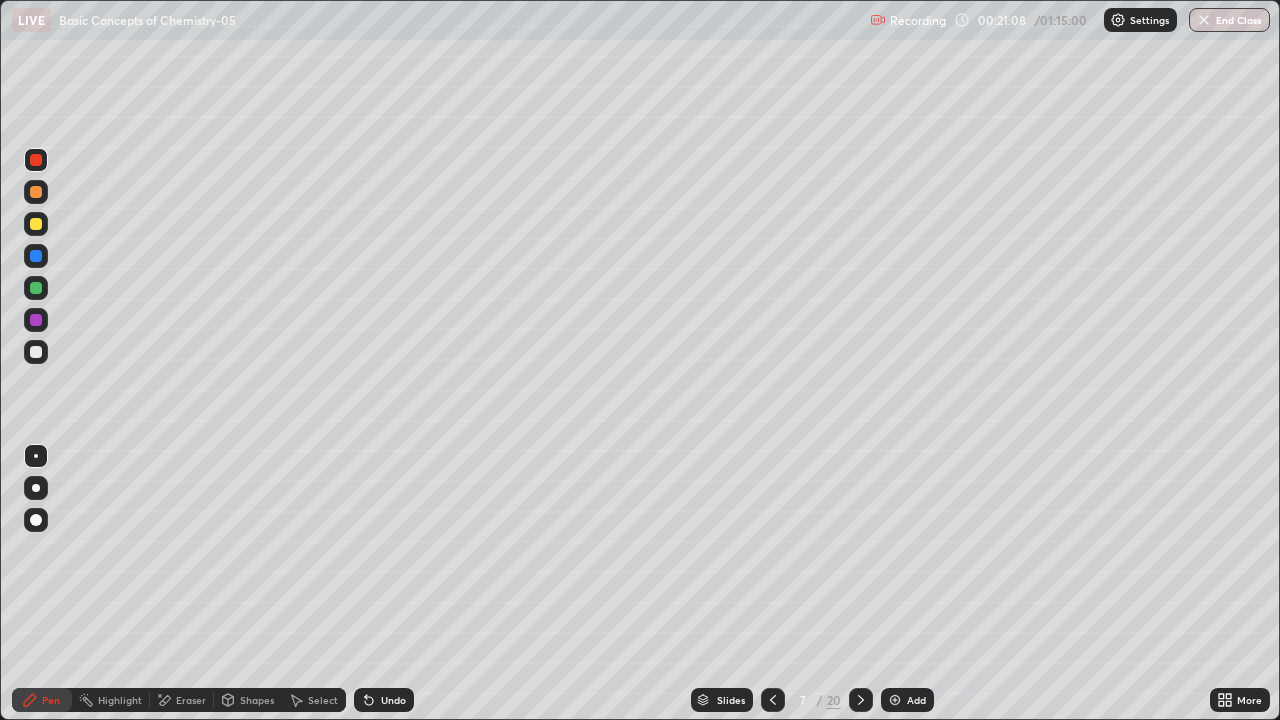 click at bounding box center [861, 700] 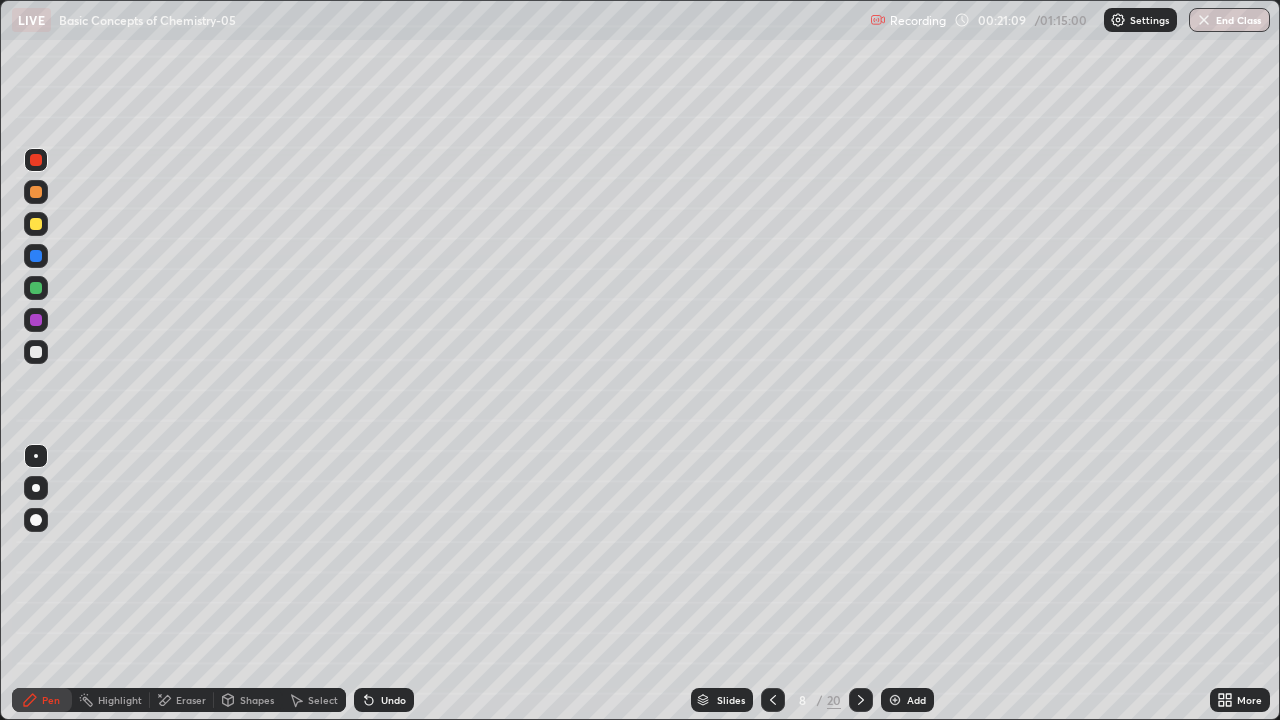 click at bounding box center (36, 192) 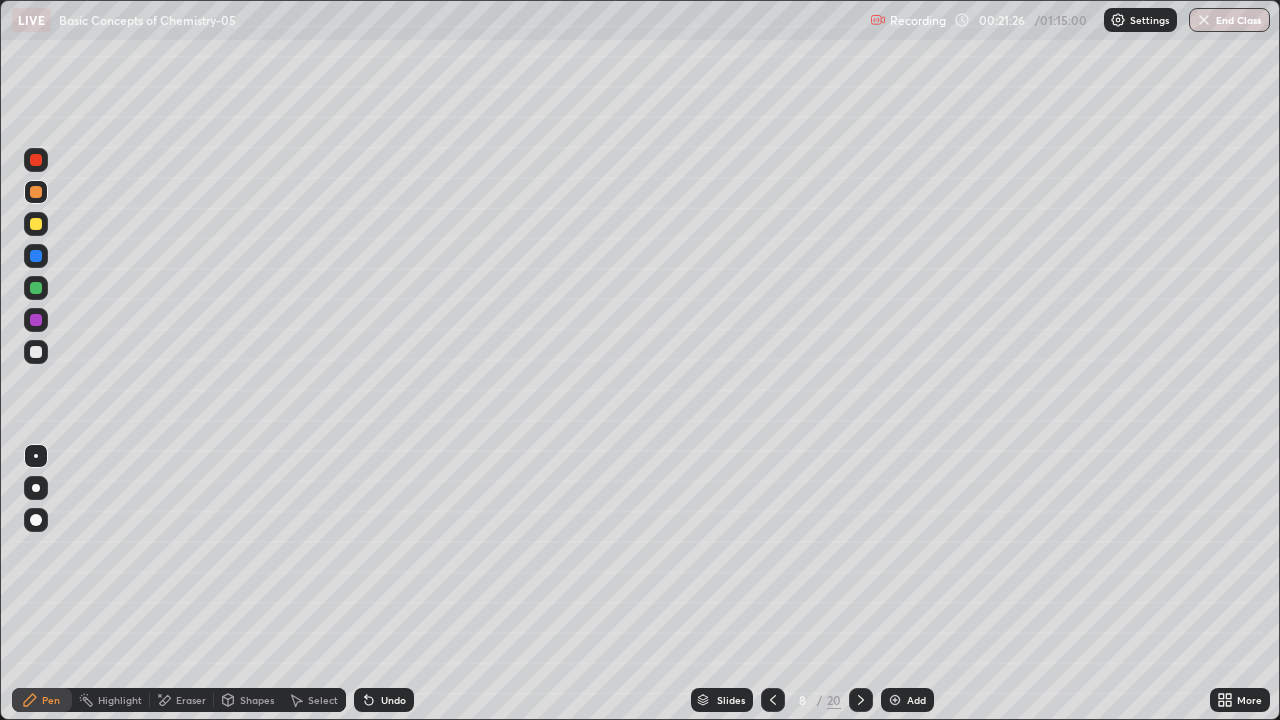 click at bounding box center (36, 224) 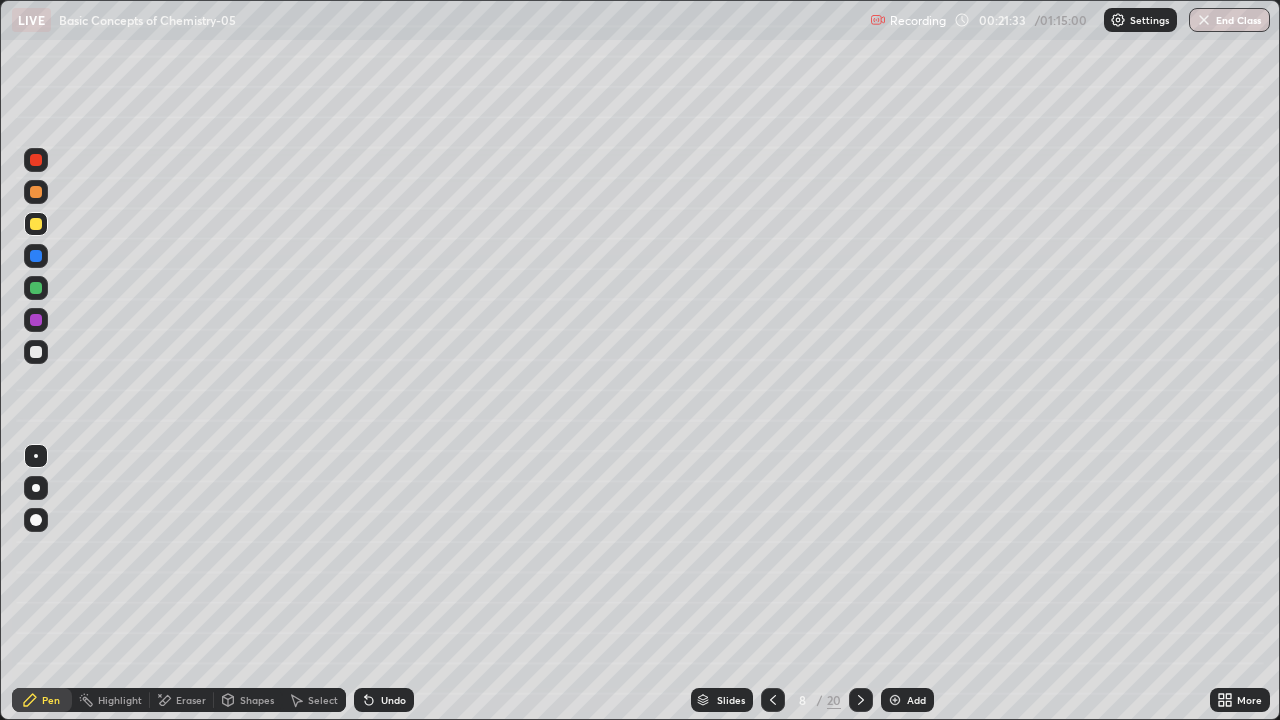click at bounding box center (36, 256) 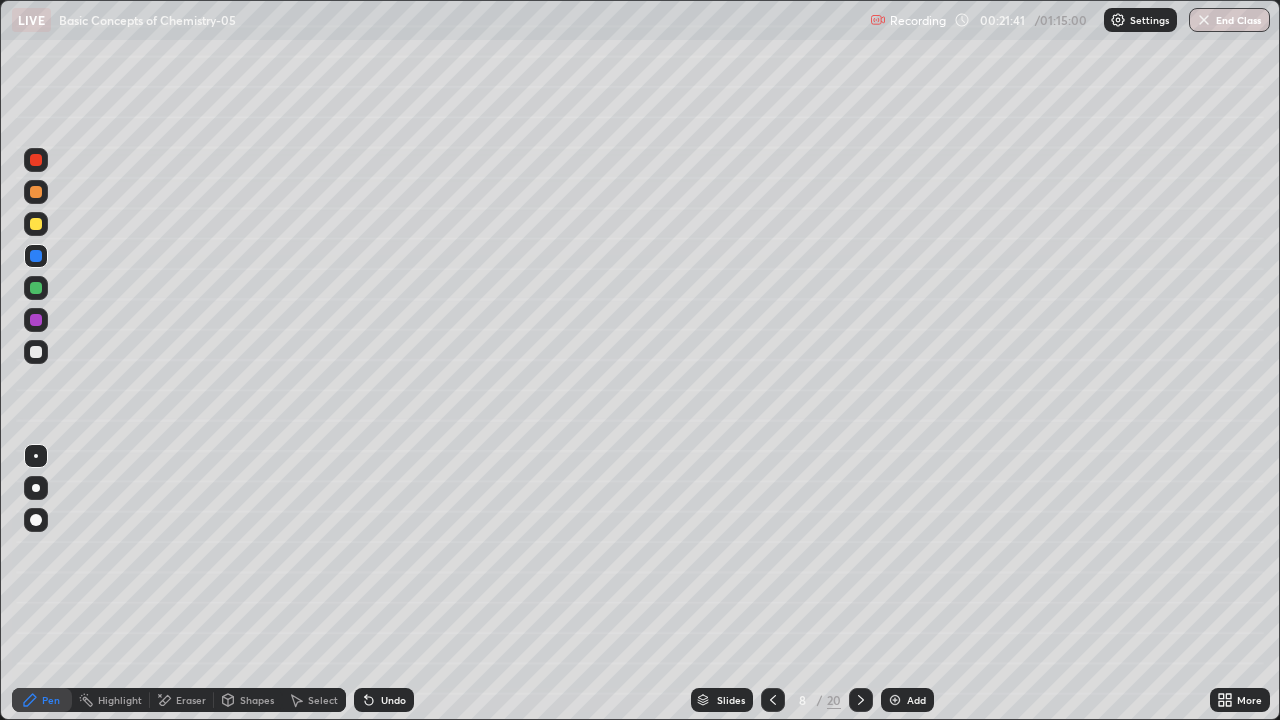 click at bounding box center (36, 192) 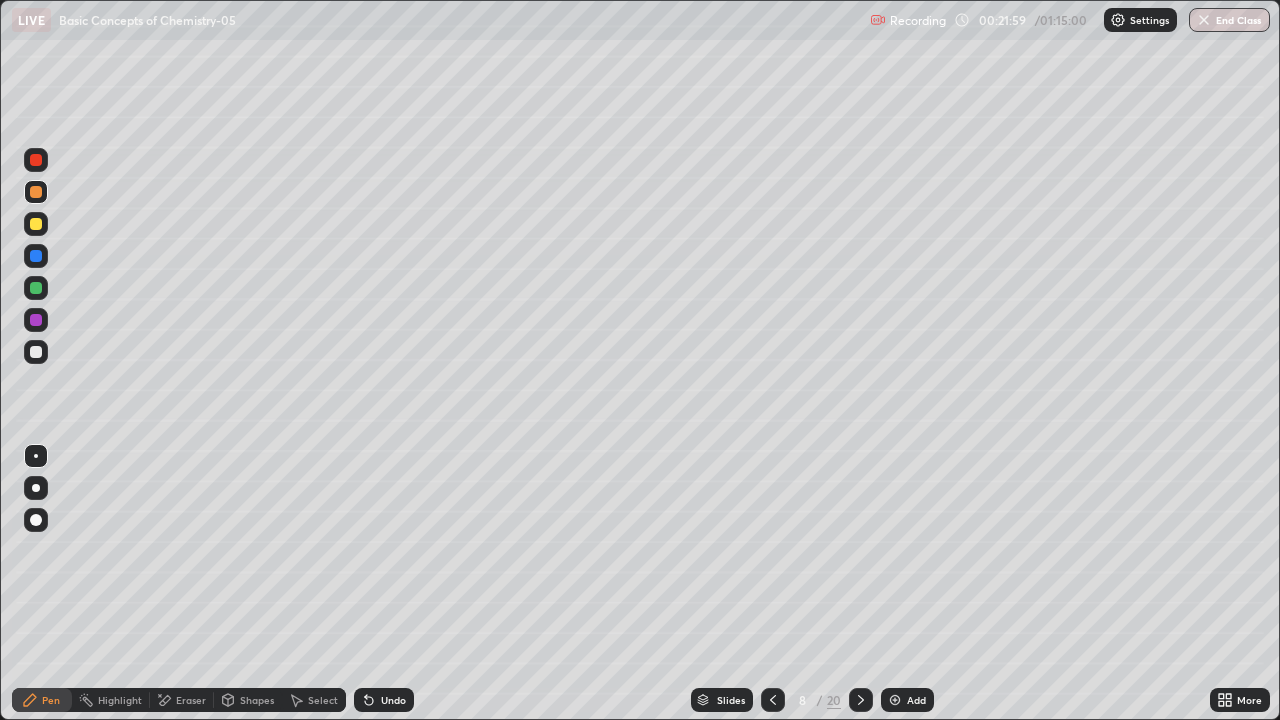 click at bounding box center (36, 256) 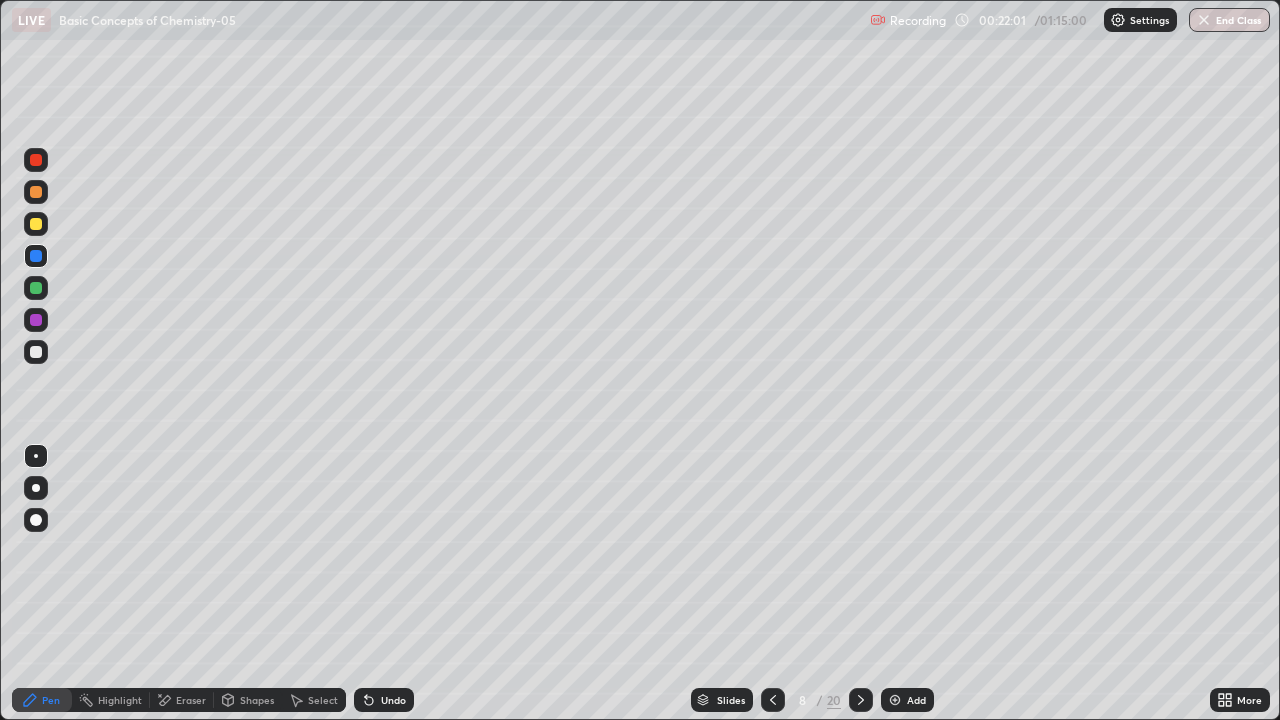 click at bounding box center [36, 160] 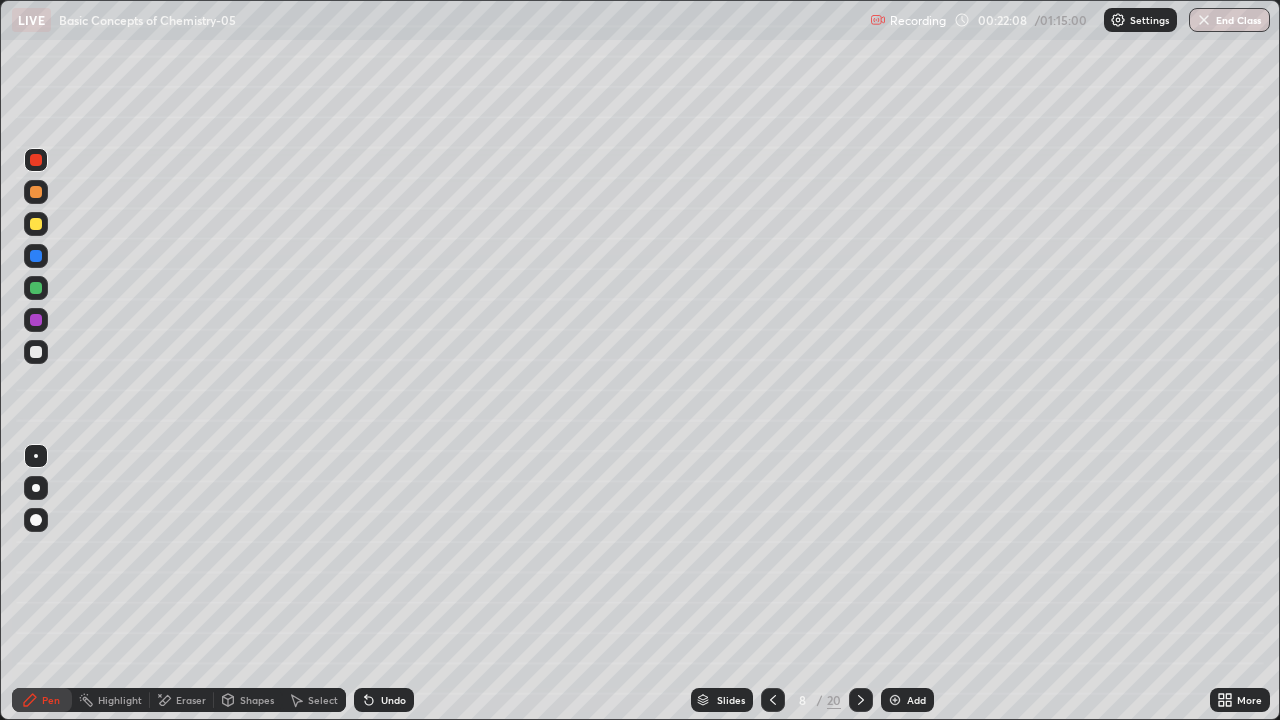 click at bounding box center [36, 288] 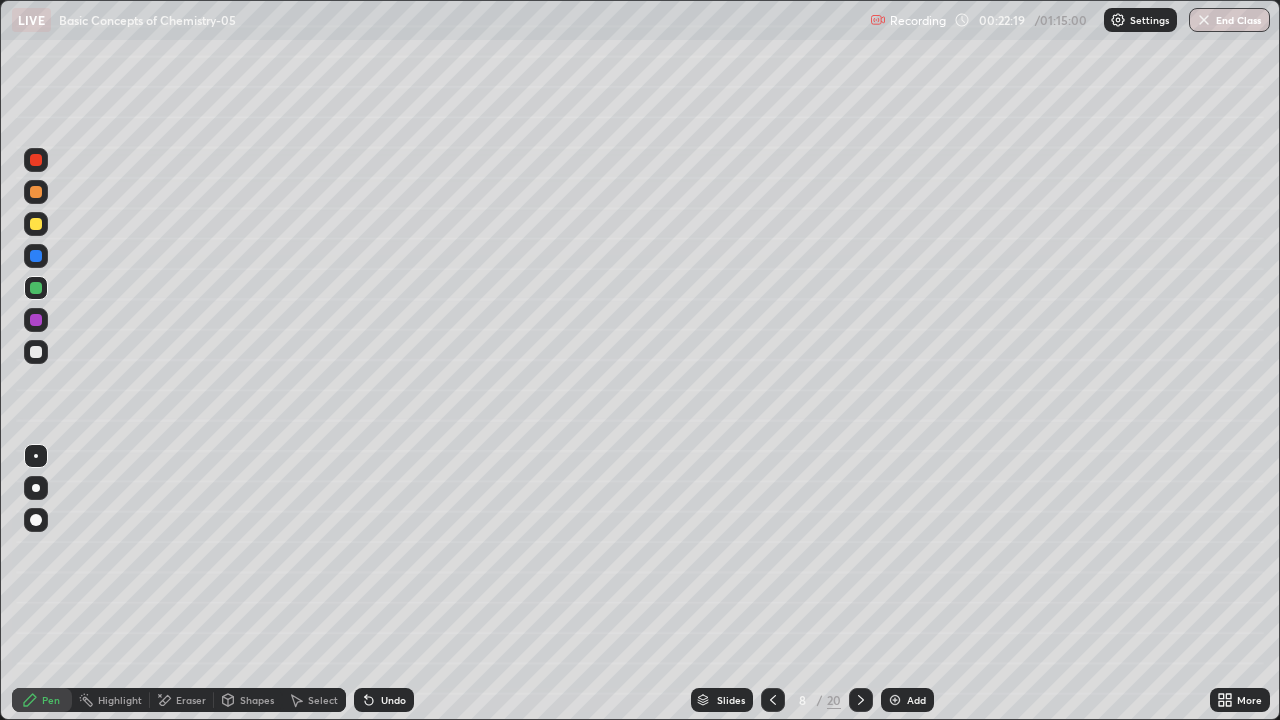 click at bounding box center [36, 160] 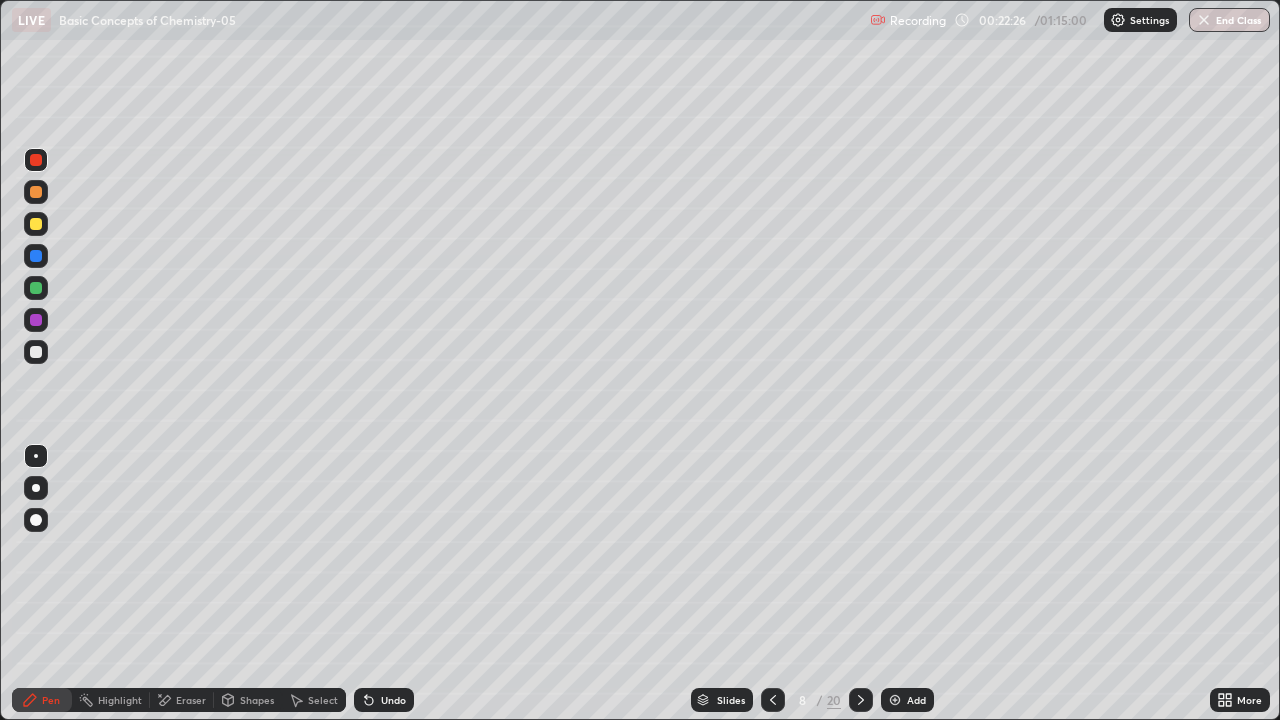 click at bounding box center [36, 288] 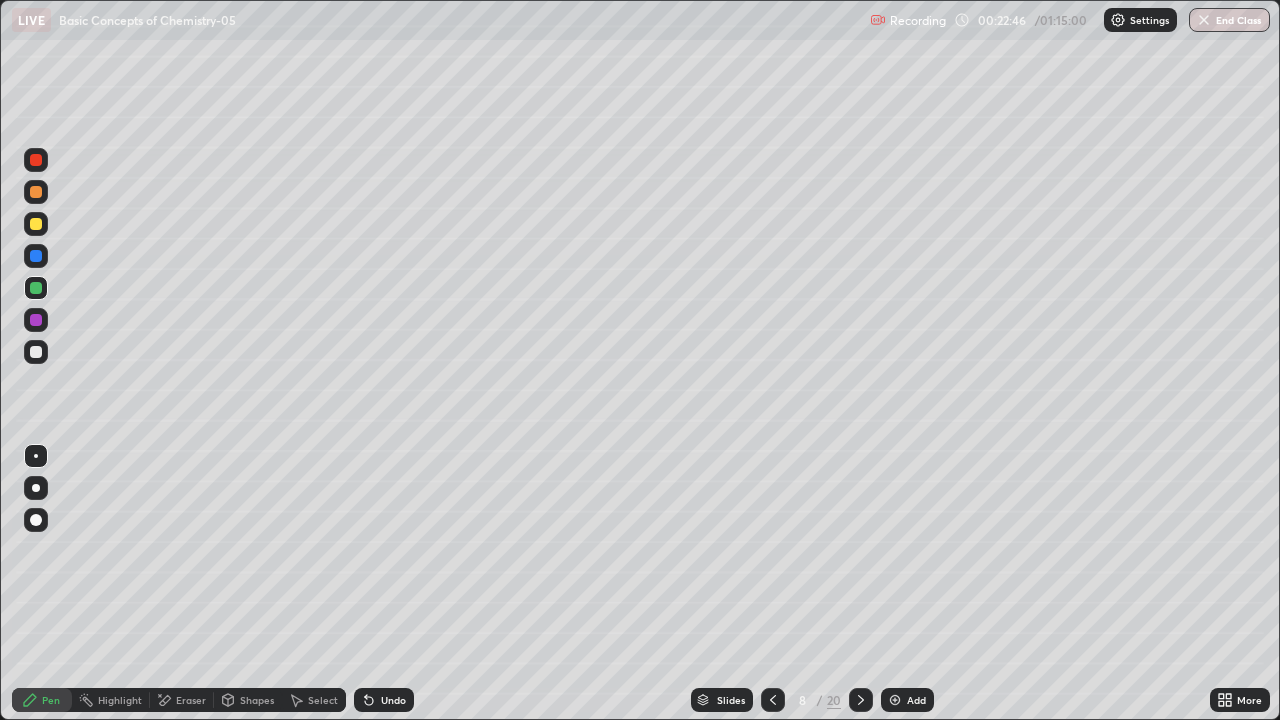 click at bounding box center [36, 352] 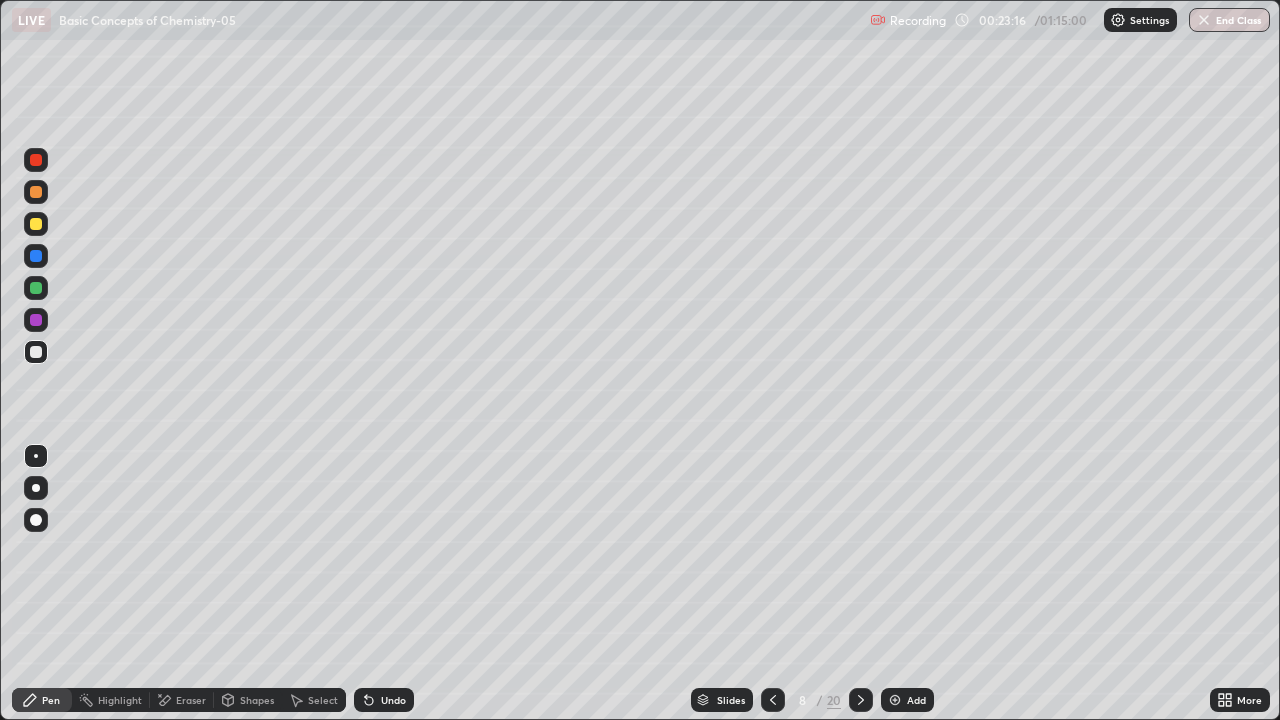click at bounding box center (36, 224) 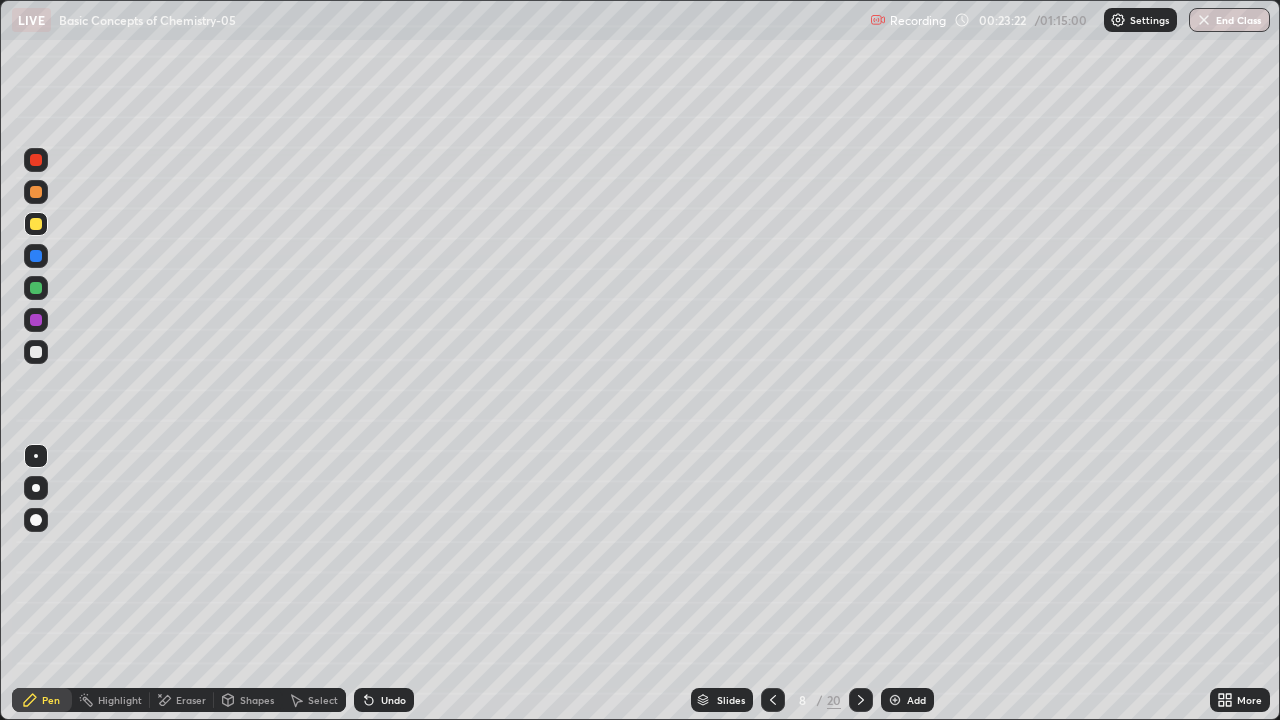 click 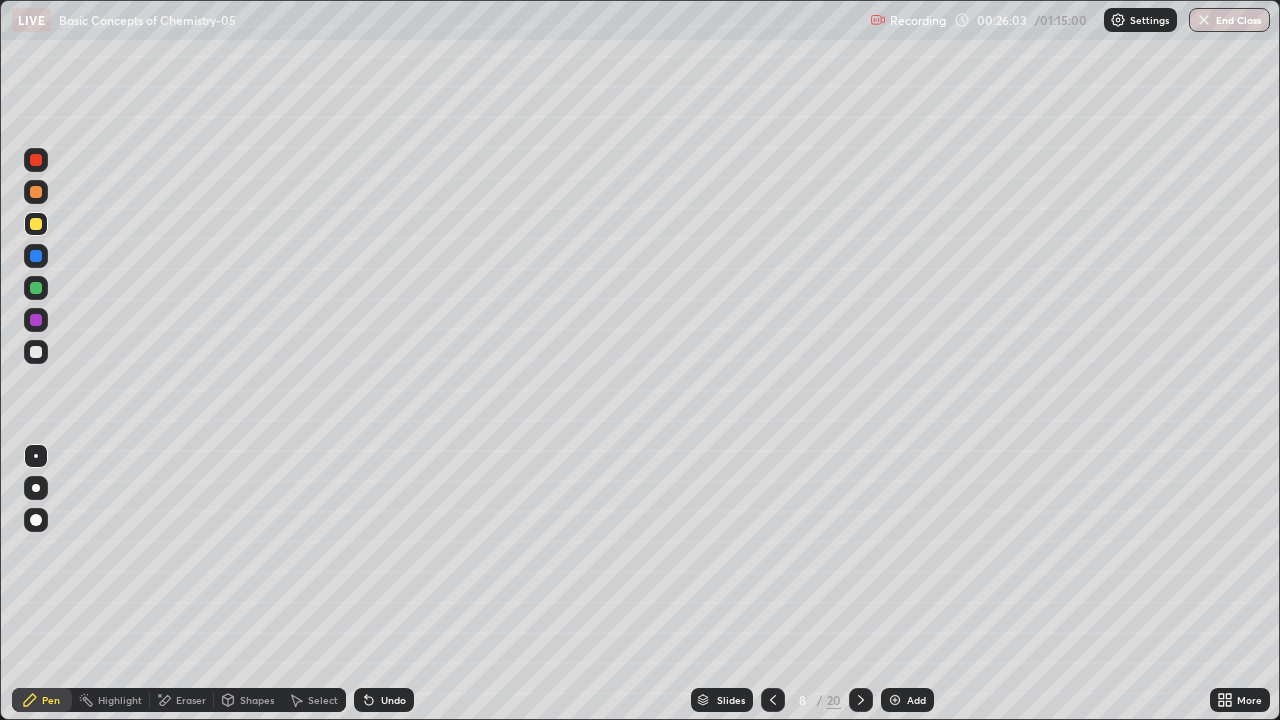 click at bounding box center (36, 352) 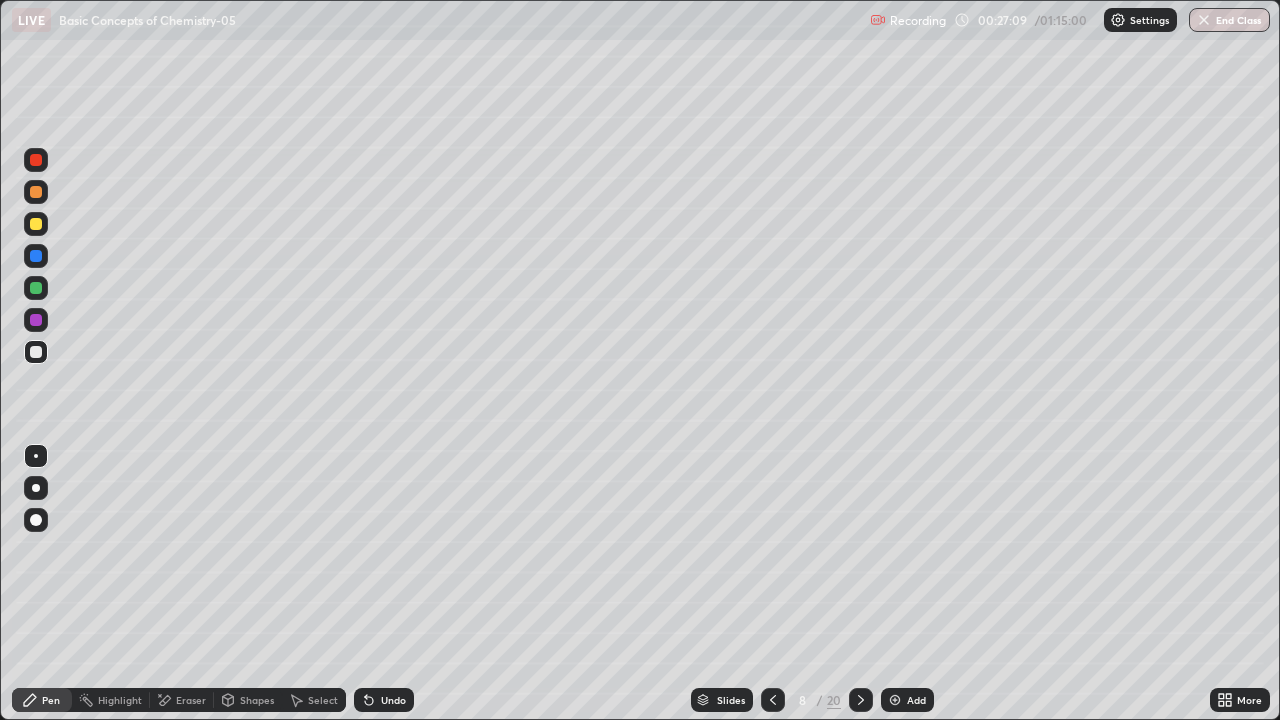 click on "Eraser" at bounding box center [191, 700] 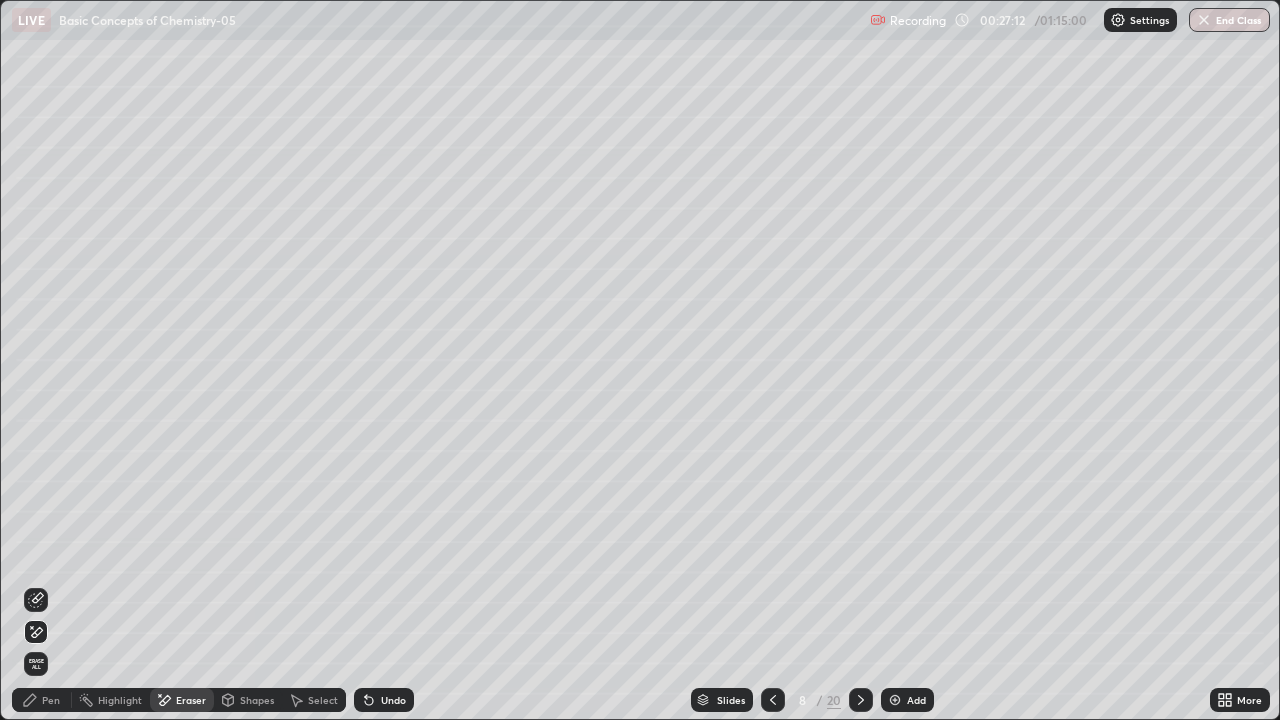 click on "Pen" at bounding box center (51, 700) 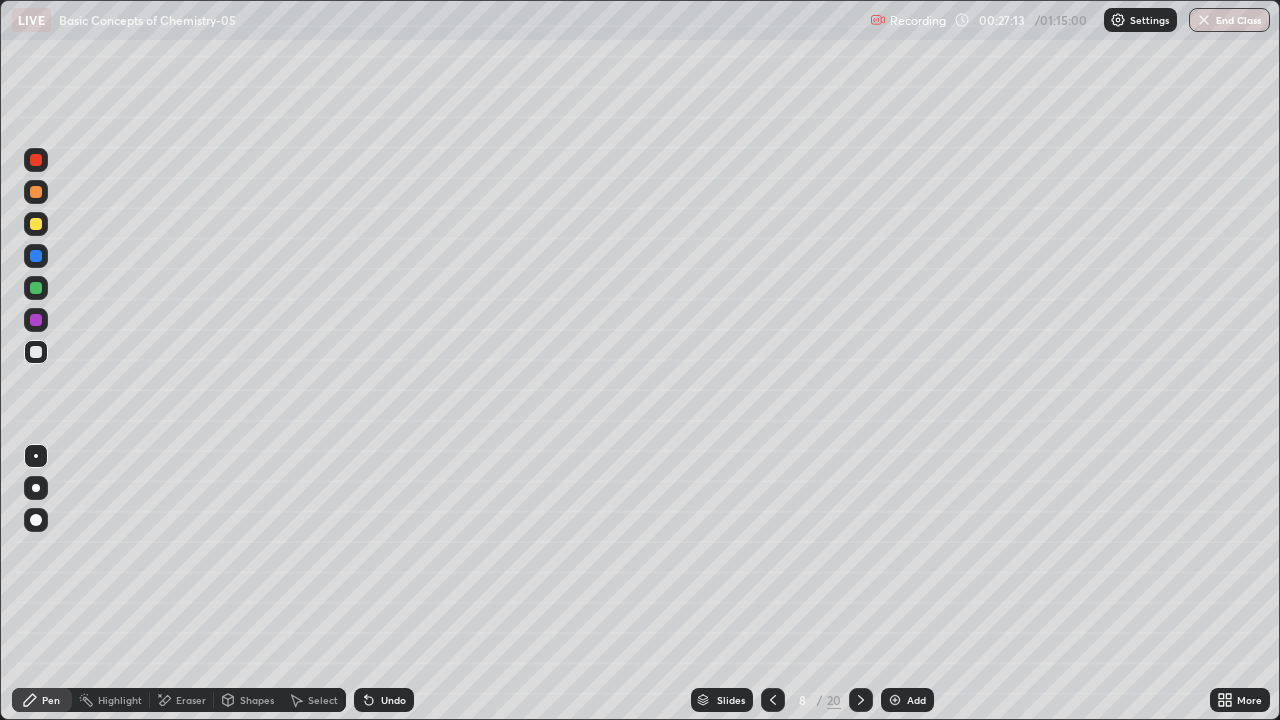 click at bounding box center [36, 224] 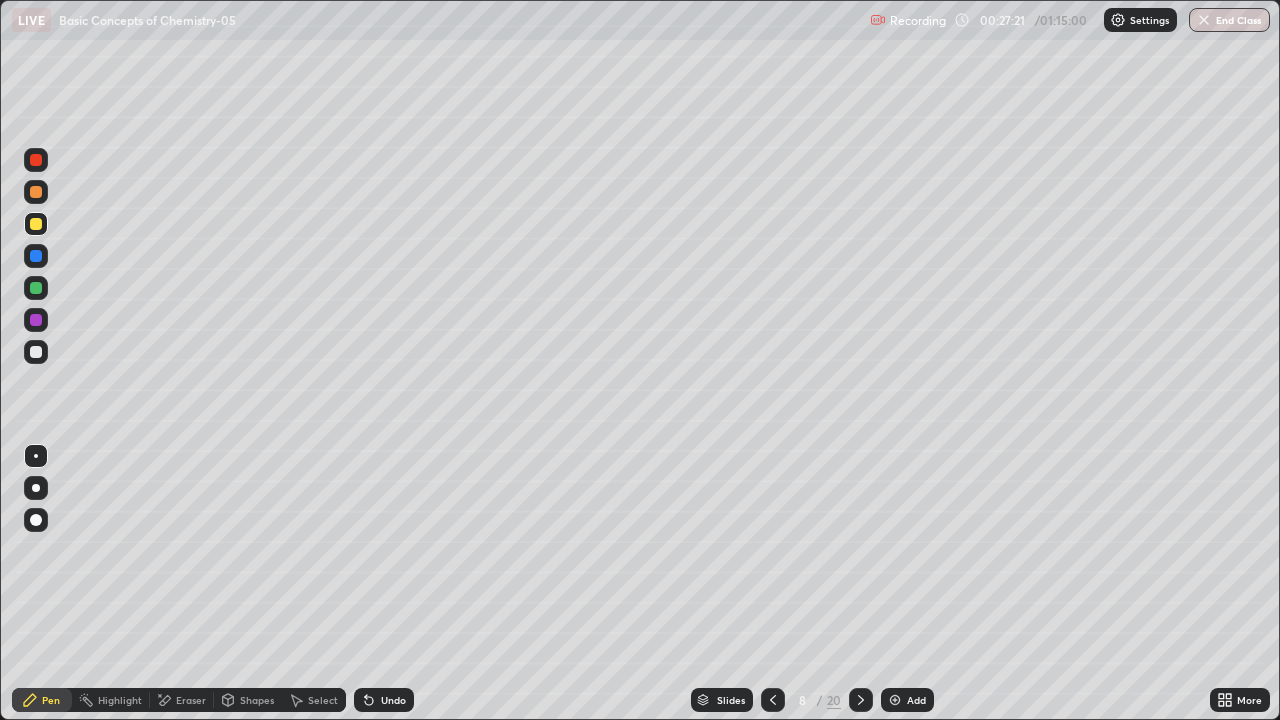 click at bounding box center (36, 352) 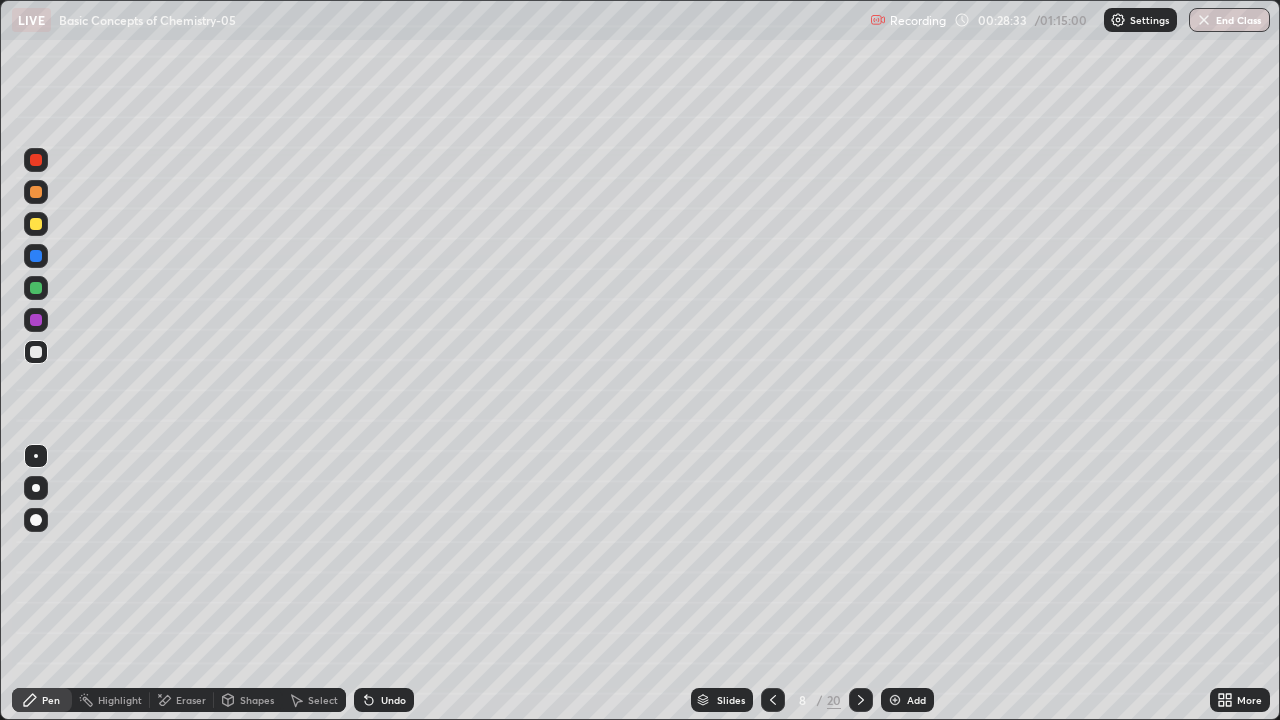 click on "Pen" at bounding box center [51, 700] 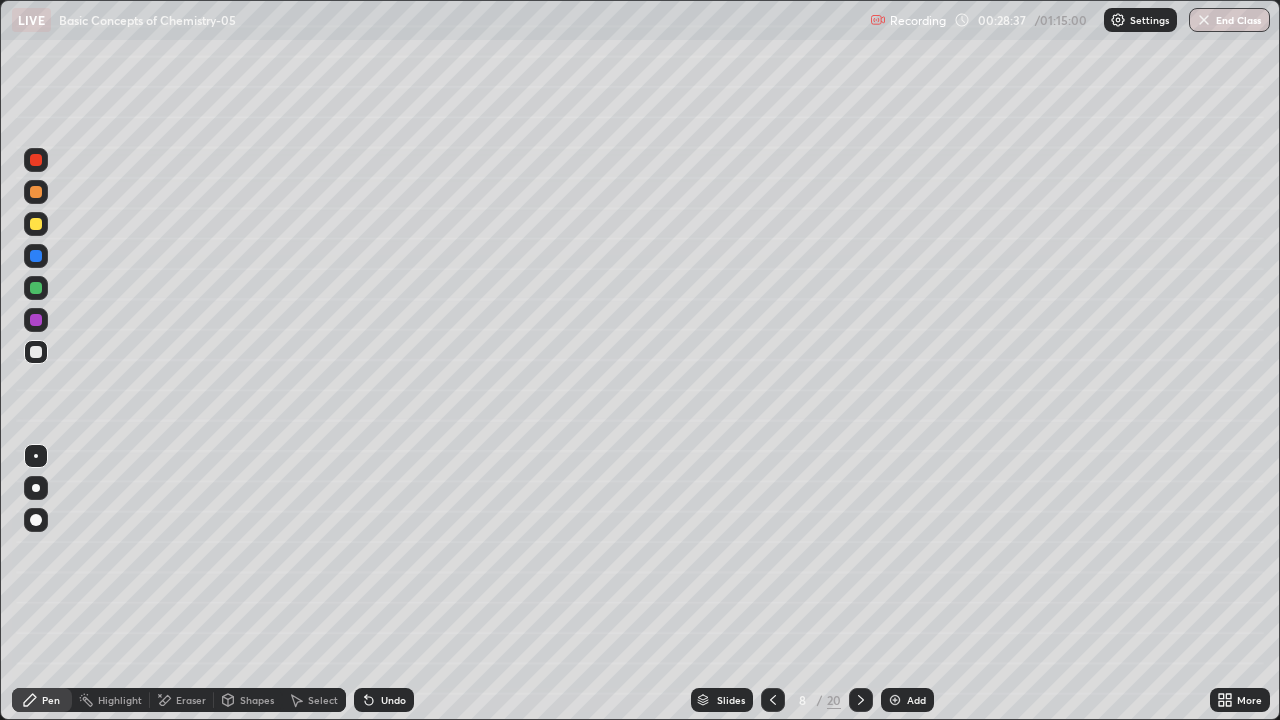 click at bounding box center (36, 320) 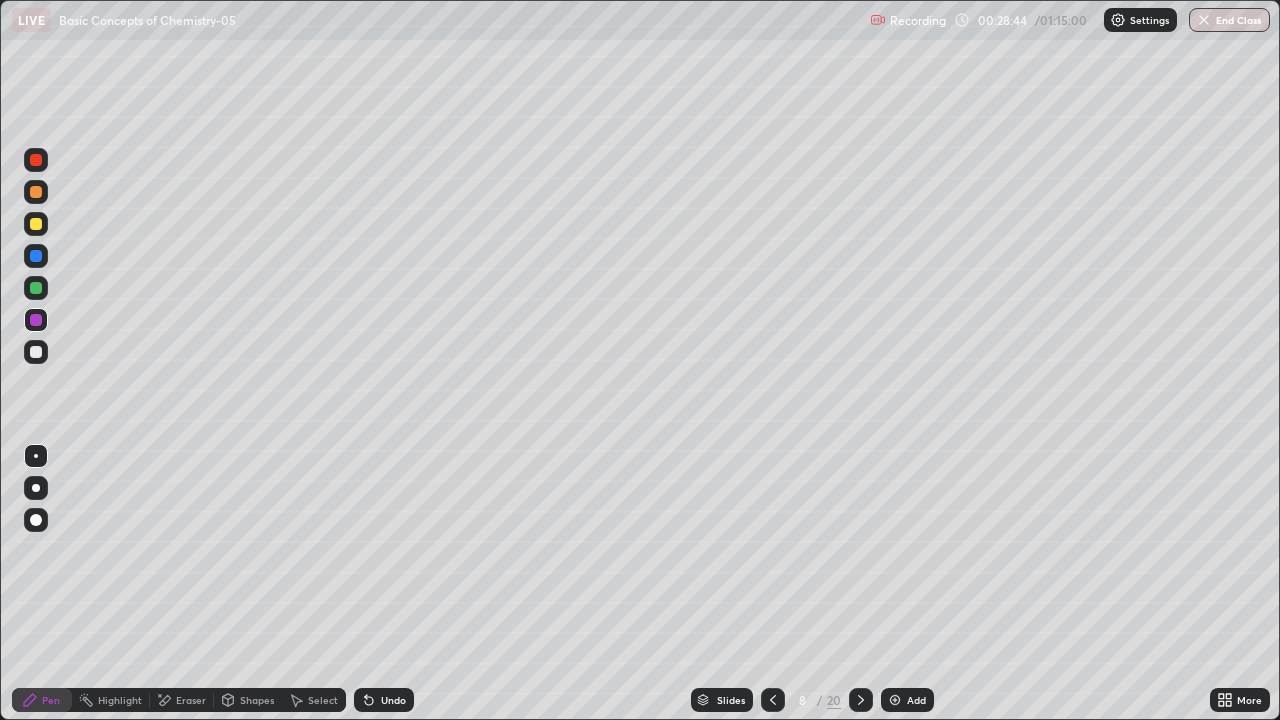 click at bounding box center [36, 224] 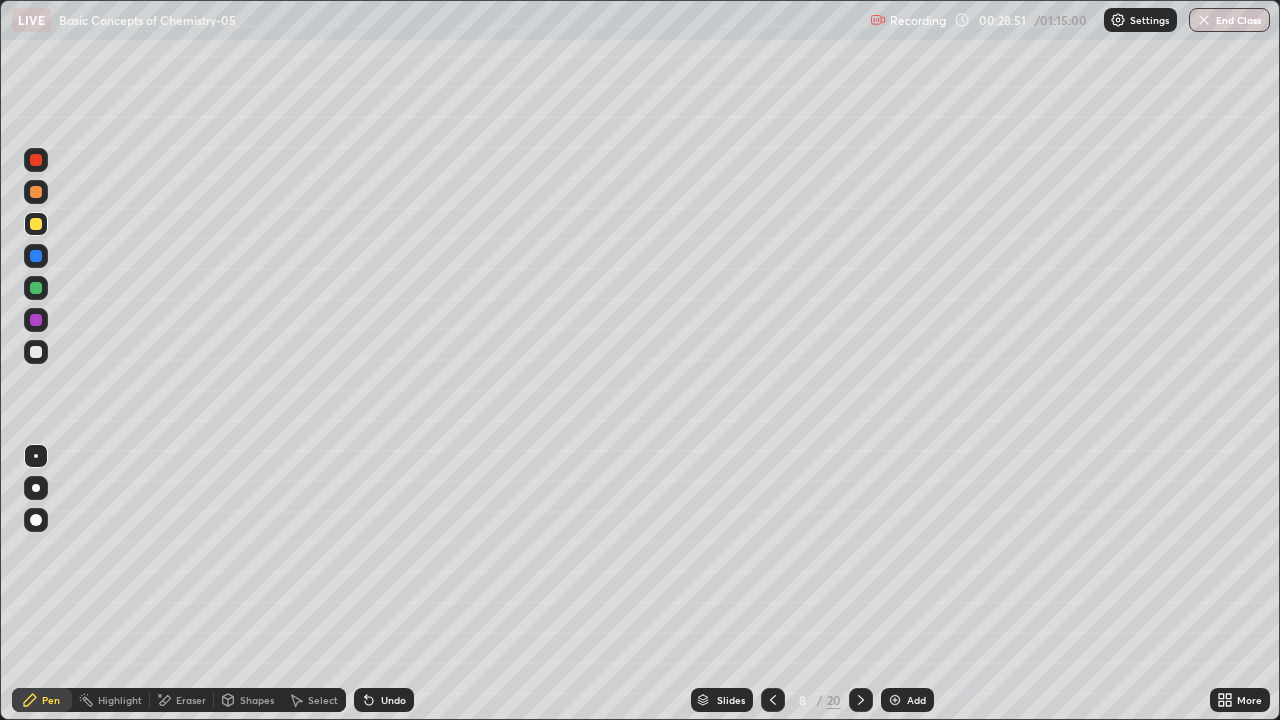 click at bounding box center [36, 256] 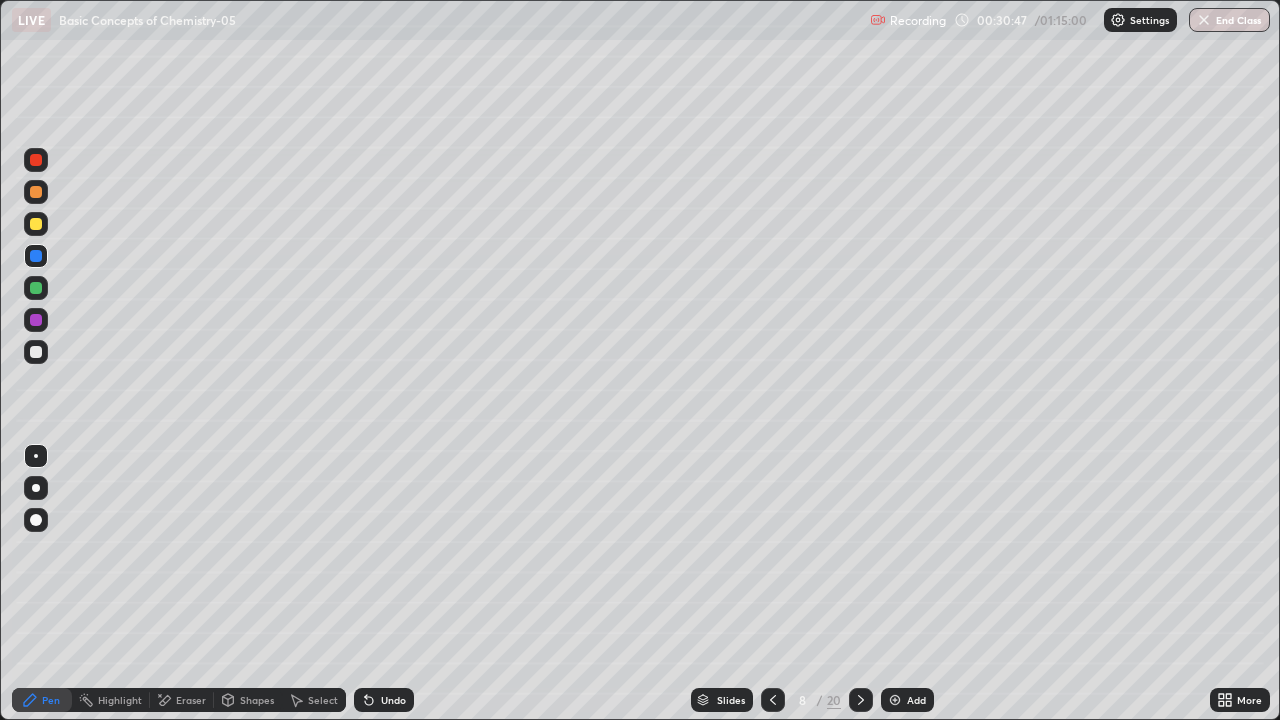 click at bounding box center (36, 352) 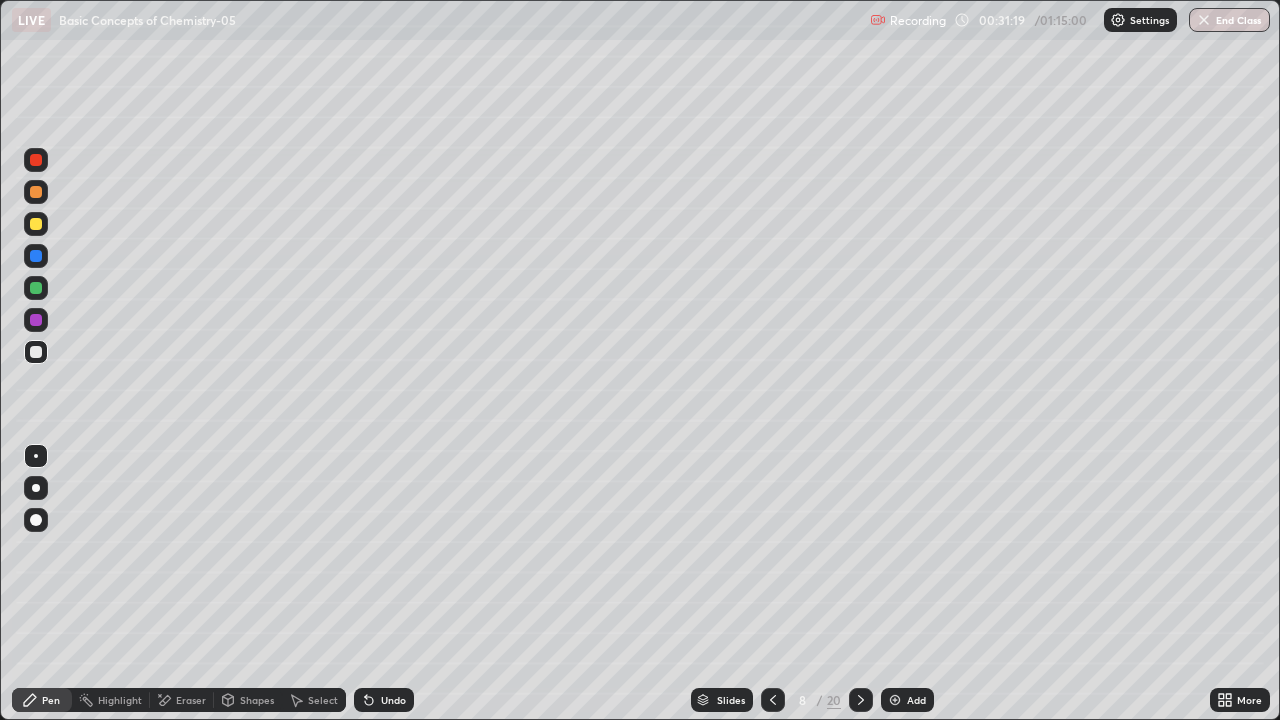 click at bounding box center [36, 224] 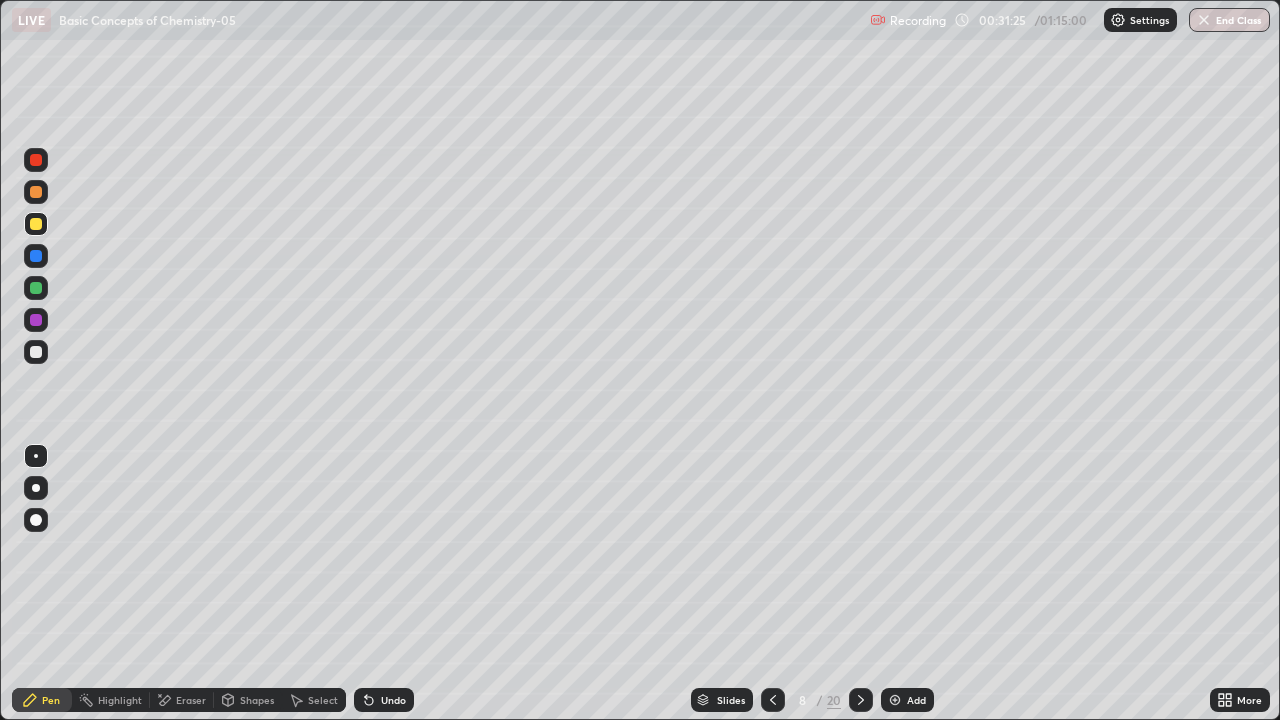 click at bounding box center [36, 192] 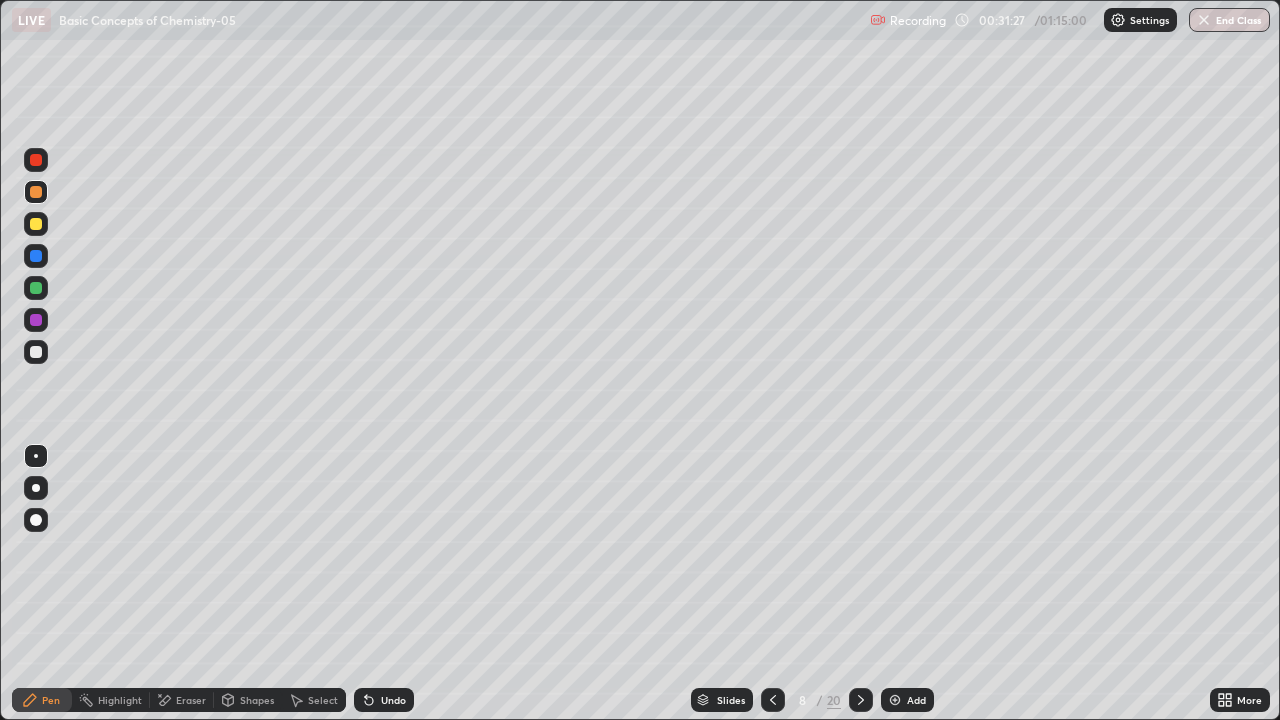 click at bounding box center [36, 256] 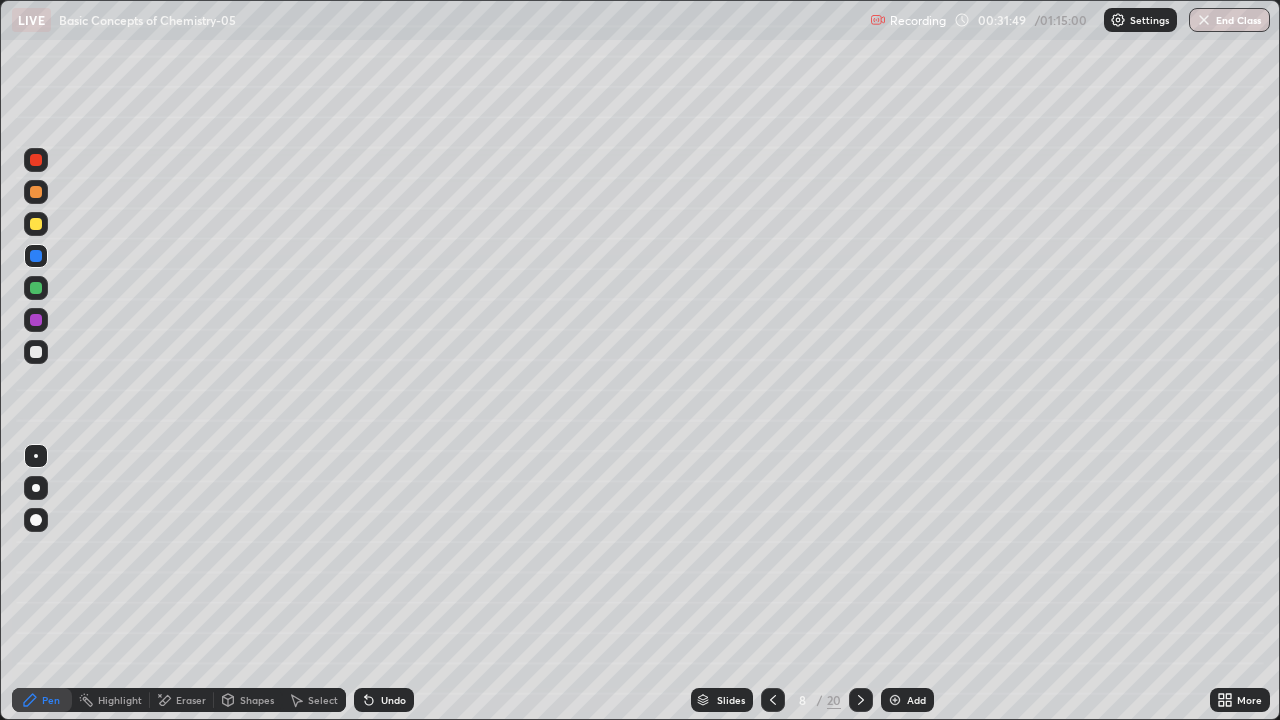 click at bounding box center (36, 352) 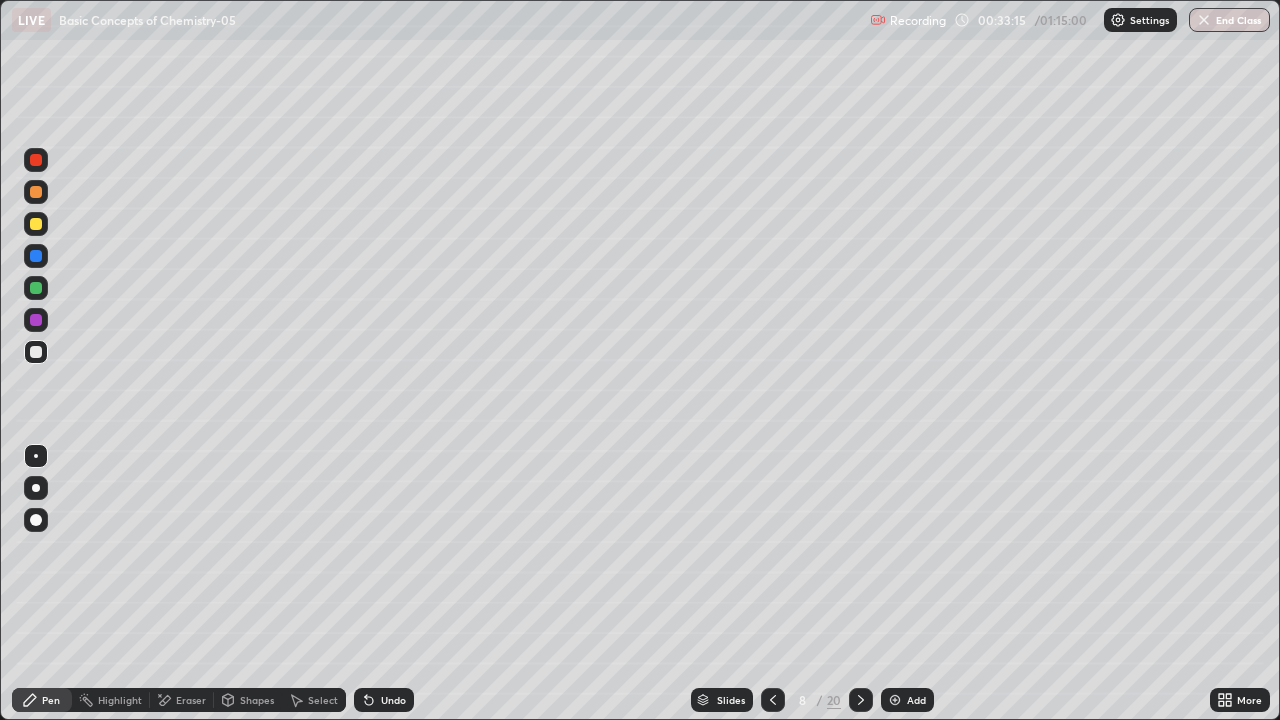click 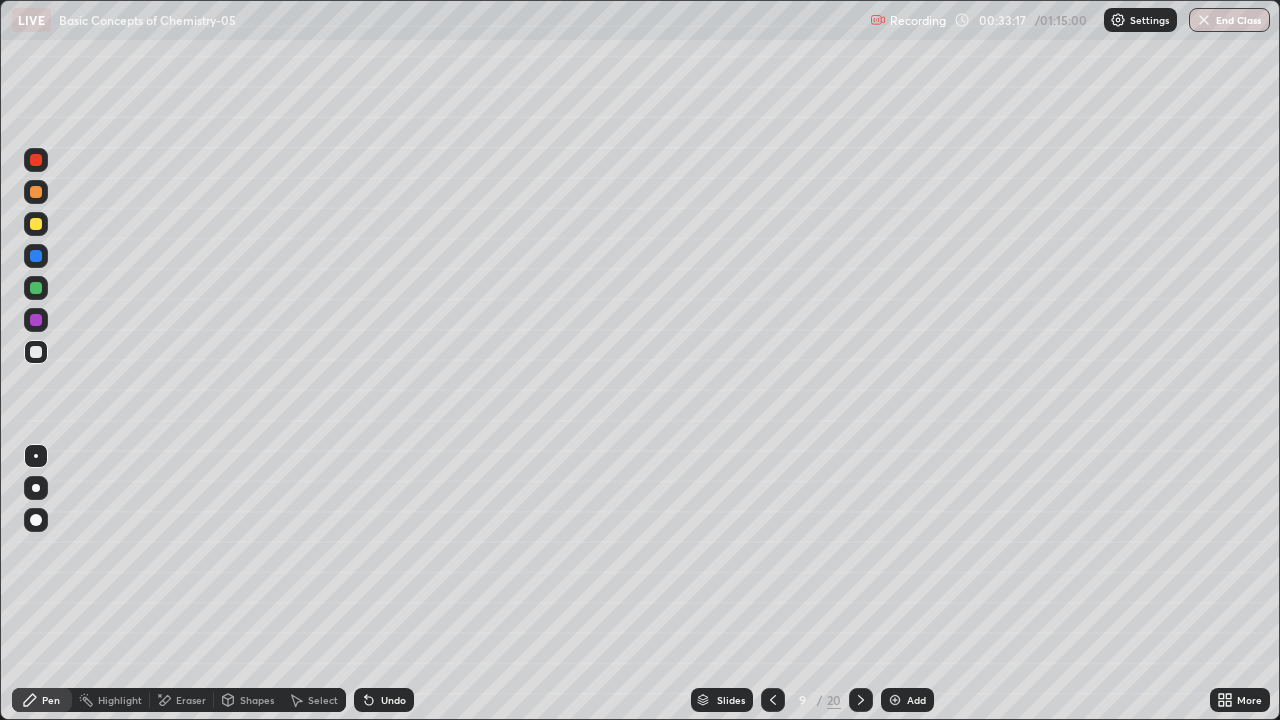 click at bounding box center [36, 192] 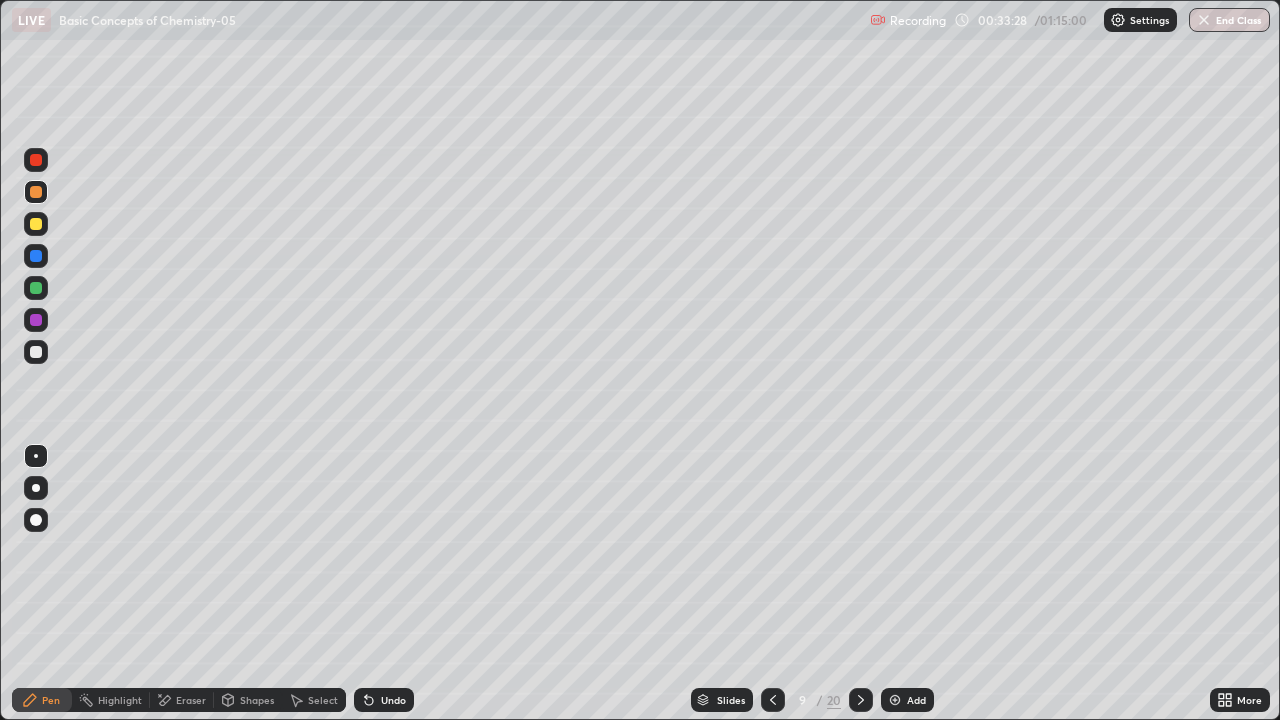 click at bounding box center [36, 352] 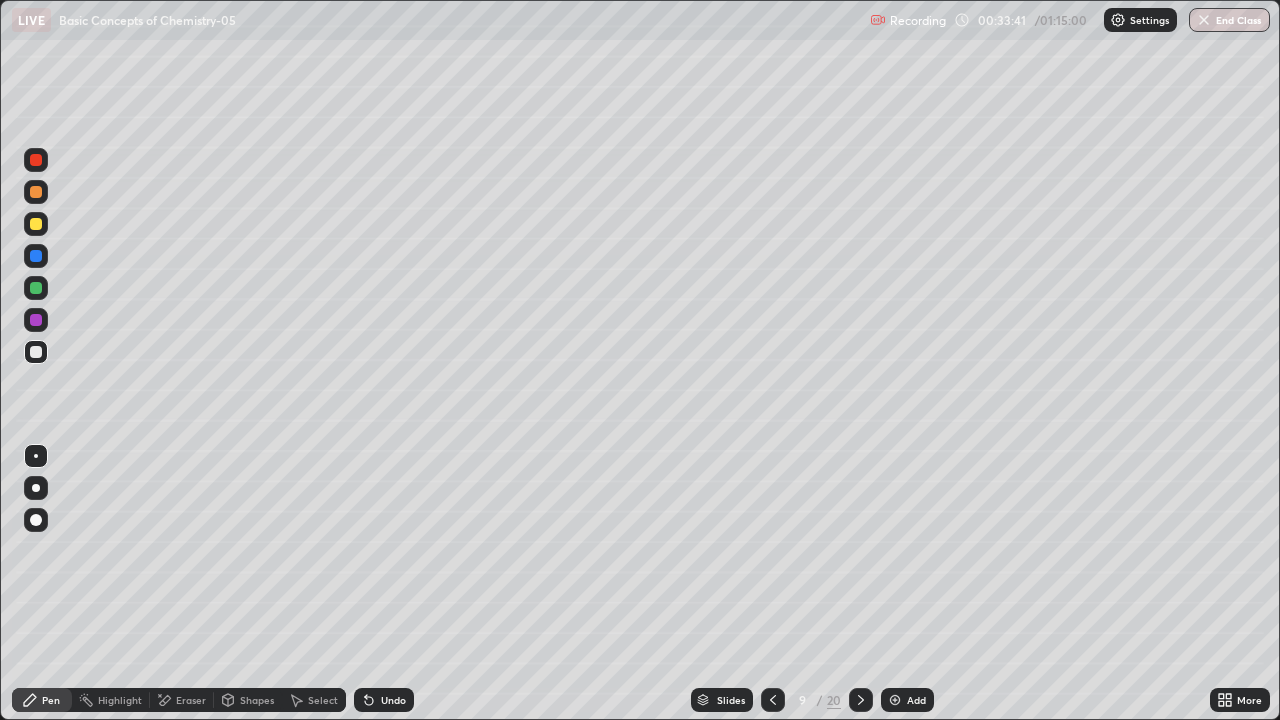 click on "Undo" at bounding box center [393, 700] 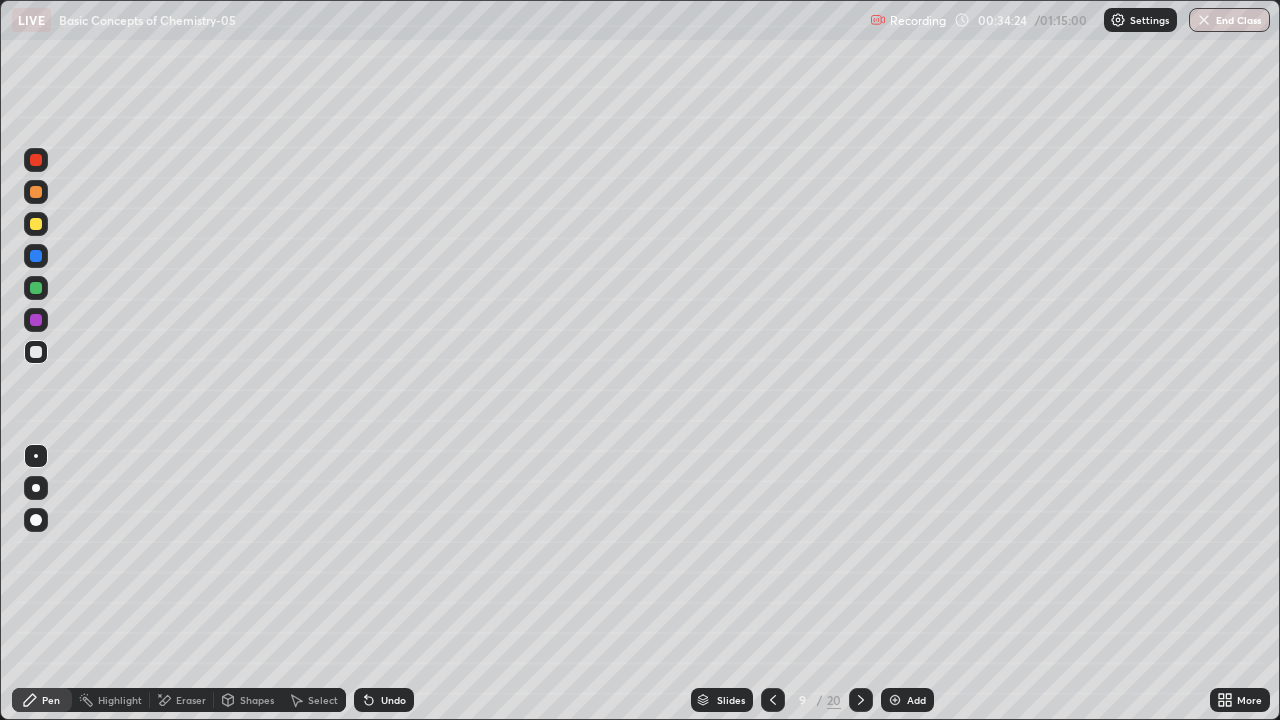 click at bounding box center (36, 288) 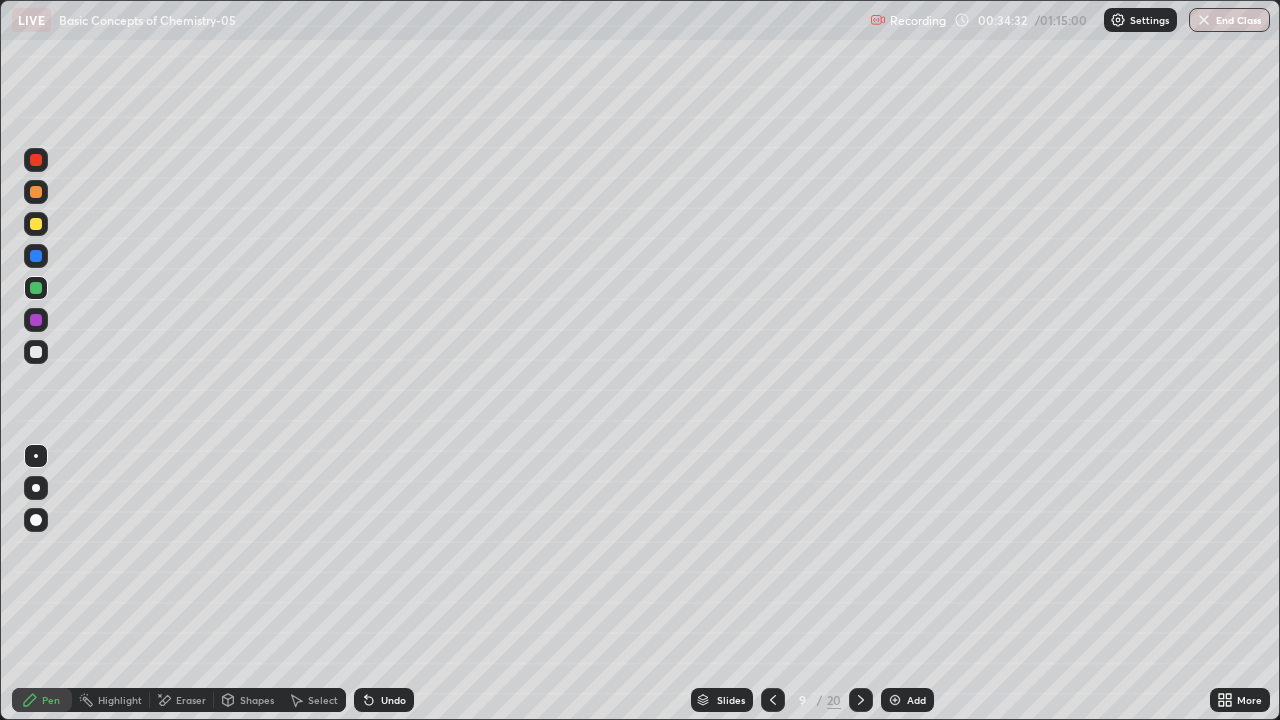 click at bounding box center (36, 320) 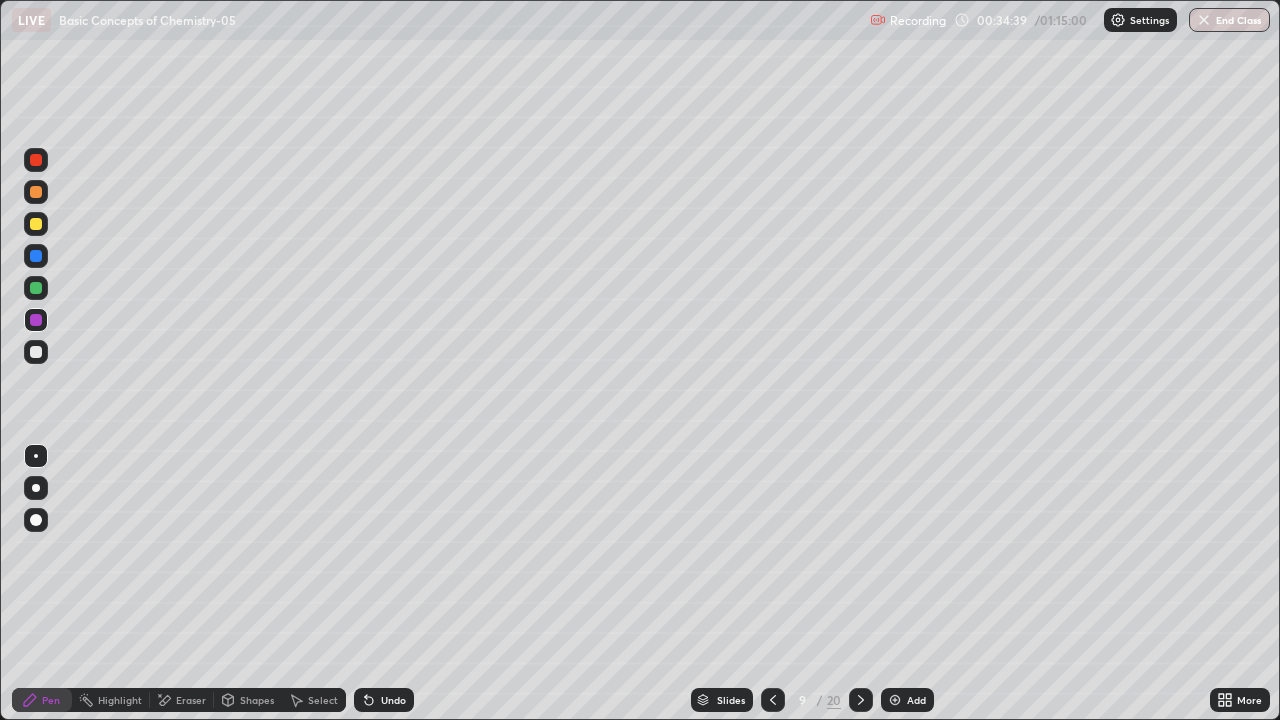 click at bounding box center (36, 256) 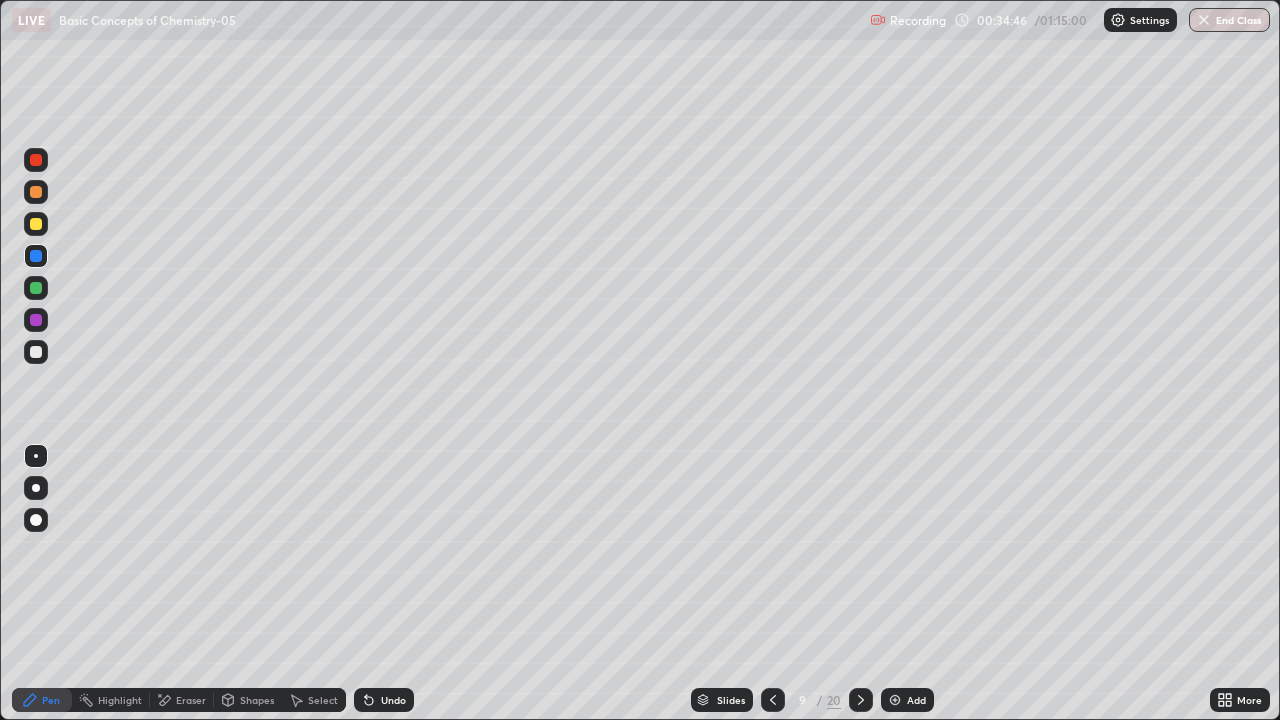 click at bounding box center [36, 352] 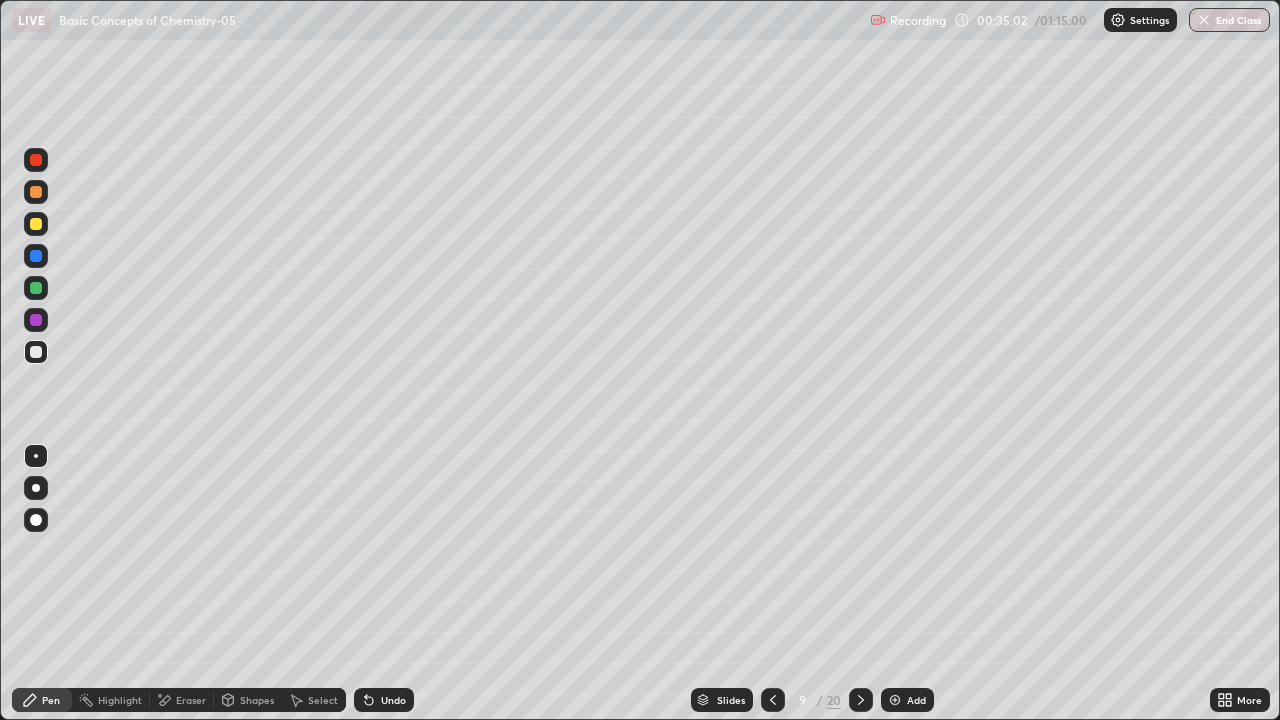 click at bounding box center (36, 224) 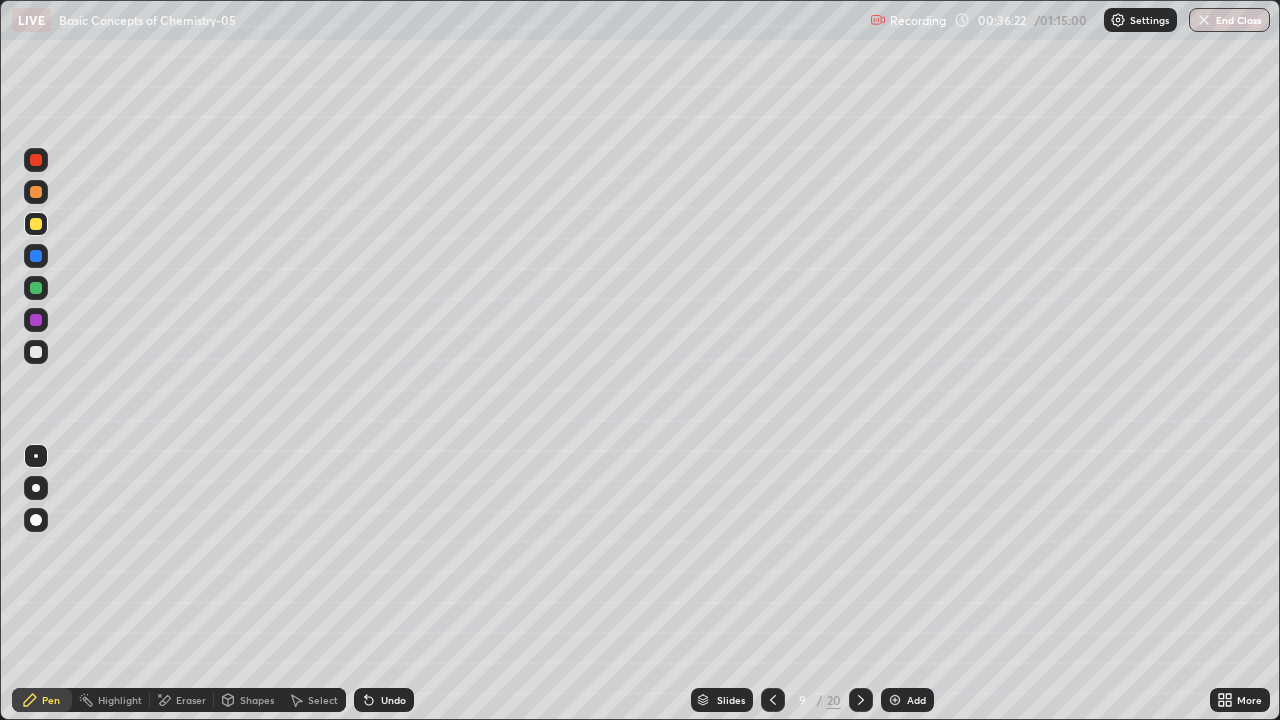 click at bounding box center (36, 192) 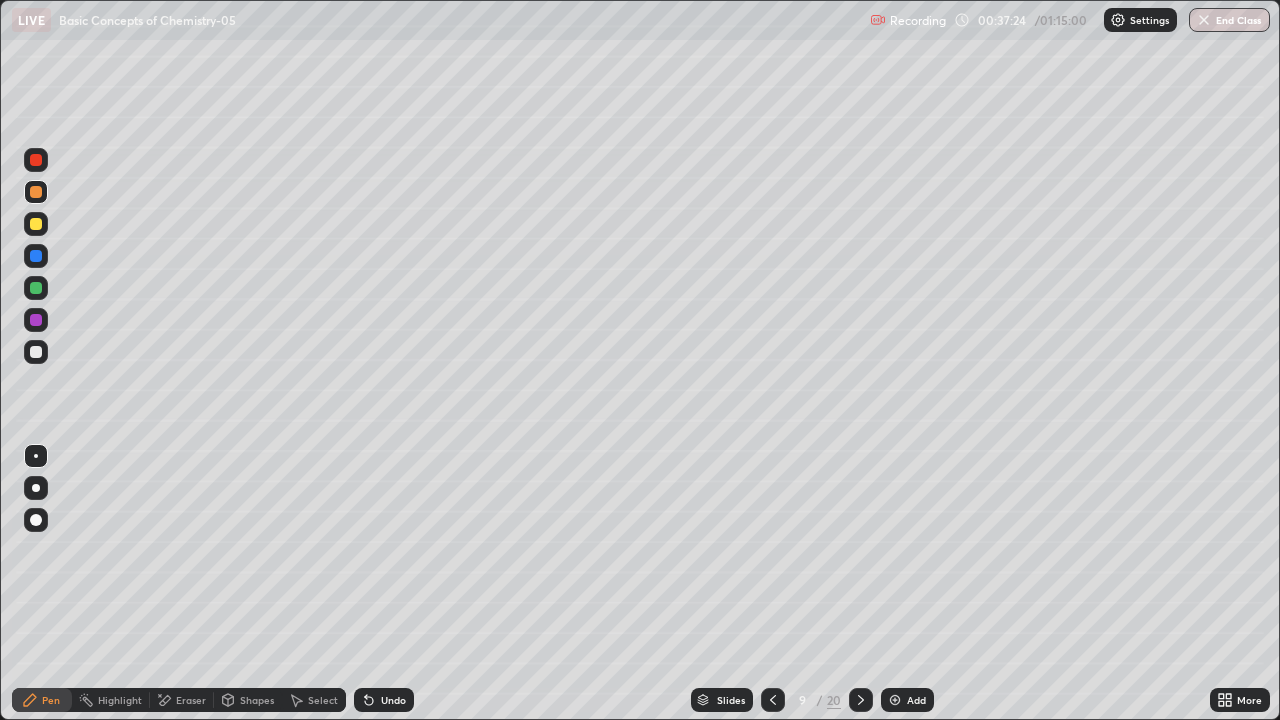 click at bounding box center [36, 352] 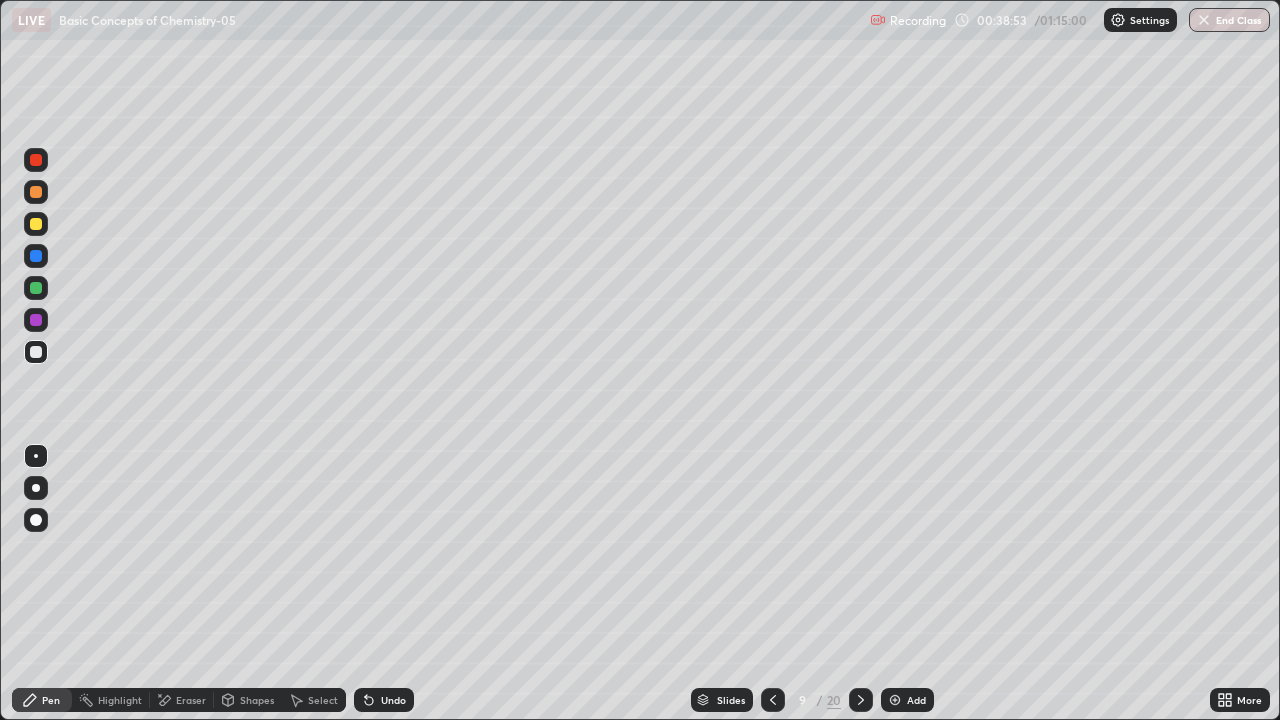 click 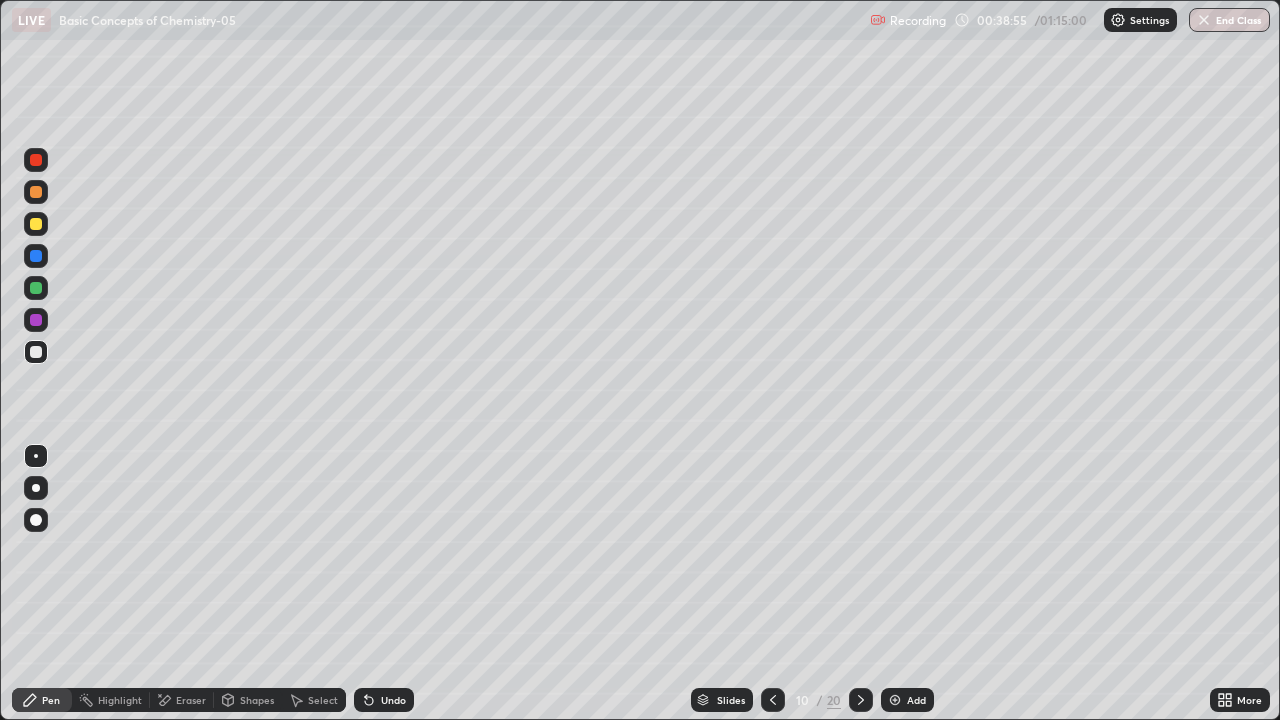click at bounding box center [36, 224] 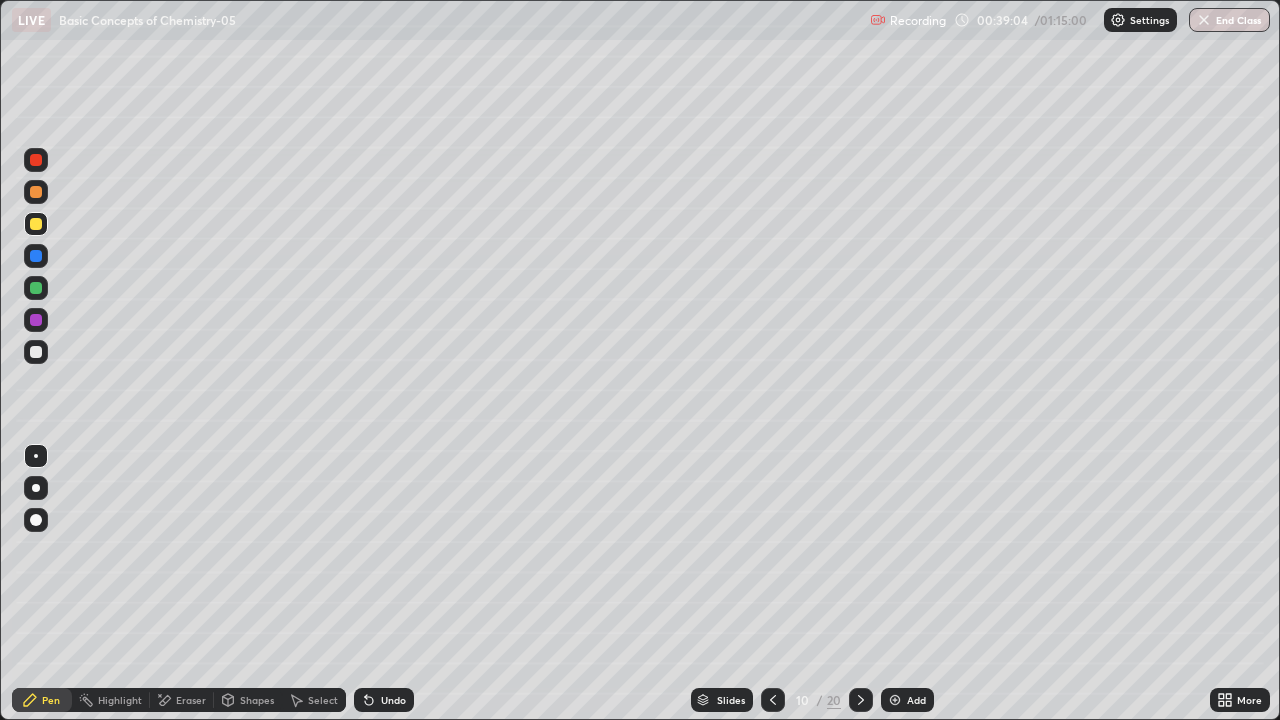 click at bounding box center [36, 352] 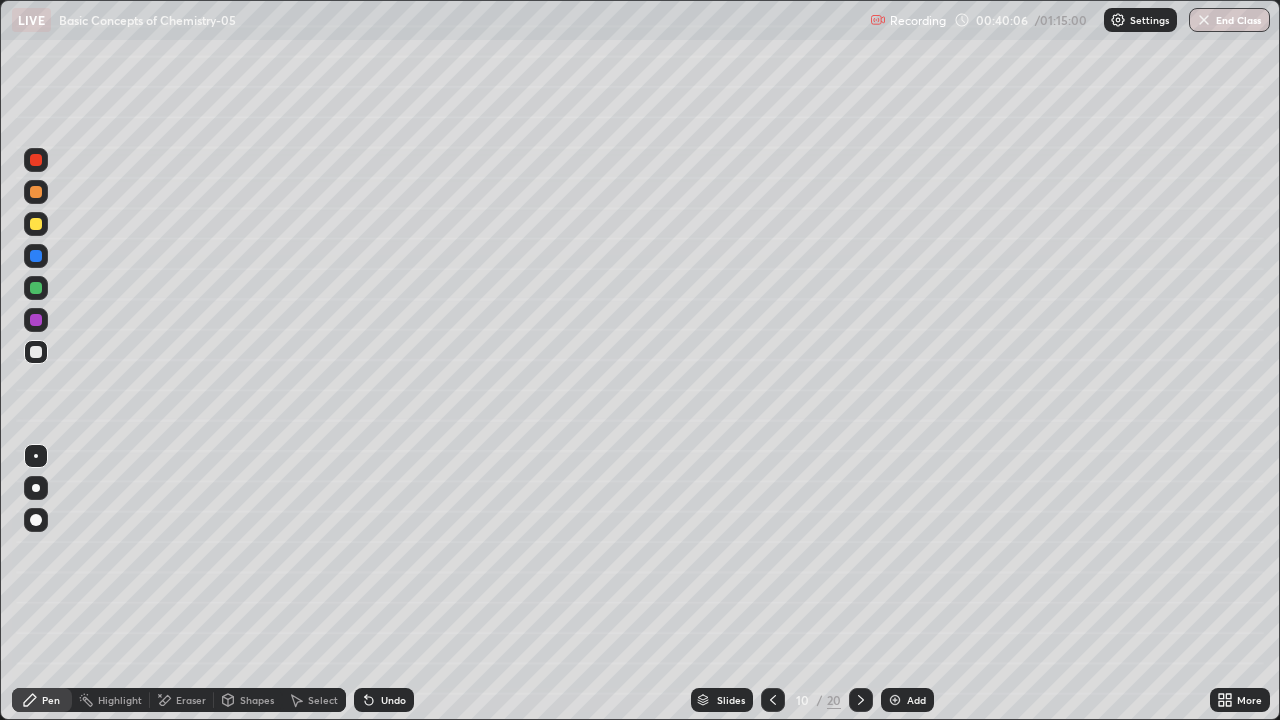 click at bounding box center [36, 288] 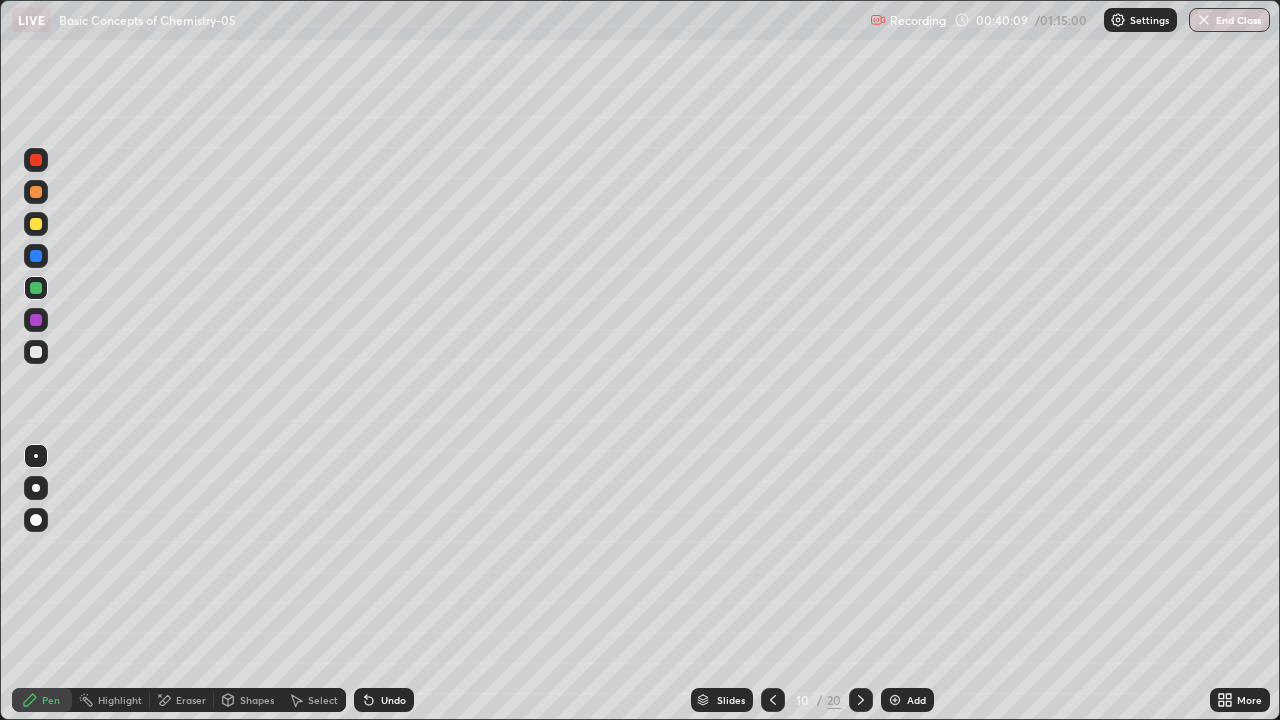 click on "Shapes" at bounding box center [257, 700] 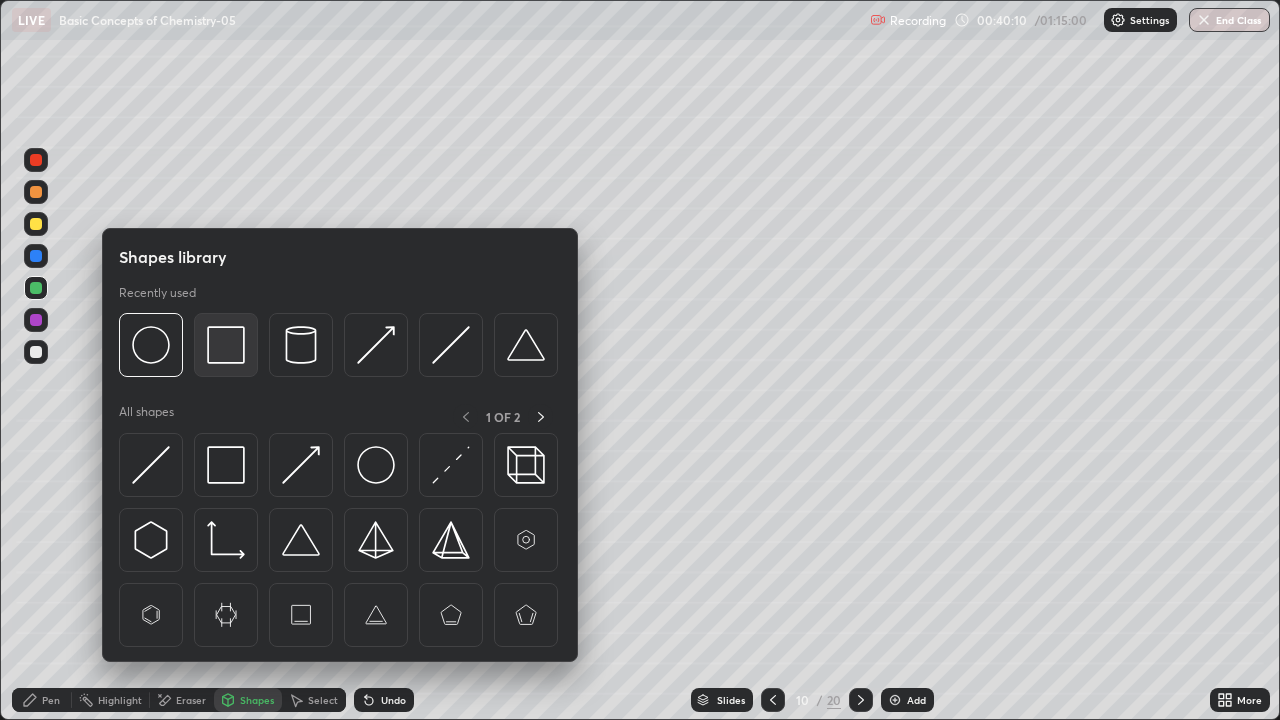 click at bounding box center (226, 345) 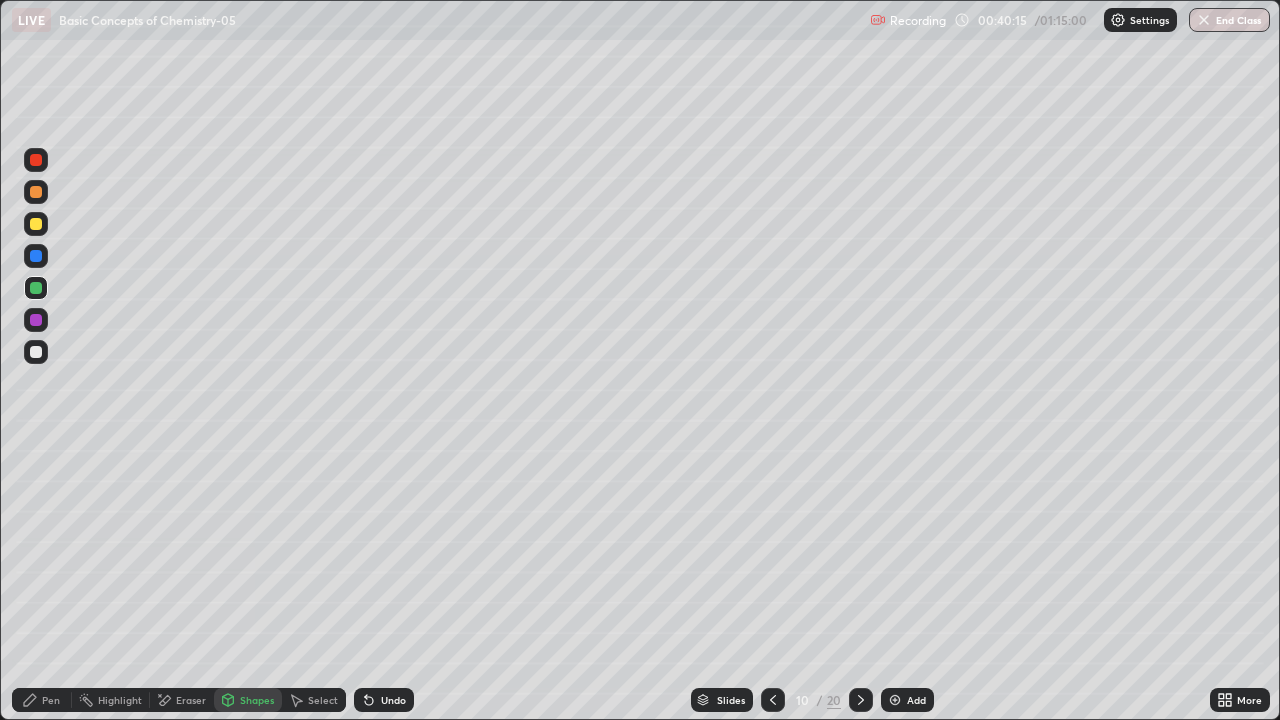 click 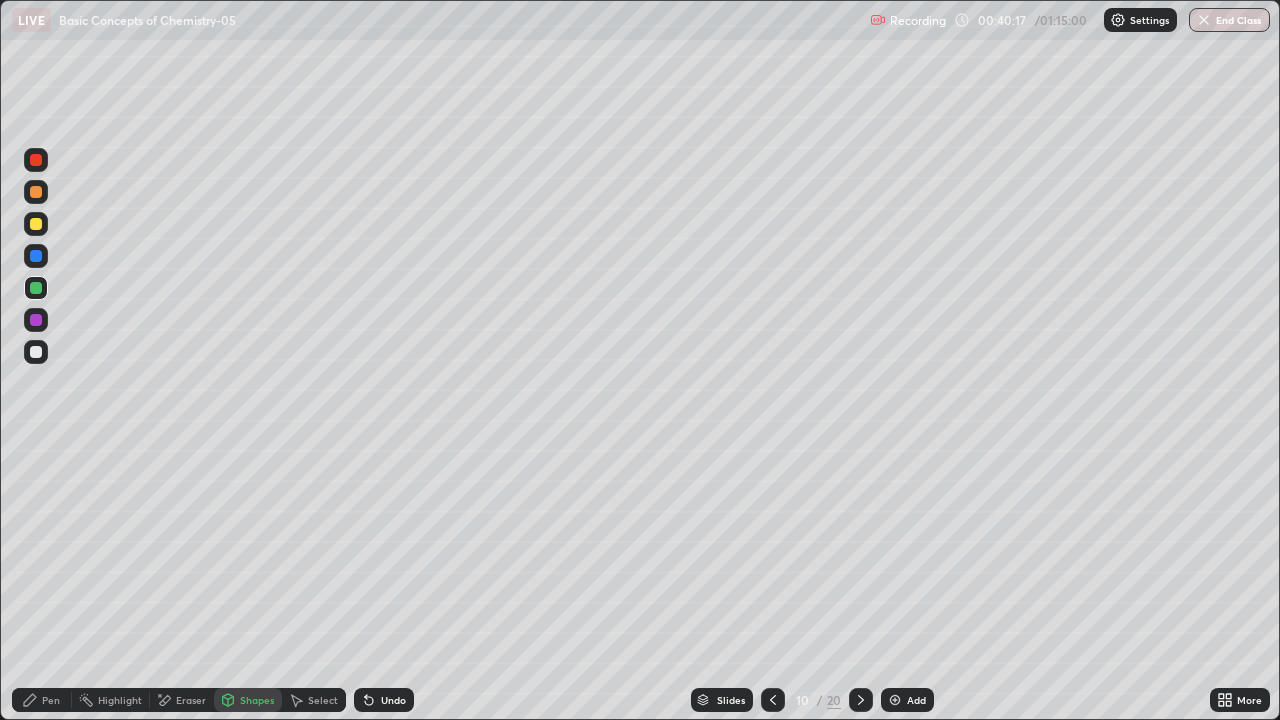 click 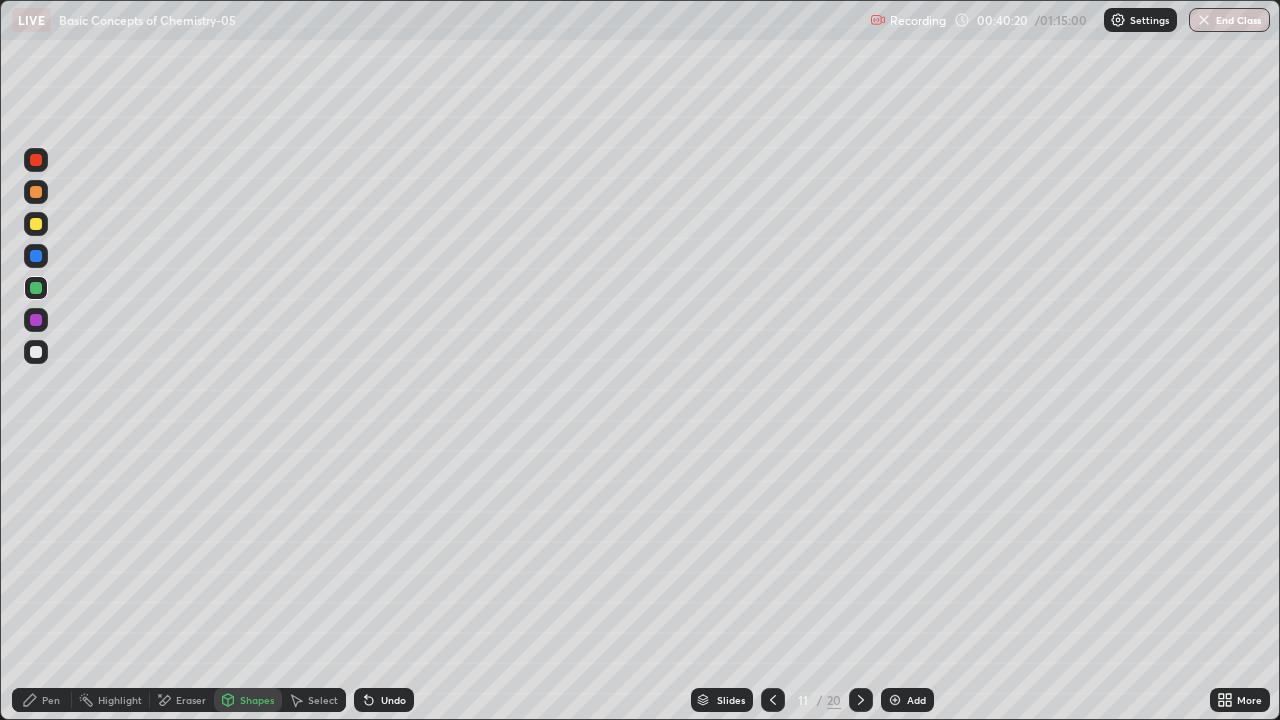 click at bounding box center (36, 320) 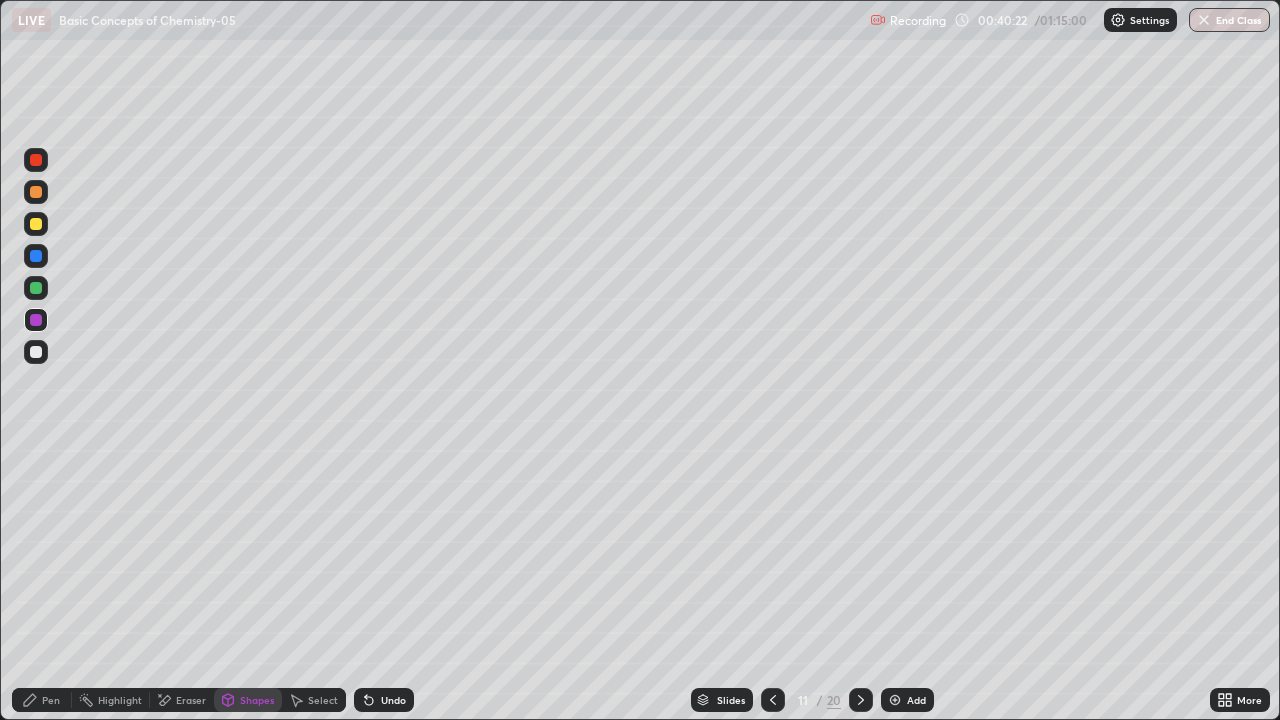 click on "Undo" at bounding box center [384, 700] 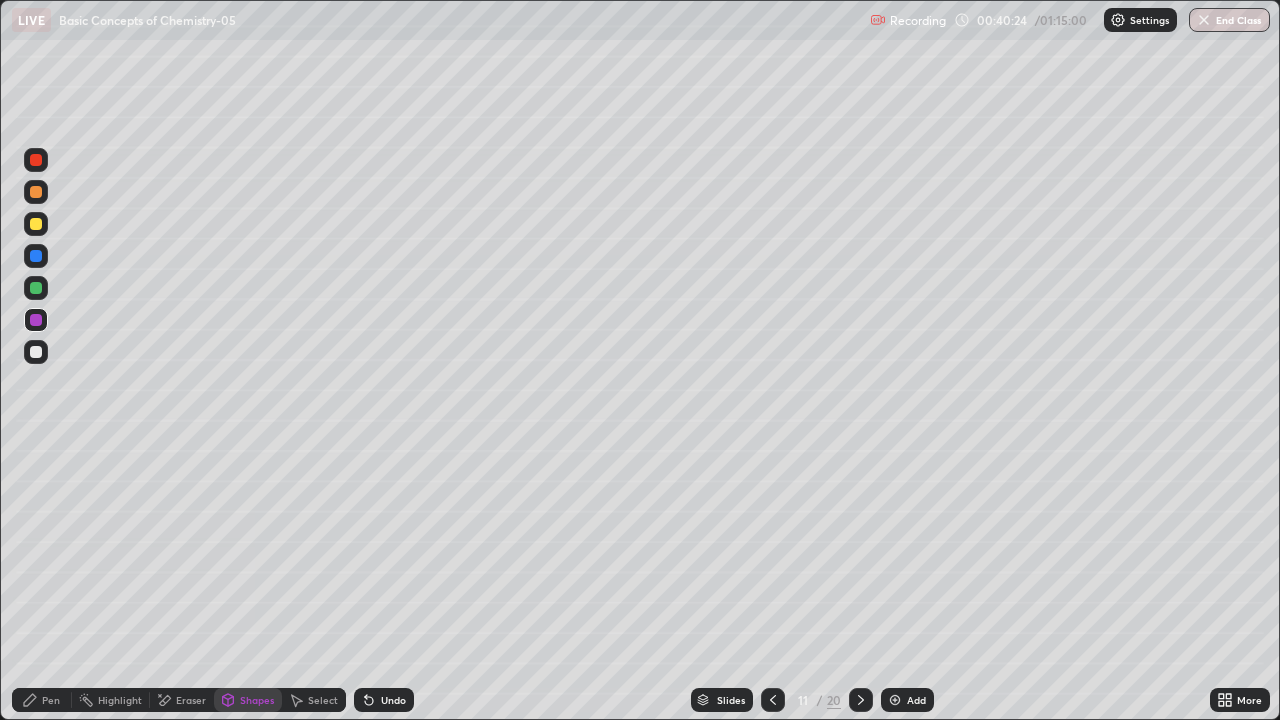 click on "Pen" at bounding box center [42, 700] 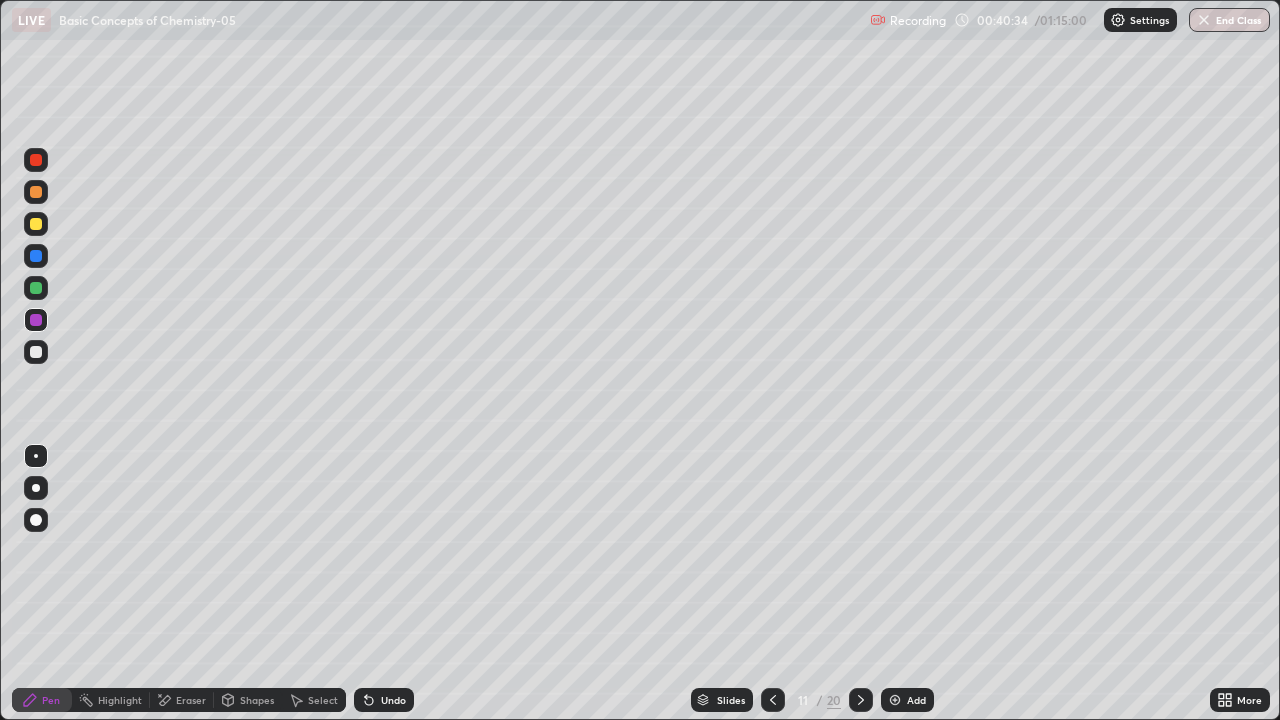 click at bounding box center (36, 224) 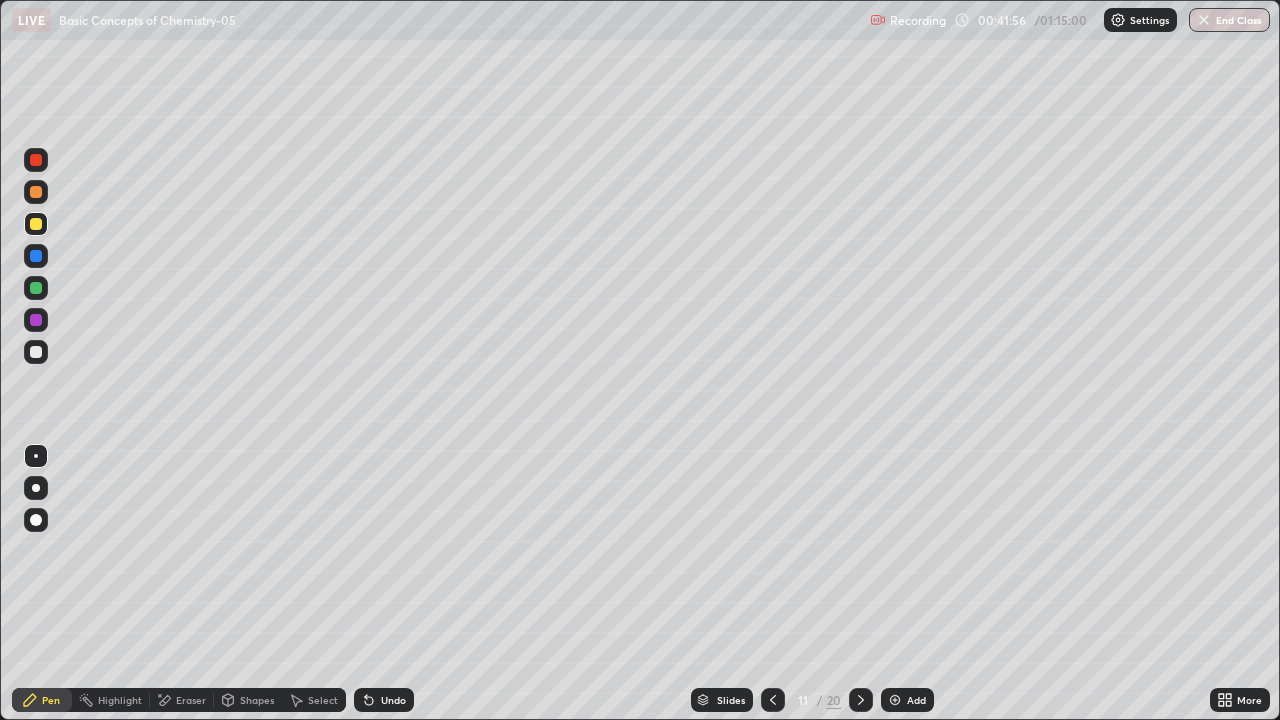 click at bounding box center (36, 352) 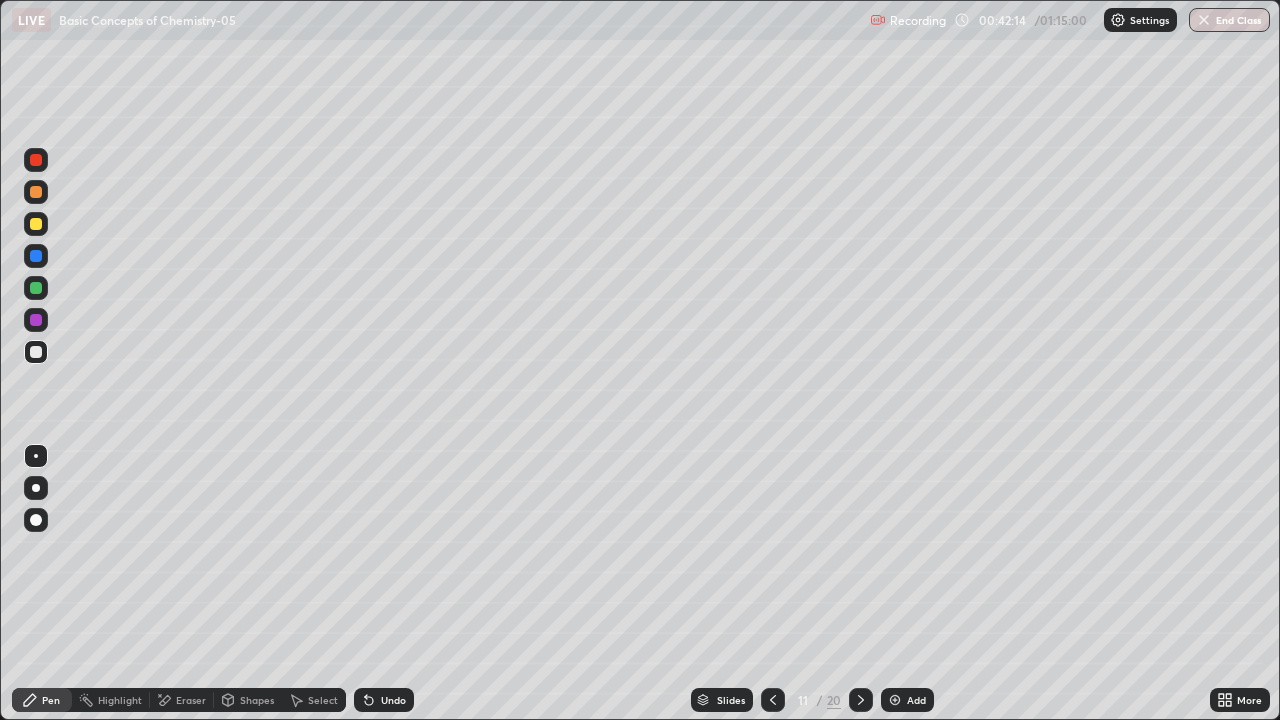 click on "Undo" at bounding box center (393, 700) 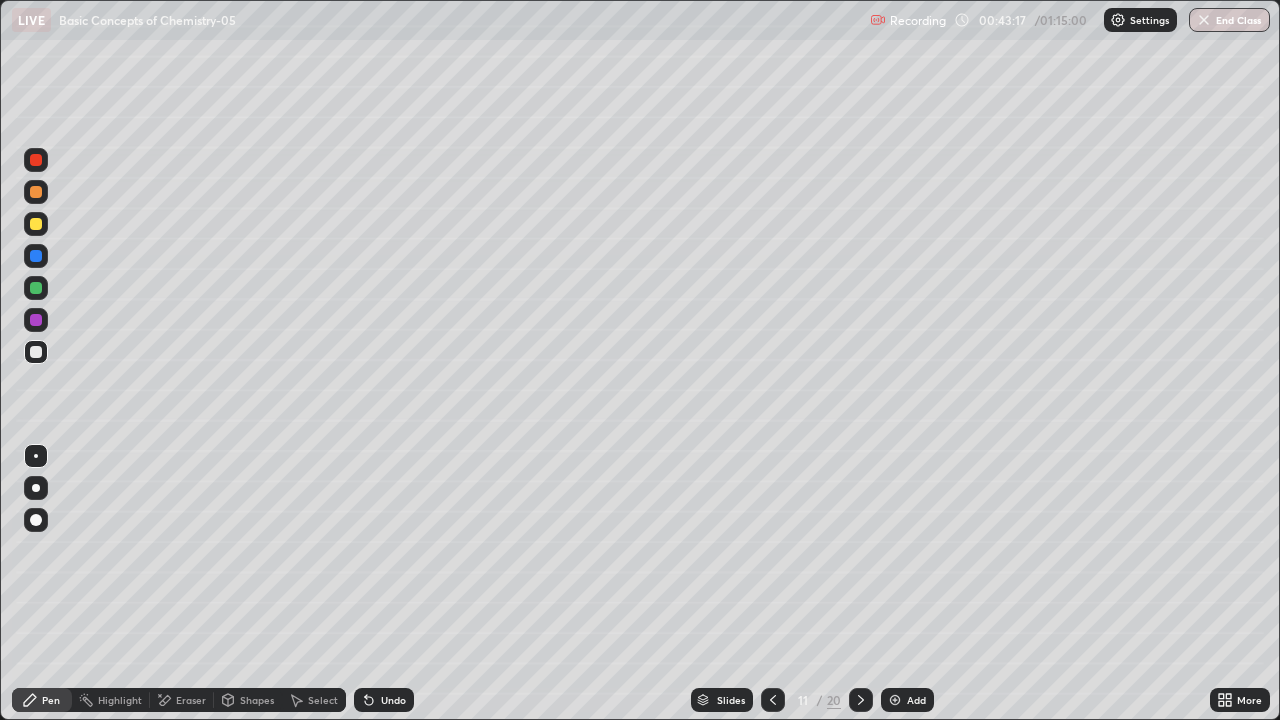 click 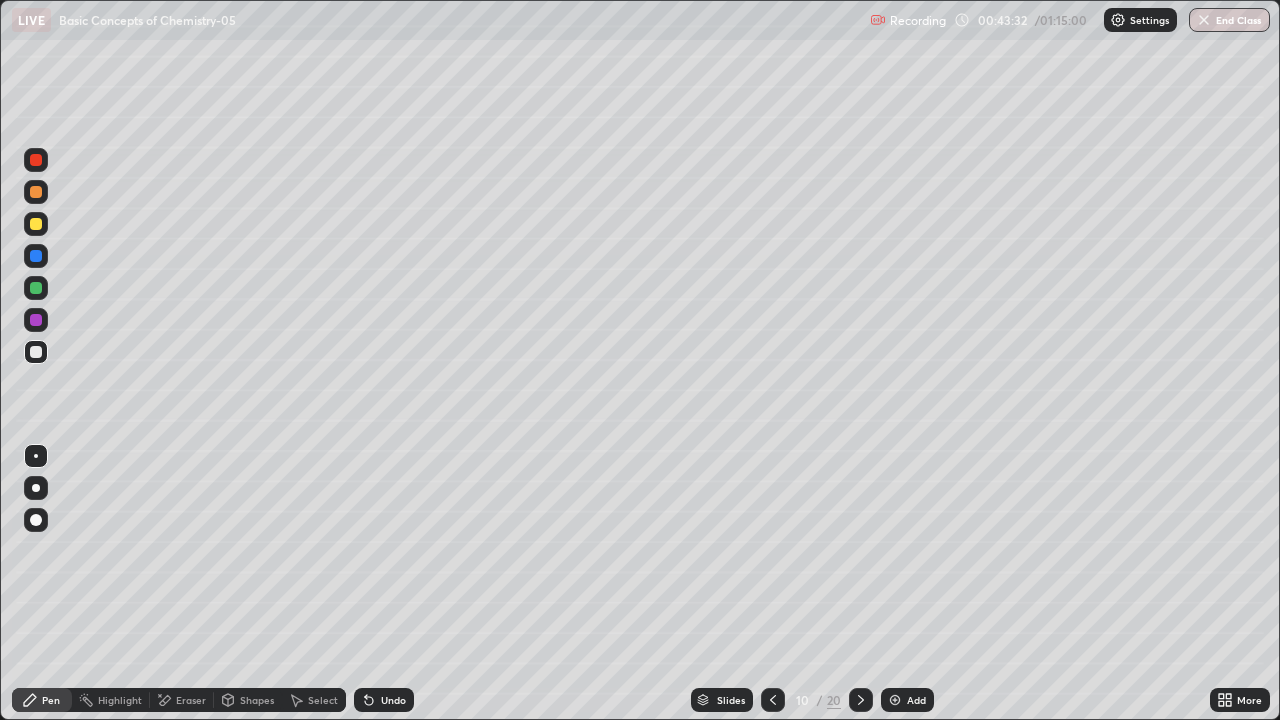 click on "Shapes" at bounding box center (248, 700) 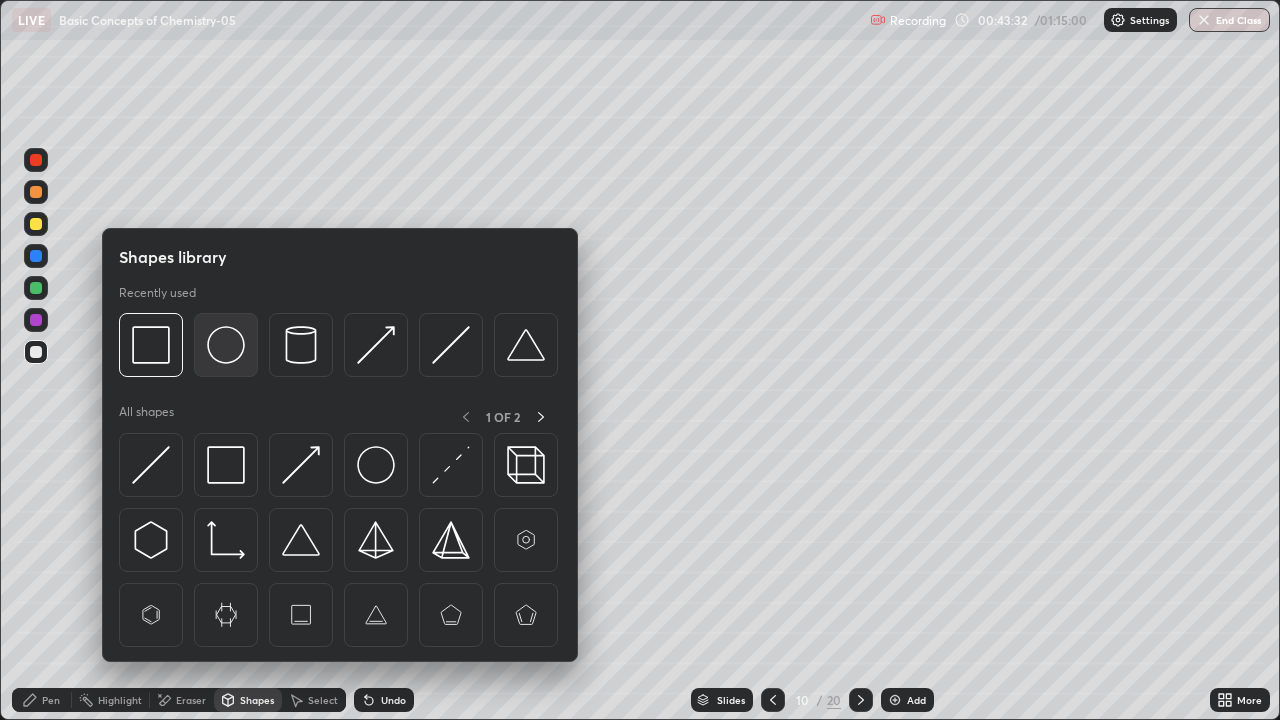 click at bounding box center (226, 345) 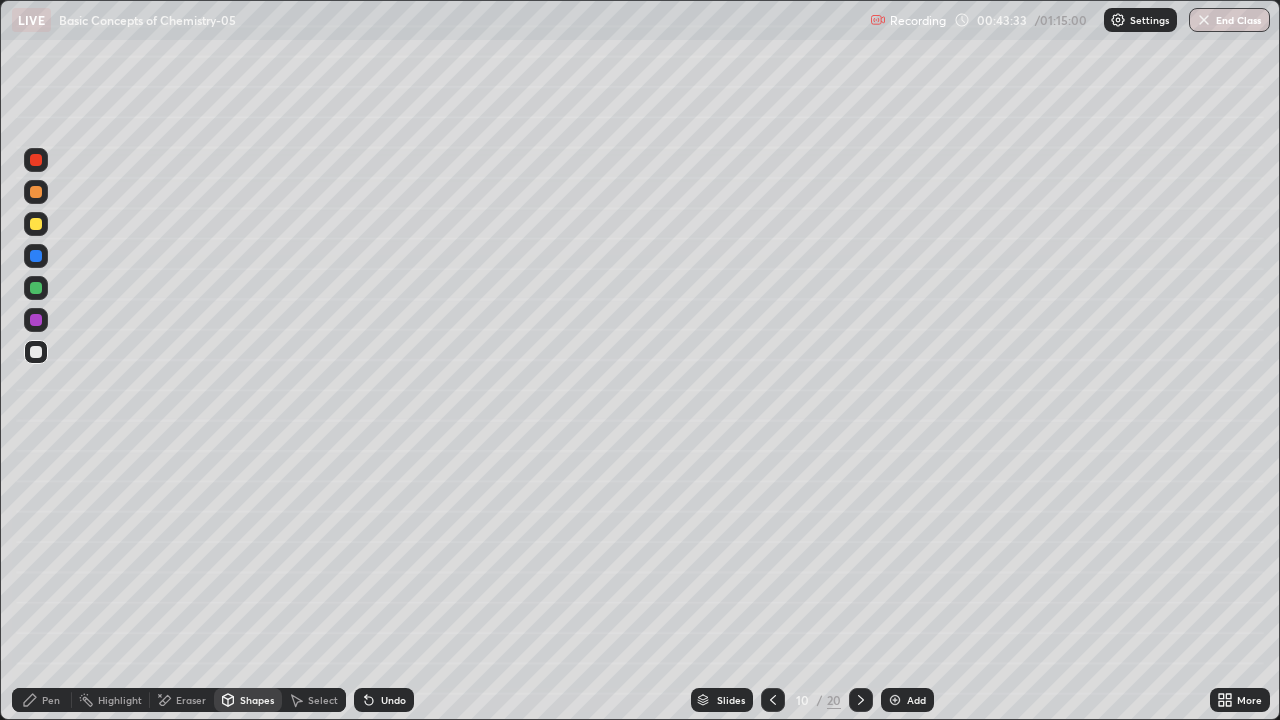 click at bounding box center [36, 288] 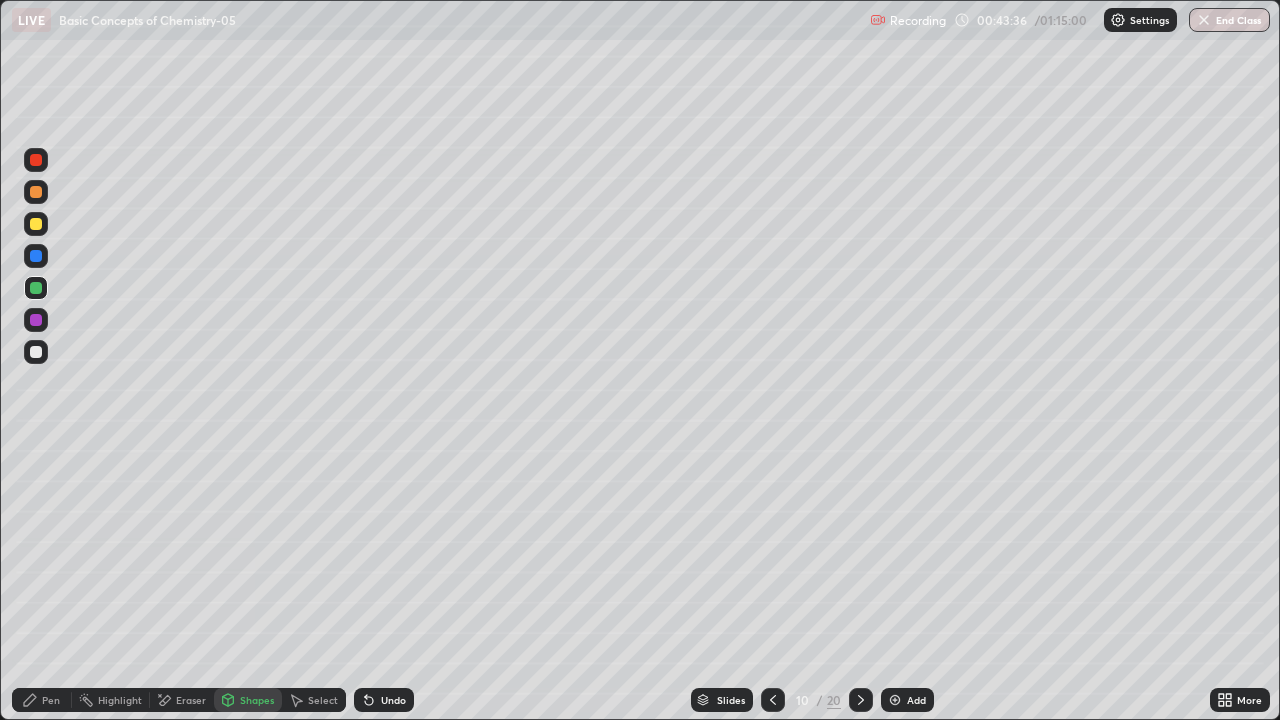 click on "Pen" at bounding box center (42, 700) 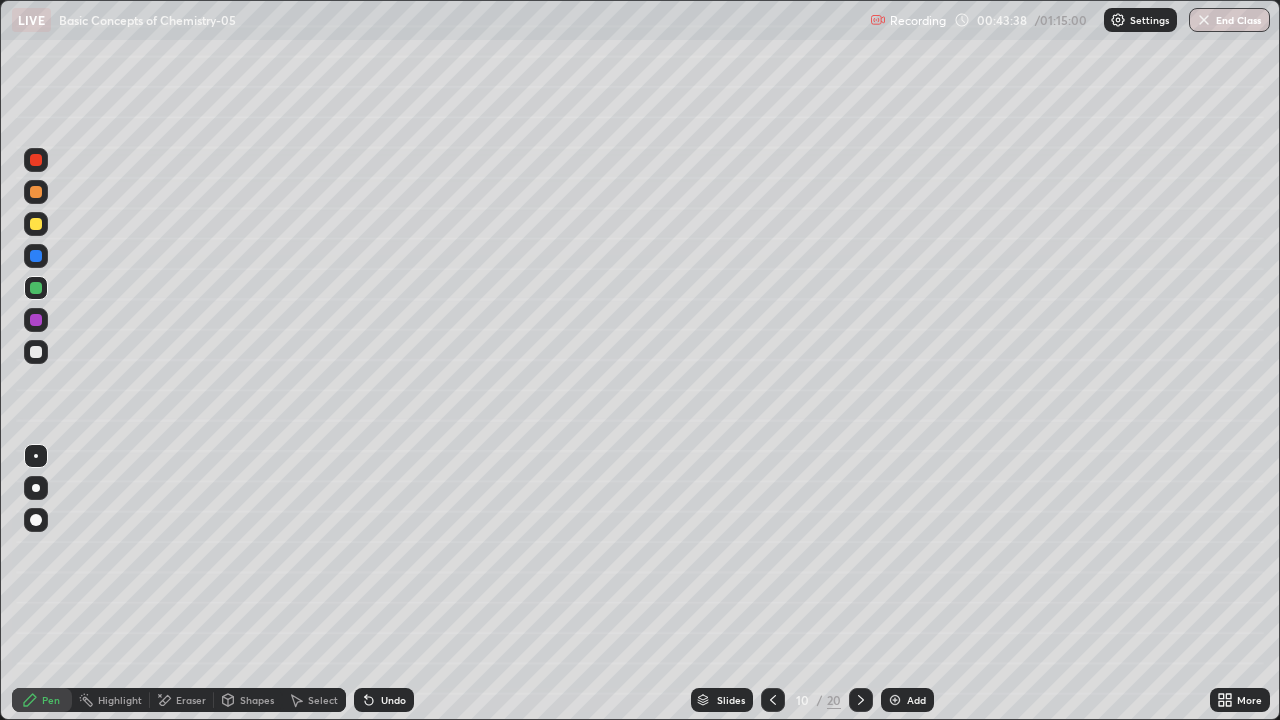 click at bounding box center (36, 256) 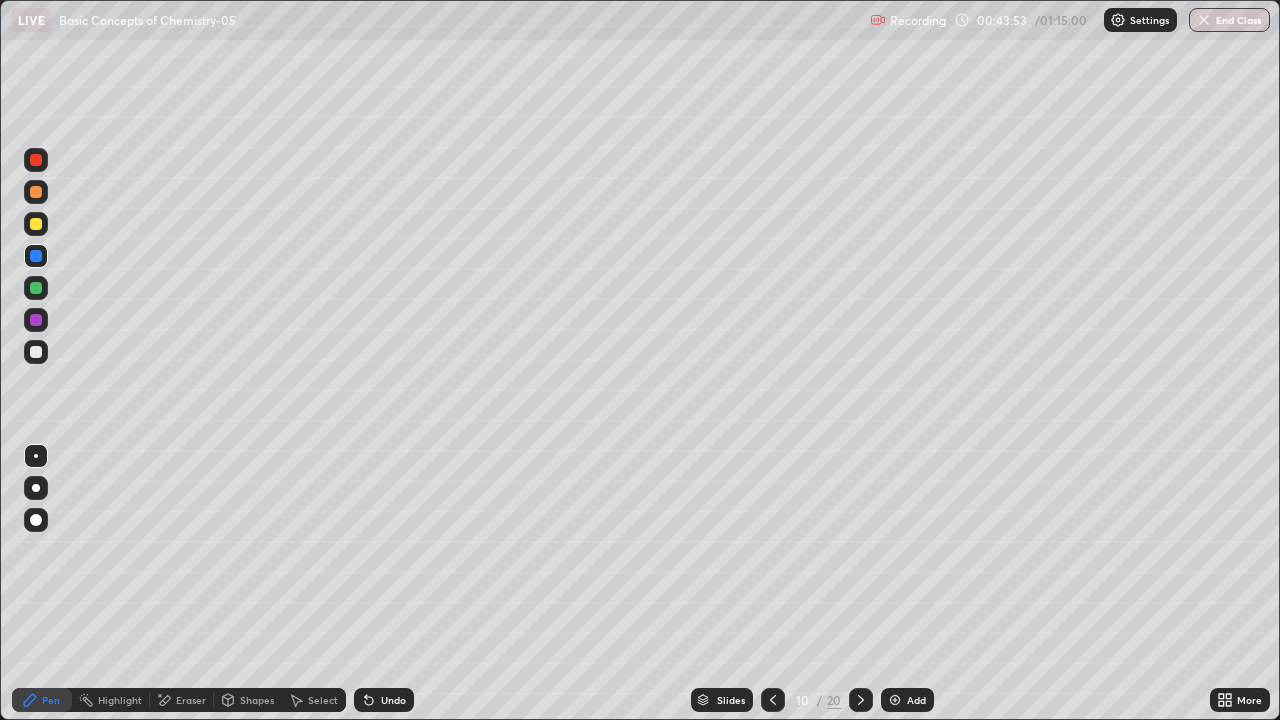 click at bounding box center [36, 192] 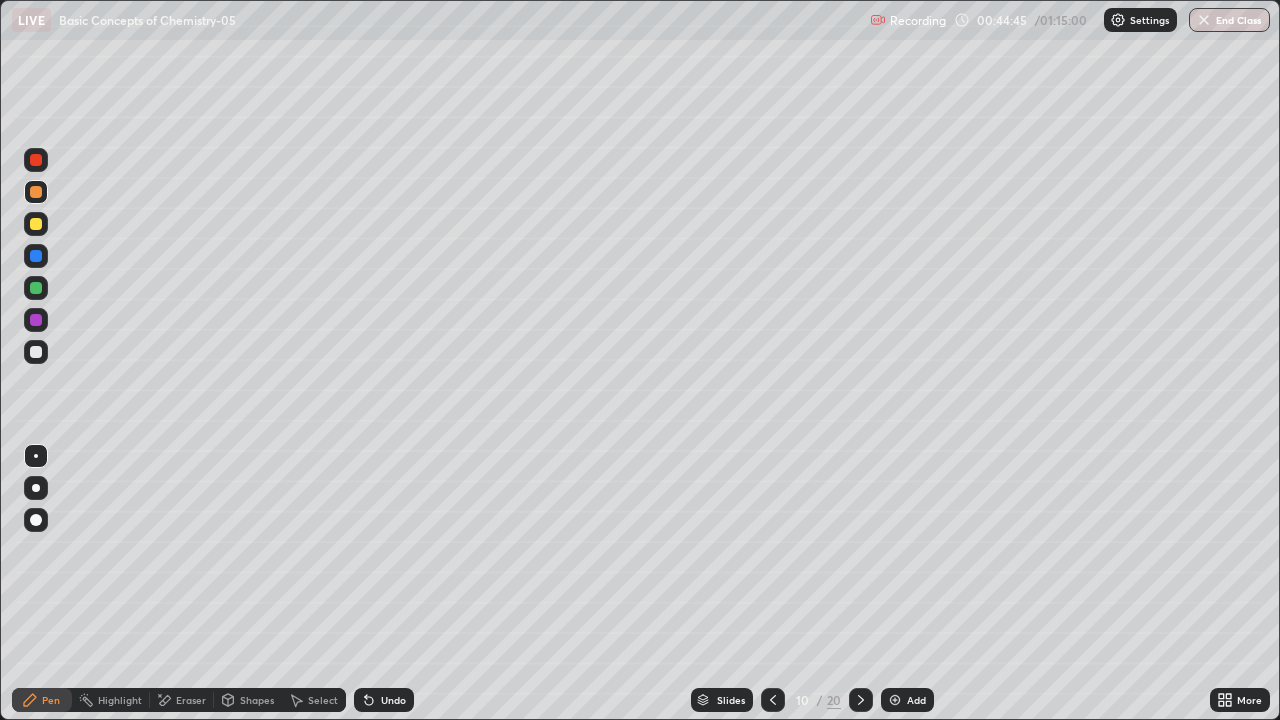 click at bounding box center [36, 352] 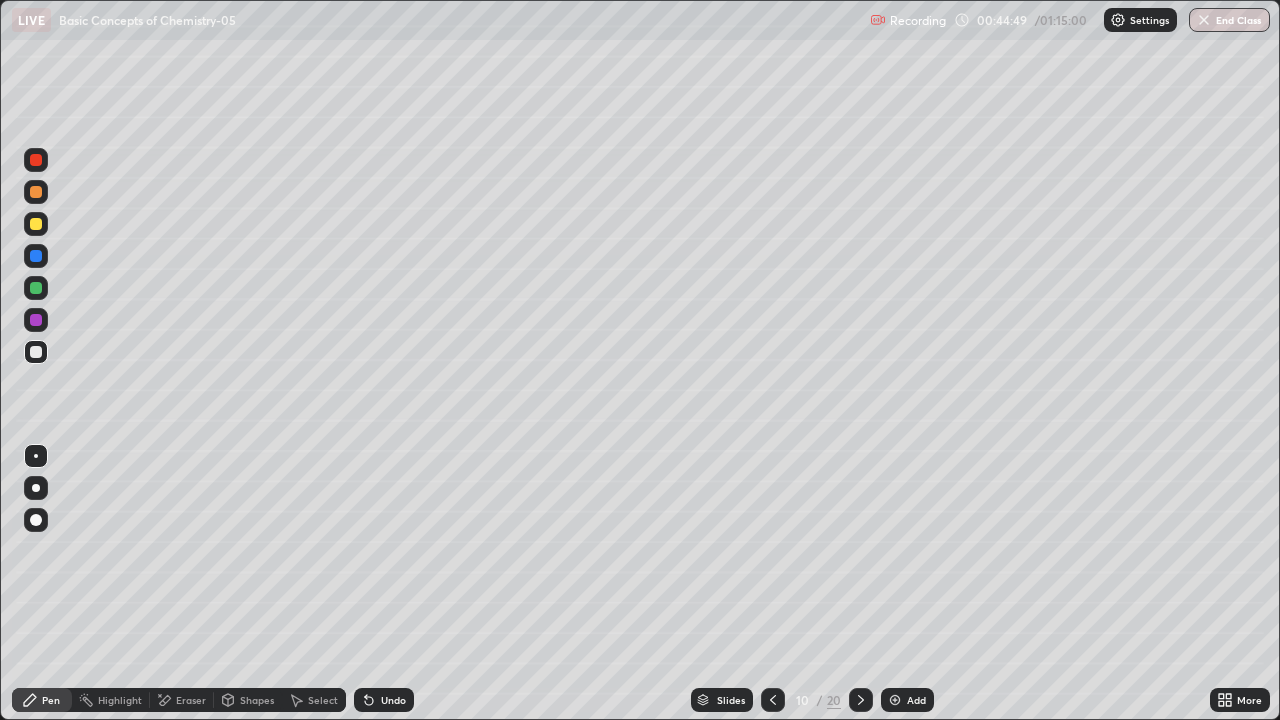 click at bounding box center (36, 192) 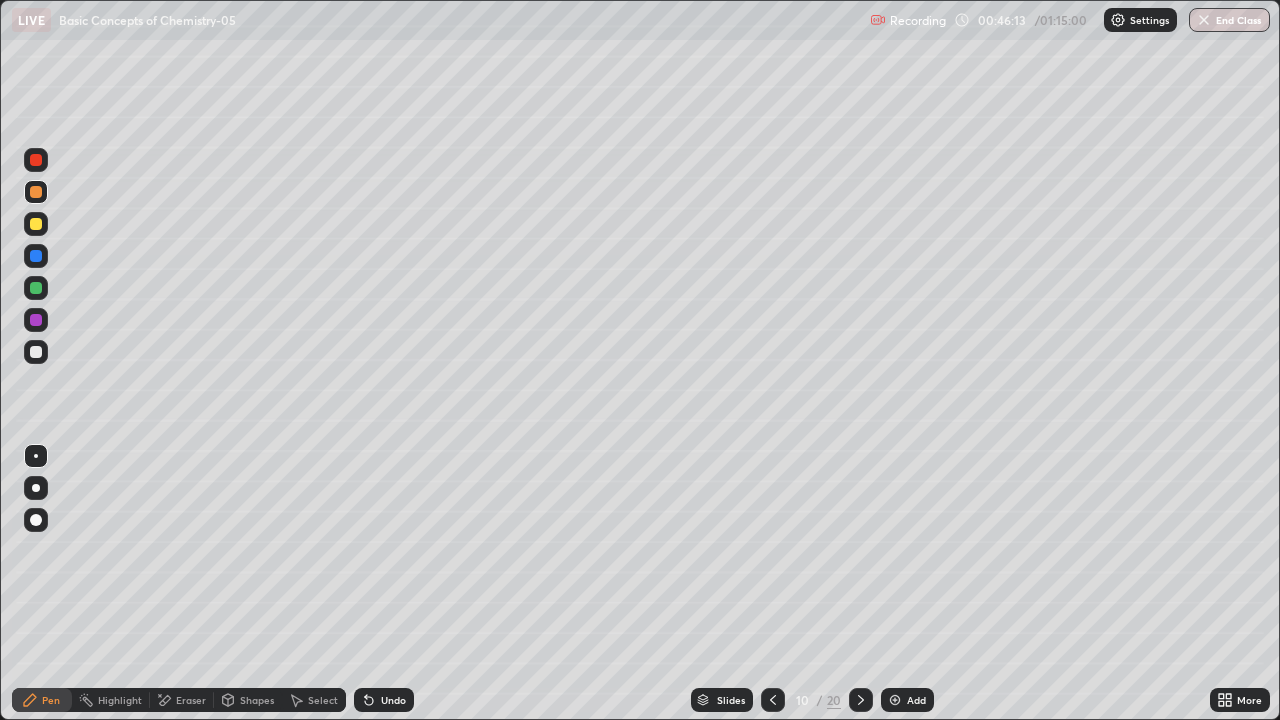 click at bounding box center [36, 224] 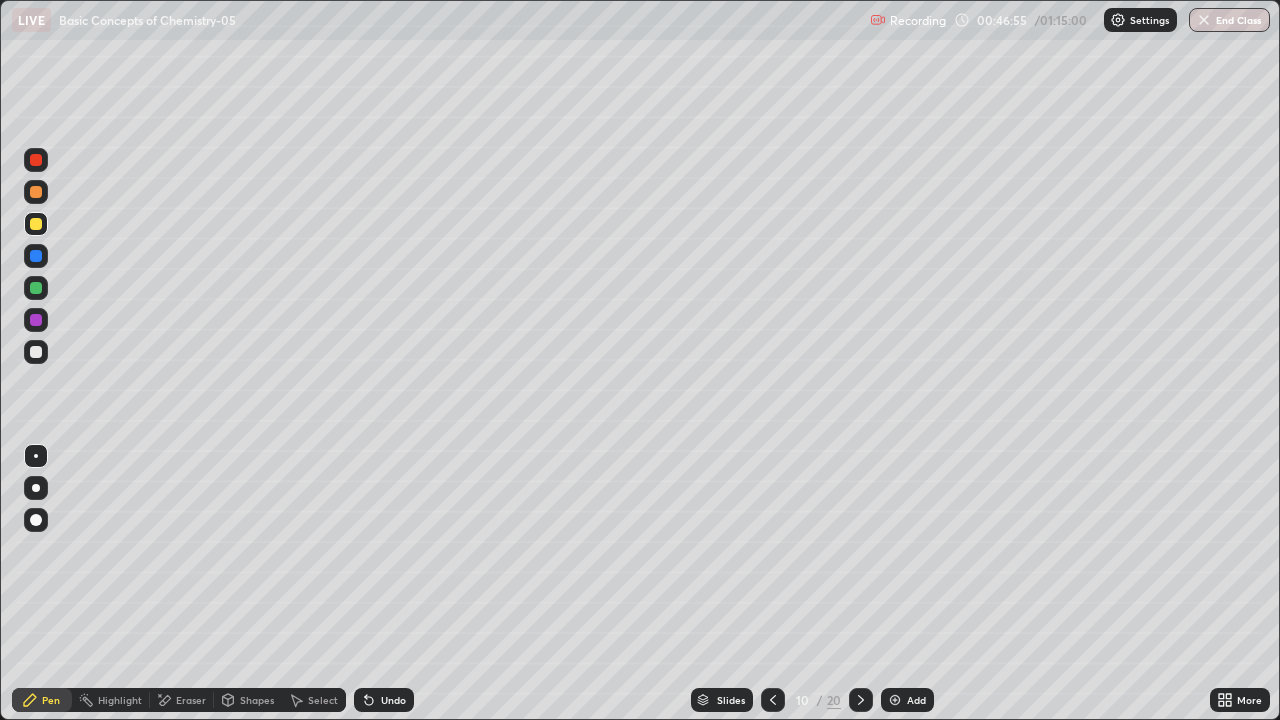 click 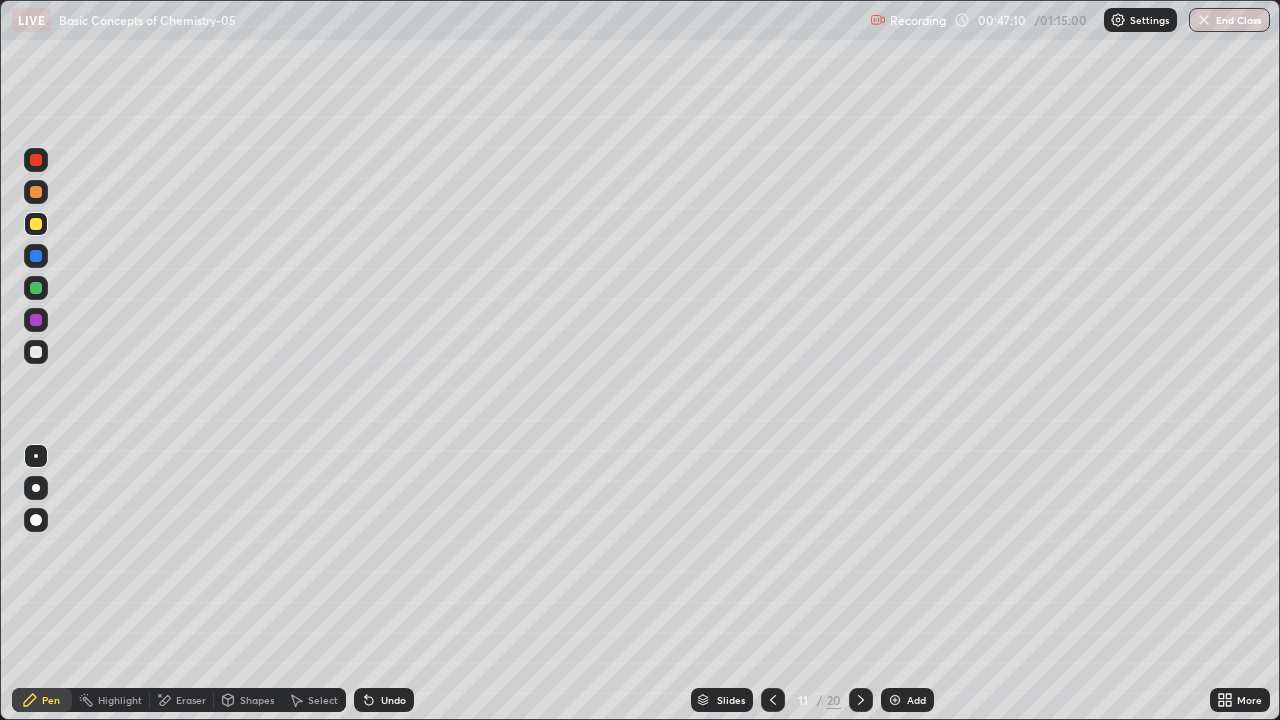 click on "Highlight" at bounding box center [120, 700] 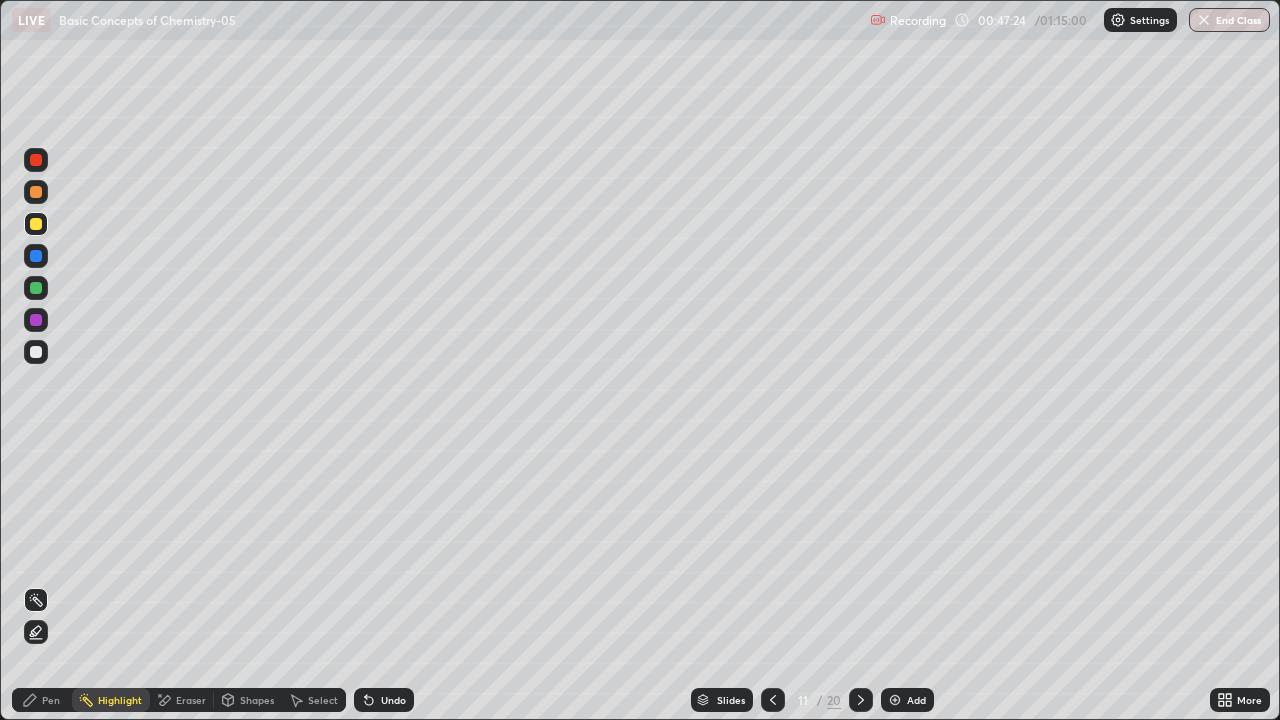 click 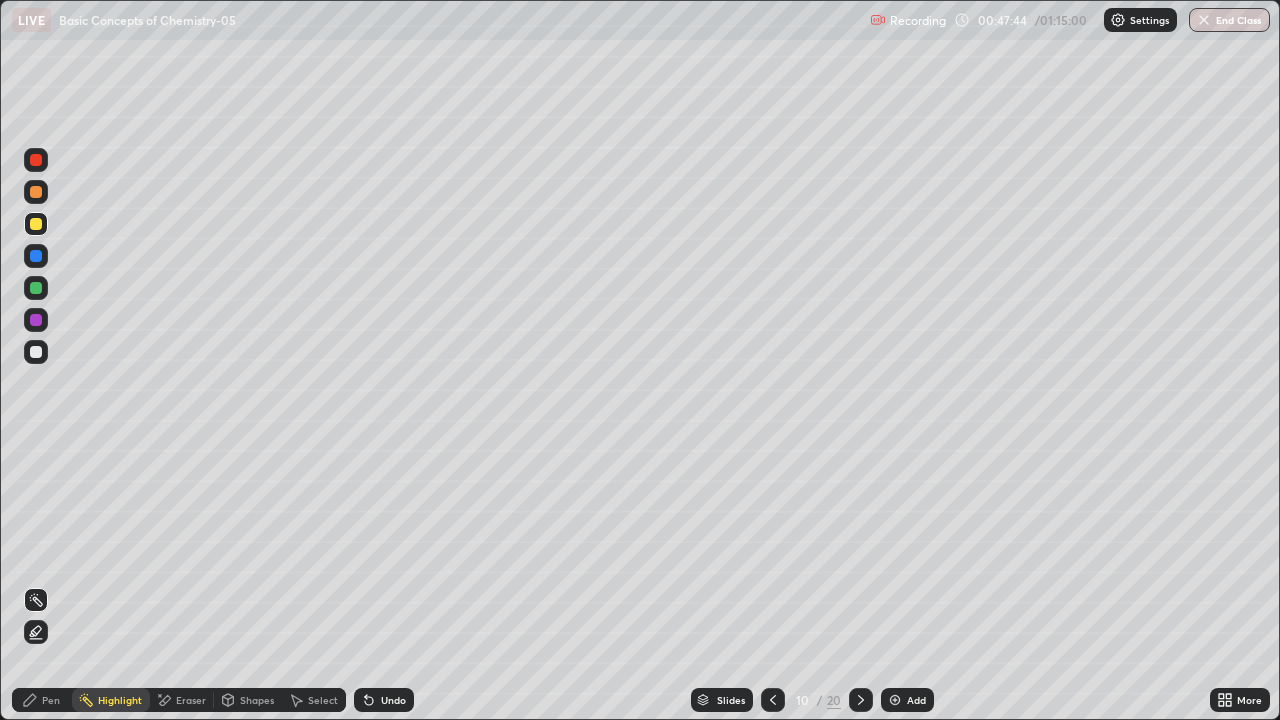 click on "Pen" at bounding box center (51, 700) 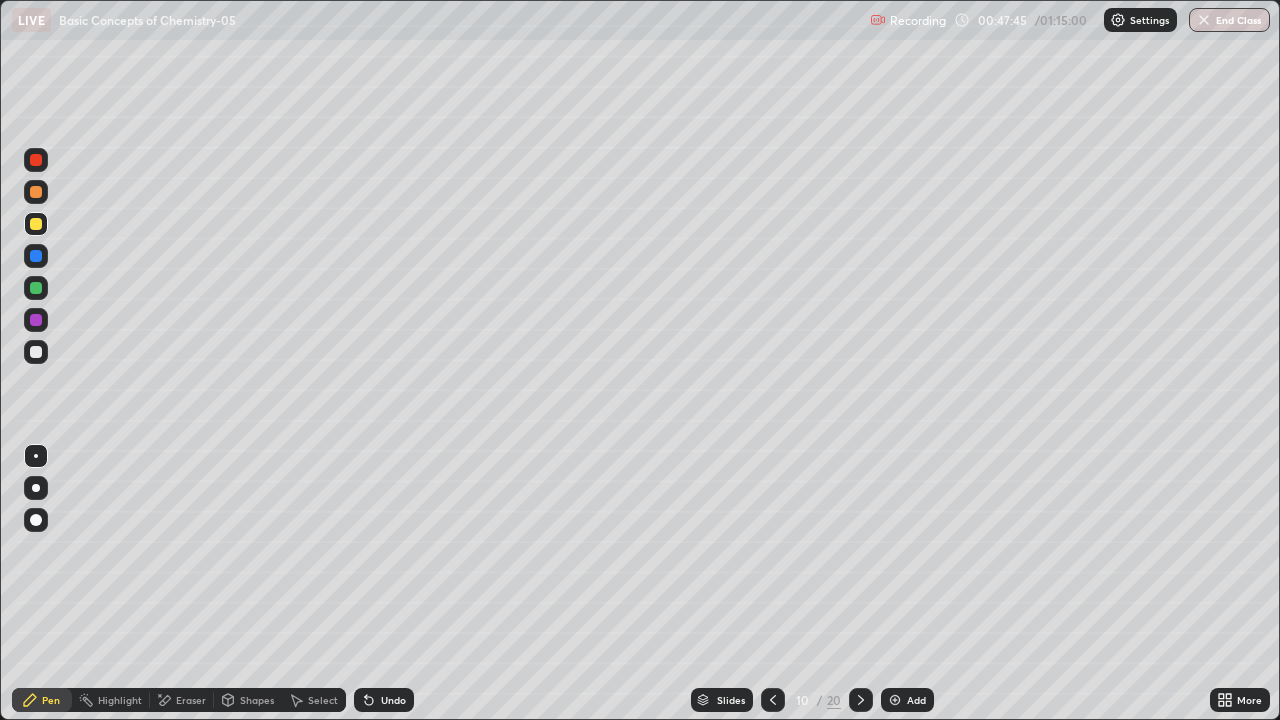 click at bounding box center [36, 352] 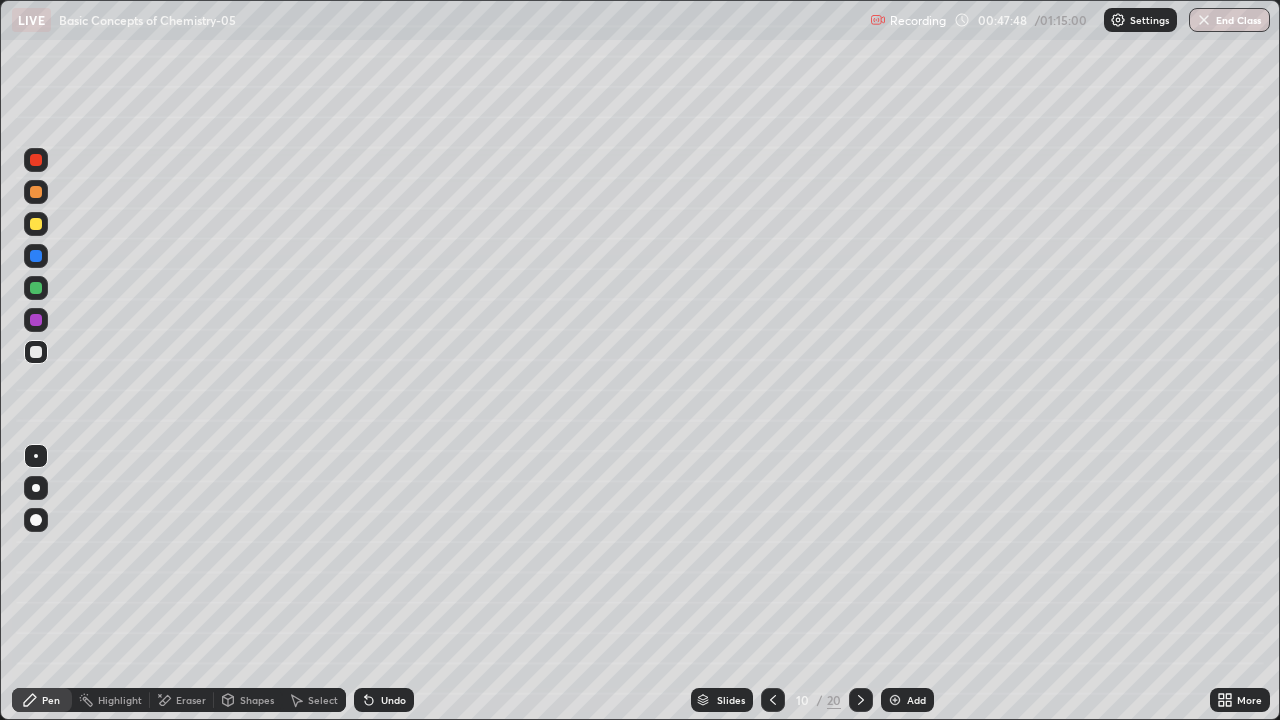 click at bounding box center [36, 256] 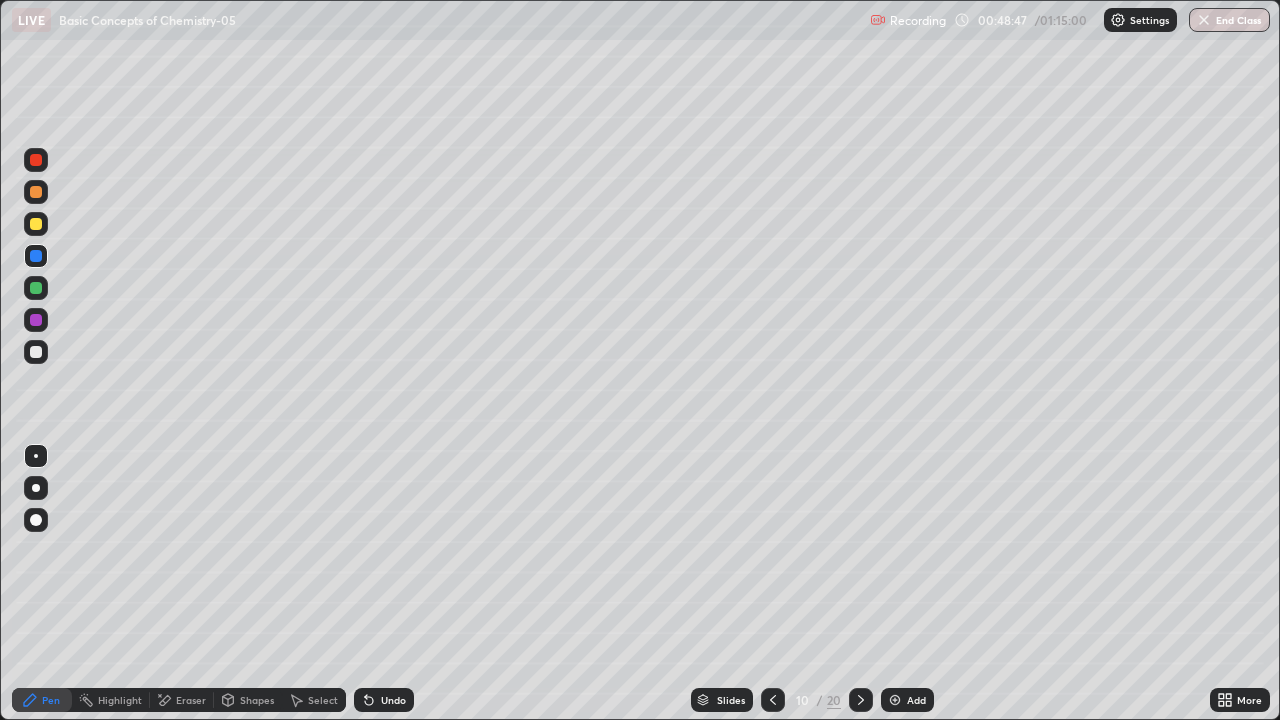 click at bounding box center (36, 192) 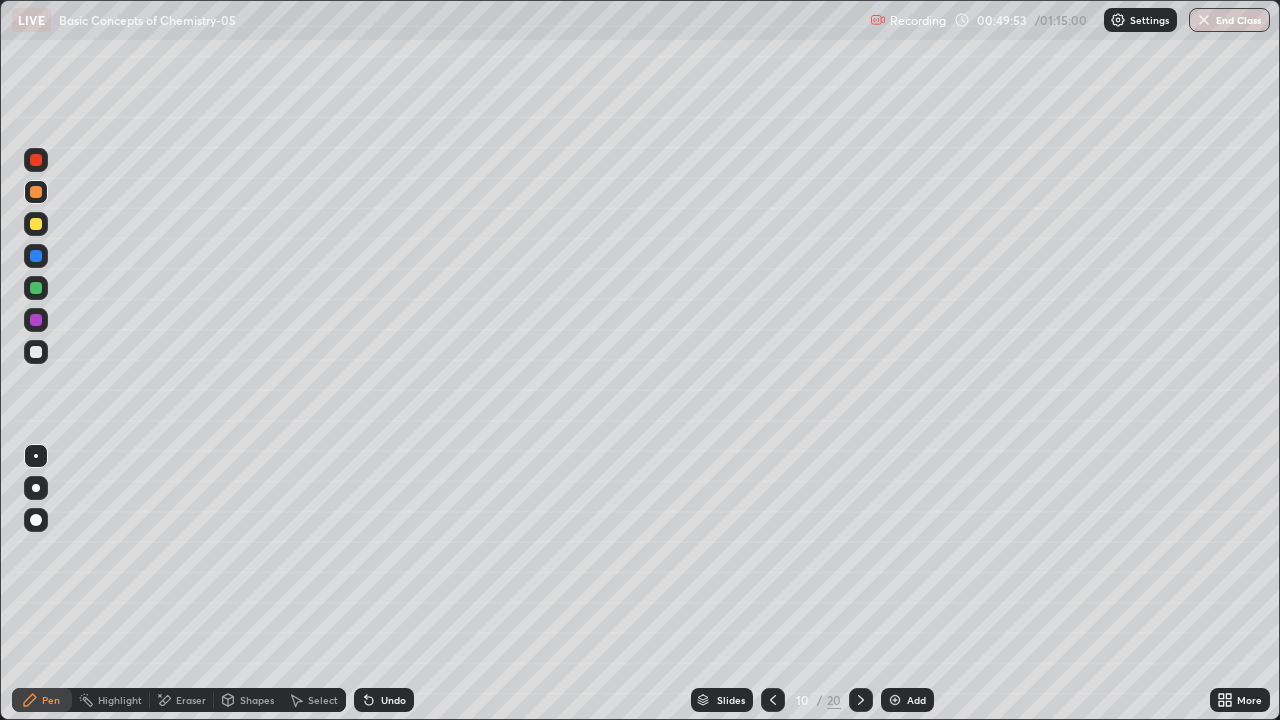 click at bounding box center (36, 224) 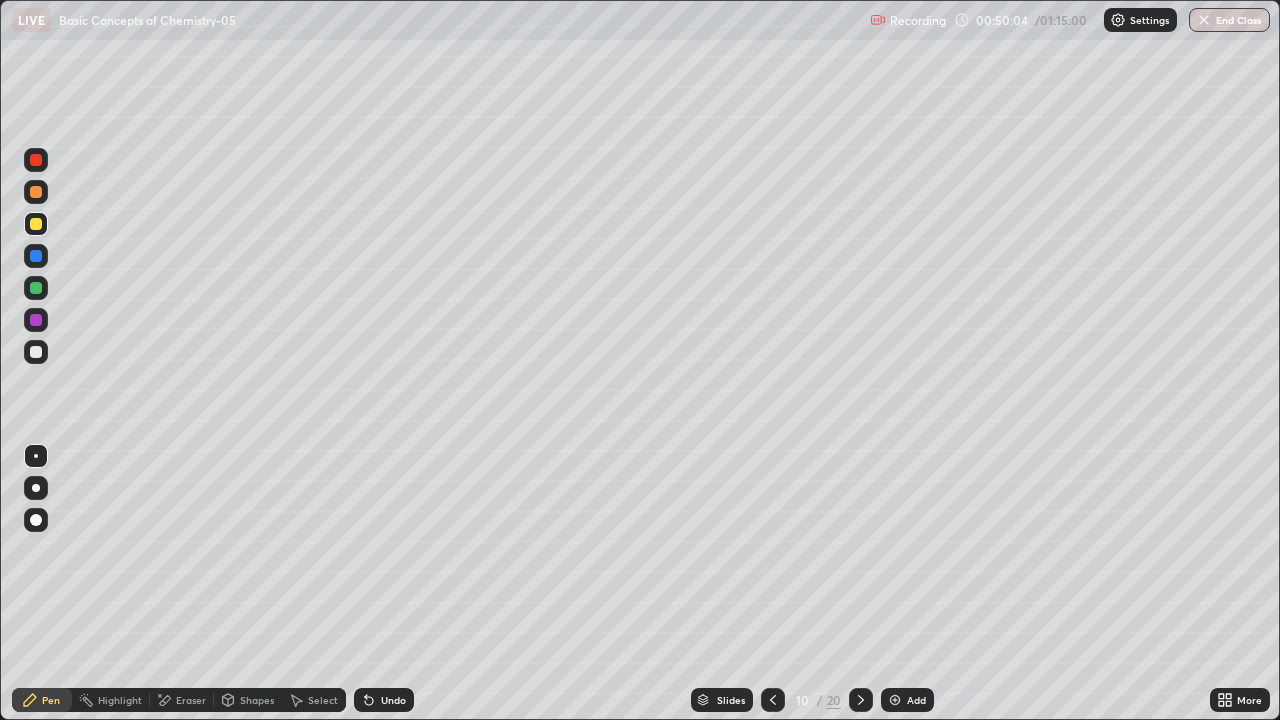 click at bounding box center [36, 320] 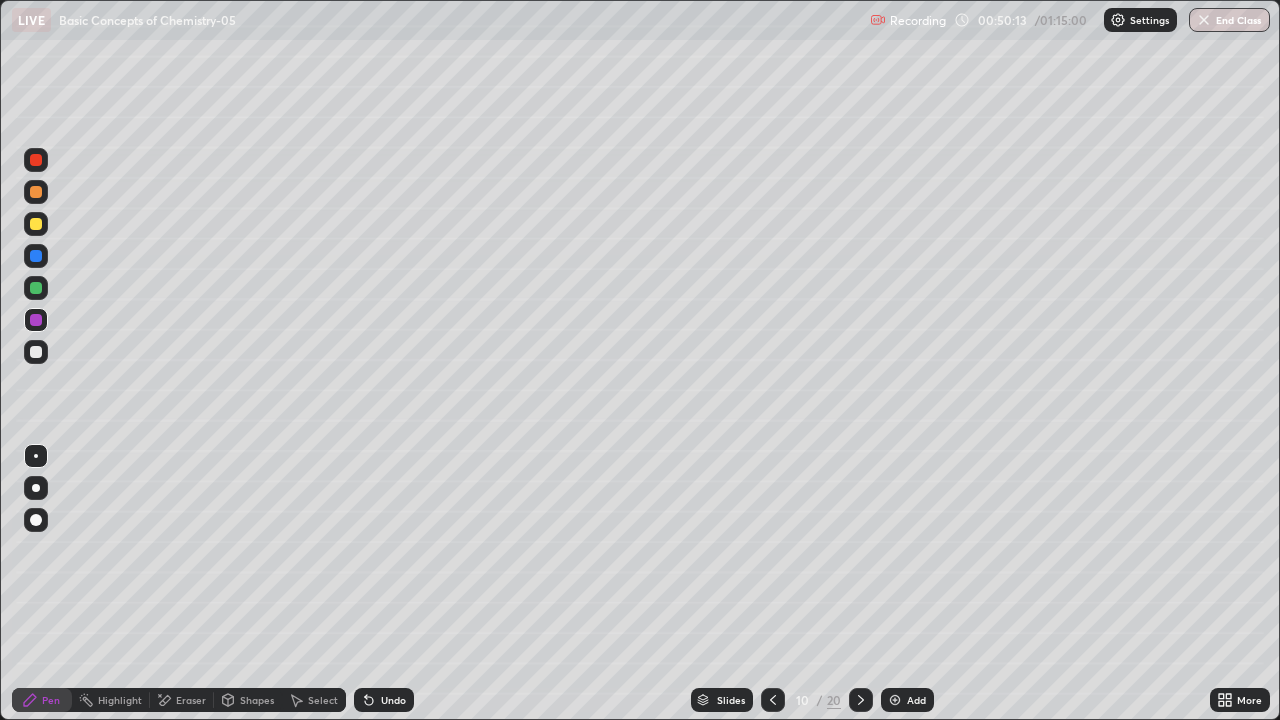 click at bounding box center (36, 160) 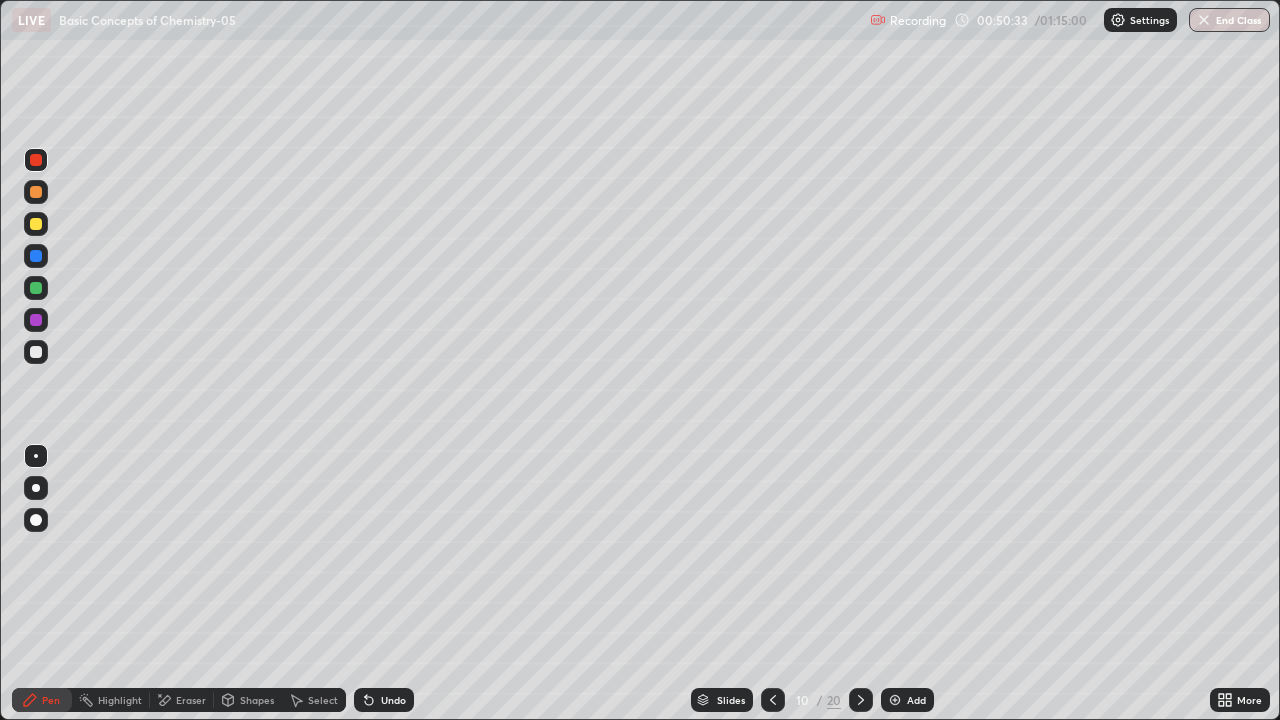 click at bounding box center [861, 700] 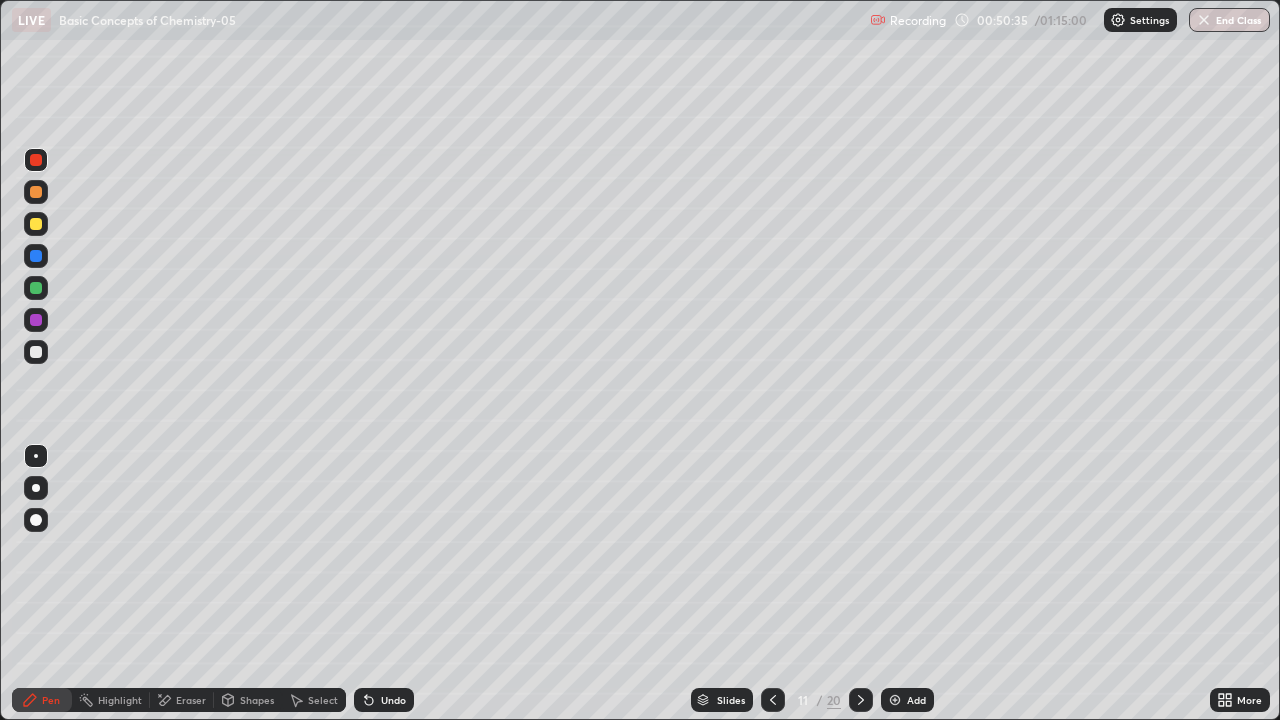 click on "Eraser" at bounding box center [182, 700] 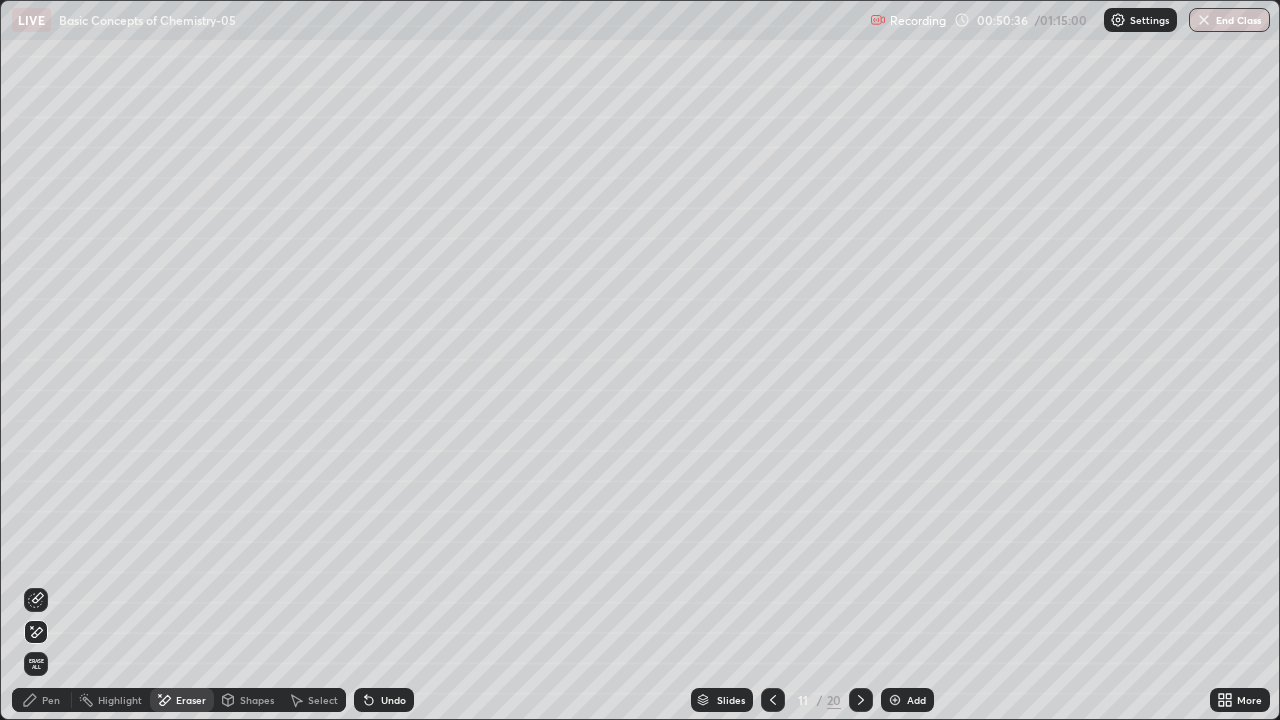 click on "Erase all" at bounding box center [36, 664] 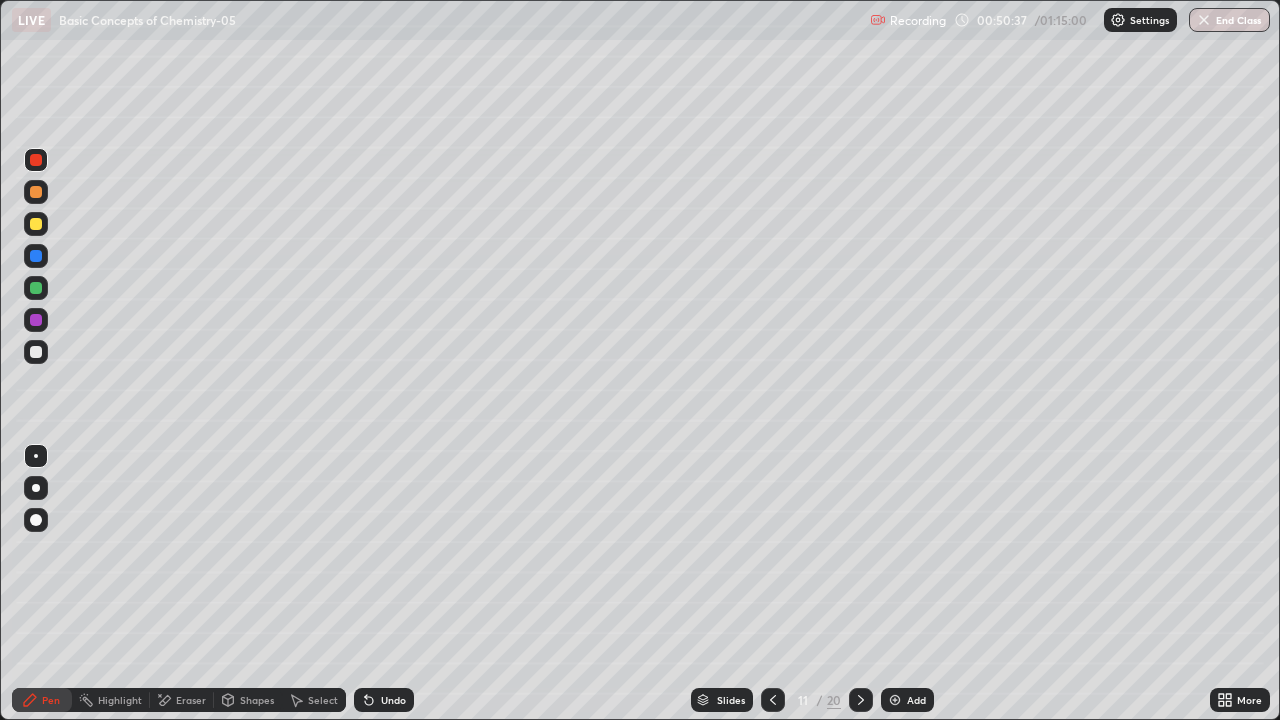 click at bounding box center [36, 192] 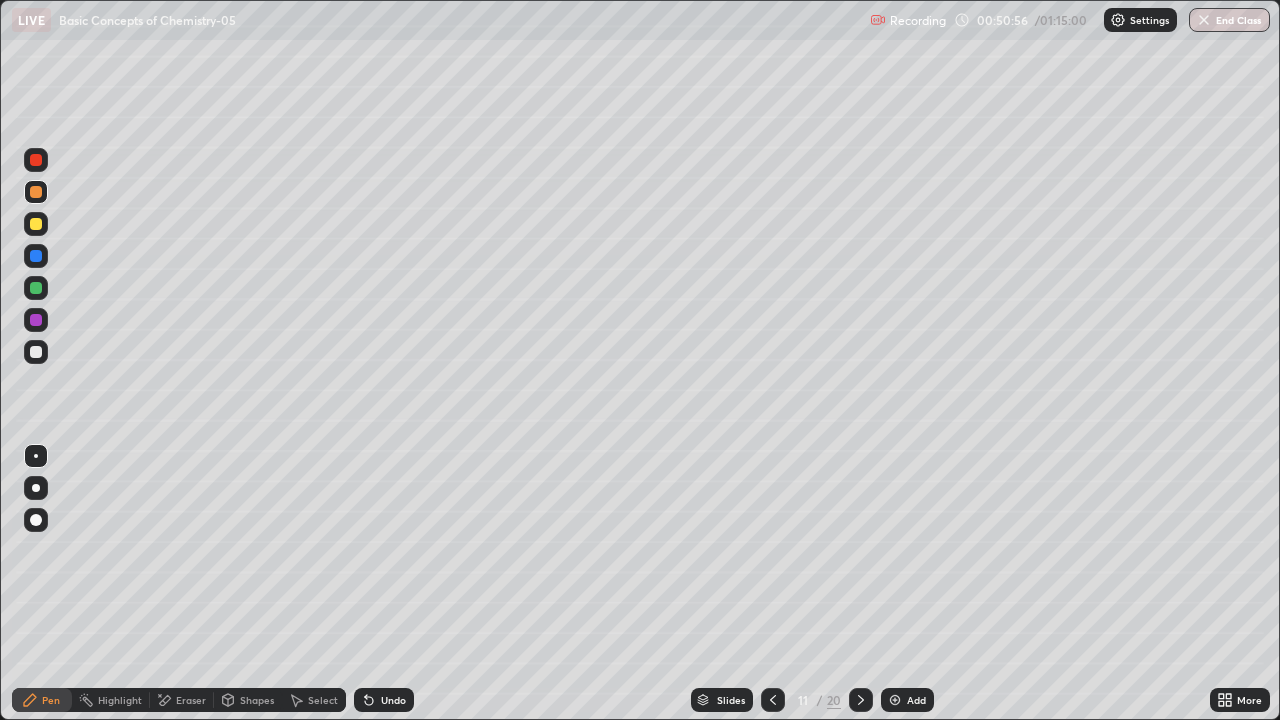 click at bounding box center (36, 256) 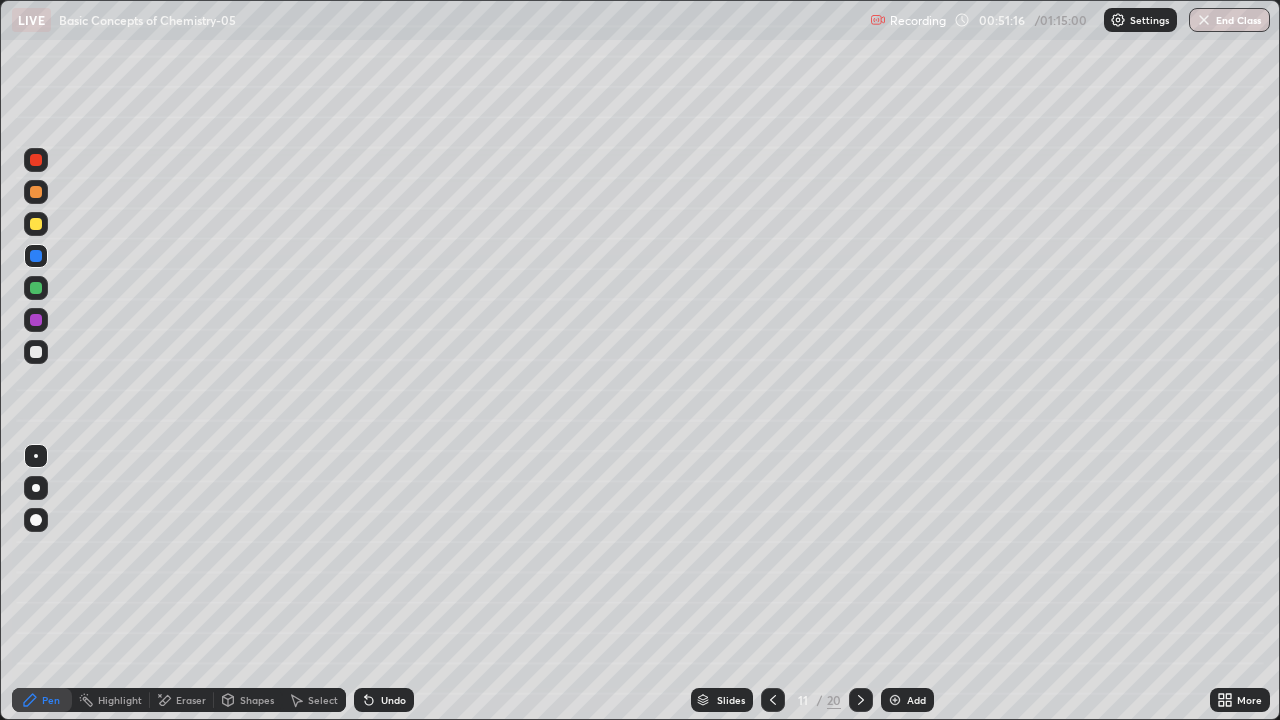 click at bounding box center [36, 288] 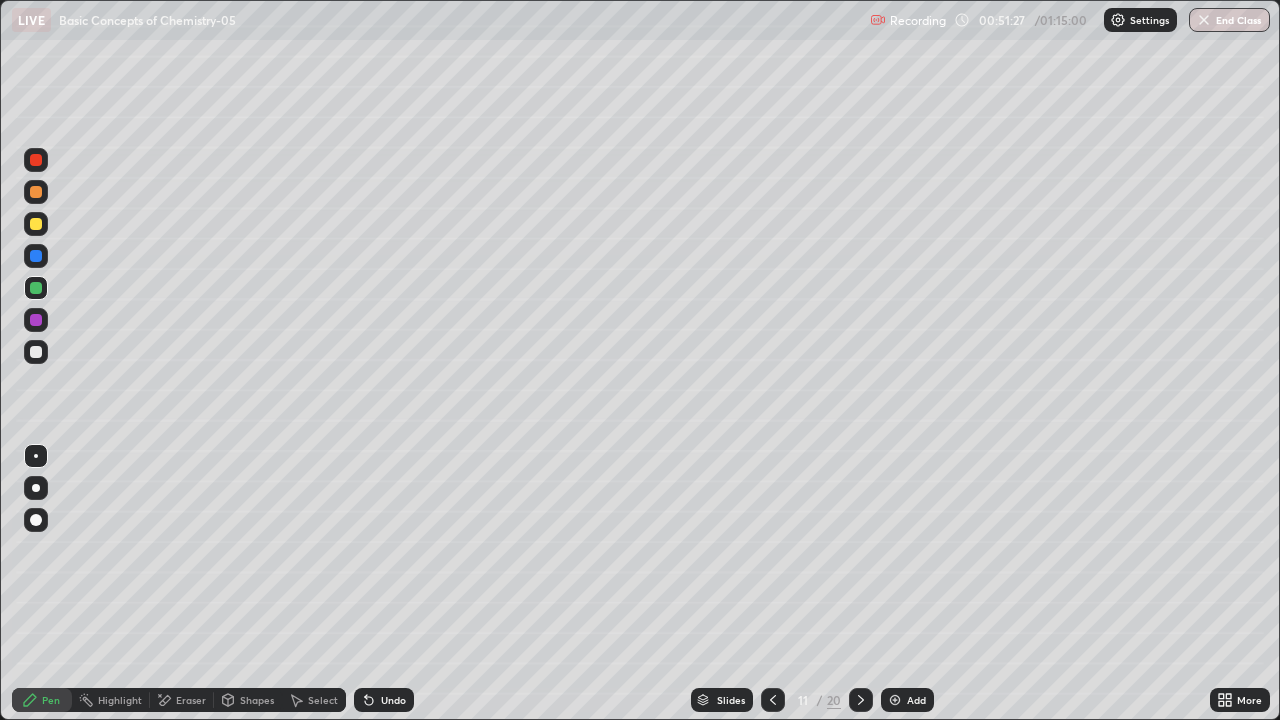 click at bounding box center [36, 320] 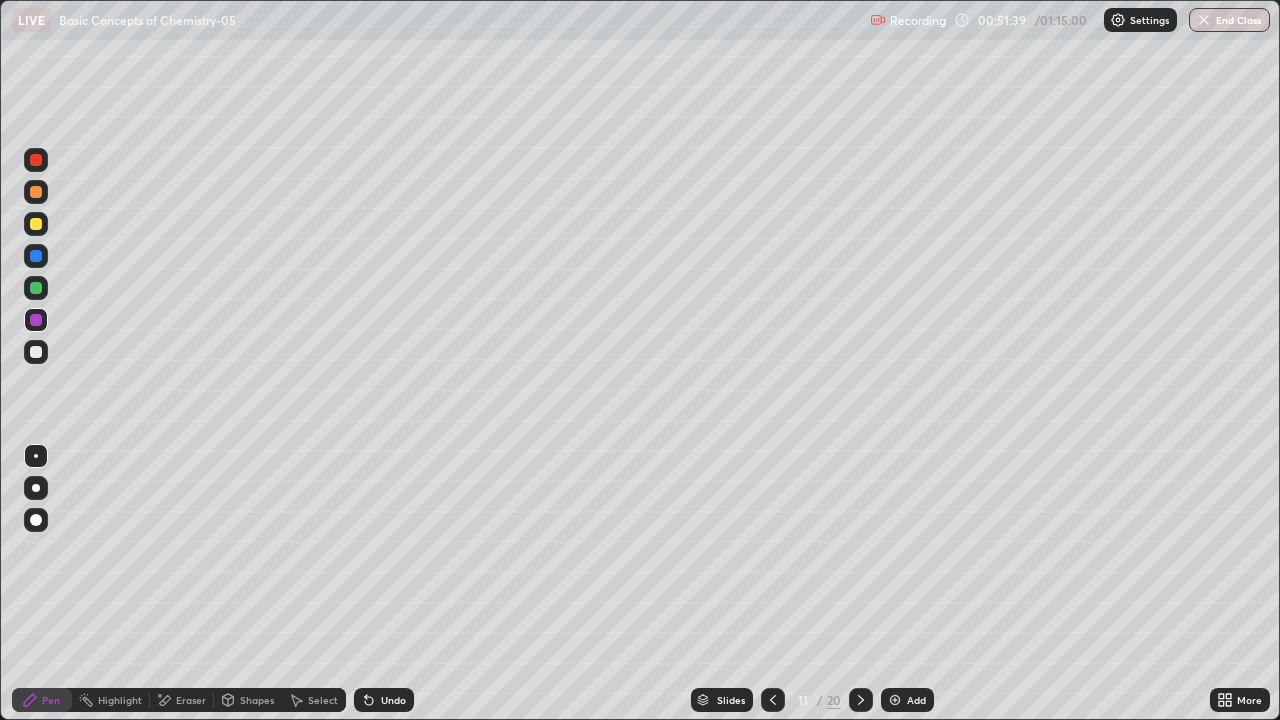 click on "Shapes" at bounding box center [257, 700] 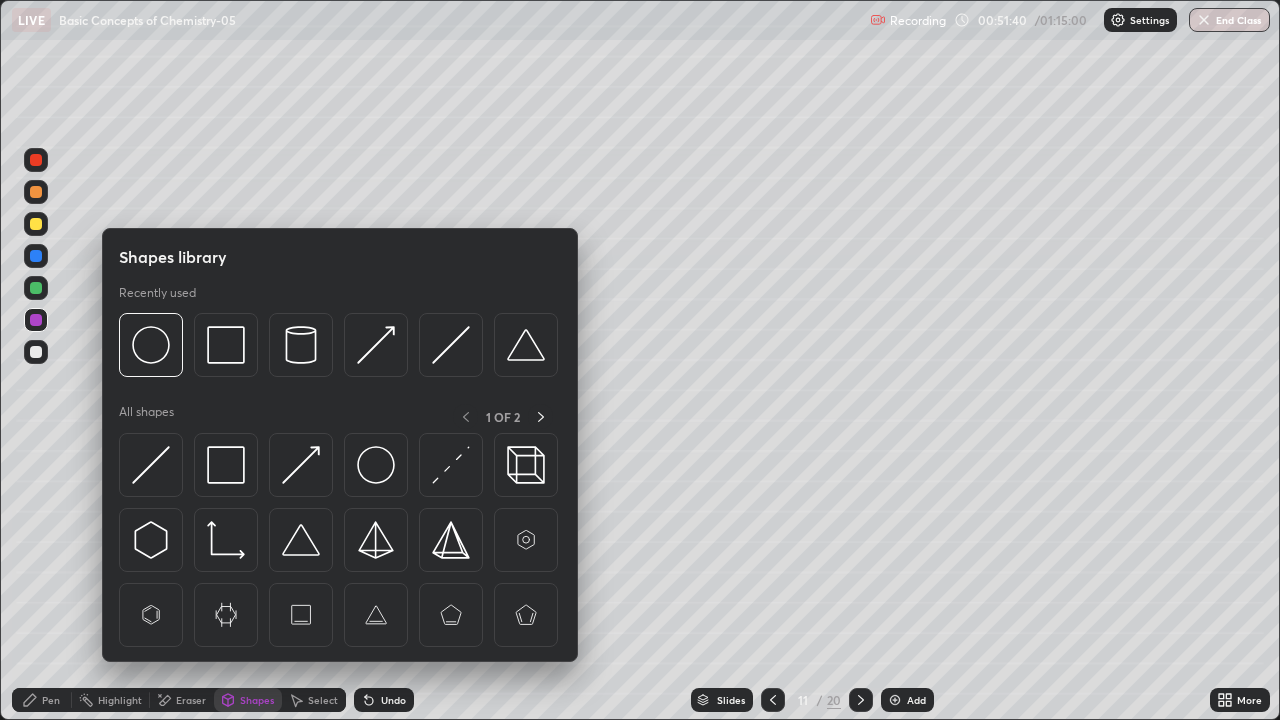 click at bounding box center (226, 345) 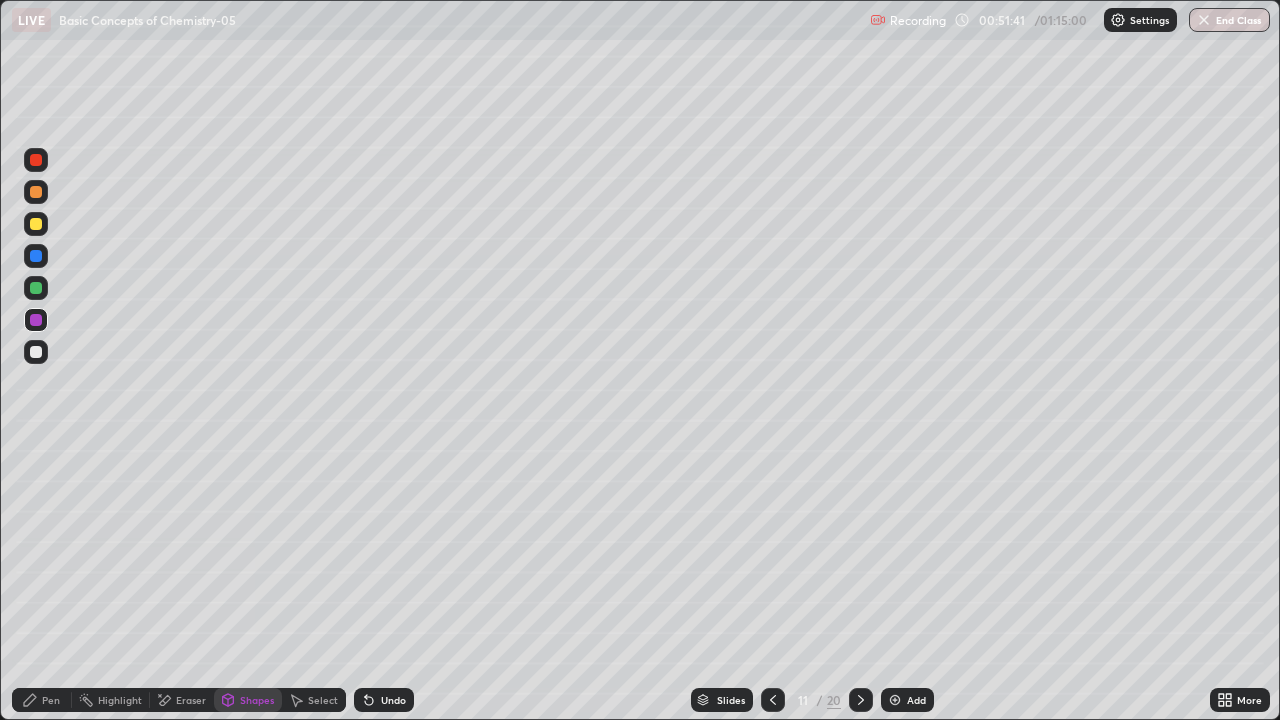 click at bounding box center (36, 224) 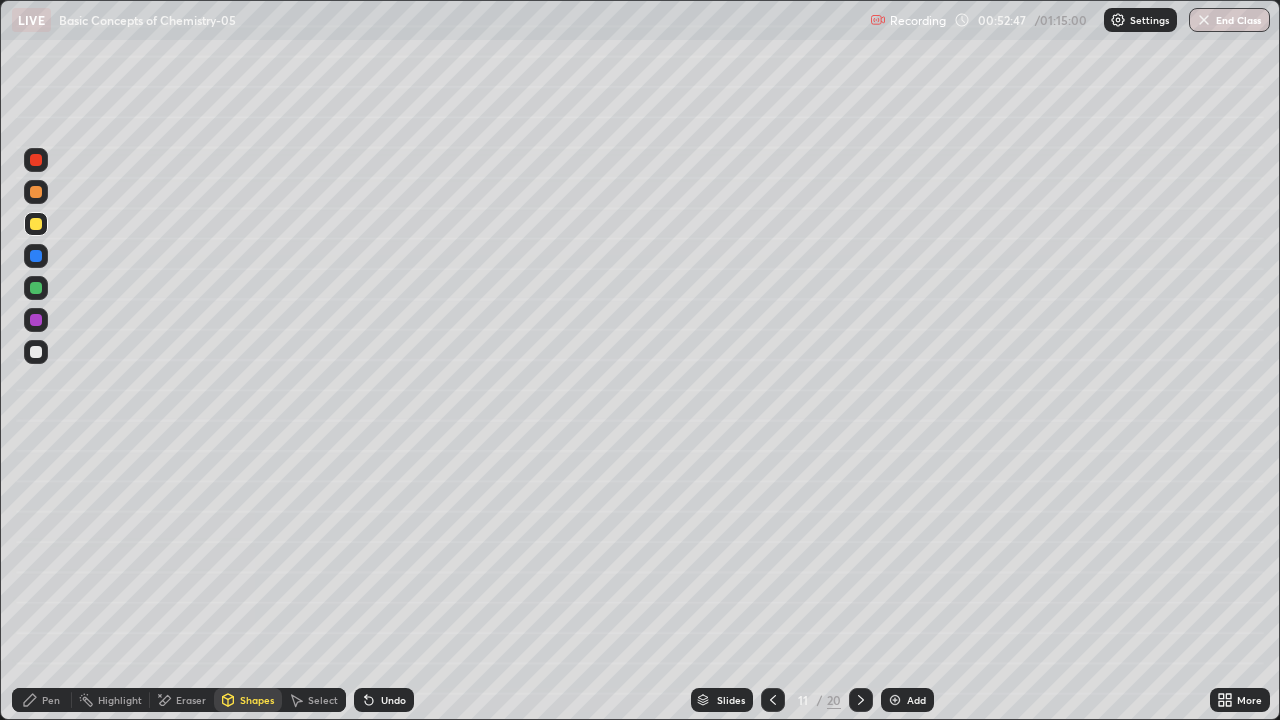 click on "Pen" at bounding box center [42, 700] 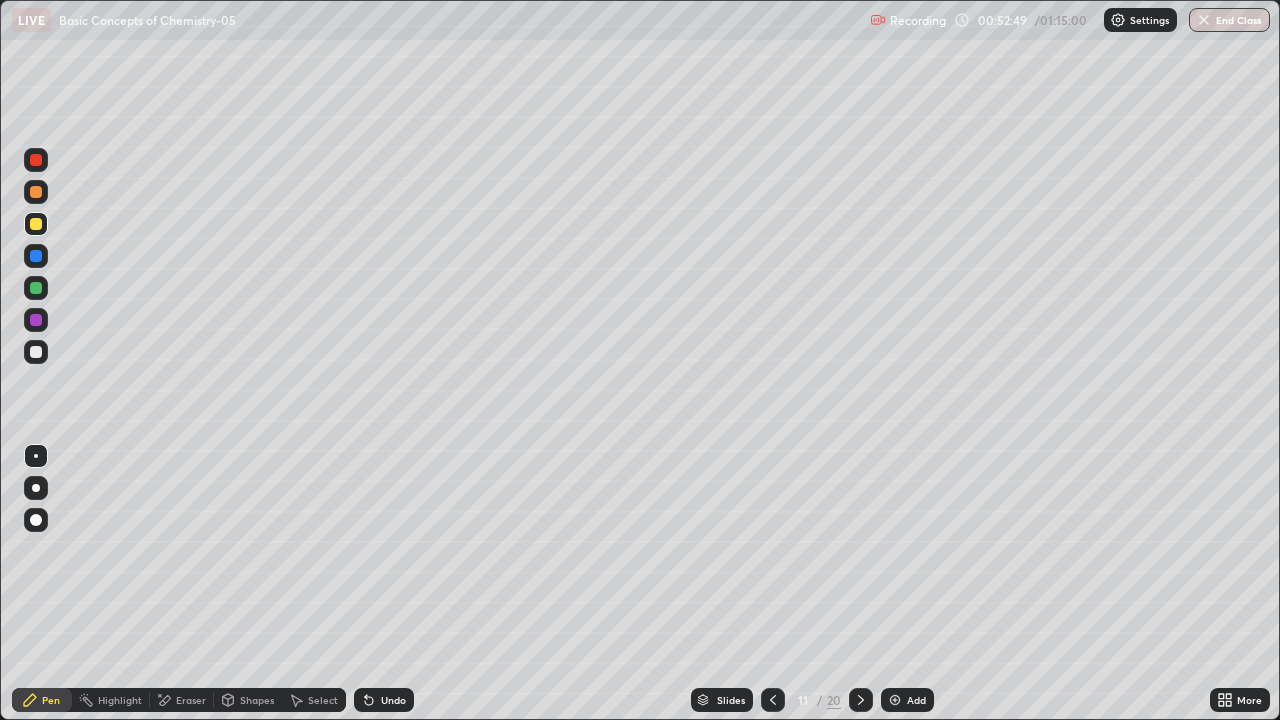 click at bounding box center [36, 288] 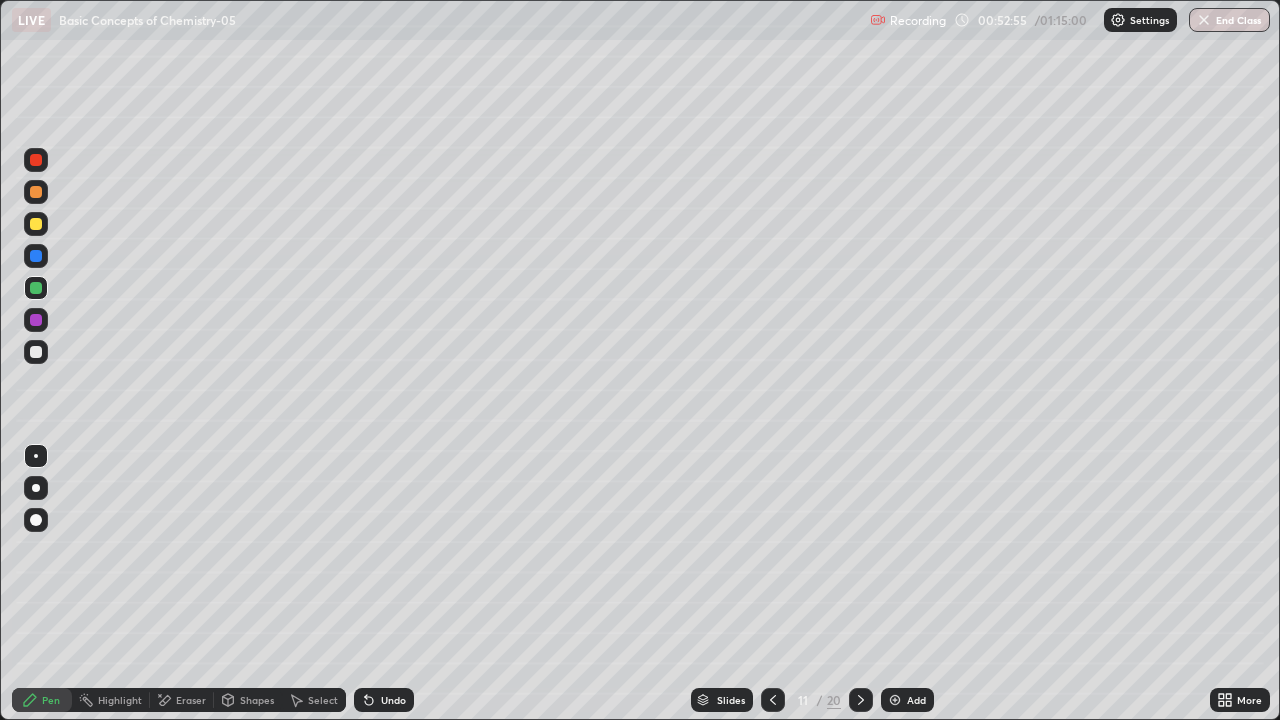 click at bounding box center (773, 700) 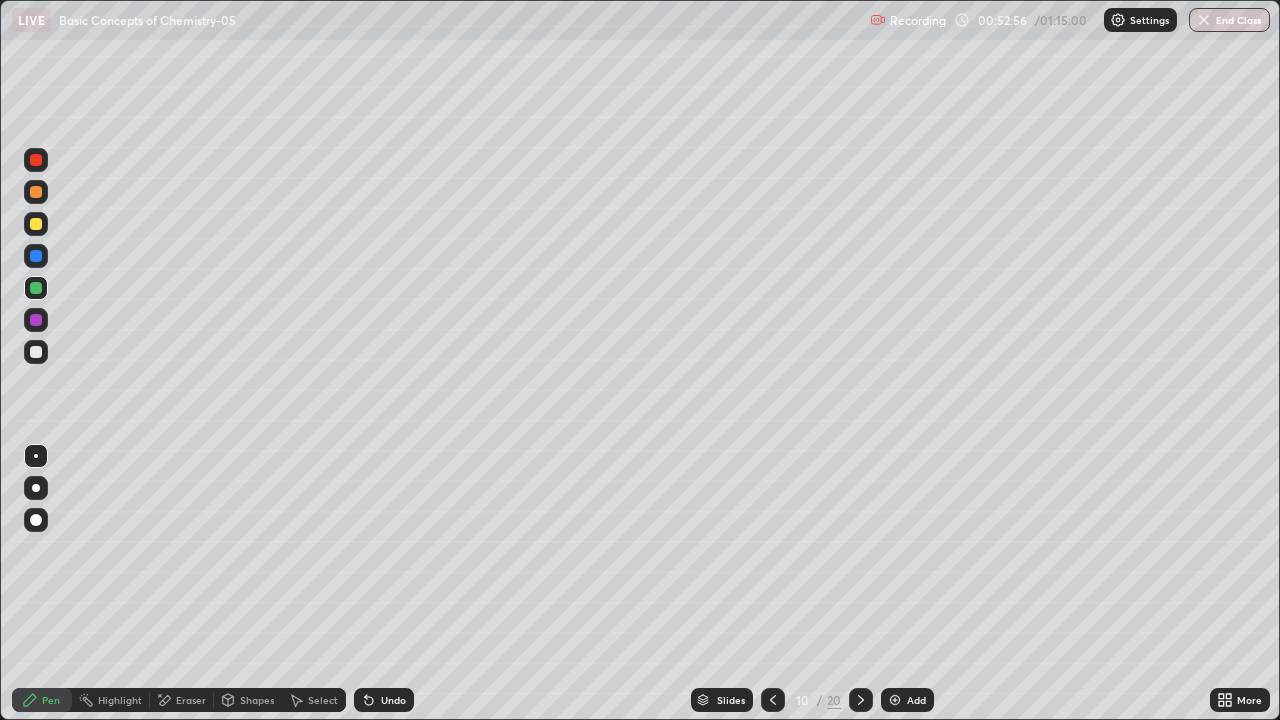 click at bounding box center [773, 700] 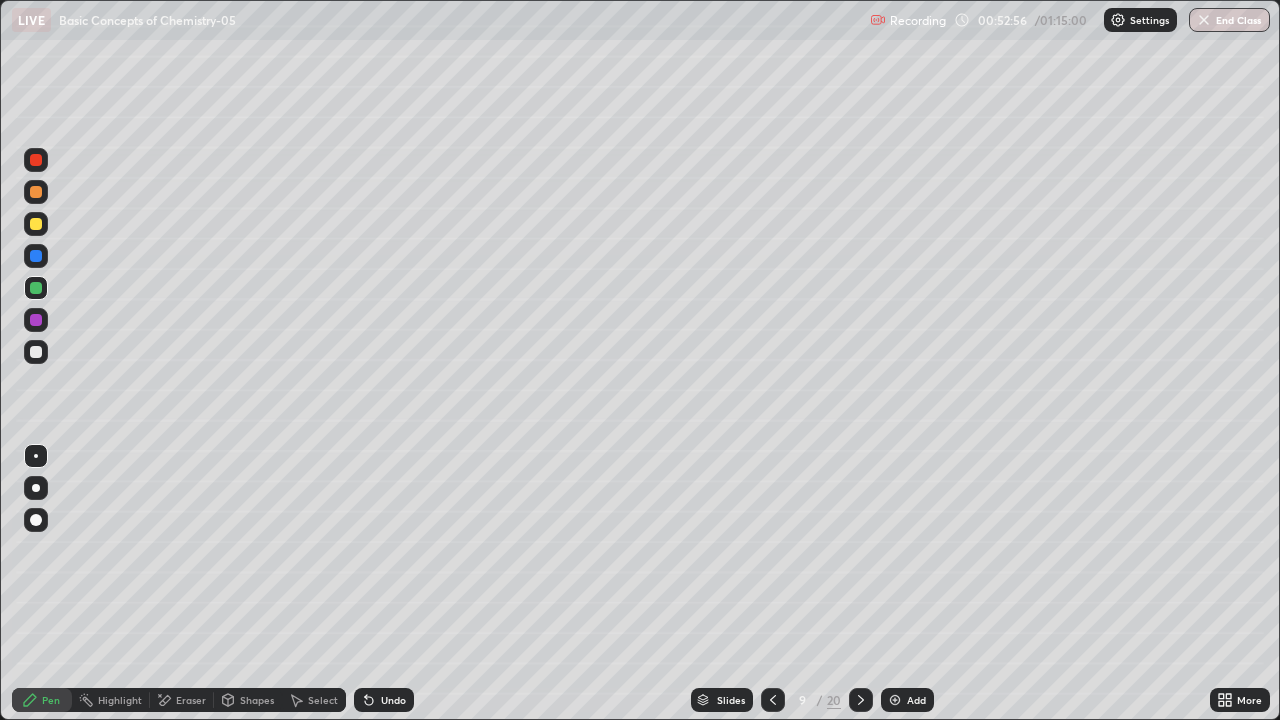 click on "Slides" at bounding box center (722, 700) 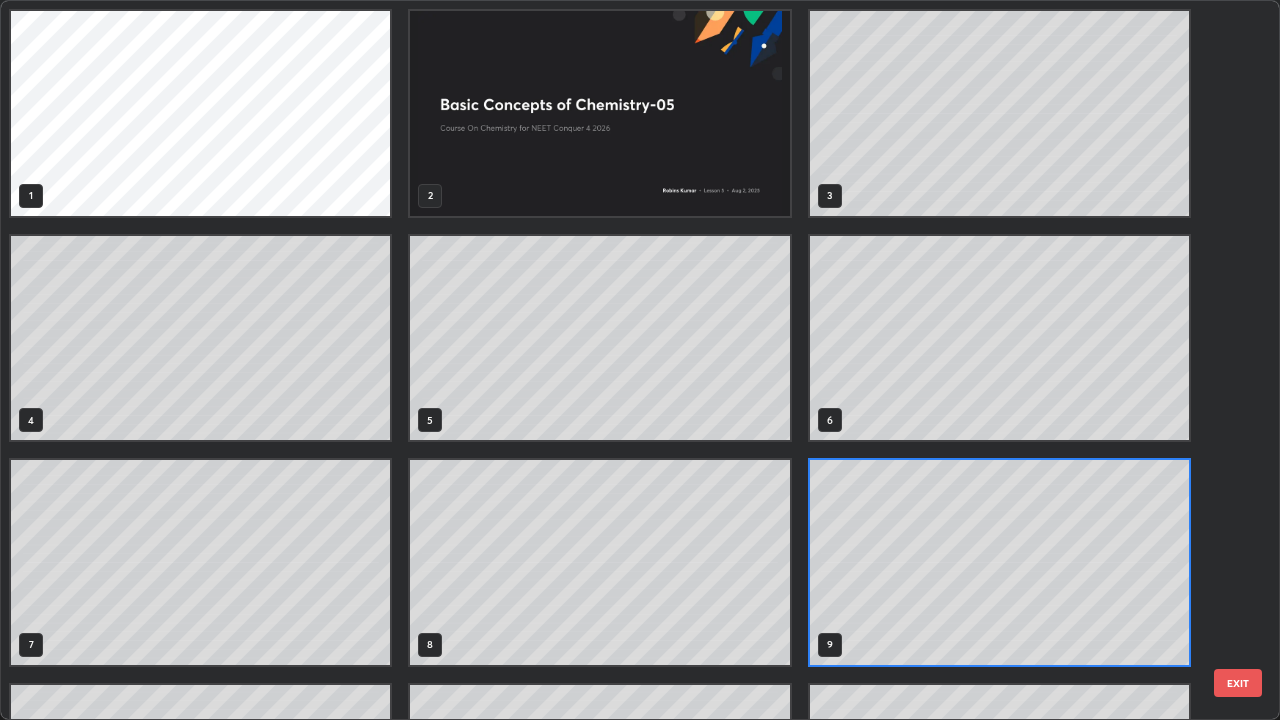 scroll, scrollTop: 7, scrollLeft: 11, axis: both 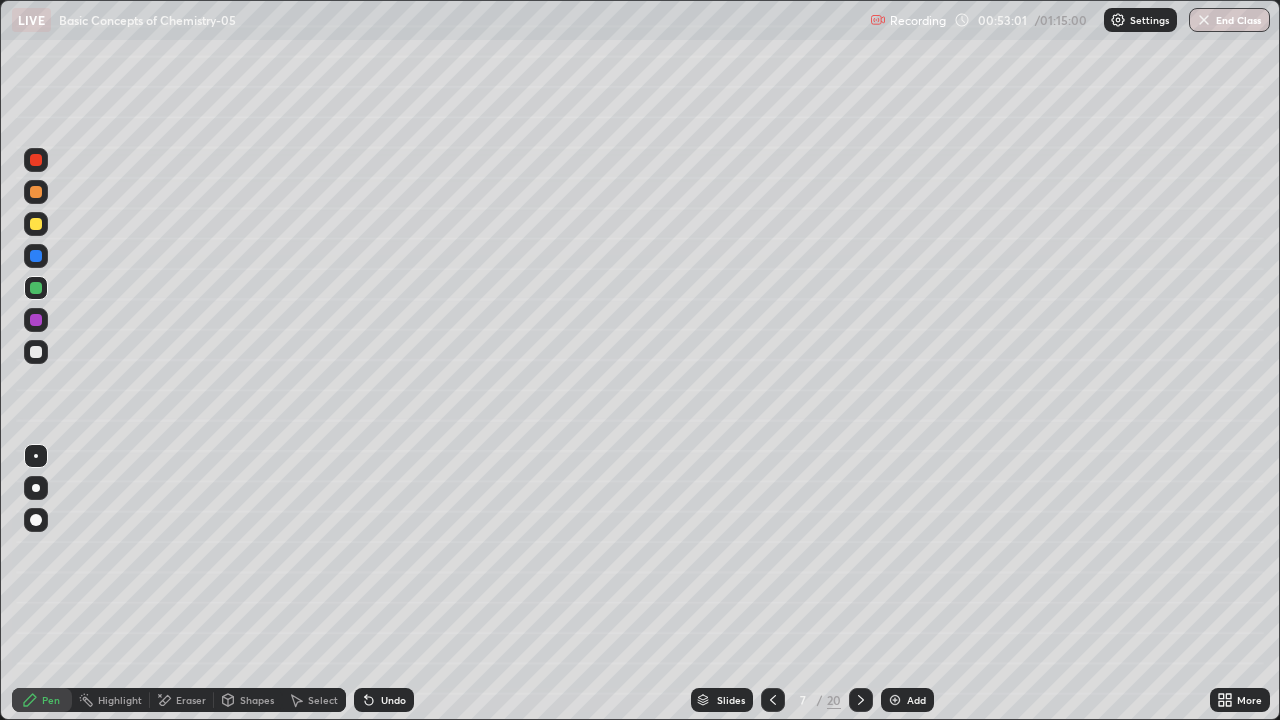click 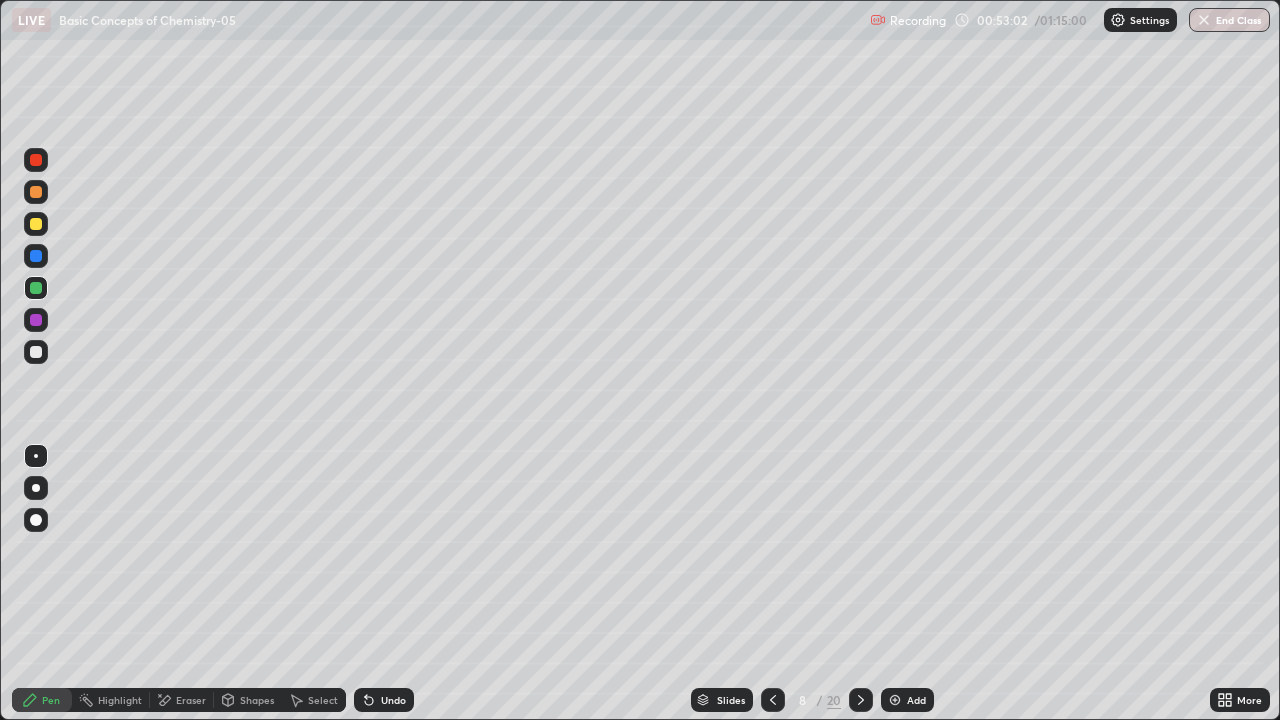 click 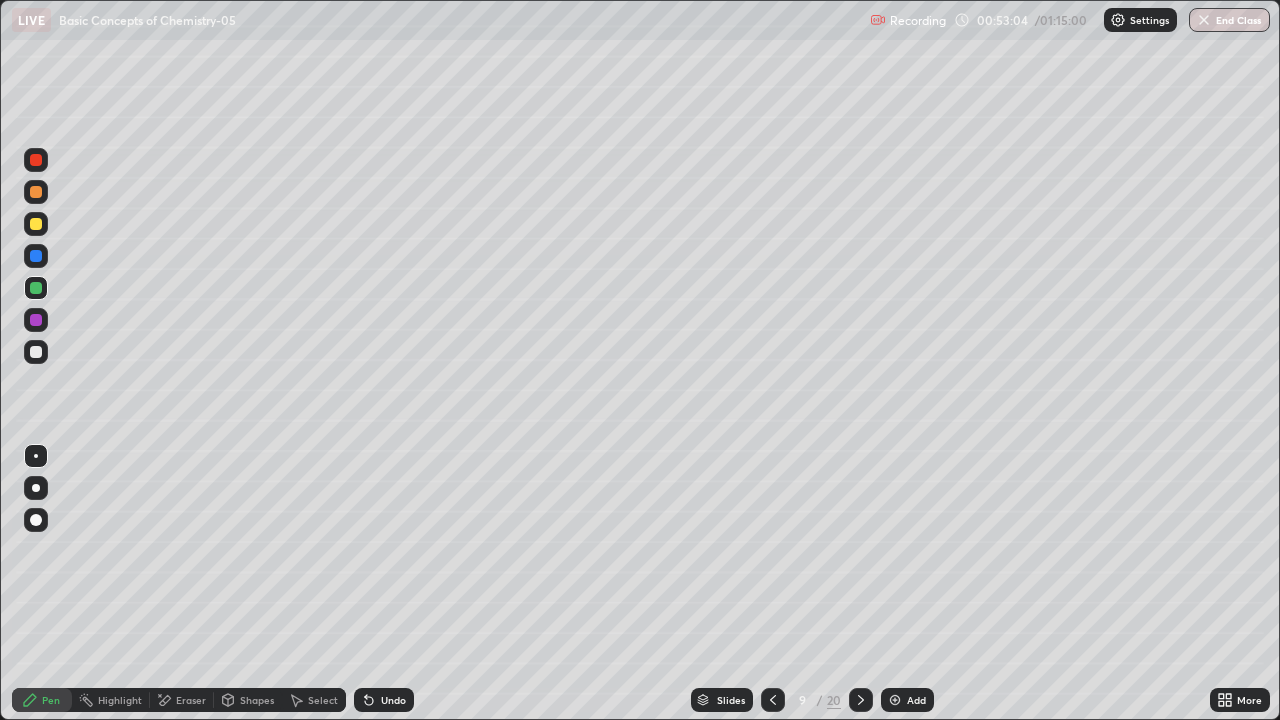 click 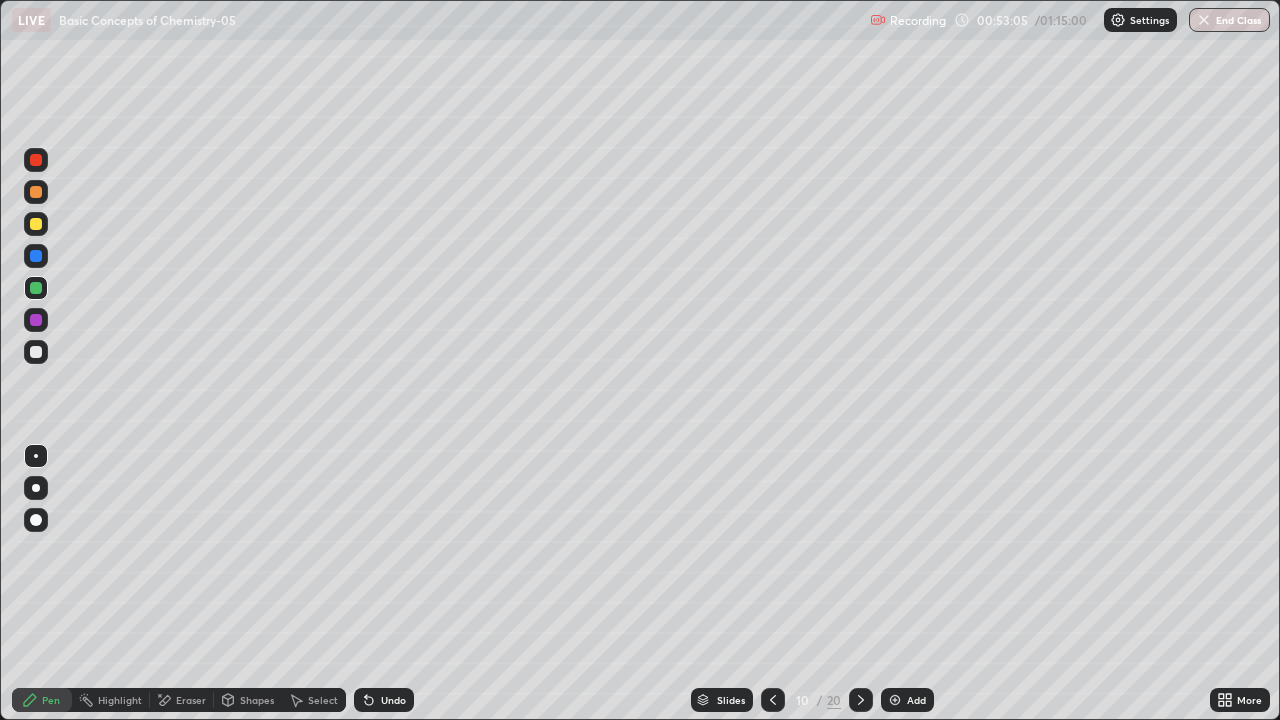 click at bounding box center (861, 700) 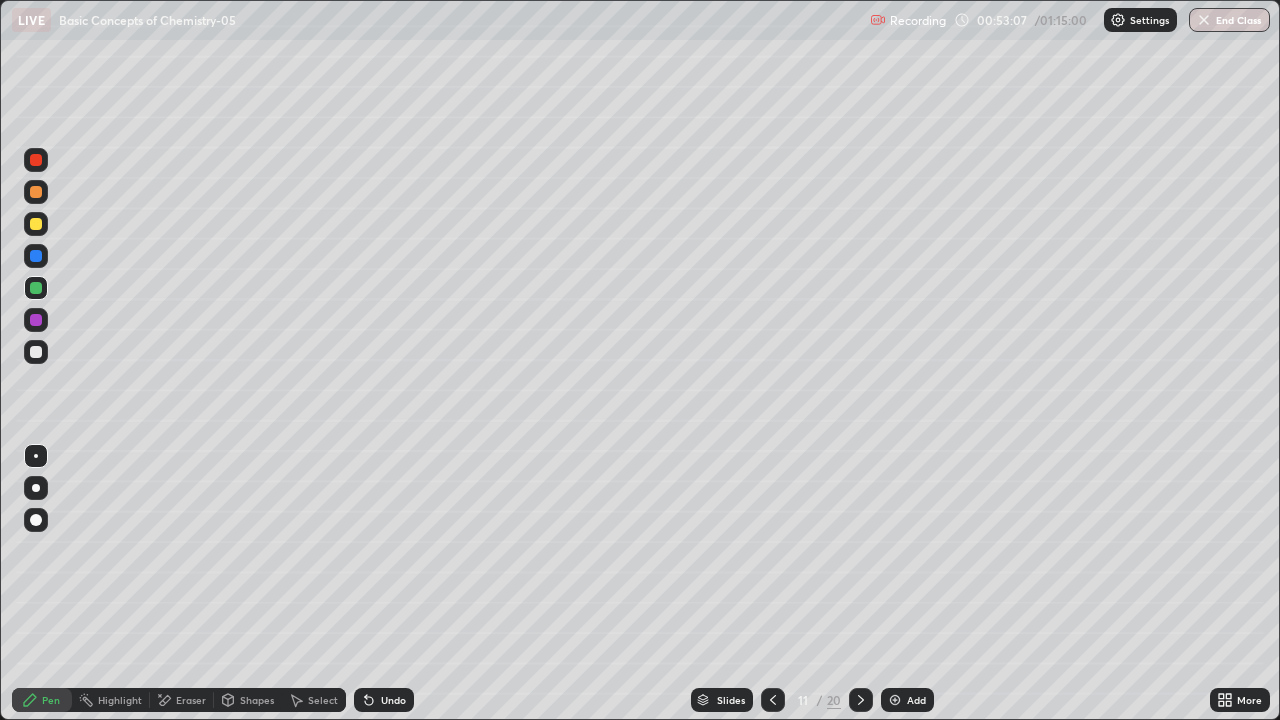 click at bounding box center (861, 700) 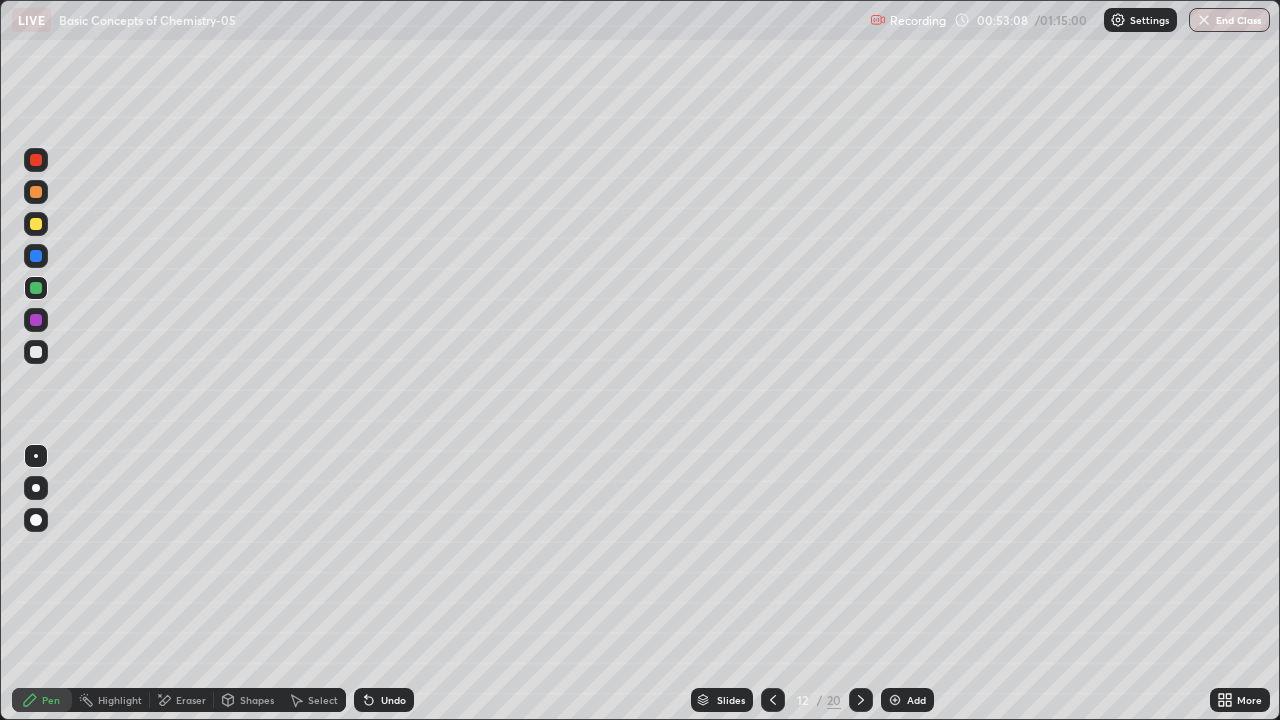 click at bounding box center [773, 700] 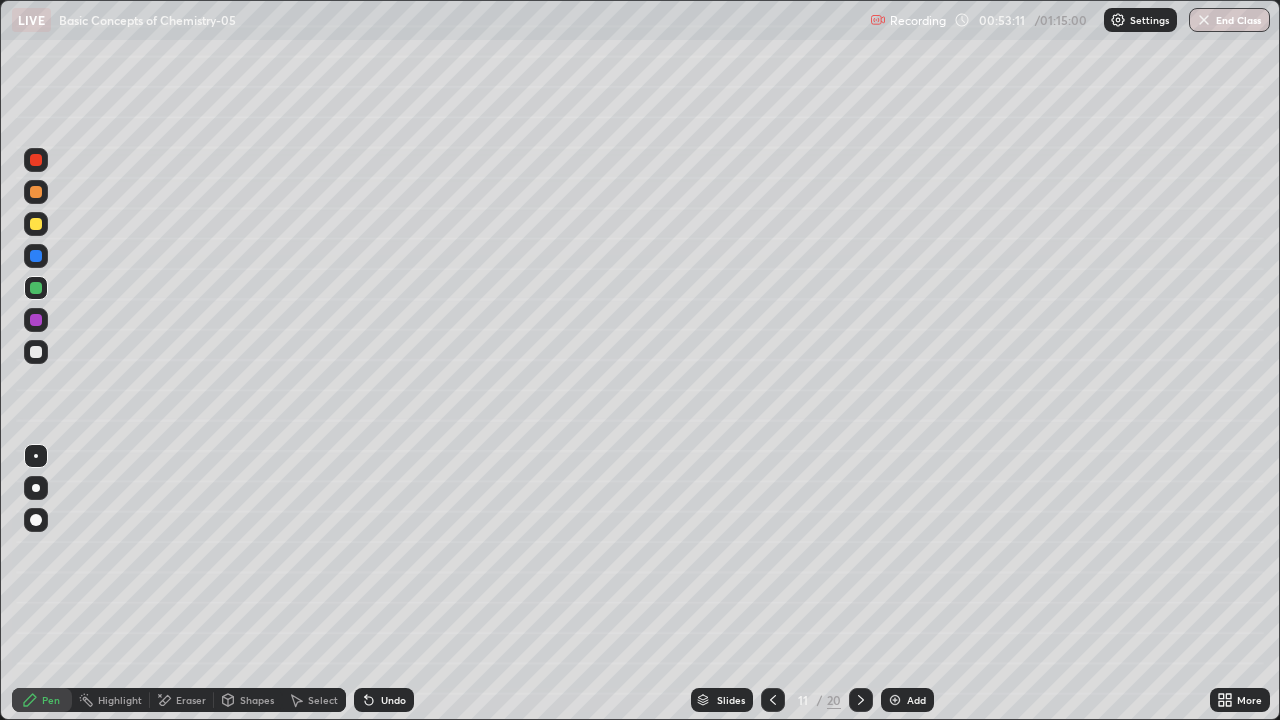 click 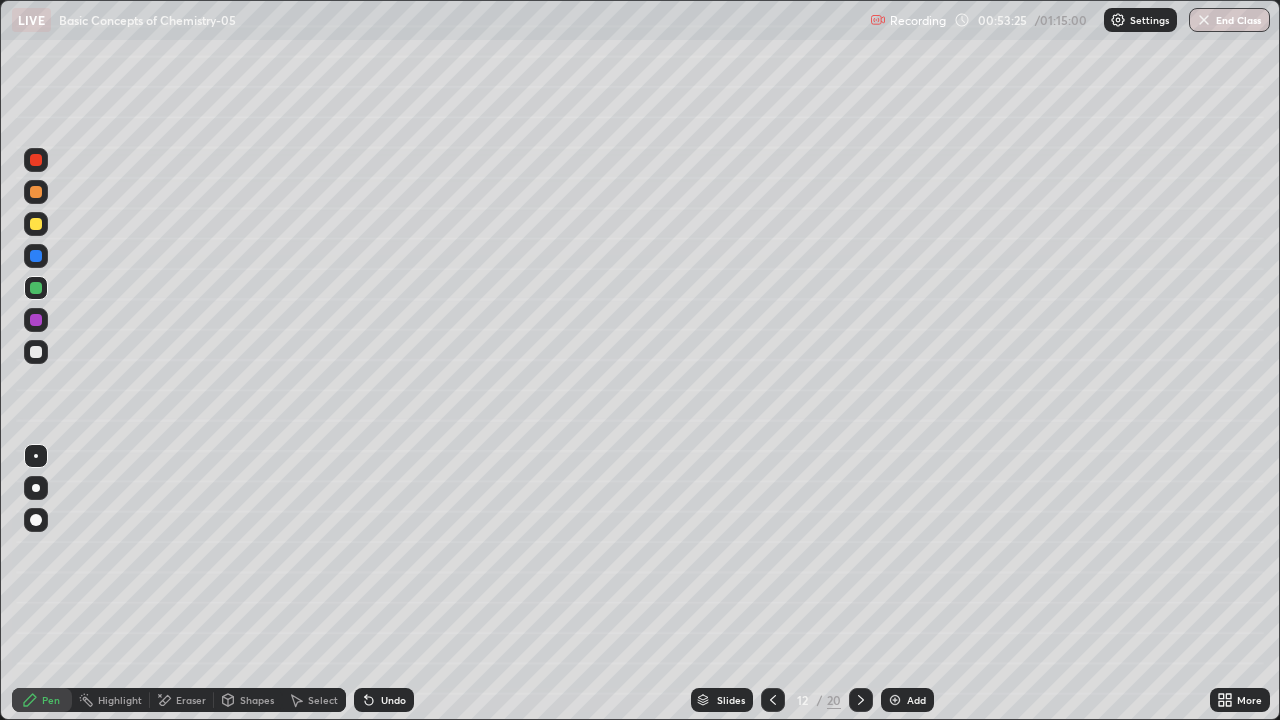click at bounding box center [36, 192] 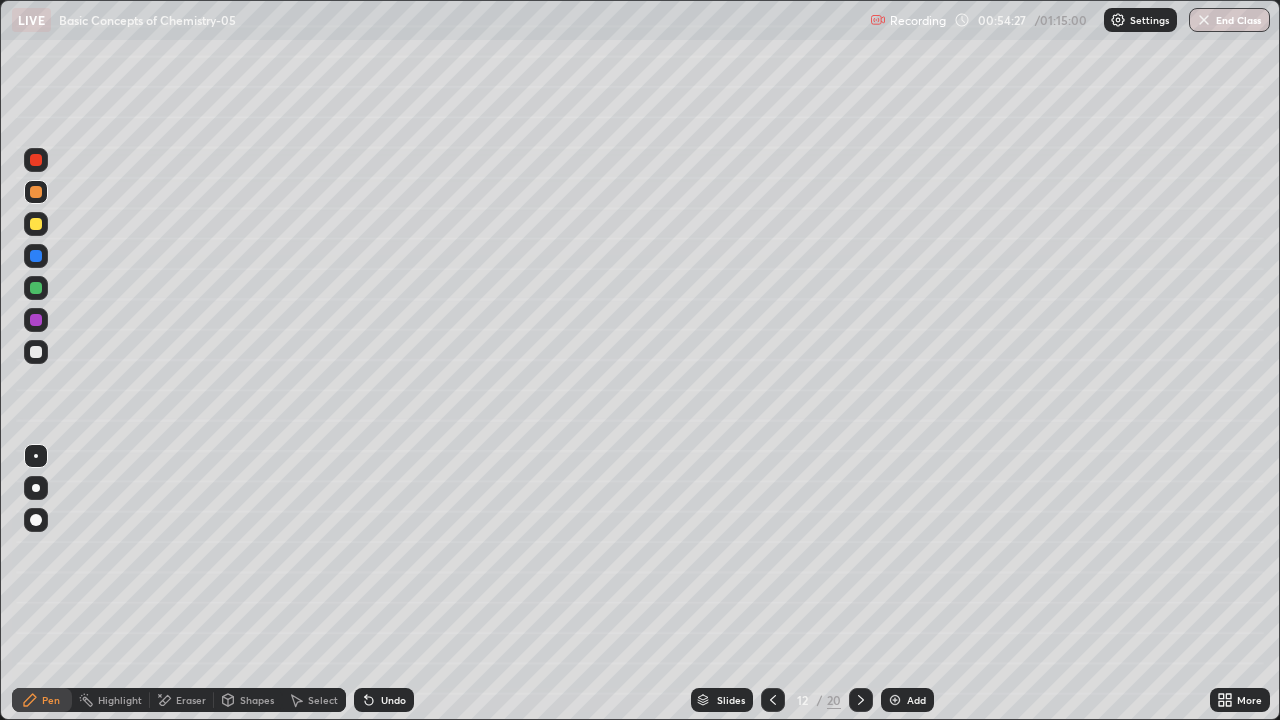 click on "Undo" at bounding box center [384, 700] 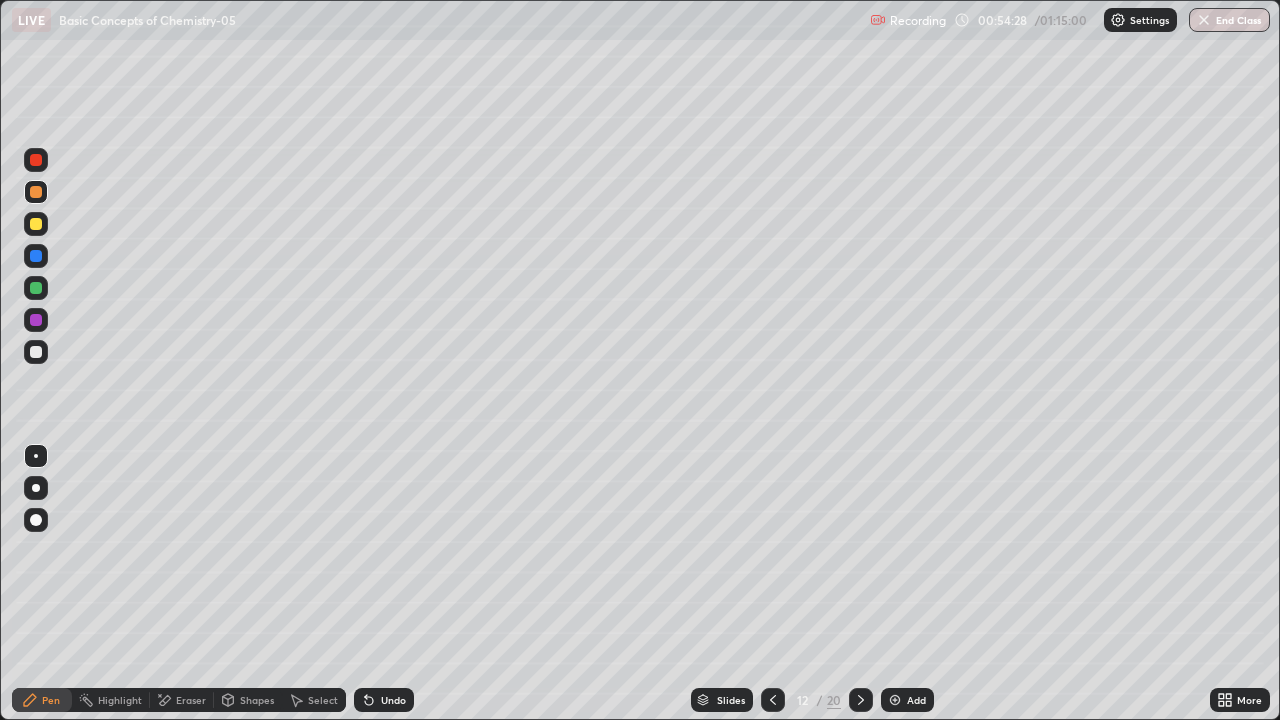 click 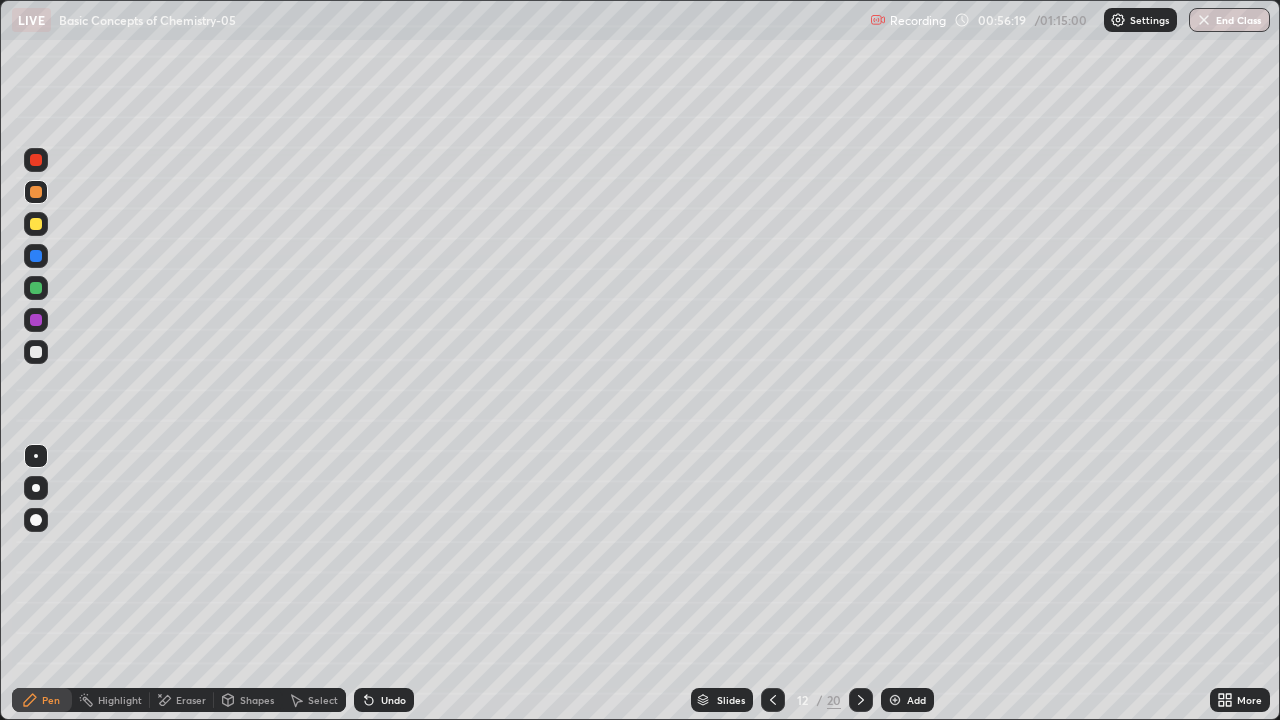 click at bounding box center [36, 352] 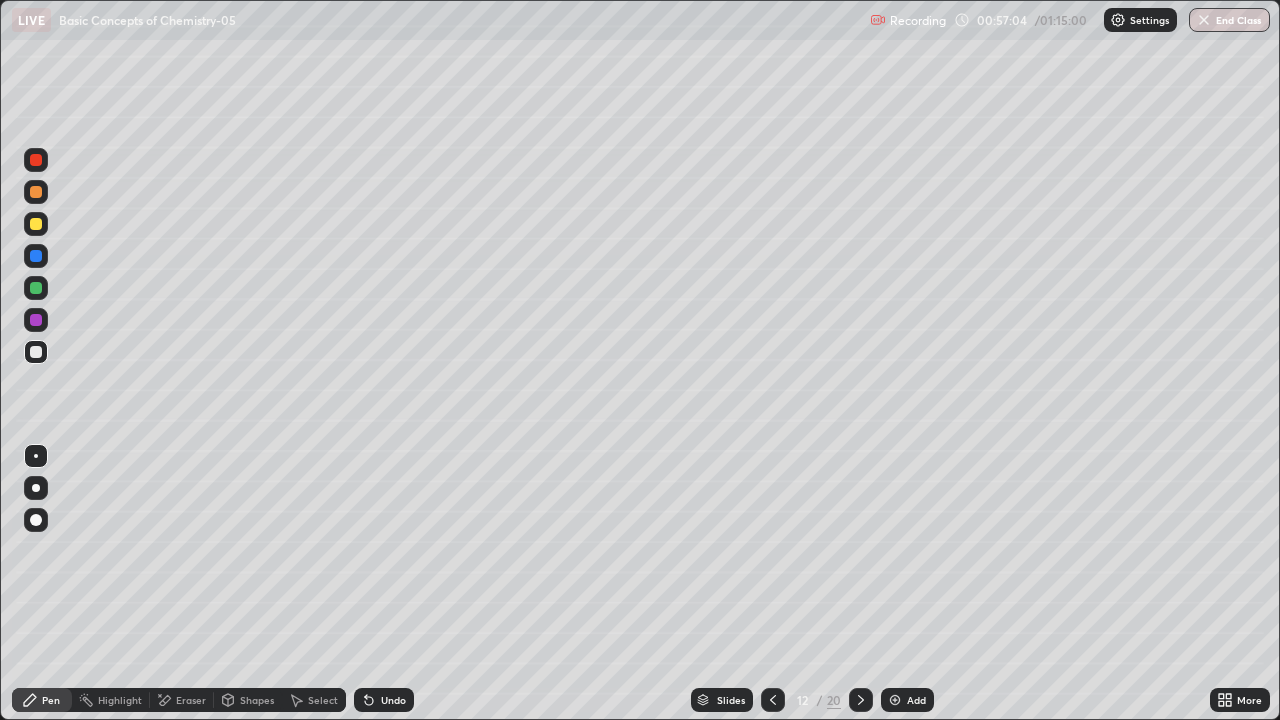 click 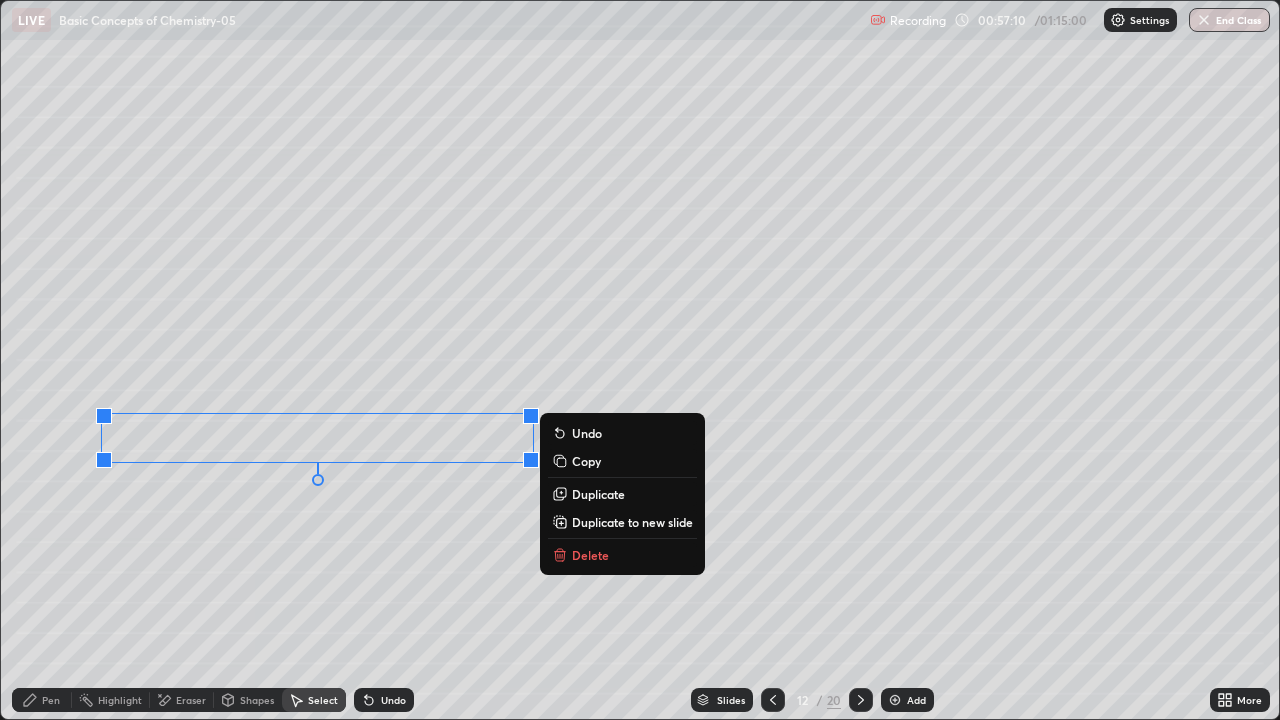 click on "0 ° Undo Copy Duplicate Duplicate to new slide Delete" at bounding box center [640, 360] 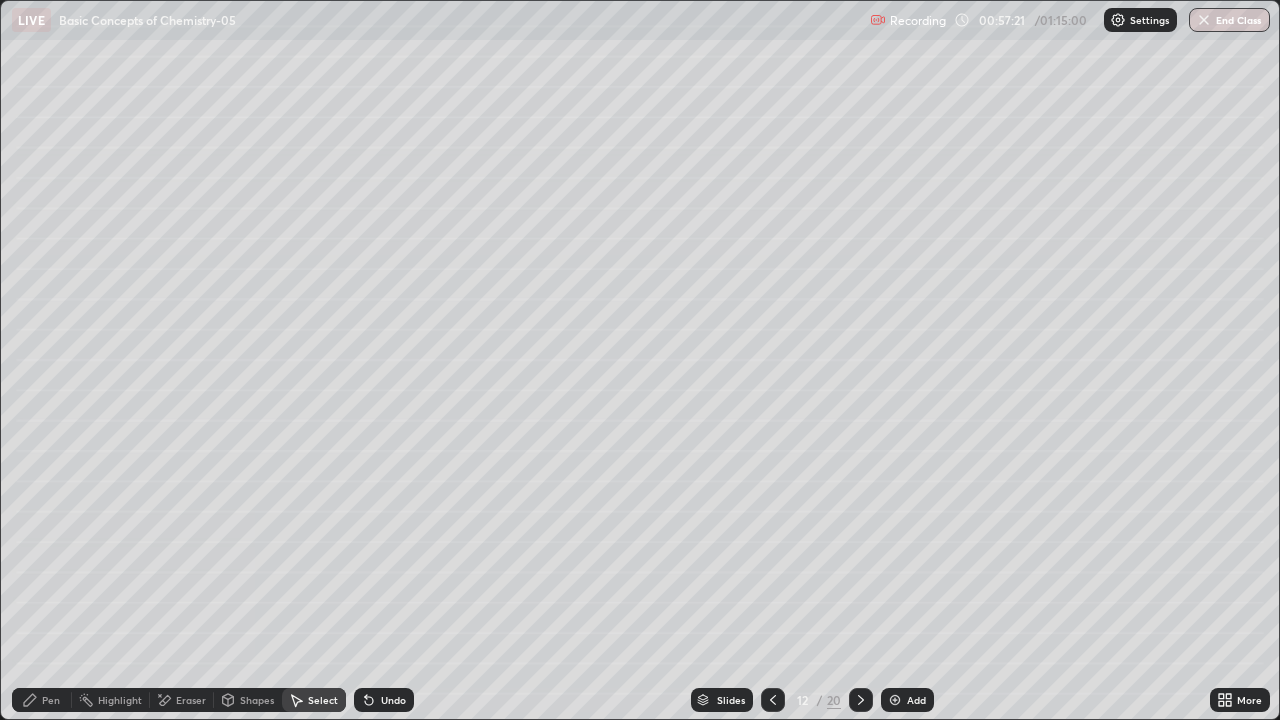 click 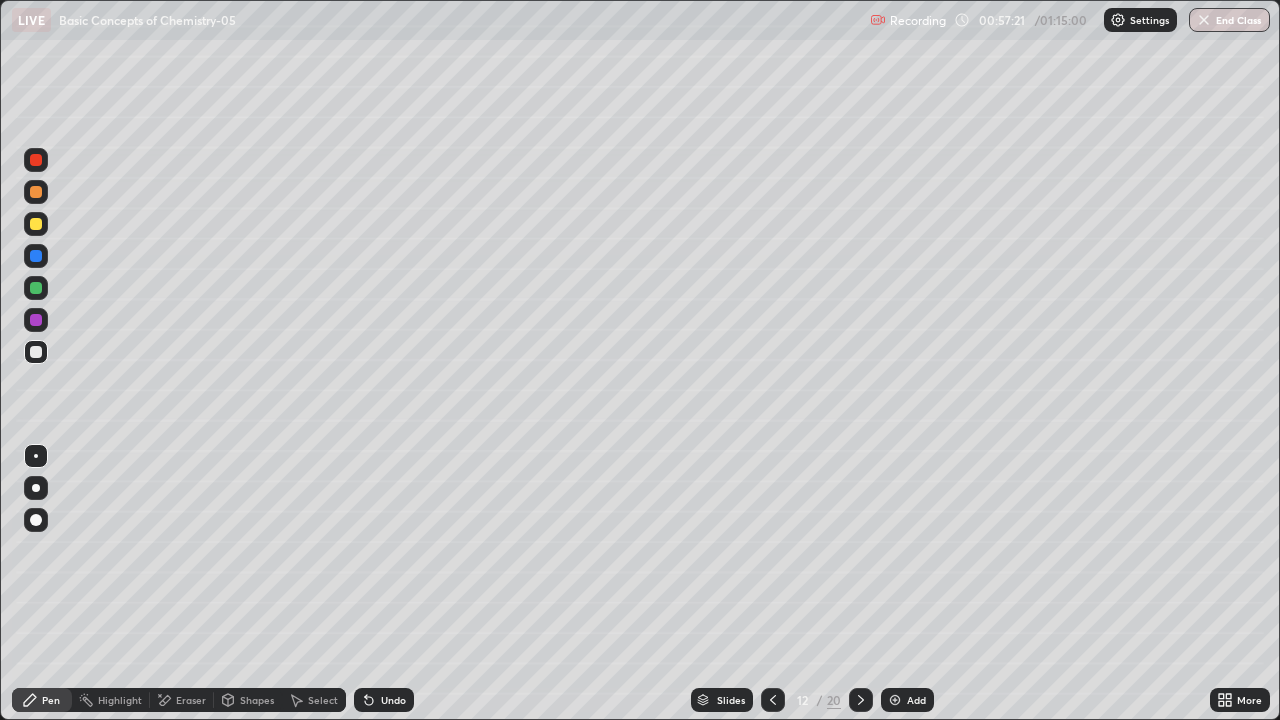 click at bounding box center (36, 288) 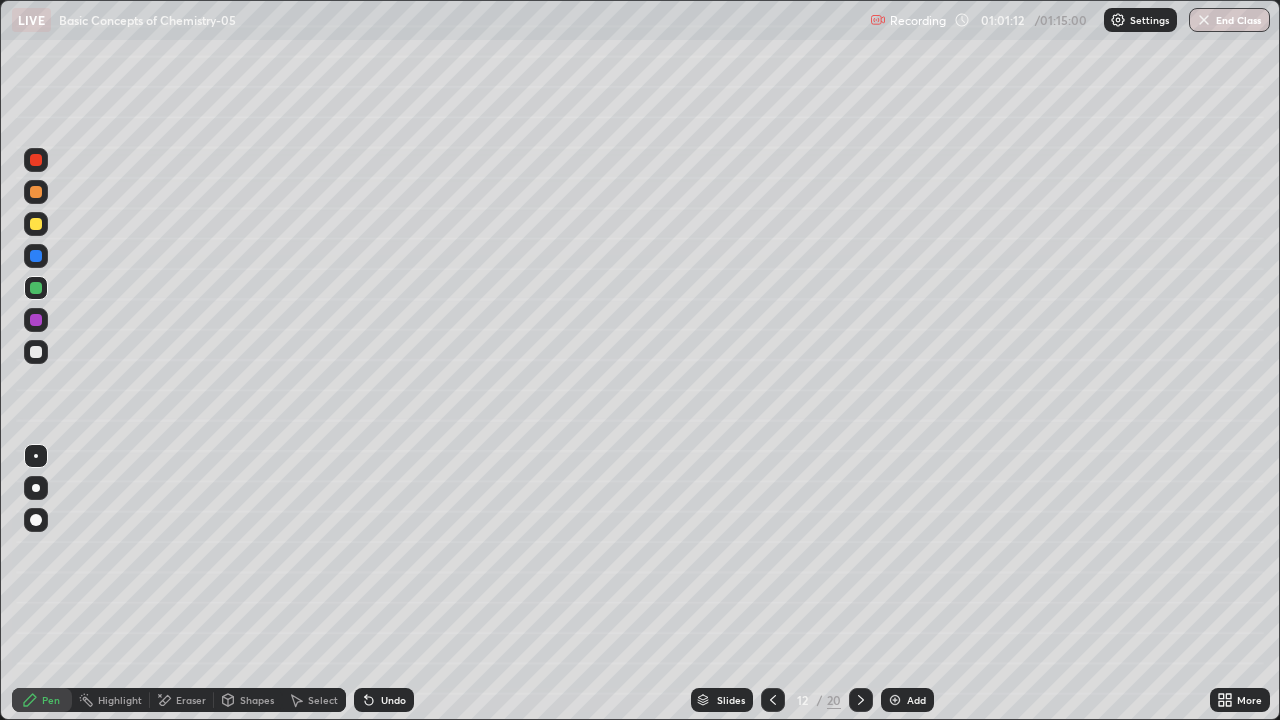 click 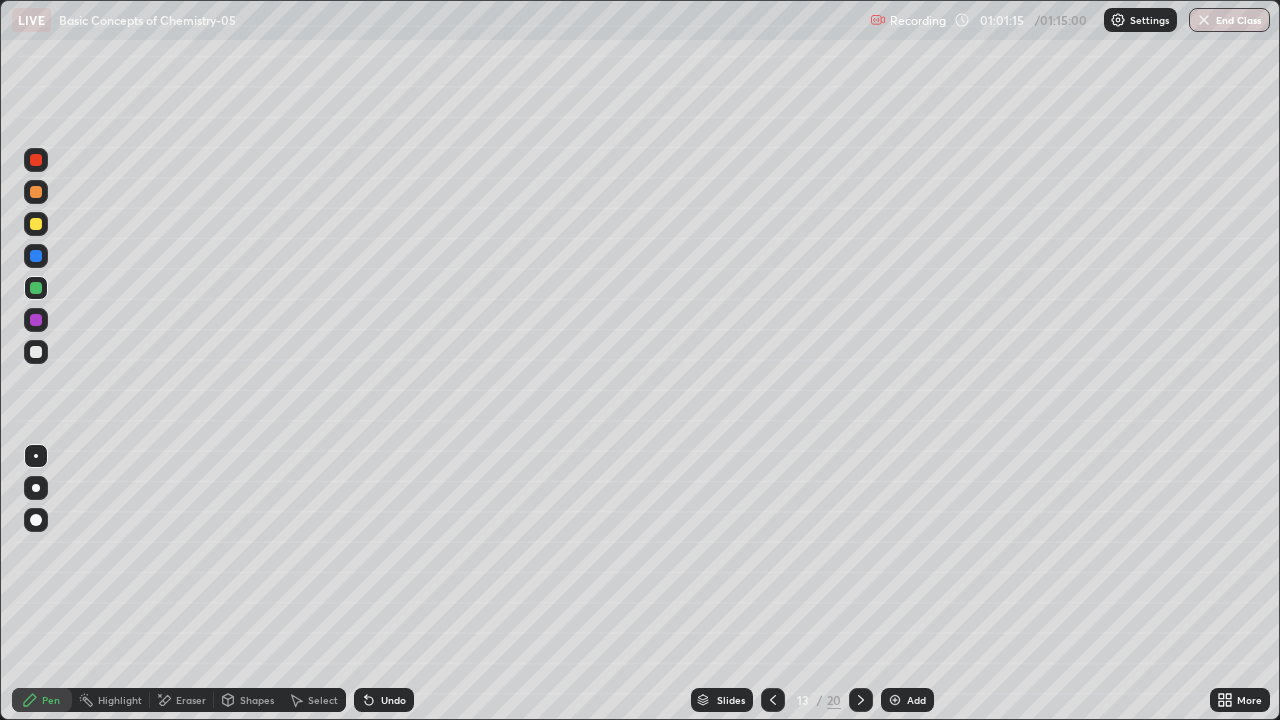 click at bounding box center [36, 224] 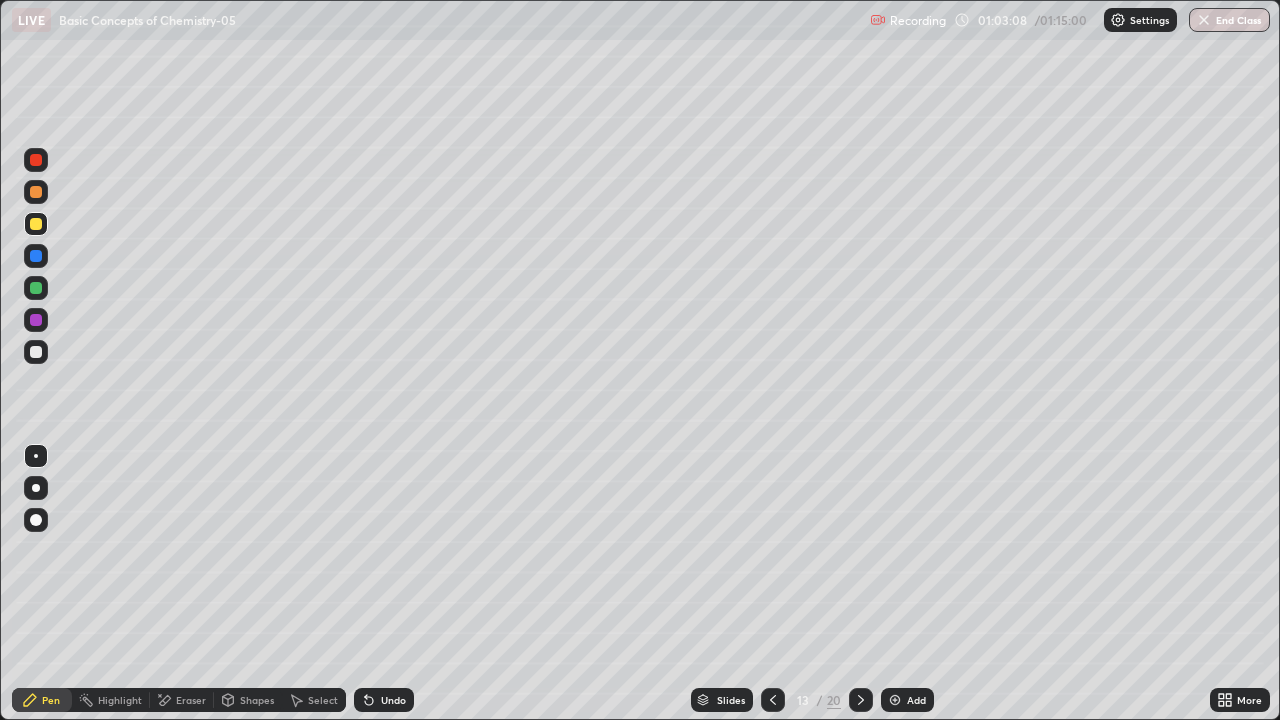 click on "Select" at bounding box center (314, 700) 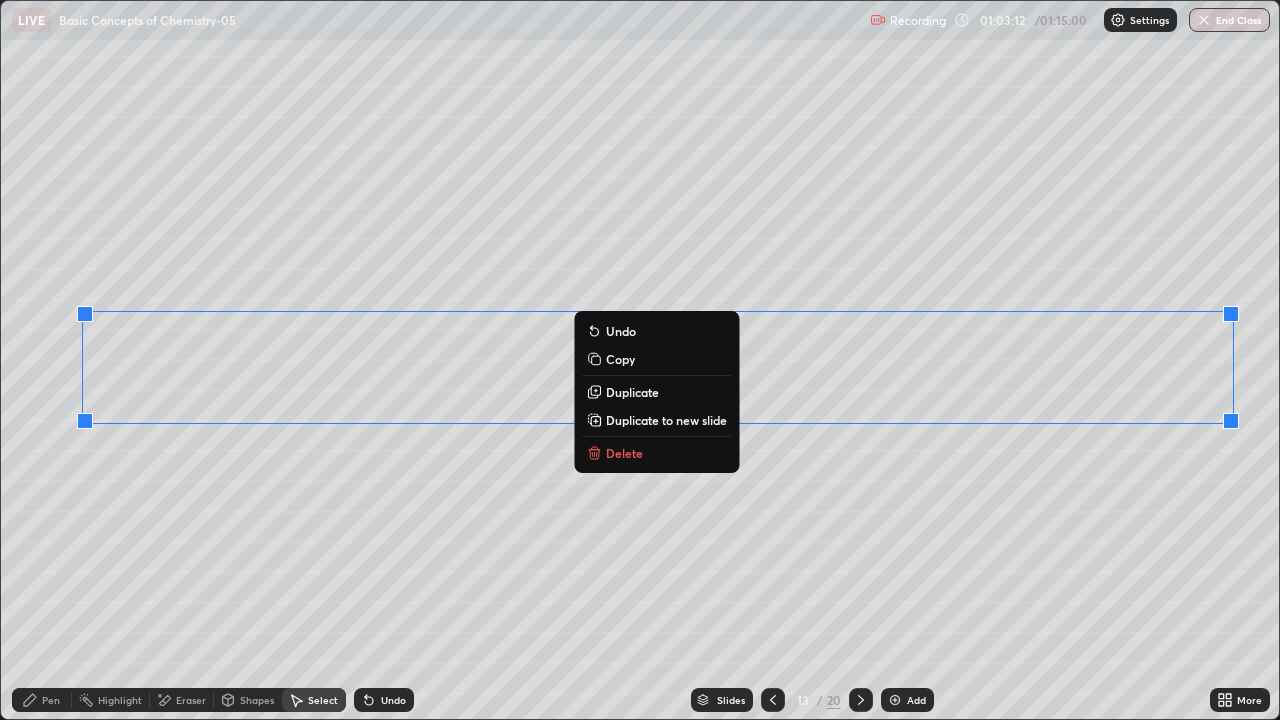 click on "Duplicate to new slide" at bounding box center [656, 420] 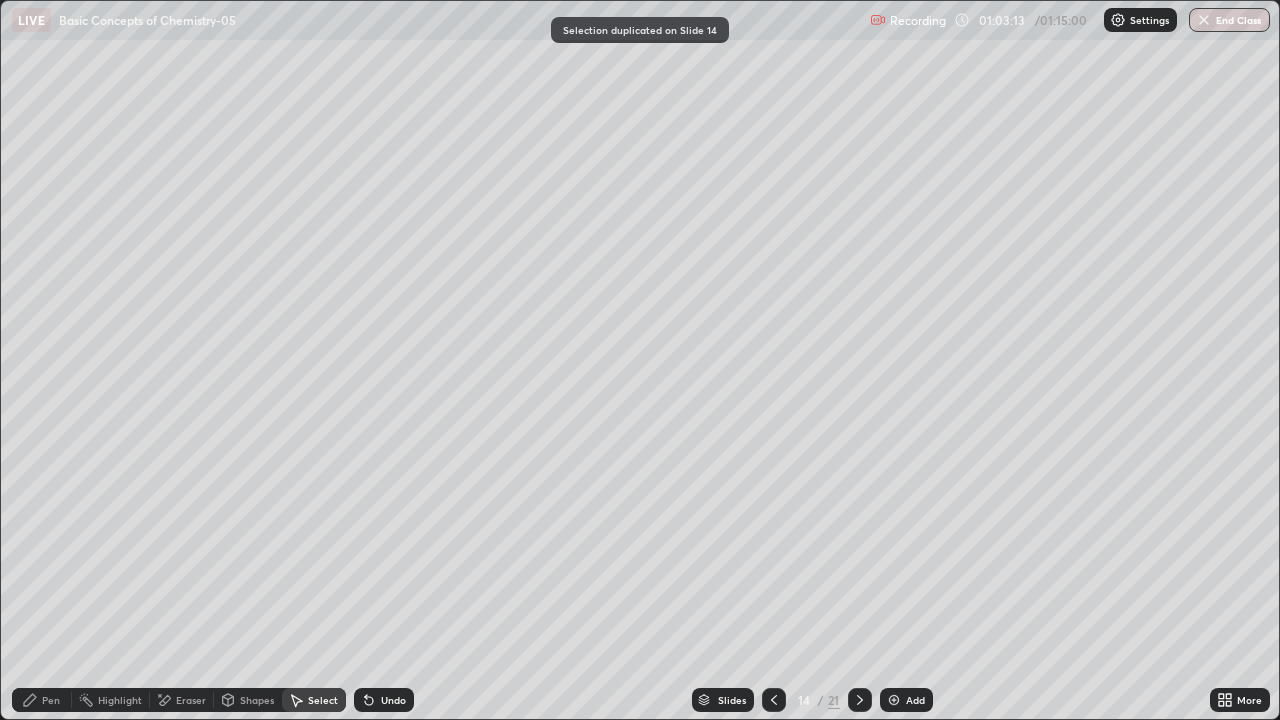 click at bounding box center (774, 700) 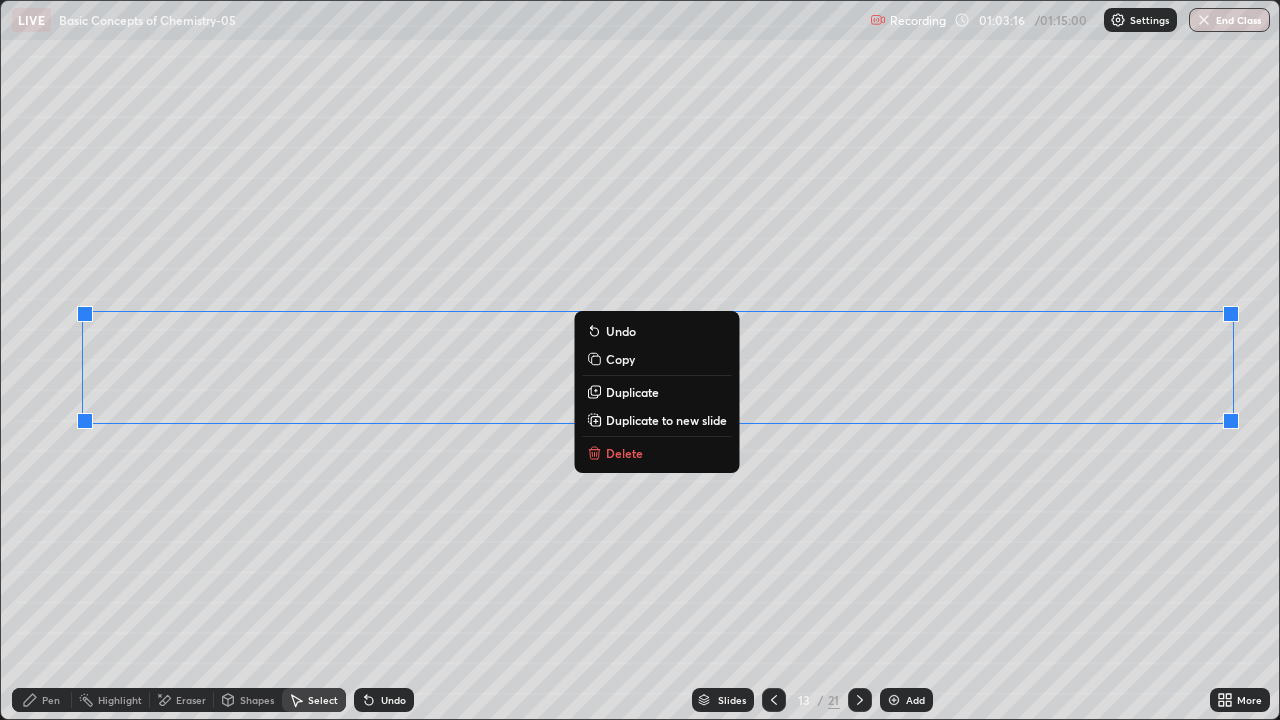 click on "Delete" at bounding box center (624, 453) 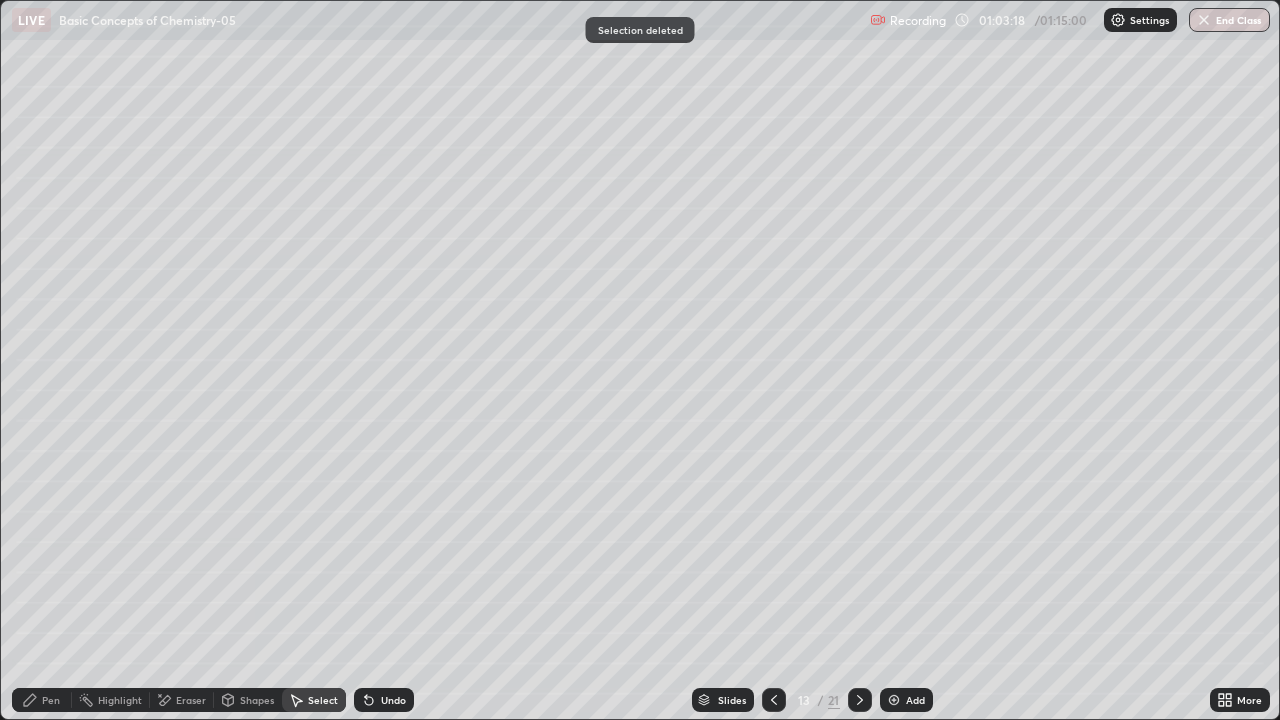 click 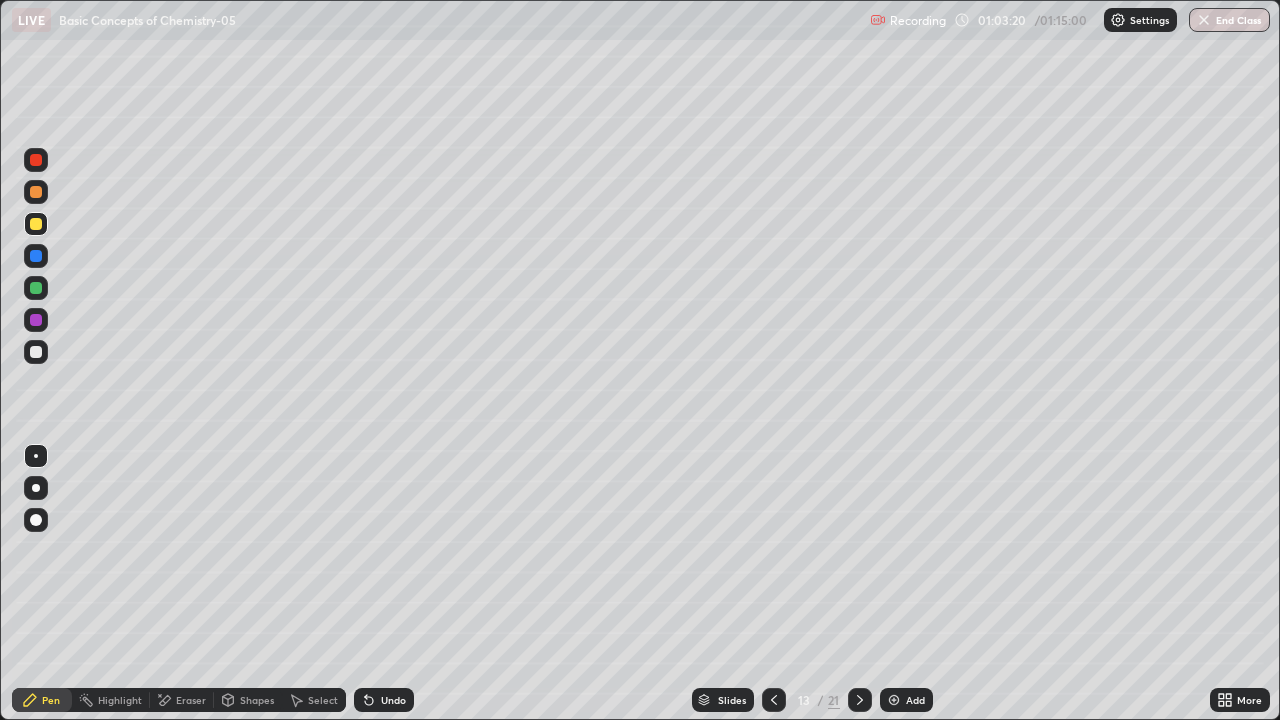 click at bounding box center [36, 288] 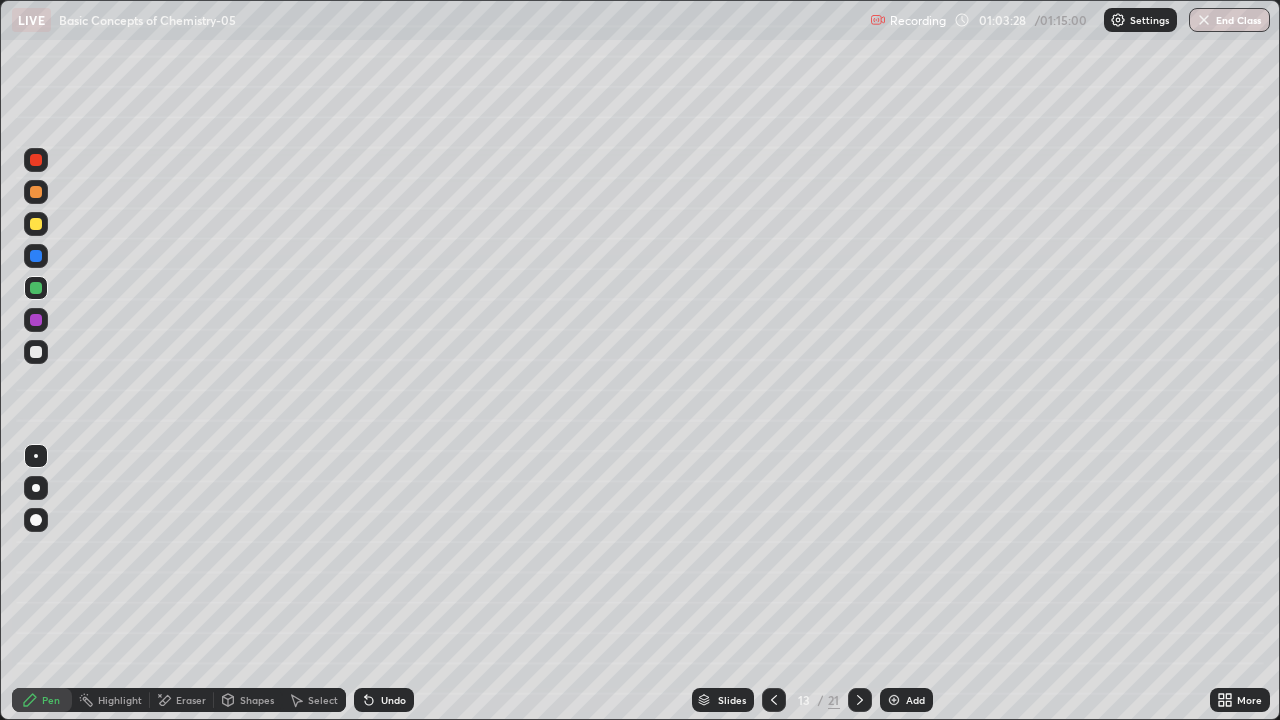 click at bounding box center [36, 256] 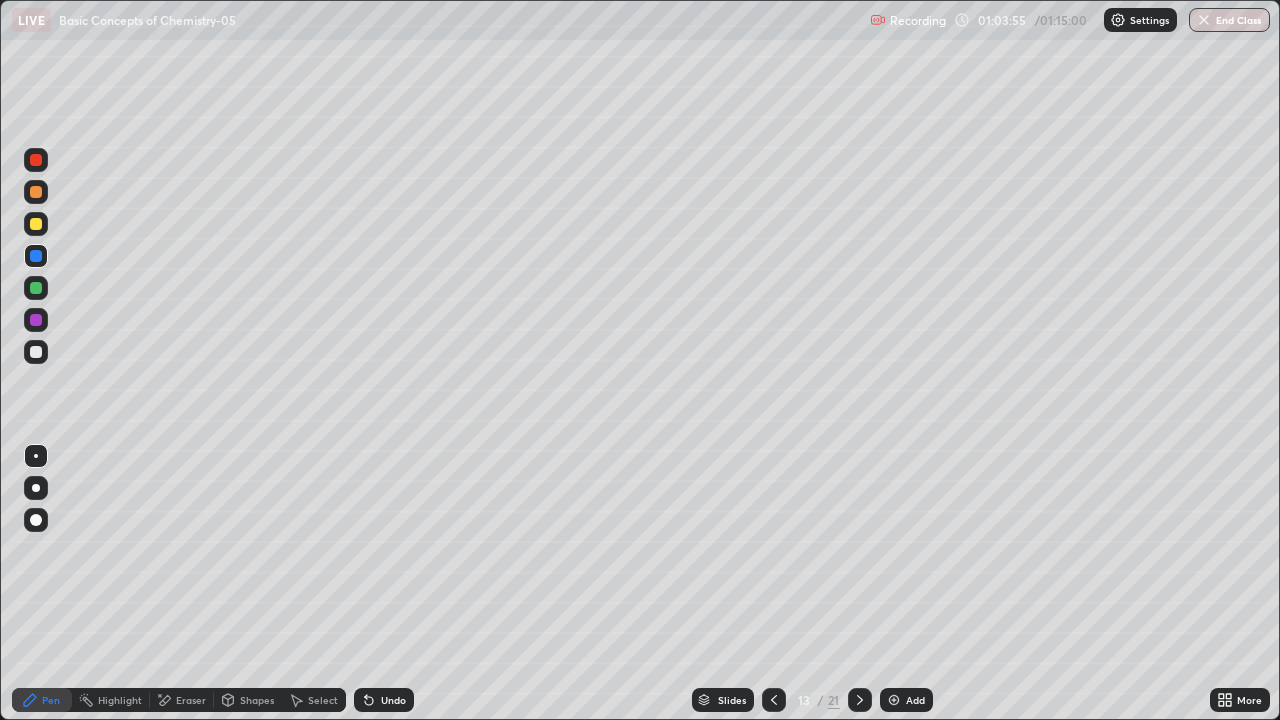click at bounding box center (36, 320) 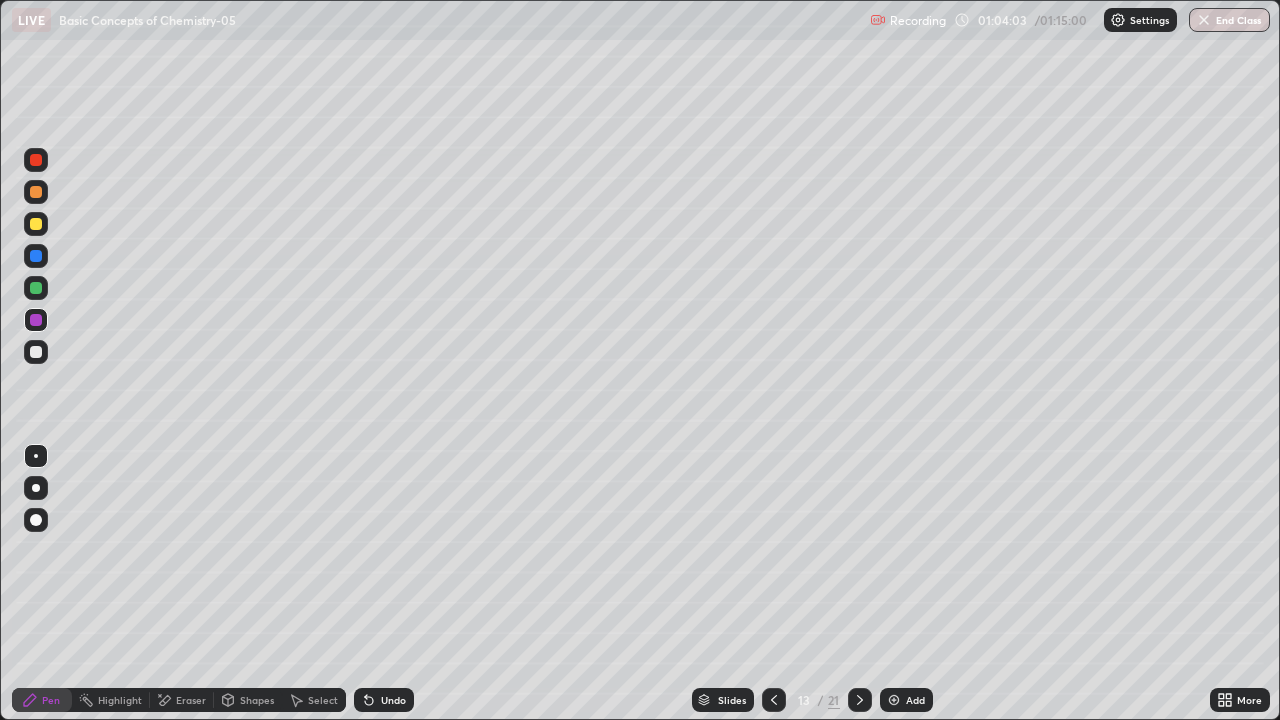 click at bounding box center (36, 256) 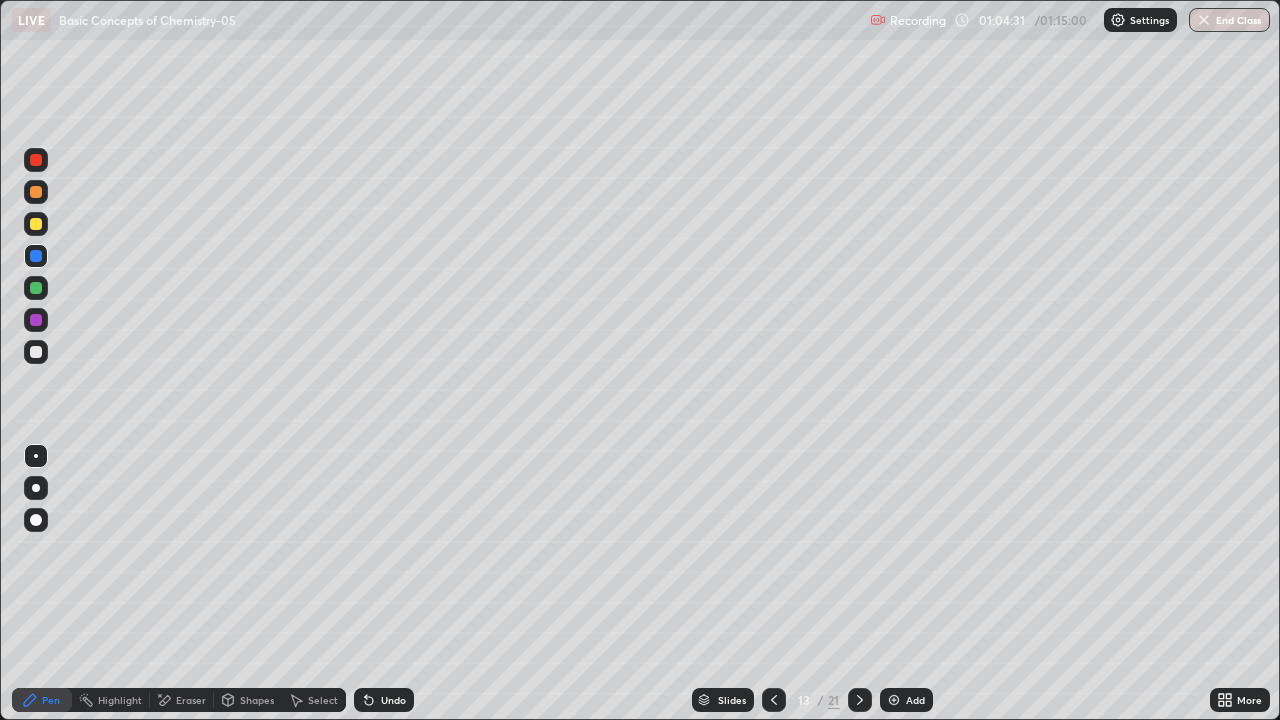 click on "Shapes" at bounding box center [257, 700] 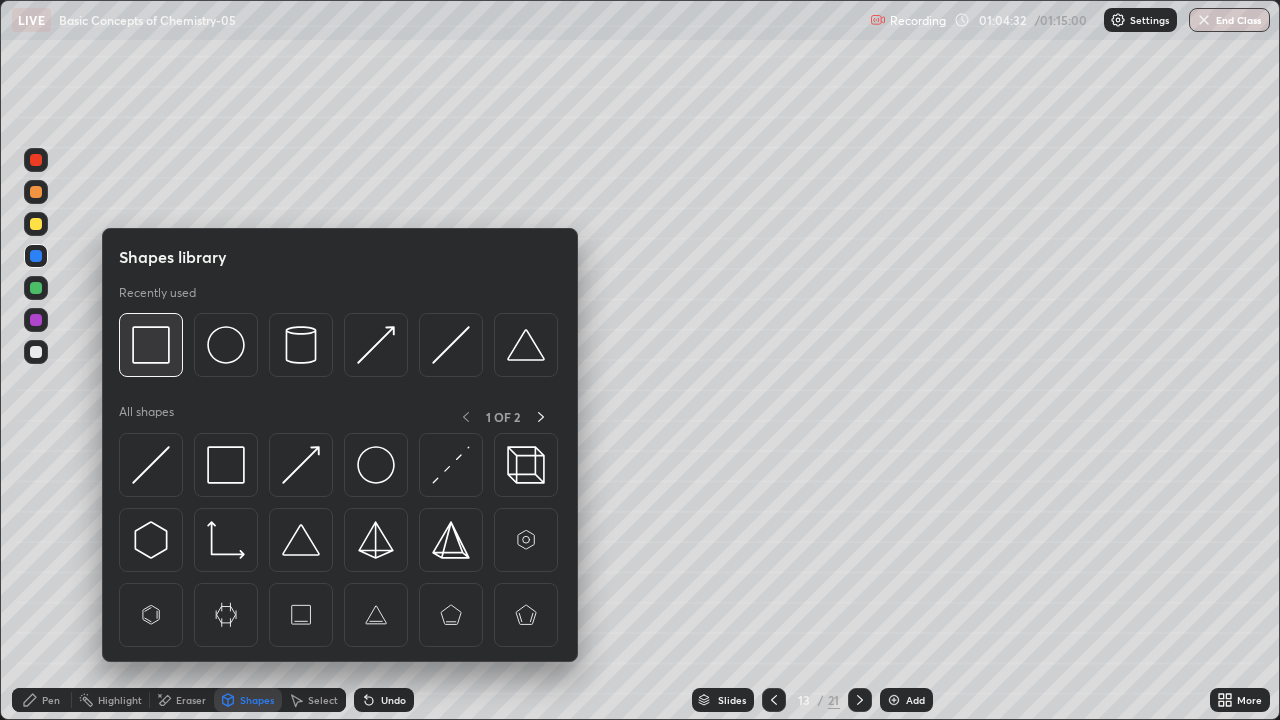 click at bounding box center (151, 345) 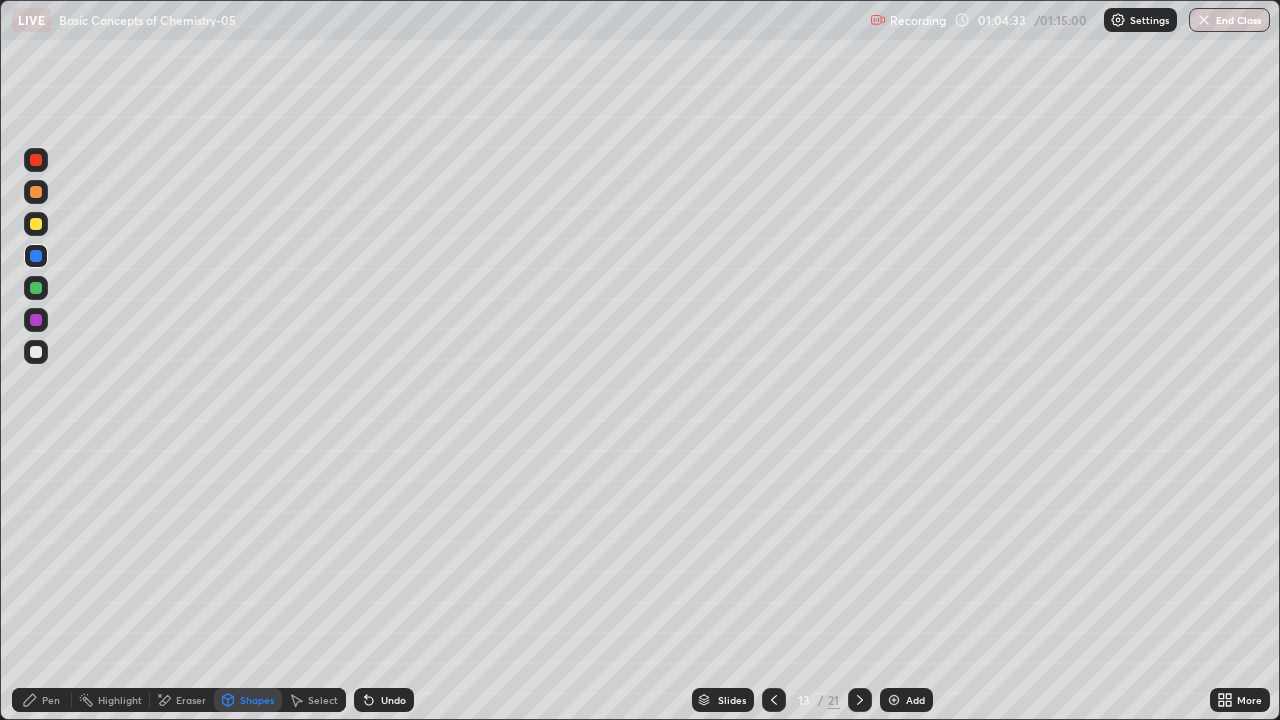click at bounding box center (36, 224) 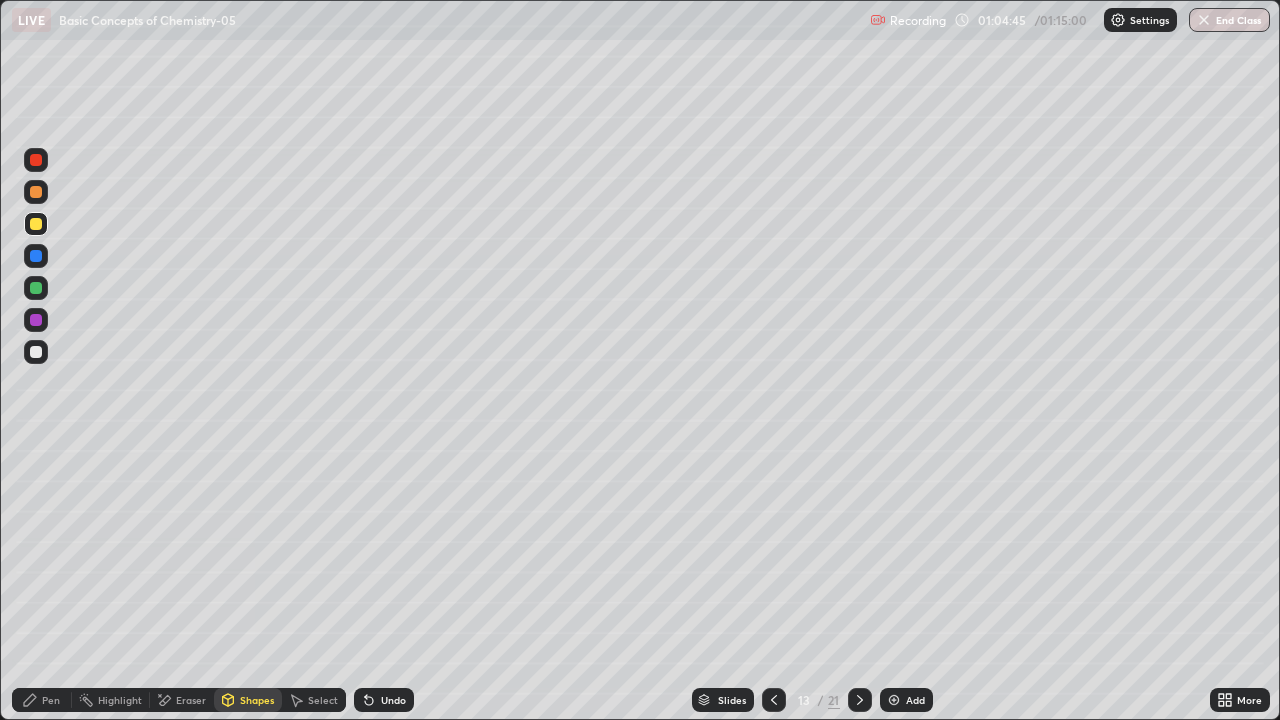 click on "Pen" at bounding box center [51, 700] 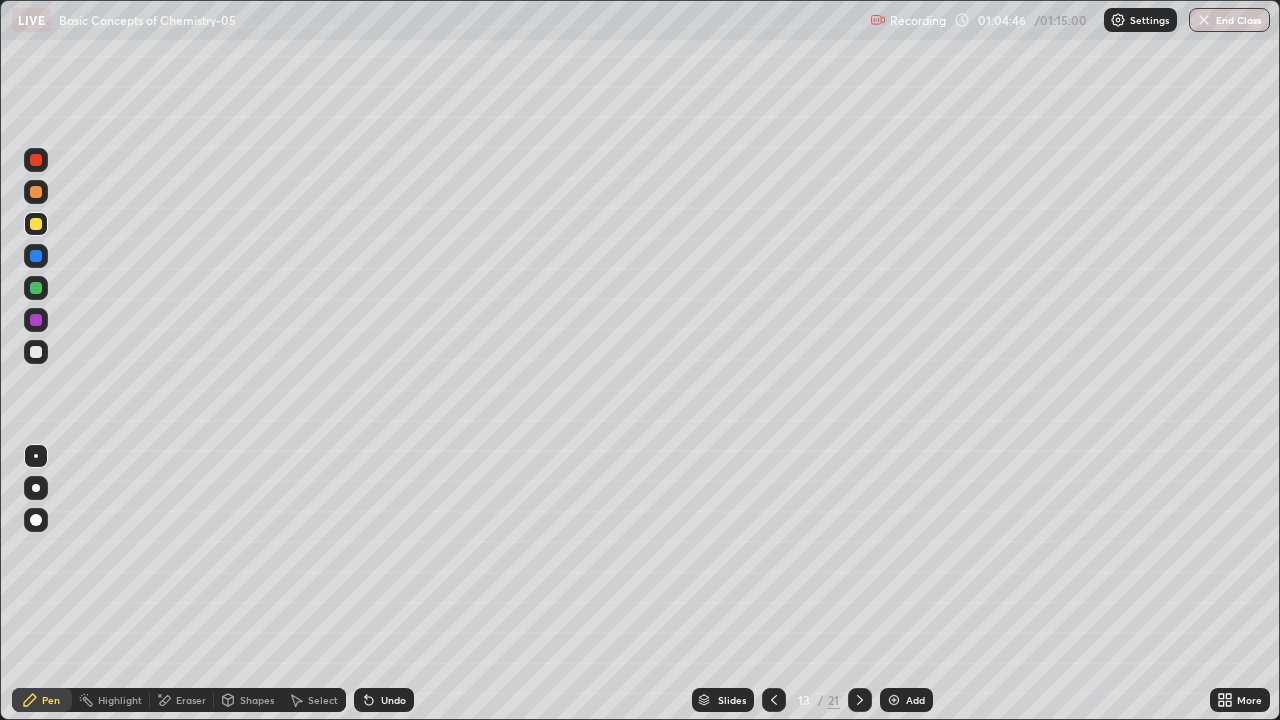 click at bounding box center (36, 352) 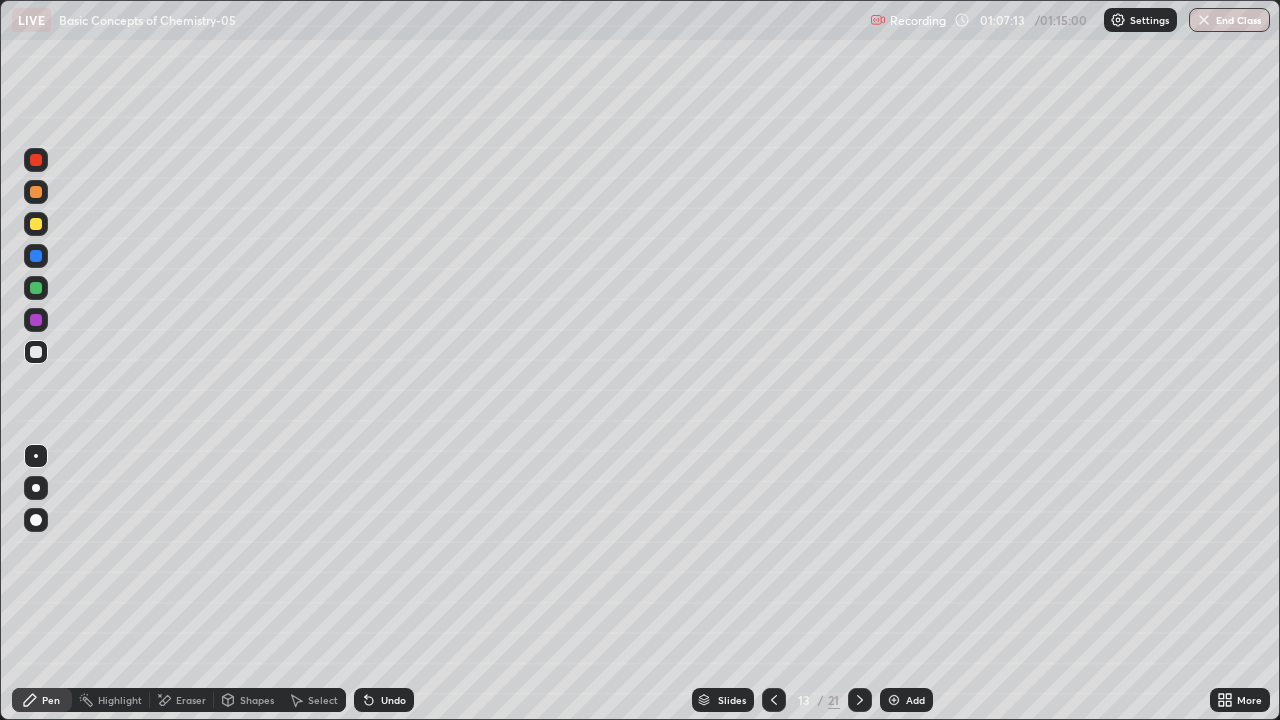click 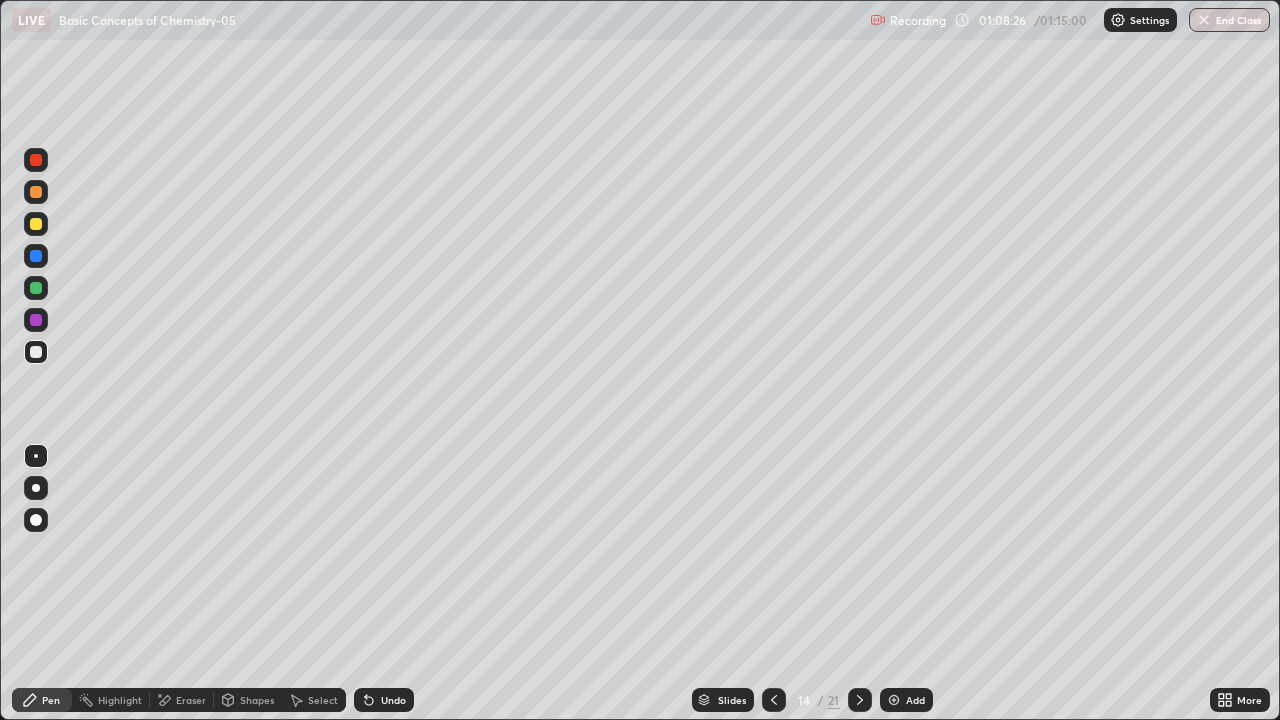 click on "End Class" at bounding box center [1229, 20] 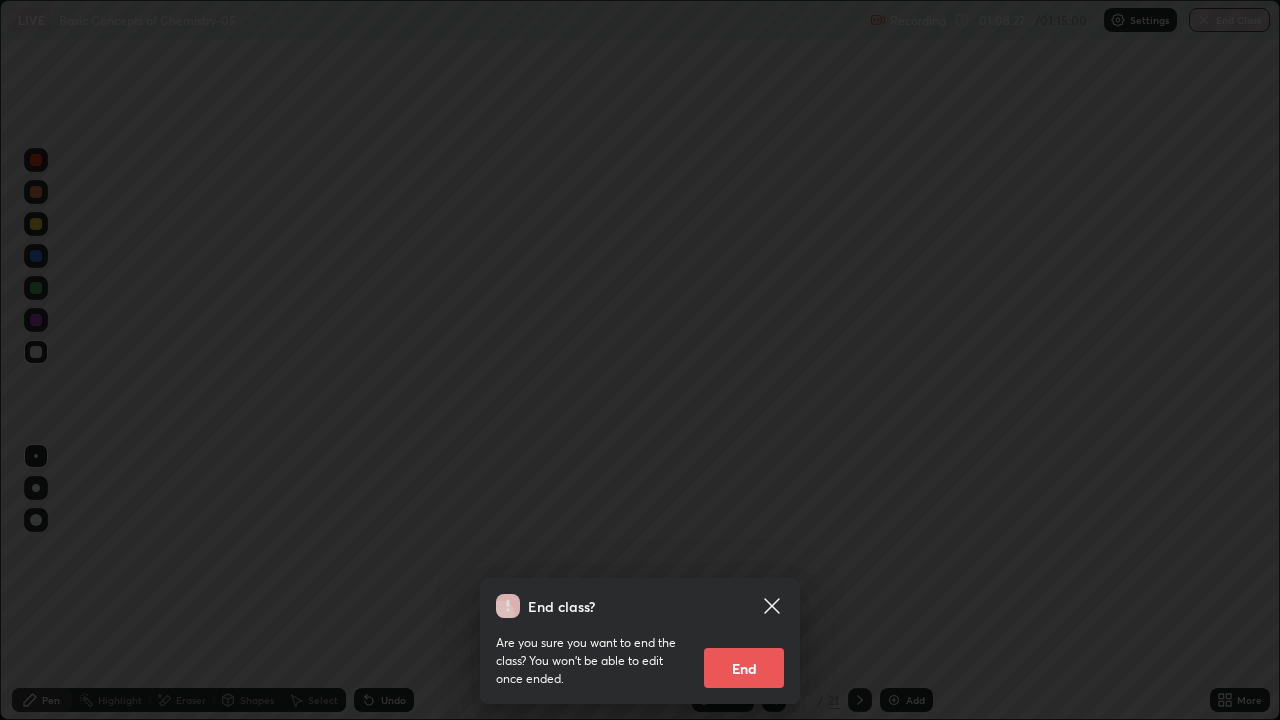 click on "End" at bounding box center [744, 668] 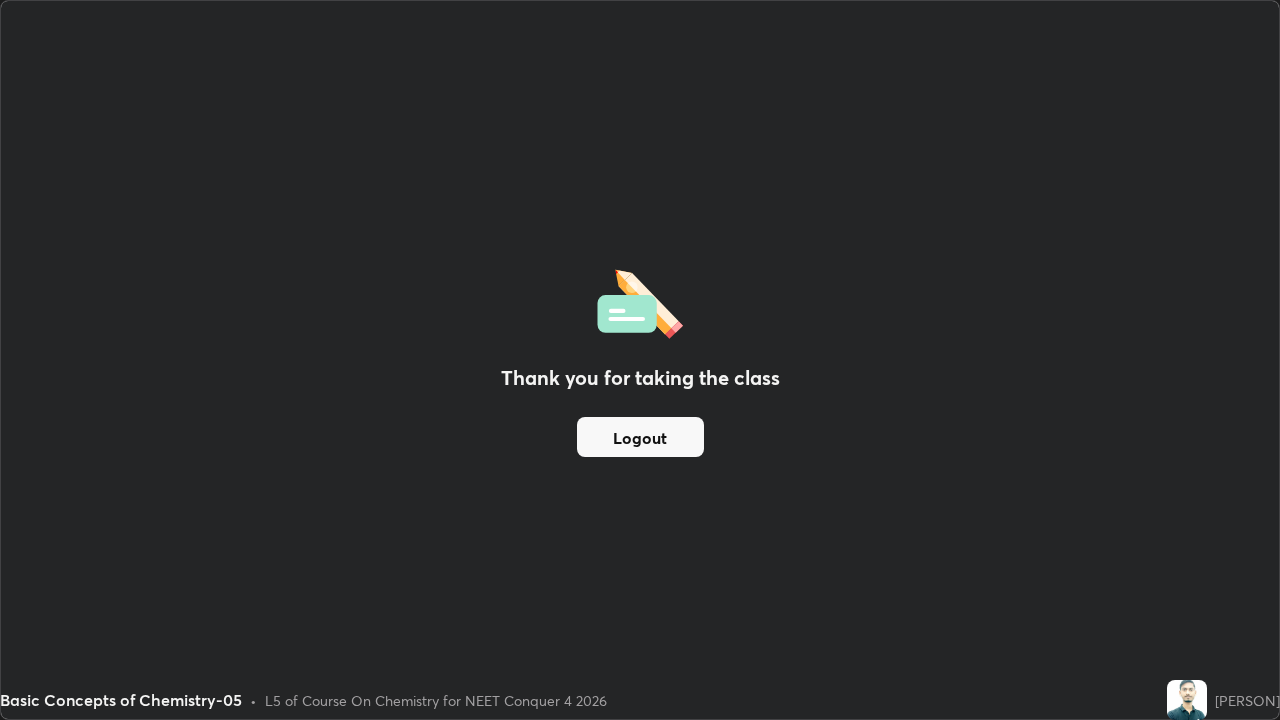 click on "Logout" at bounding box center [640, 437] 